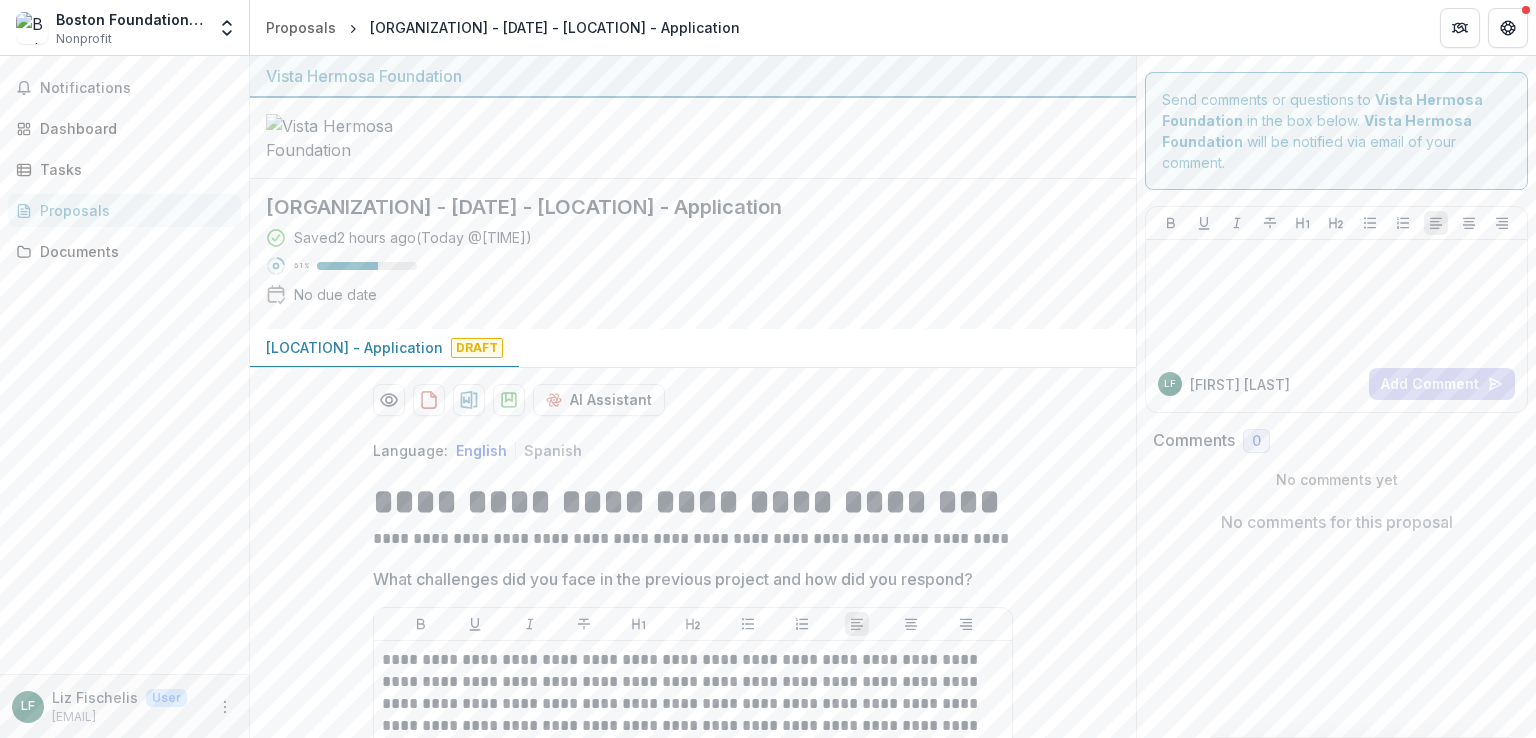 scroll, scrollTop: 0, scrollLeft: 0, axis: both 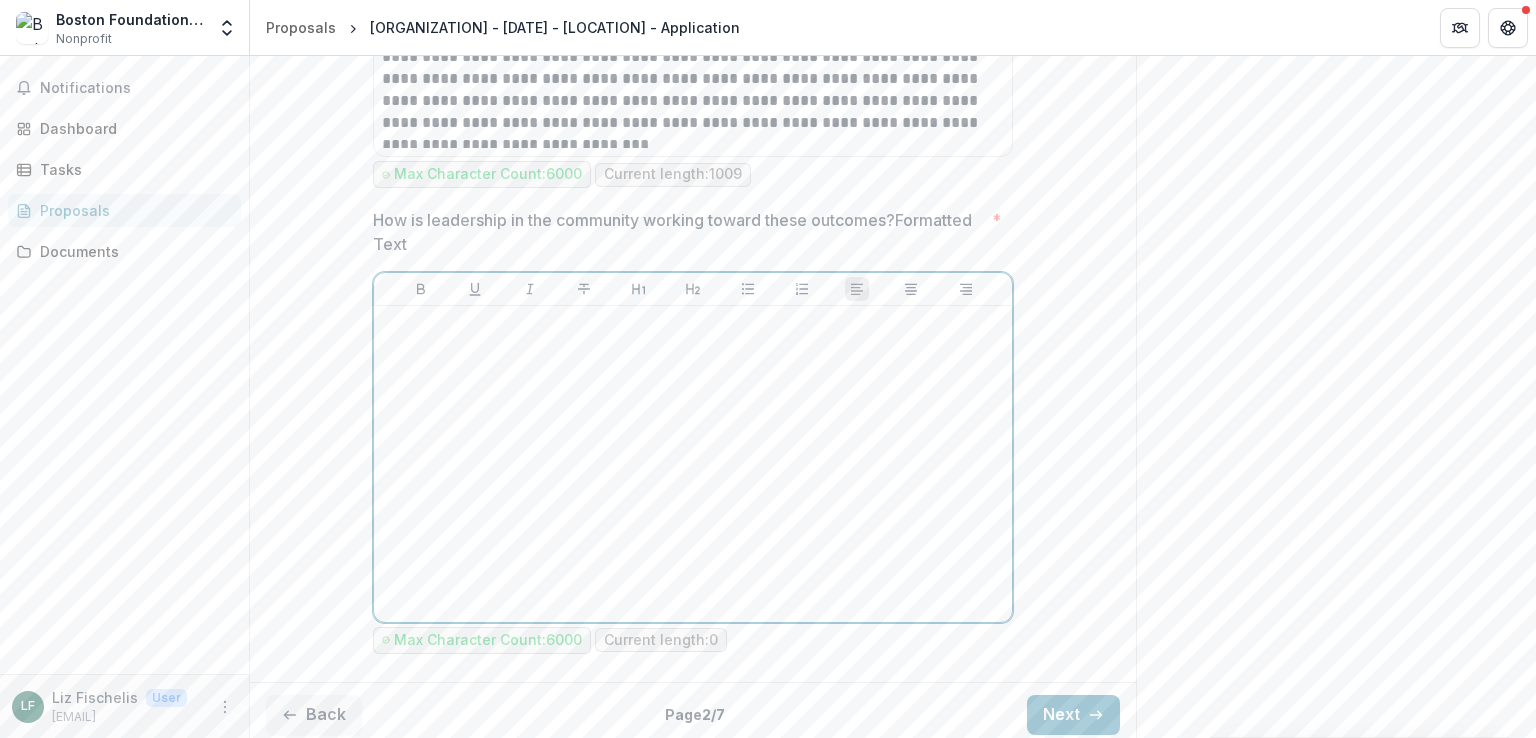 click at bounding box center [693, 464] 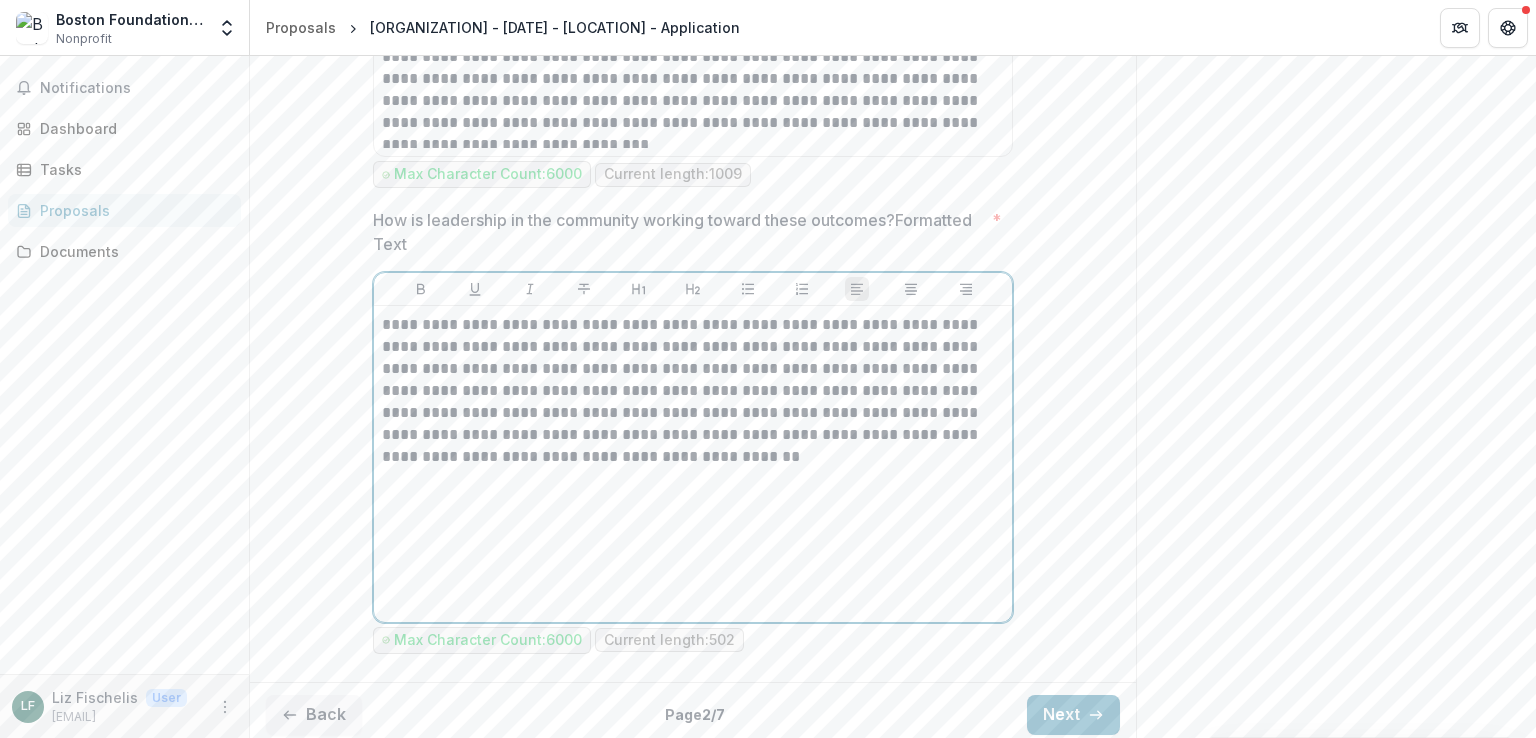 click on "**********" at bounding box center [693, 391] 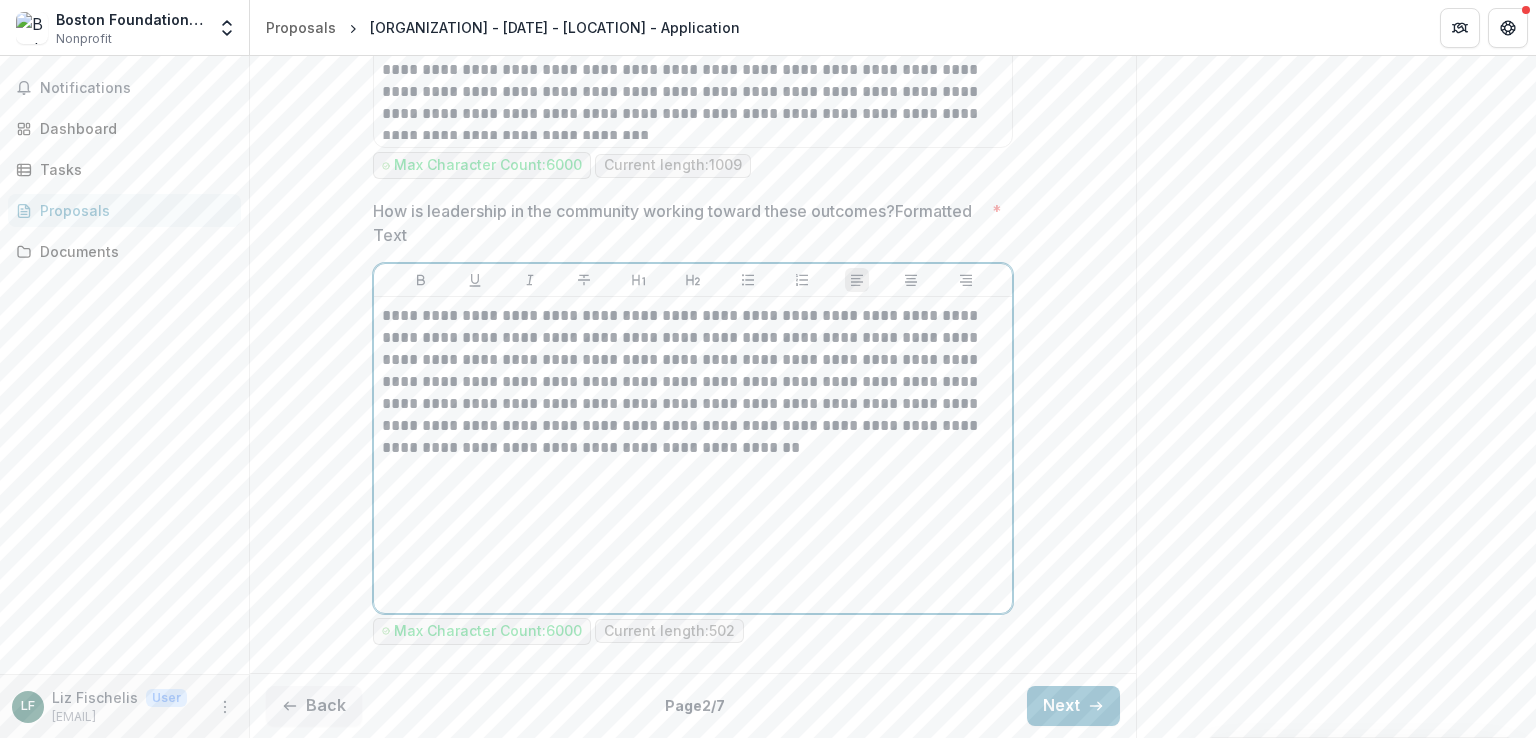 scroll, scrollTop: 6041, scrollLeft: 0, axis: vertical 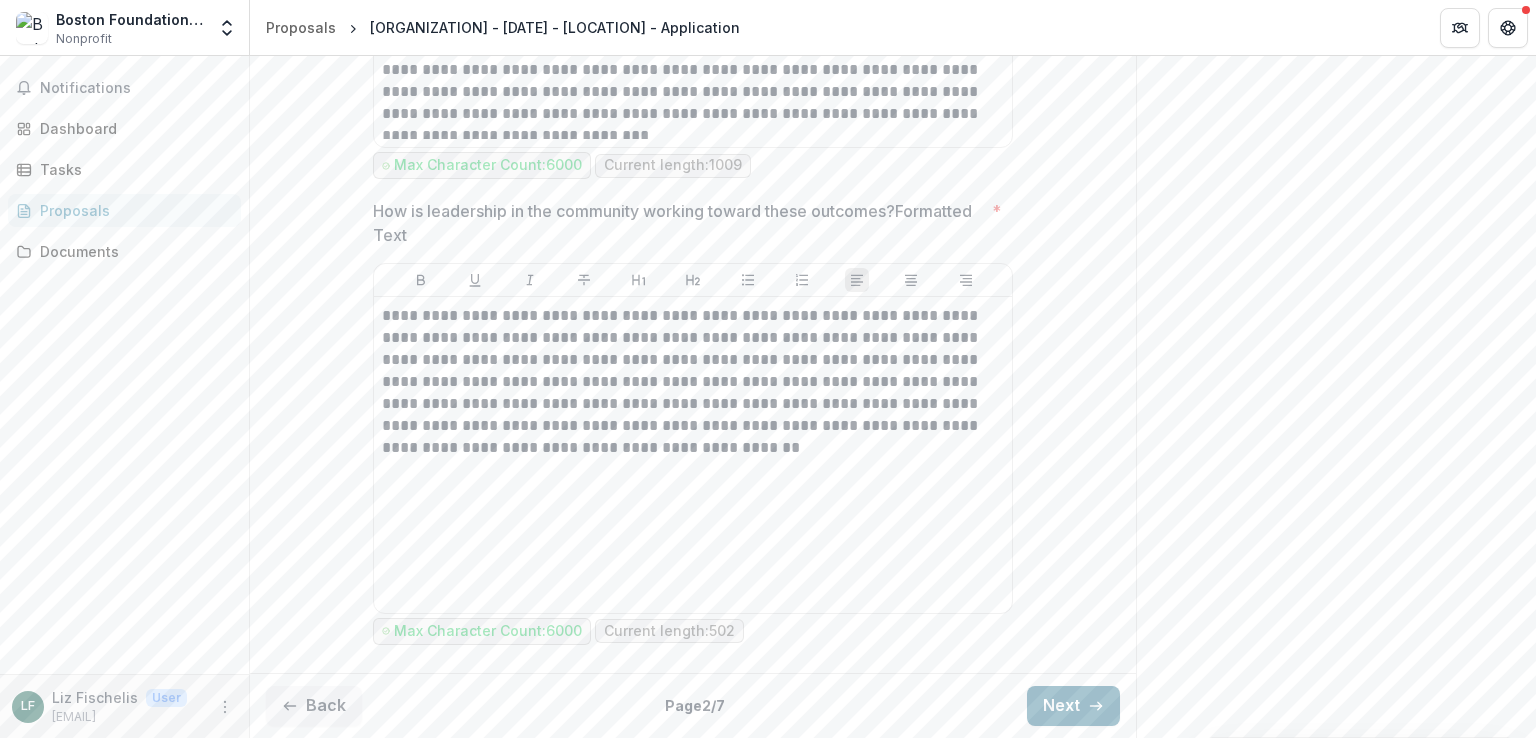 click on "Next" at bounding box center (1073, 706) 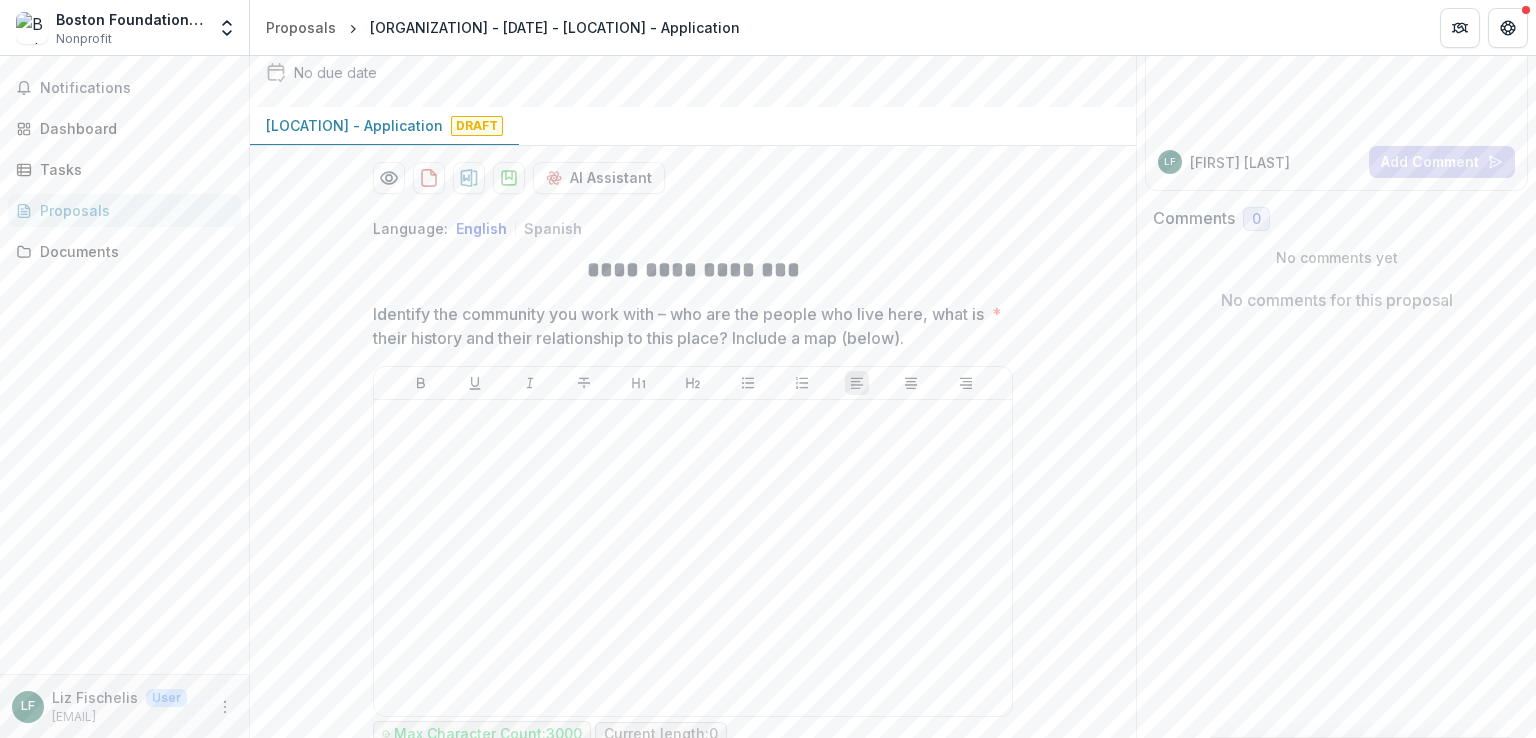 scroll, scrollTop: 0, scrollLeft: 0, axis: both 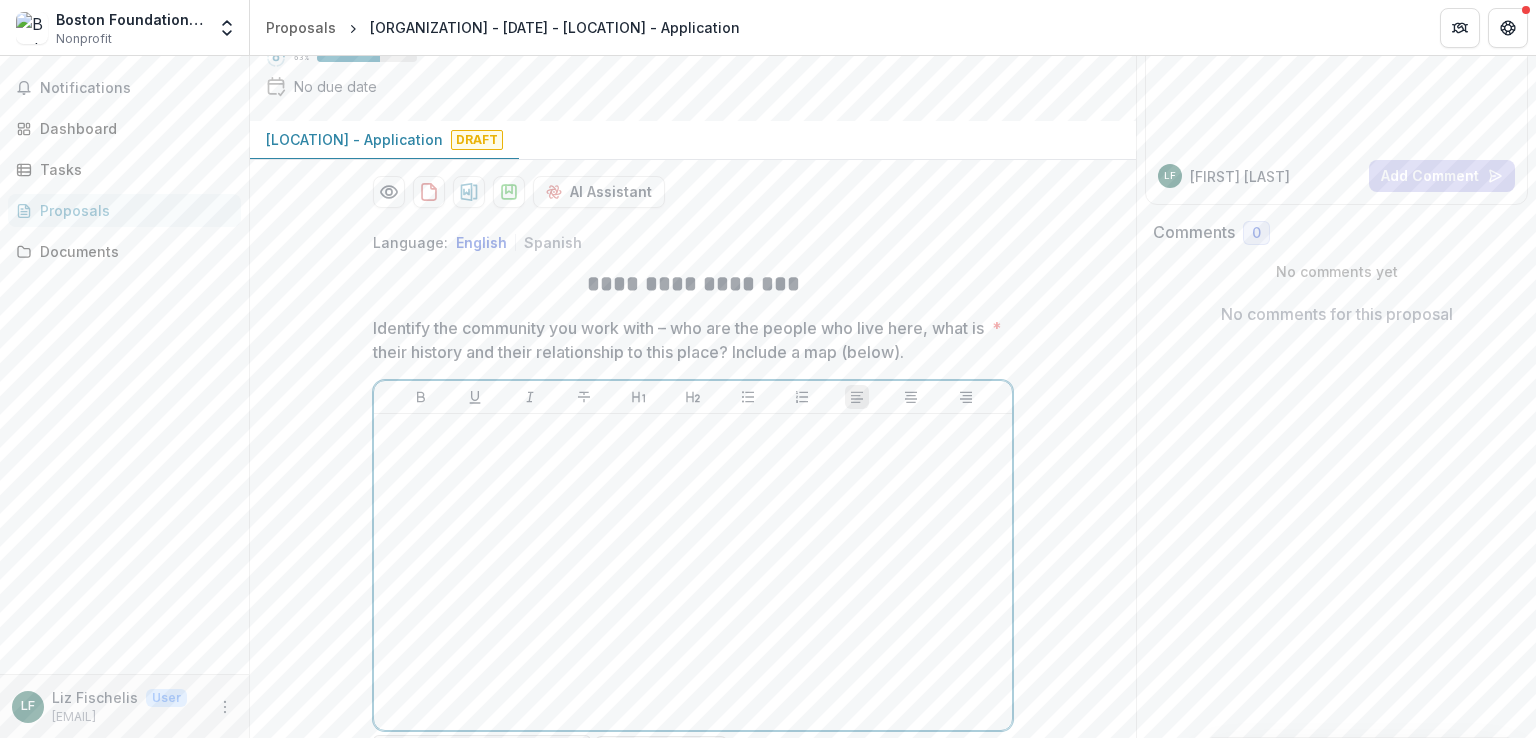 click at bounding box center [693, 433] 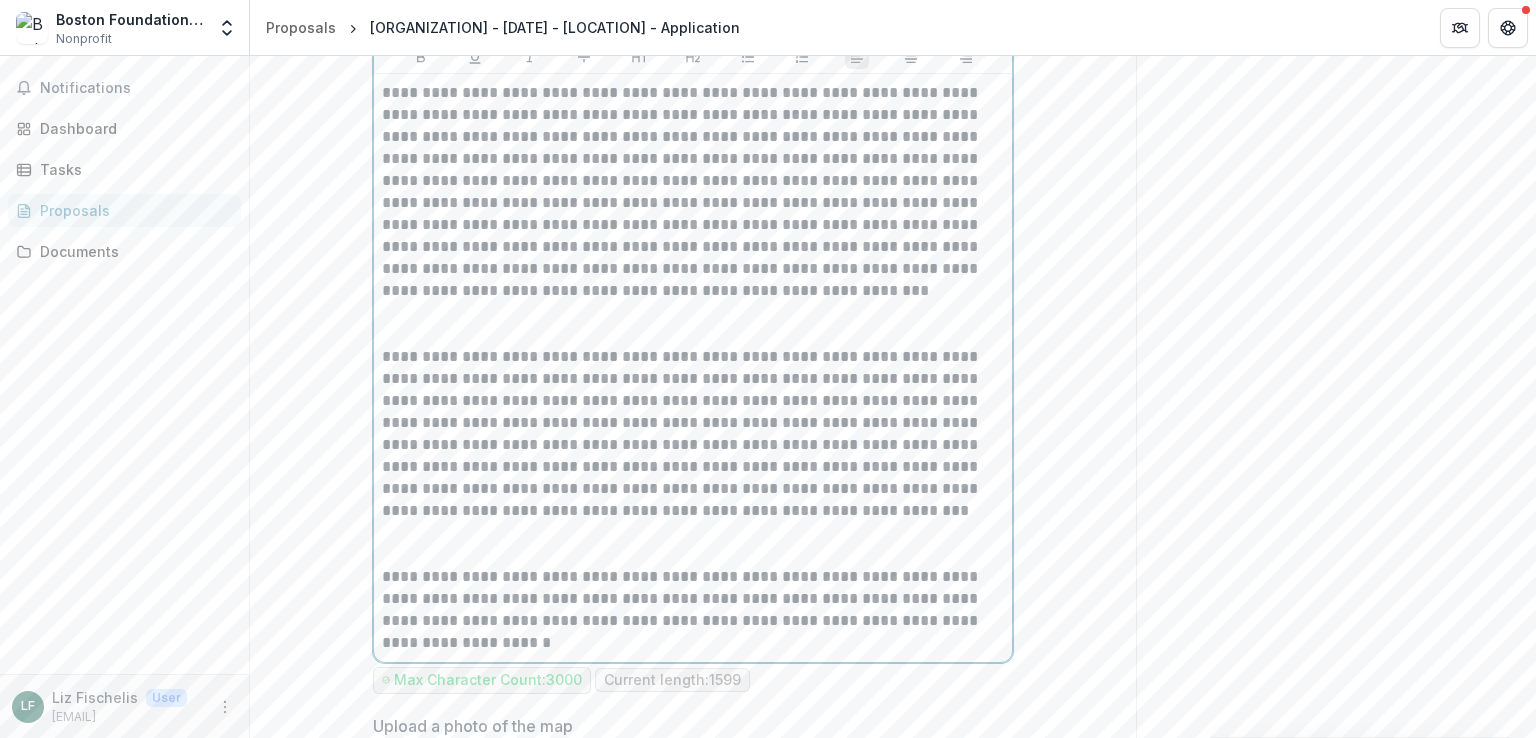scroll, scrollTop: 627, scrollLeft: 0, axis: vertical 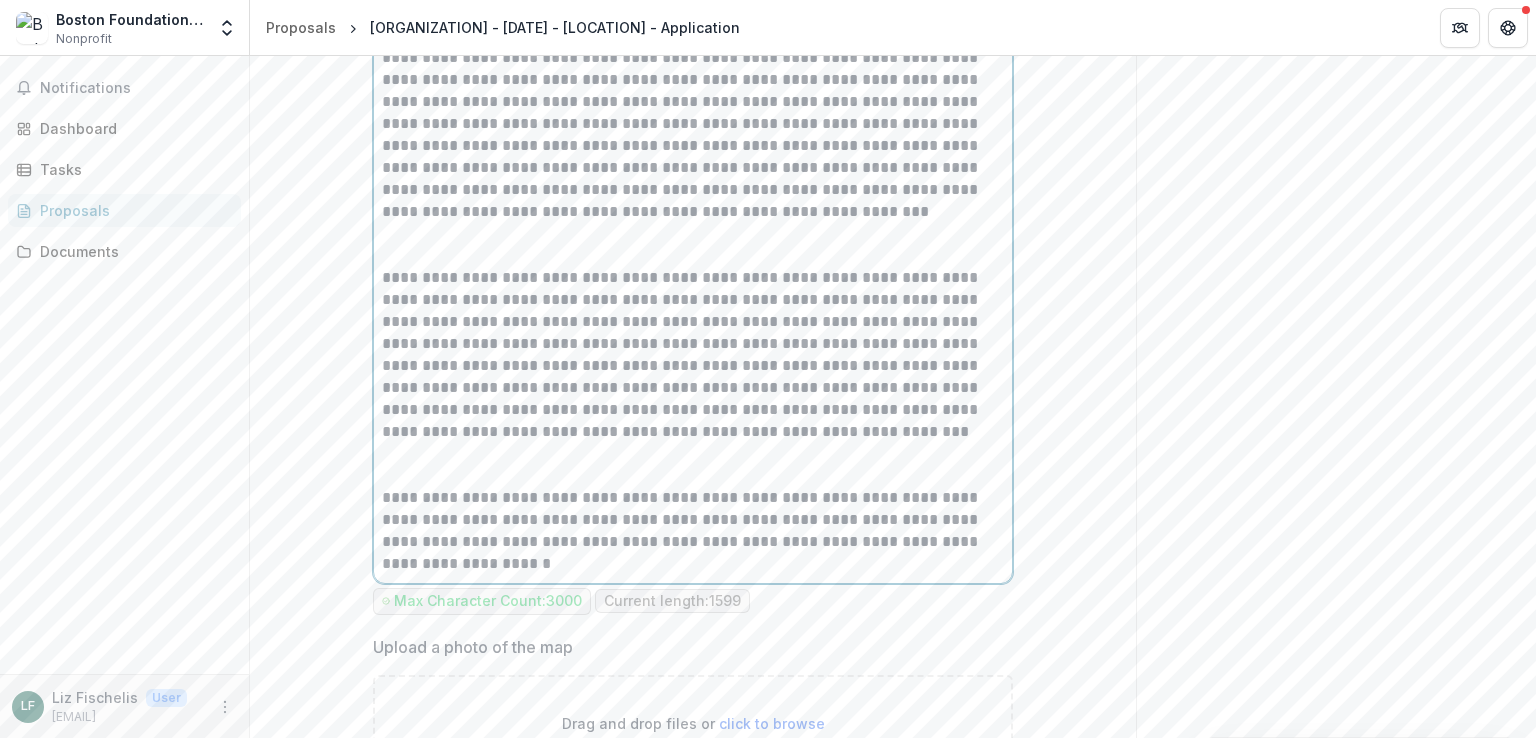 click on "**********" at bounding box center (693, 355) 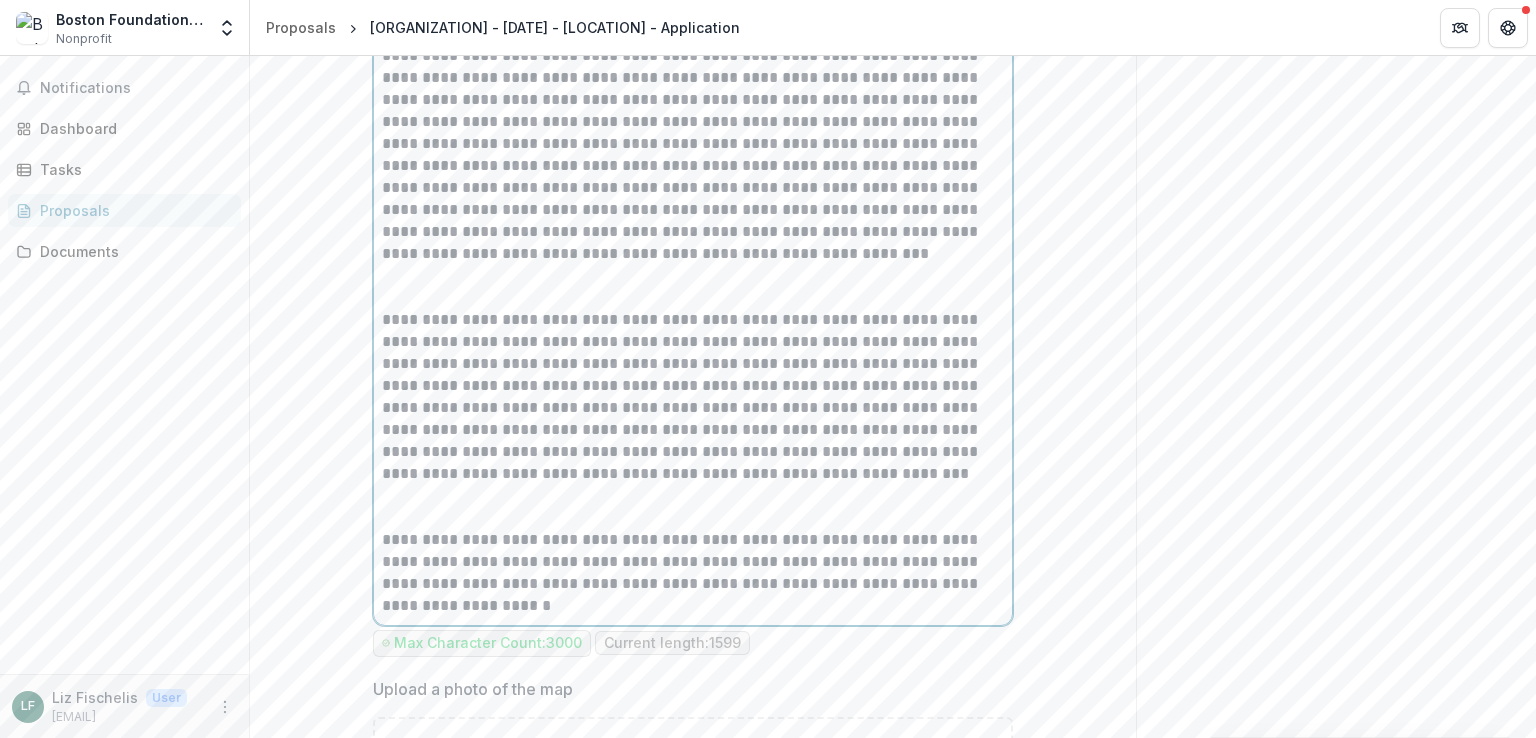 scroll, scrollTop: 588, scrollLeft: 0, axis: vertical 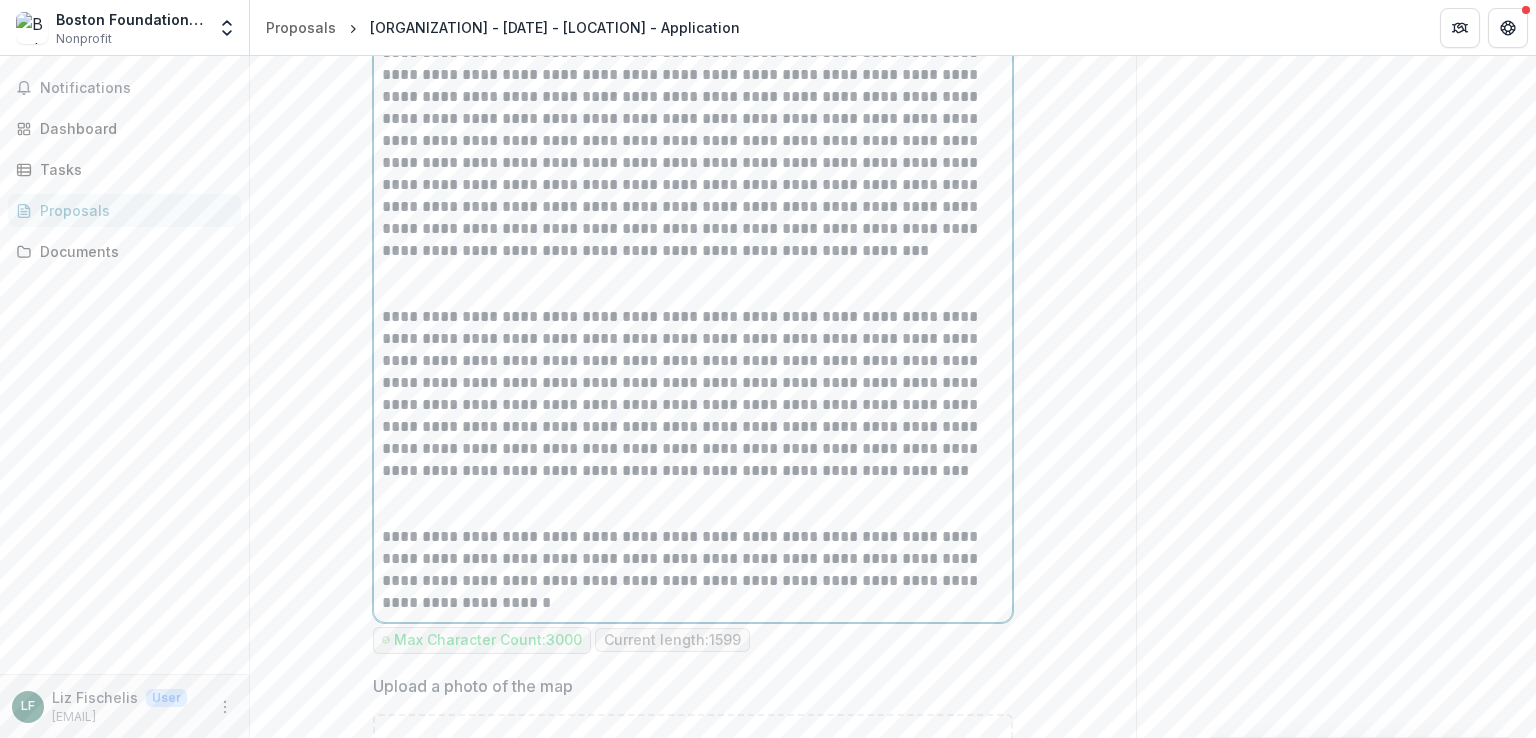 click at bounding box center [693, 284] 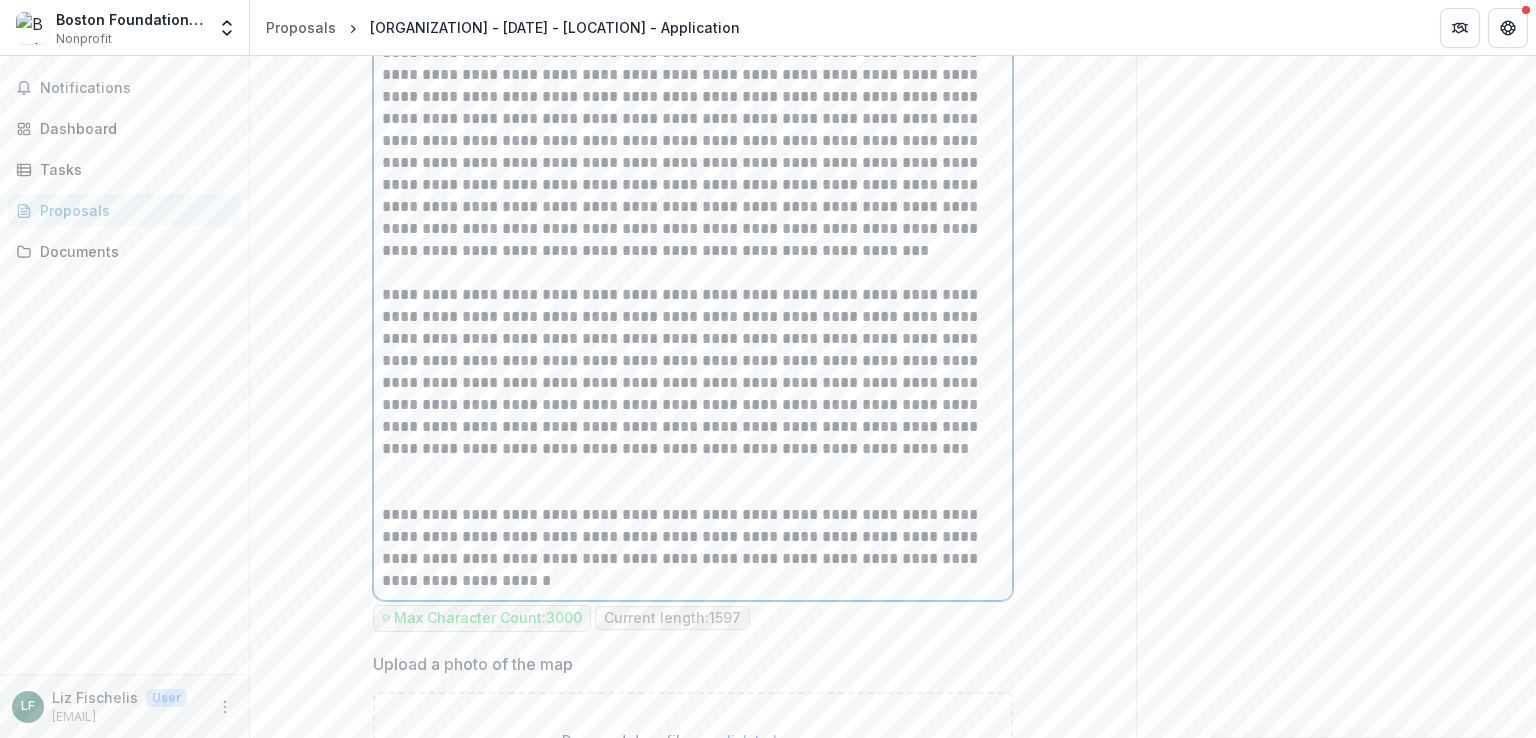 click at bounding box center [693, 482] 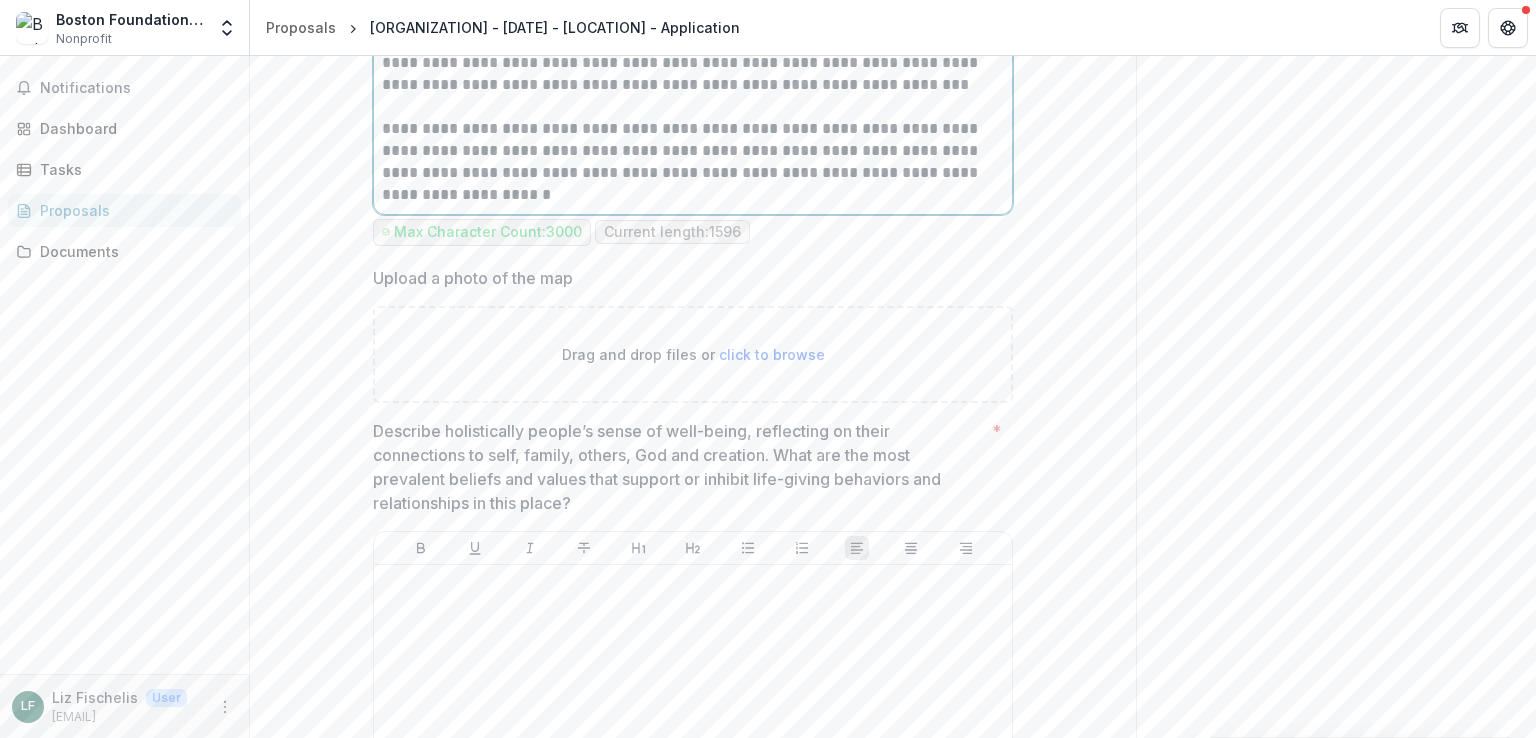 scroll, scrollTop: 960, scrollLeft: 0, axis: vertical 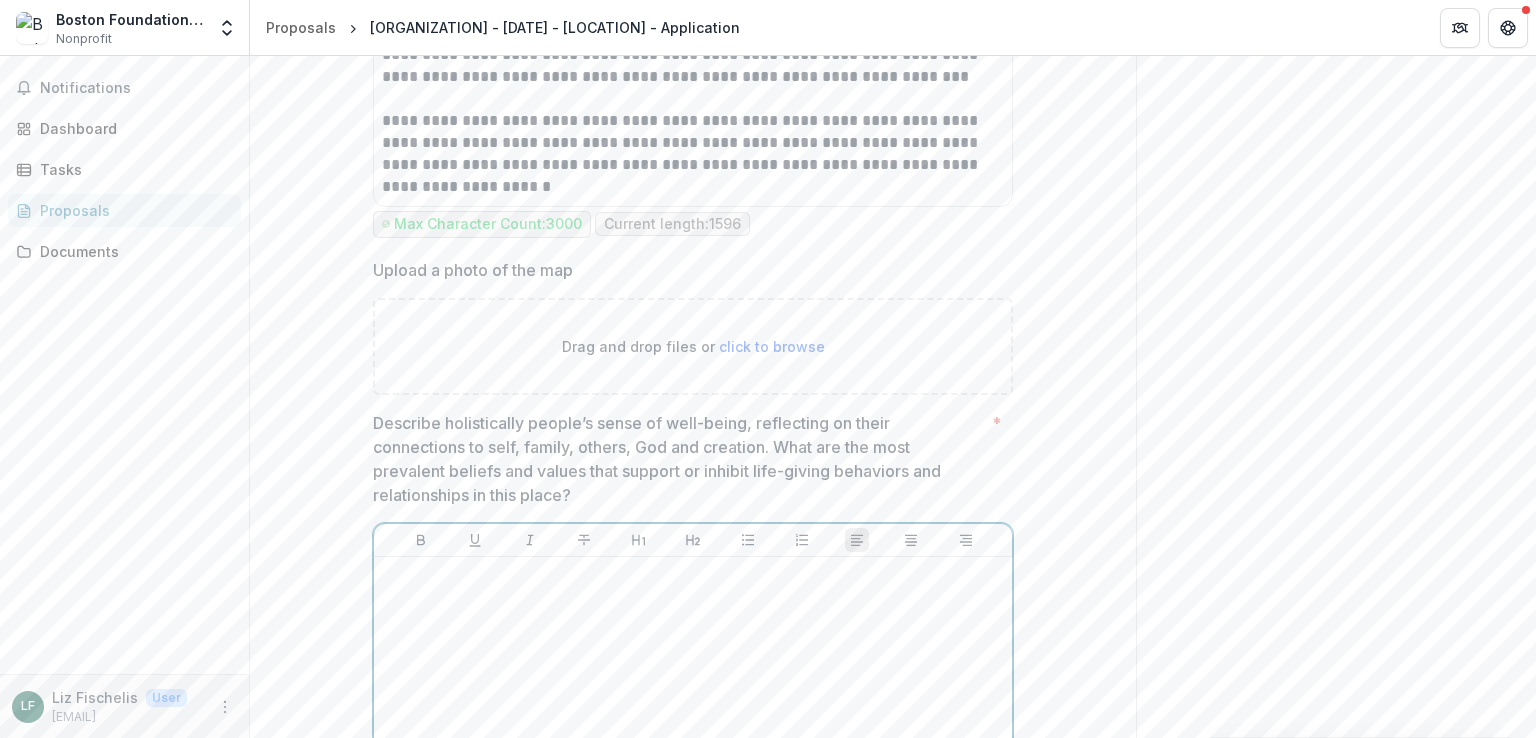 click at bounding box center (693, 715) 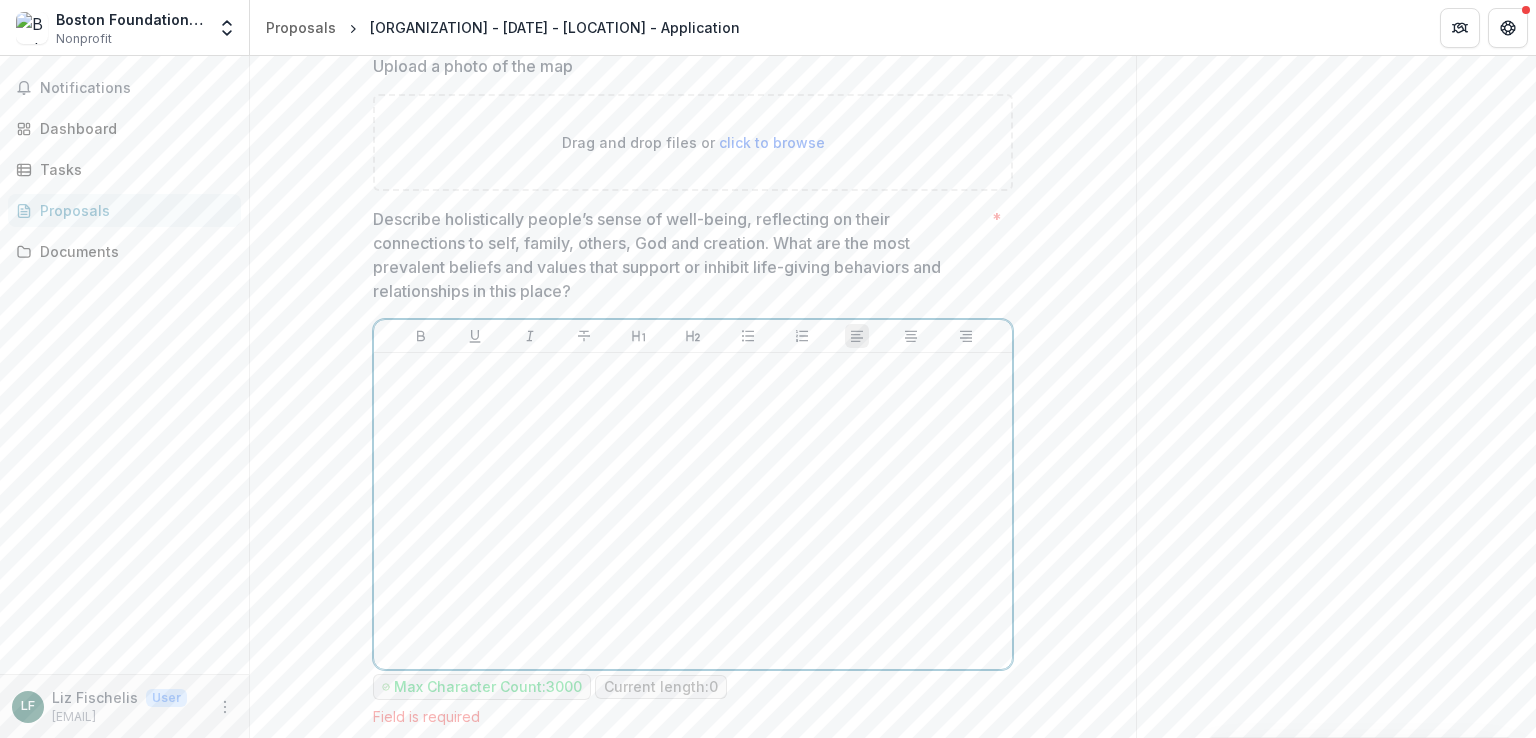 click at bounding box center [693, 511] 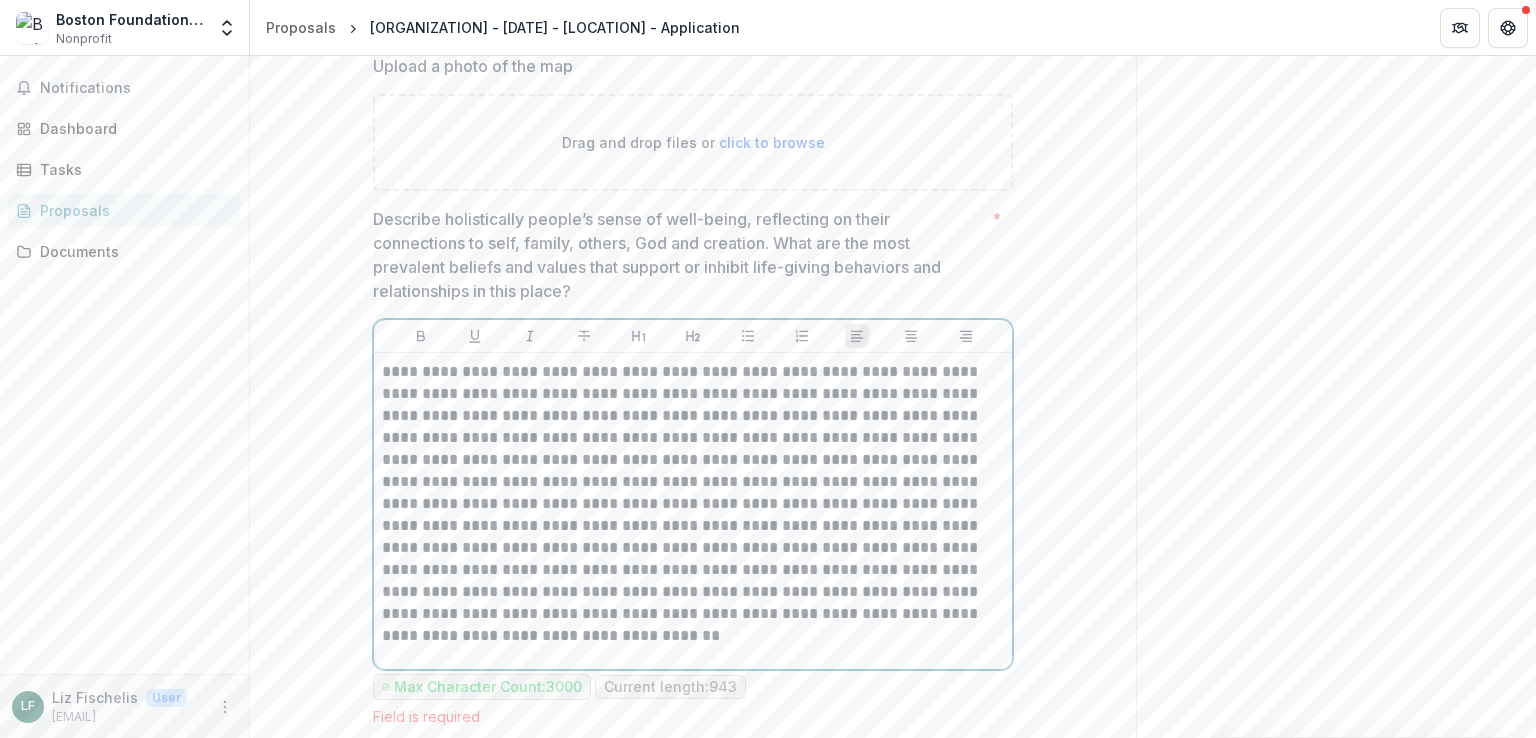 scroll, scrollTop: 1276, scrollLeft: 0, axis: vertical 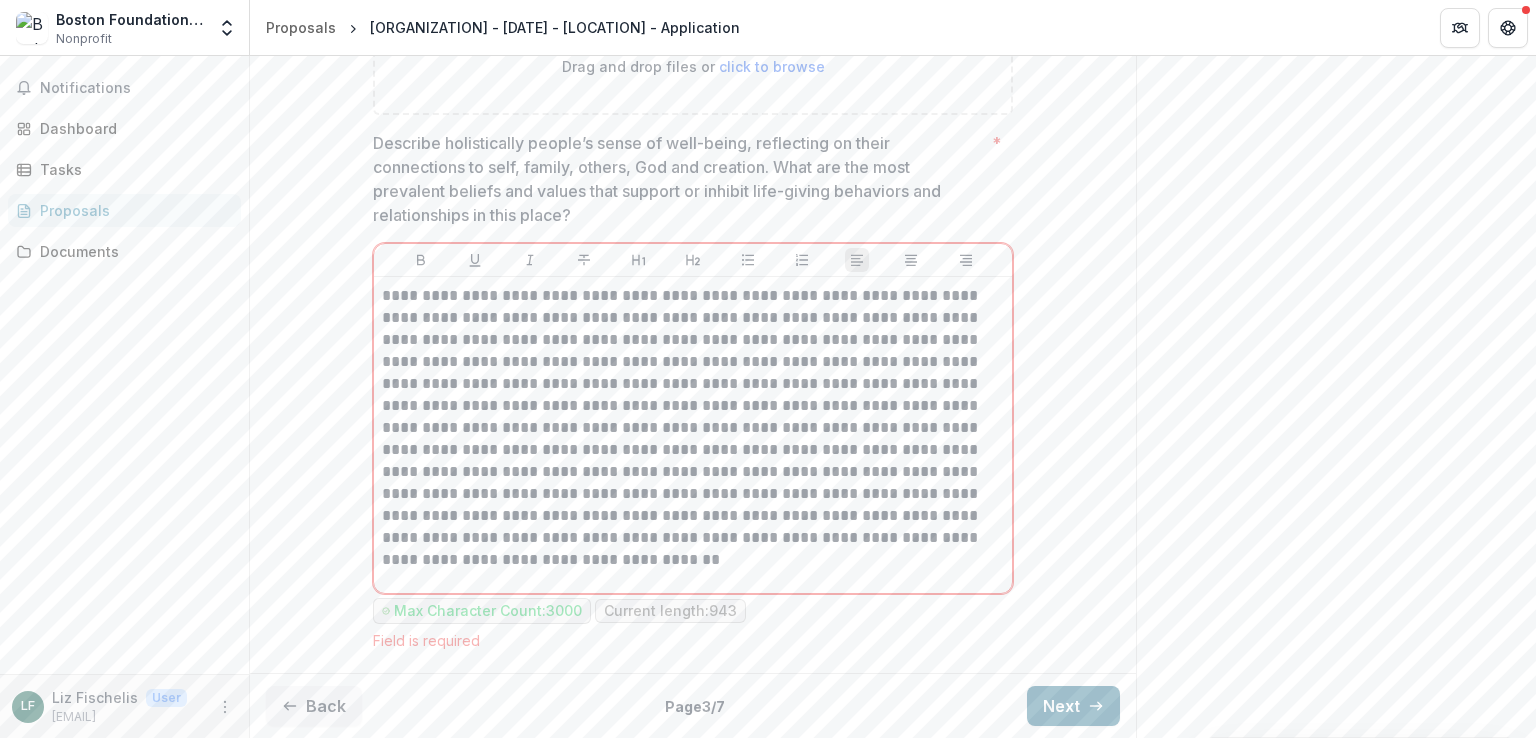 click on "Next" at bounding box center [1073, 706] 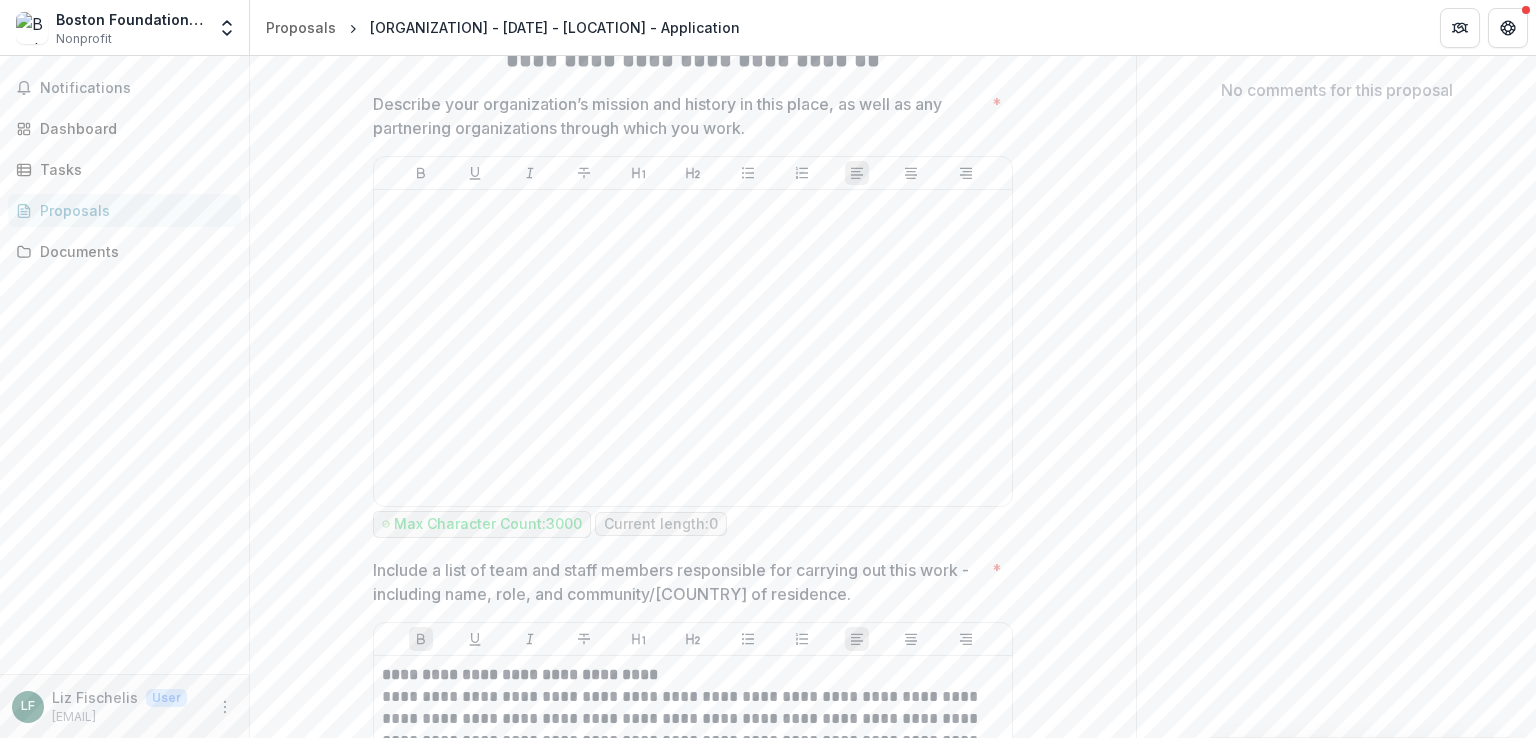 scroll, scrollTop: 431, scrollLeft: 0, axis: vertical 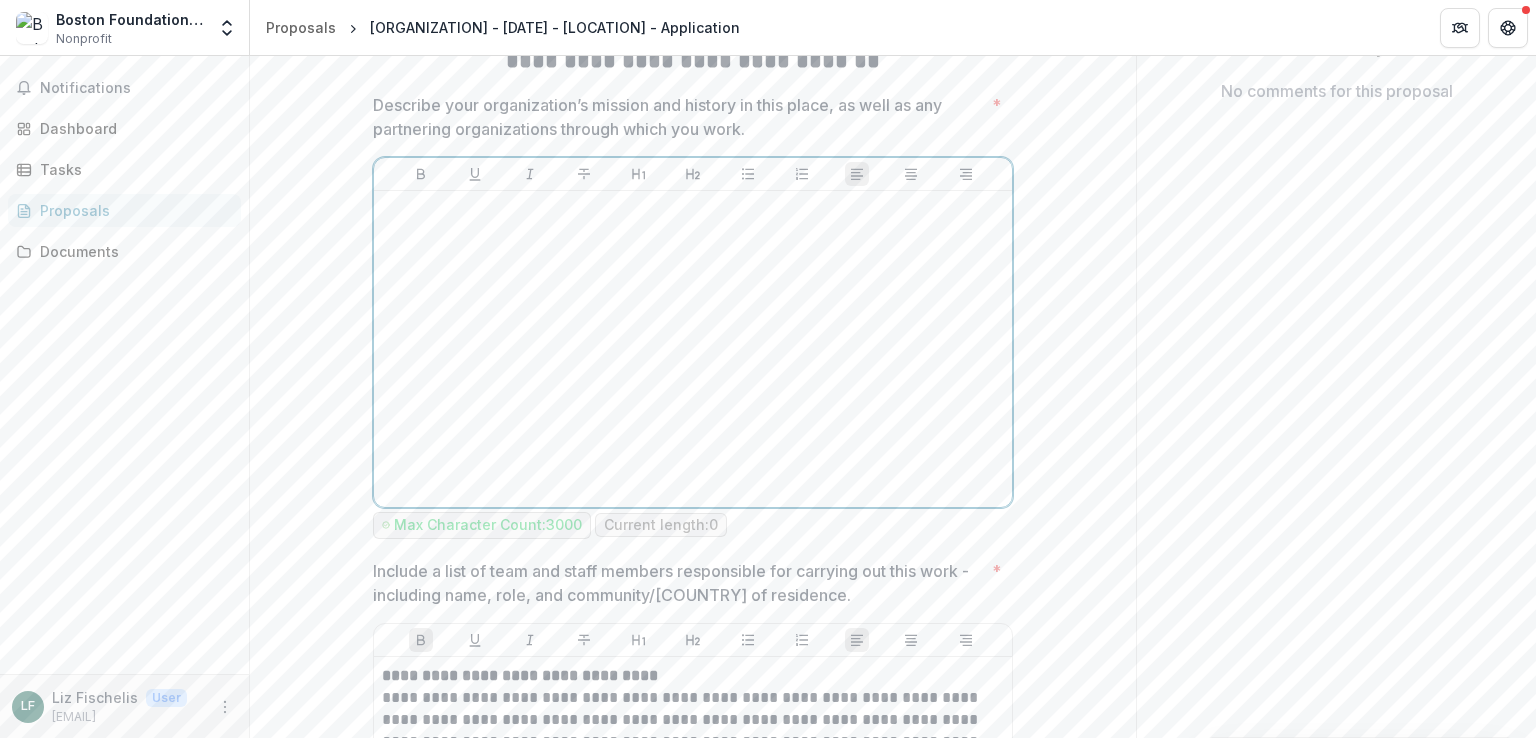 click at bounding box center (693, 349) 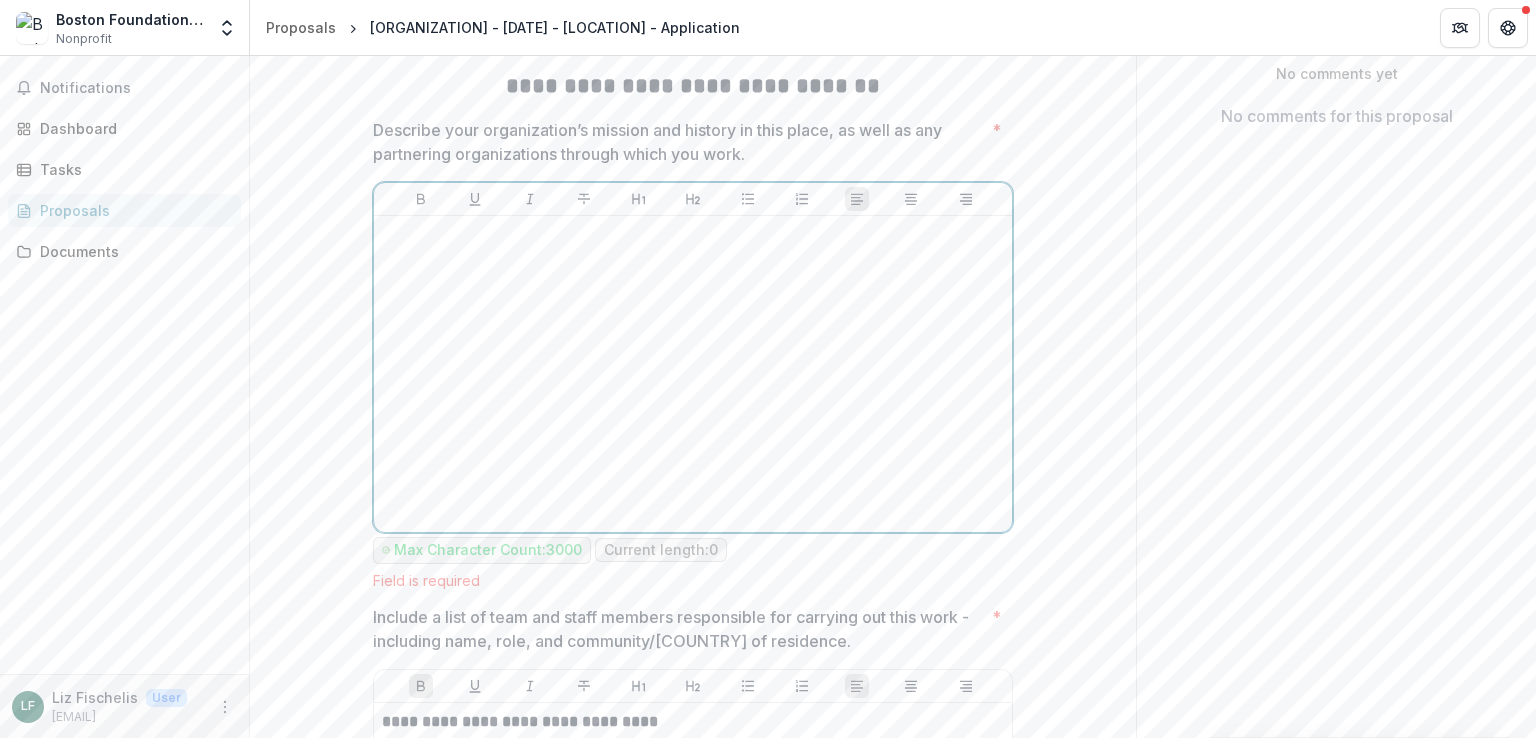 scroll, scrollTop: 405, scrollLeft: 0, axis: vertical 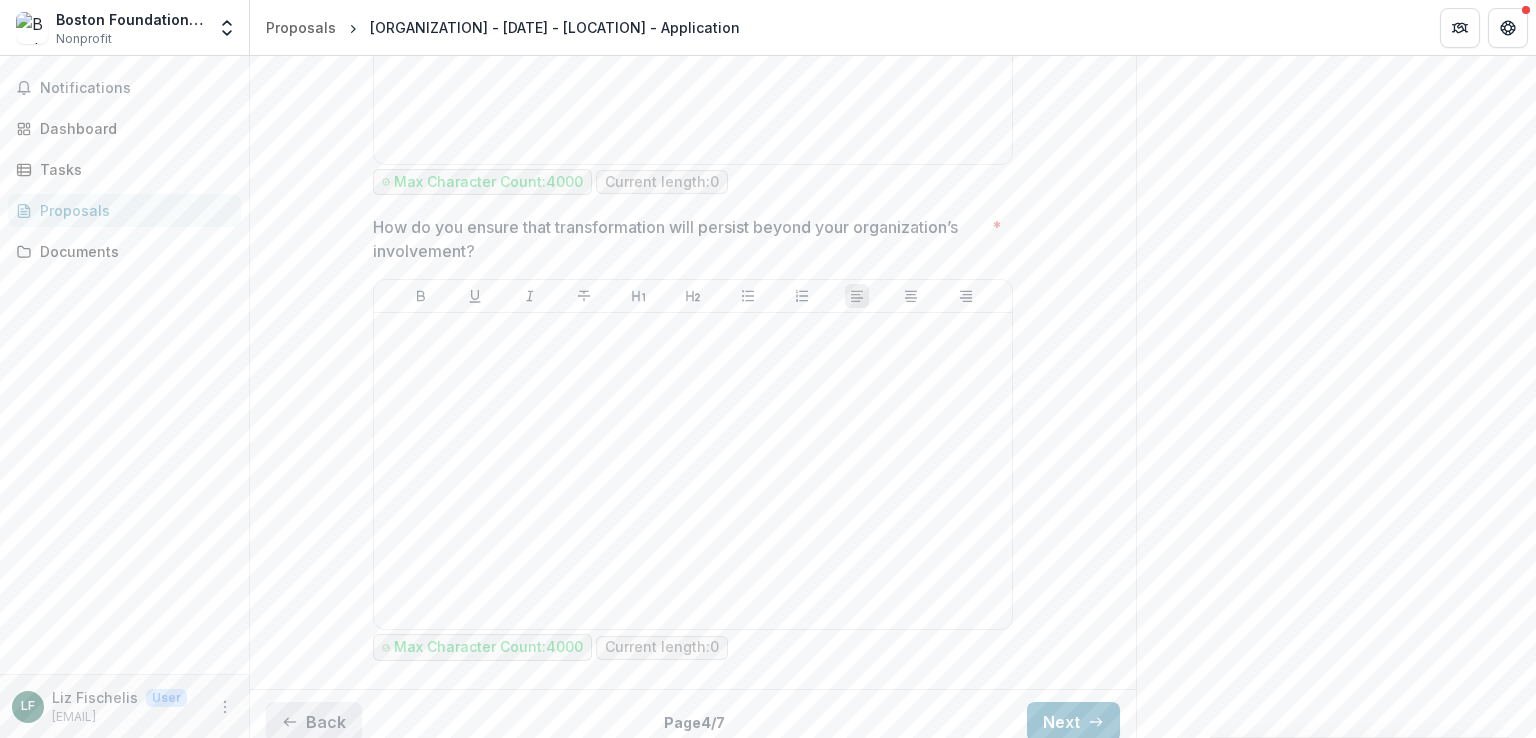 click 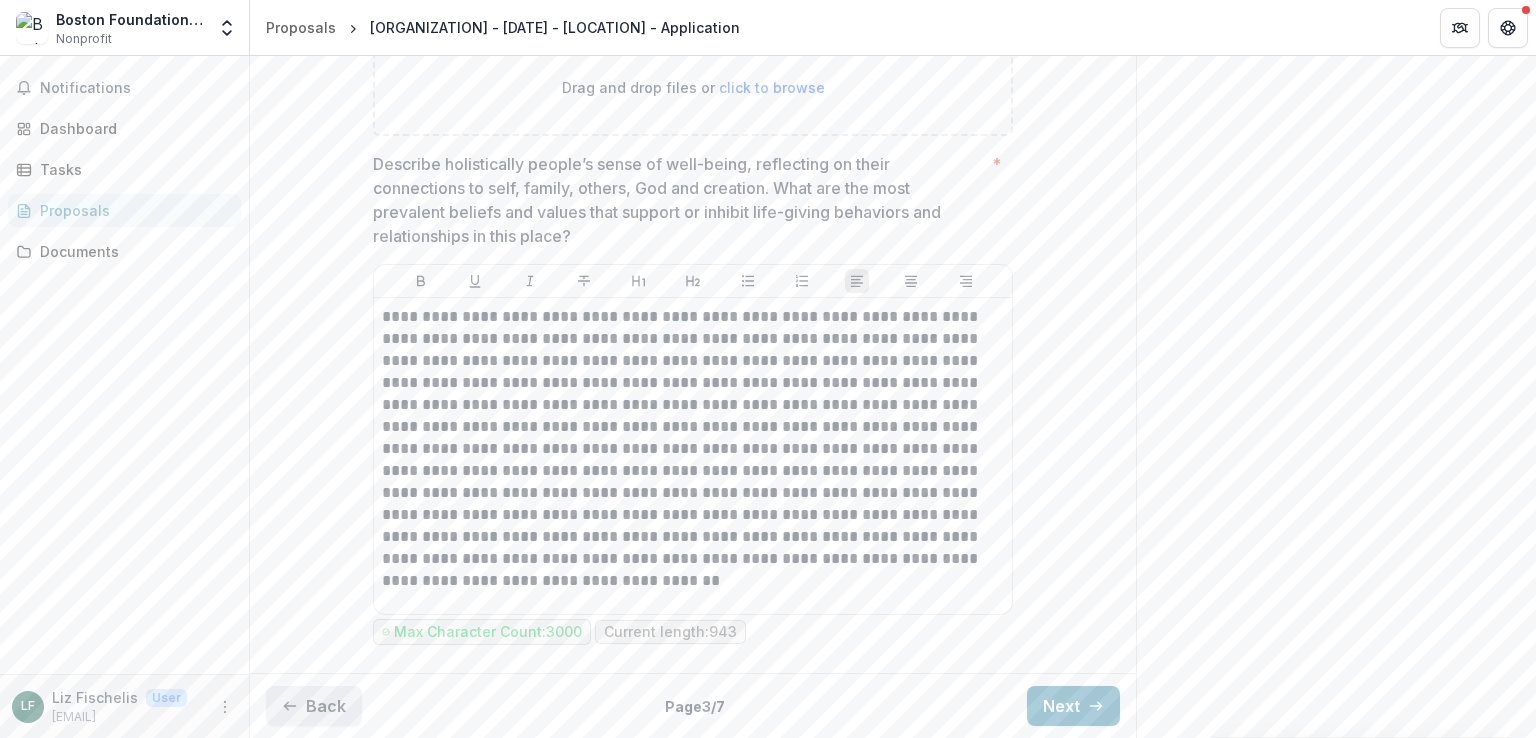 scroll, scrollTop: 1255, scrollLeft: 0, axis: vertical 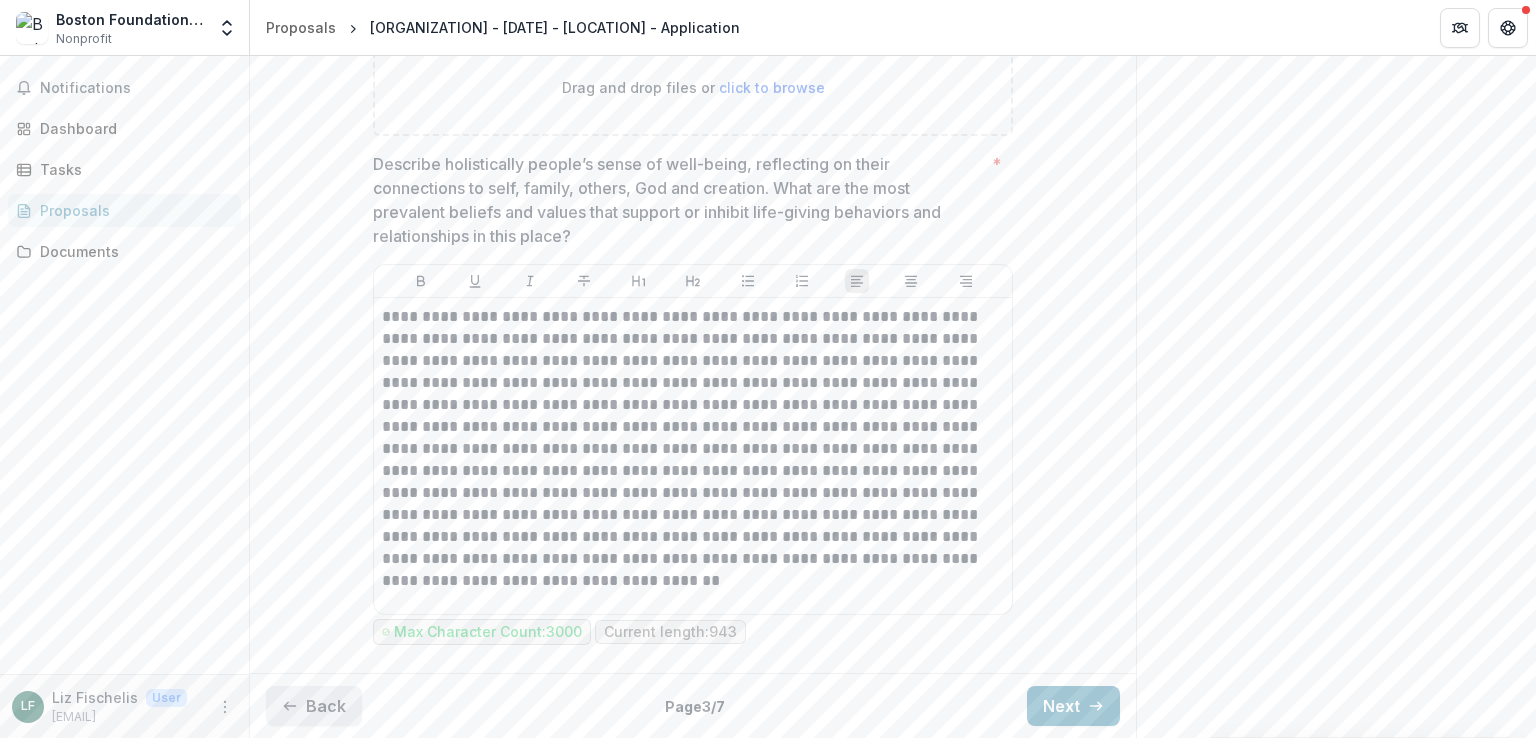 click 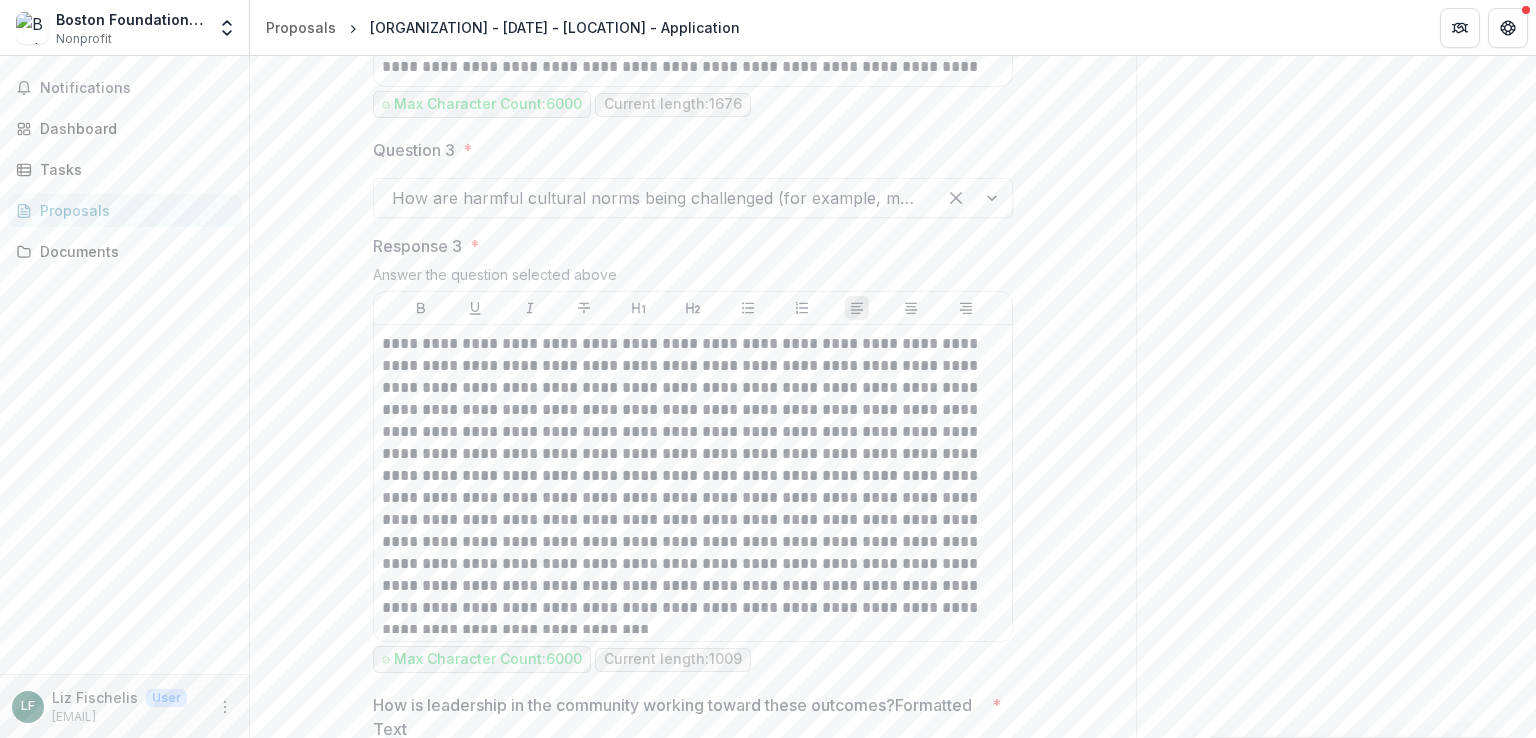 scroll, scrollTop: 5568, scrollLeft: 0, axis: vertical 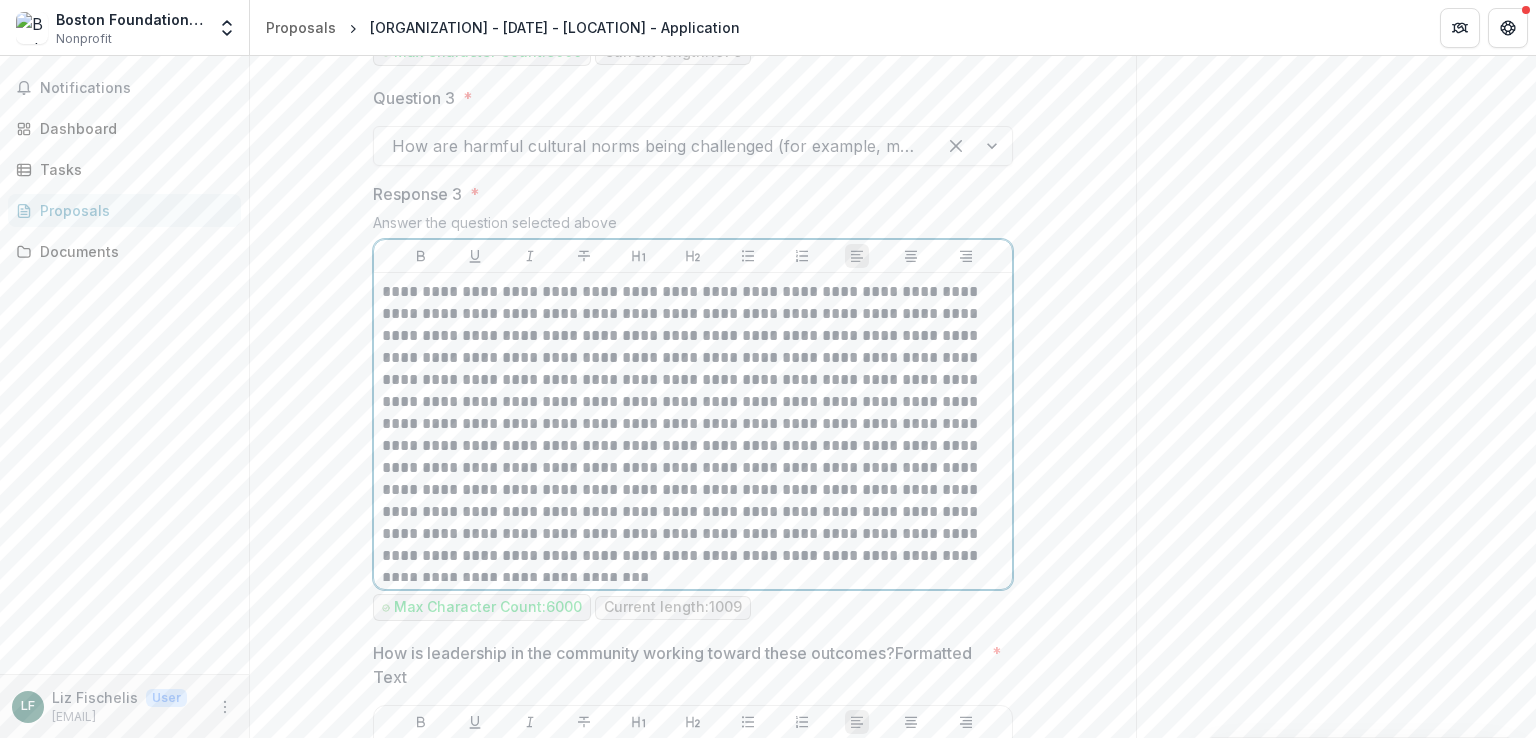 drag, startPoint x: 688, startPoint y: 434, endPoint x: 842, endPoint y: 440, distance: 154.11684 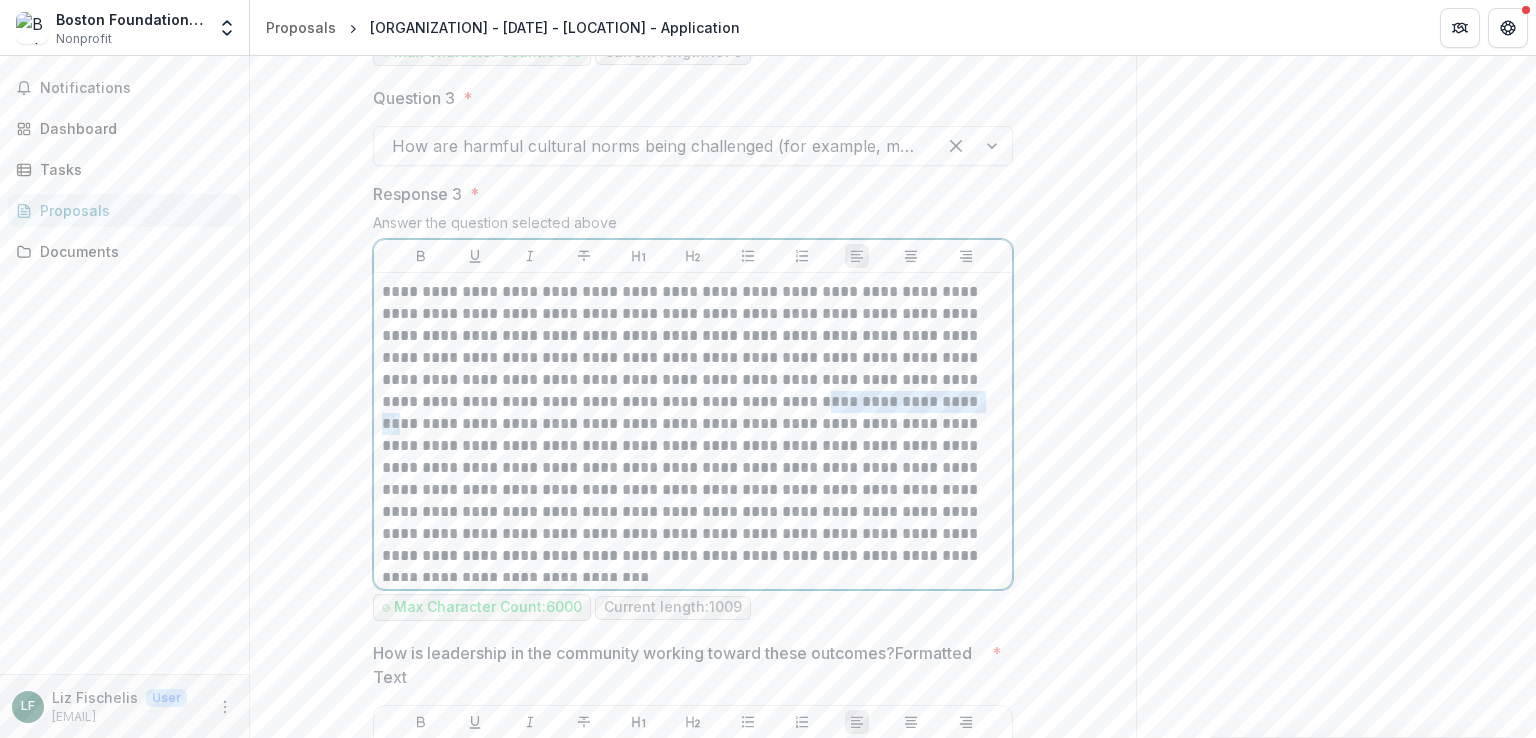 drag, startPoint x: 842, startPoint y: 440, endPoint x: 684, endPoint y: 440, distance: 158 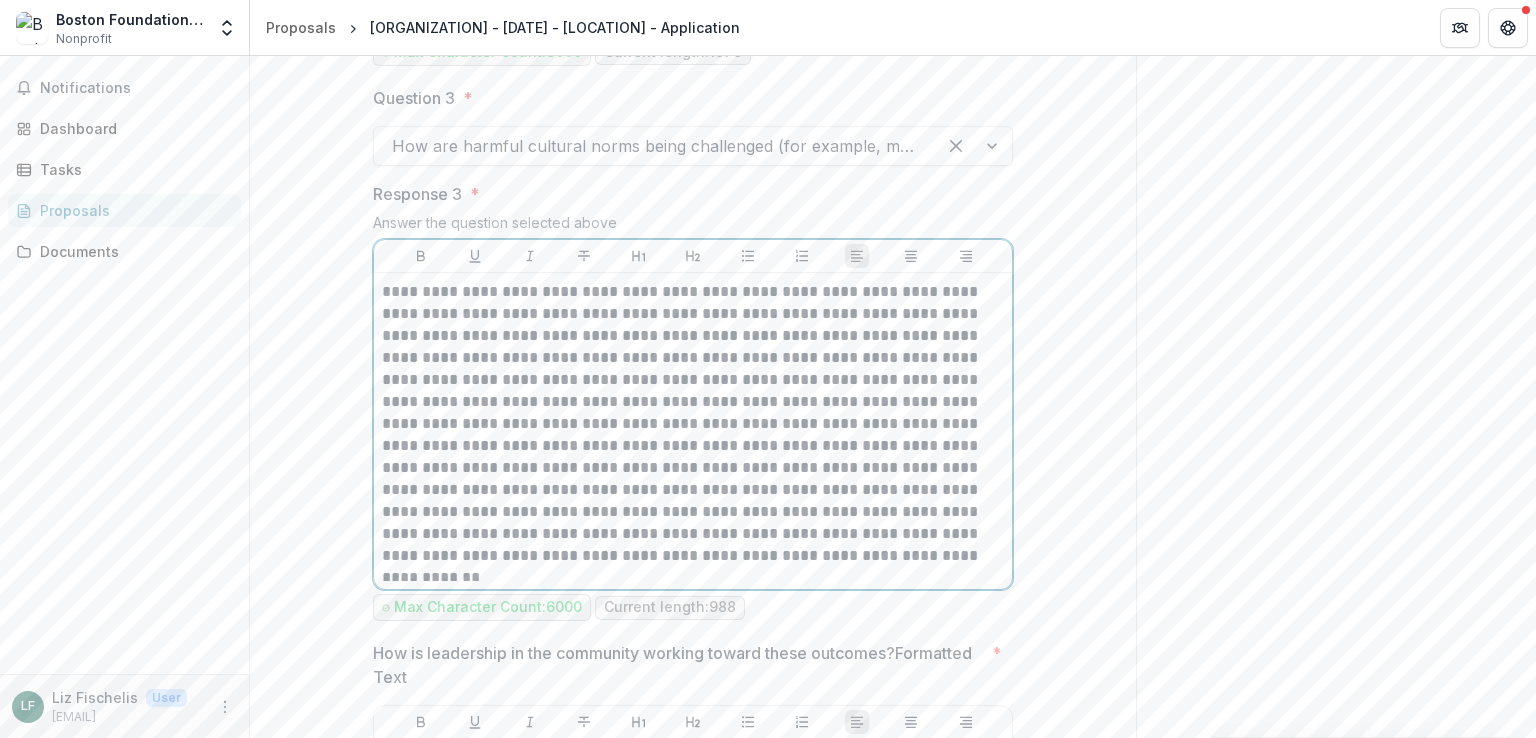 type 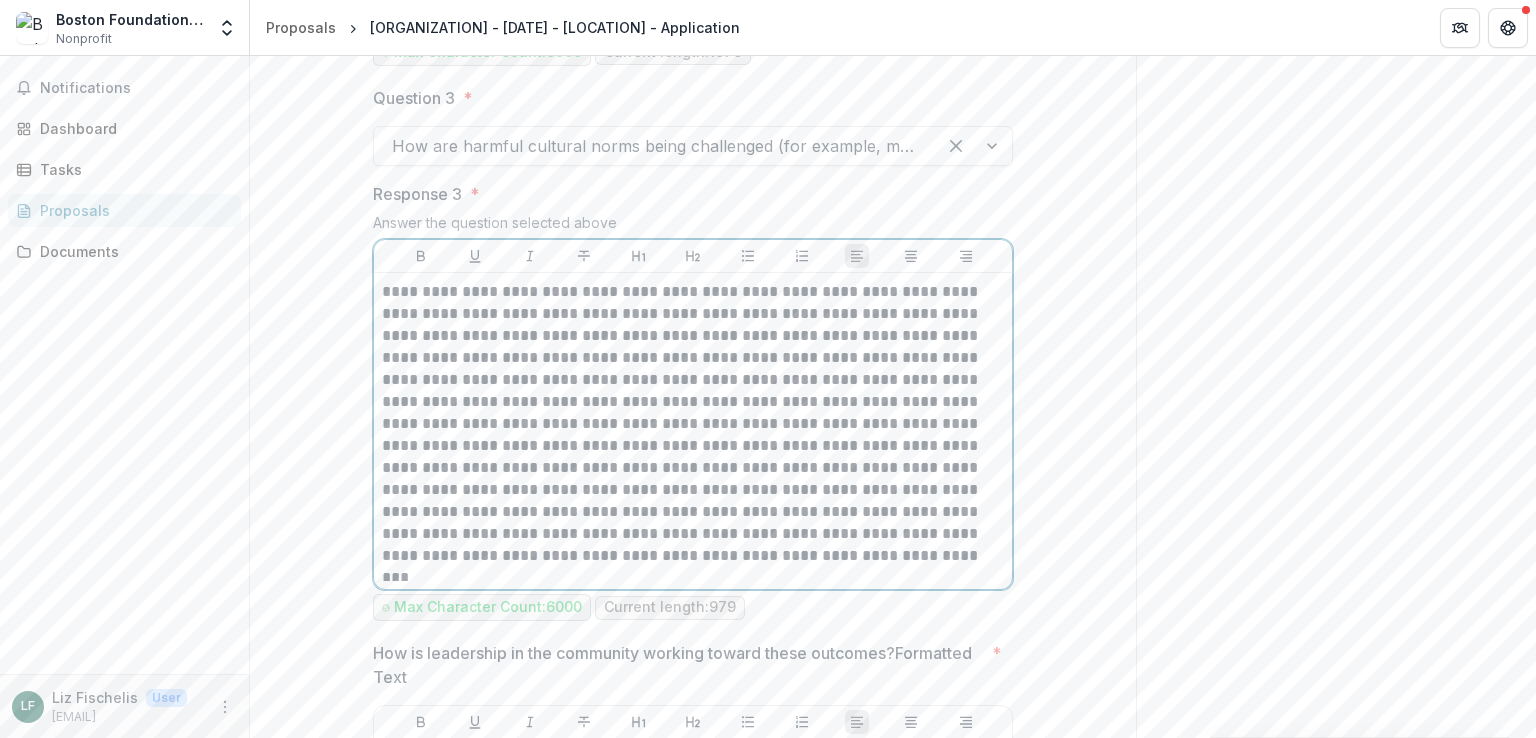 click on "**********" at bounding box center (693, 424) 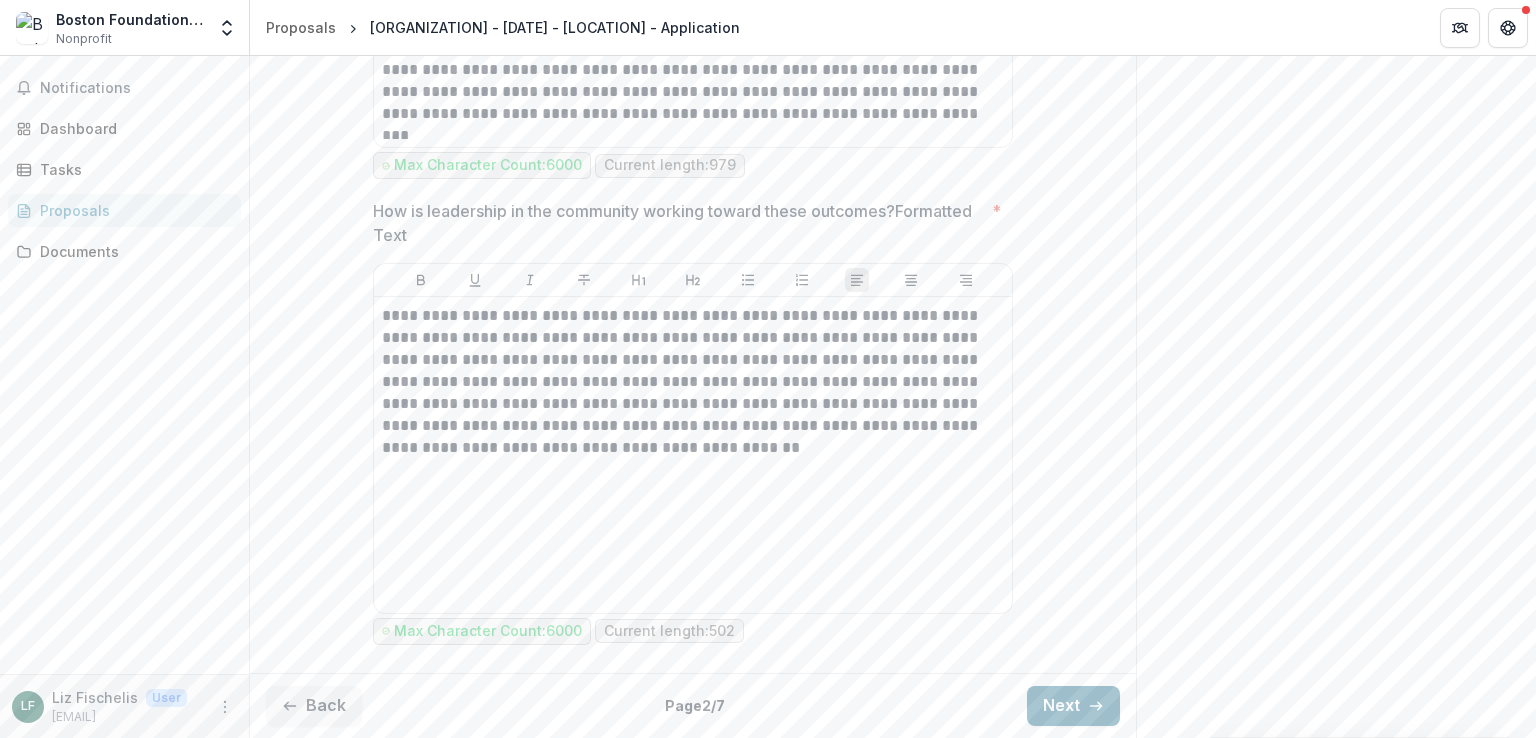click 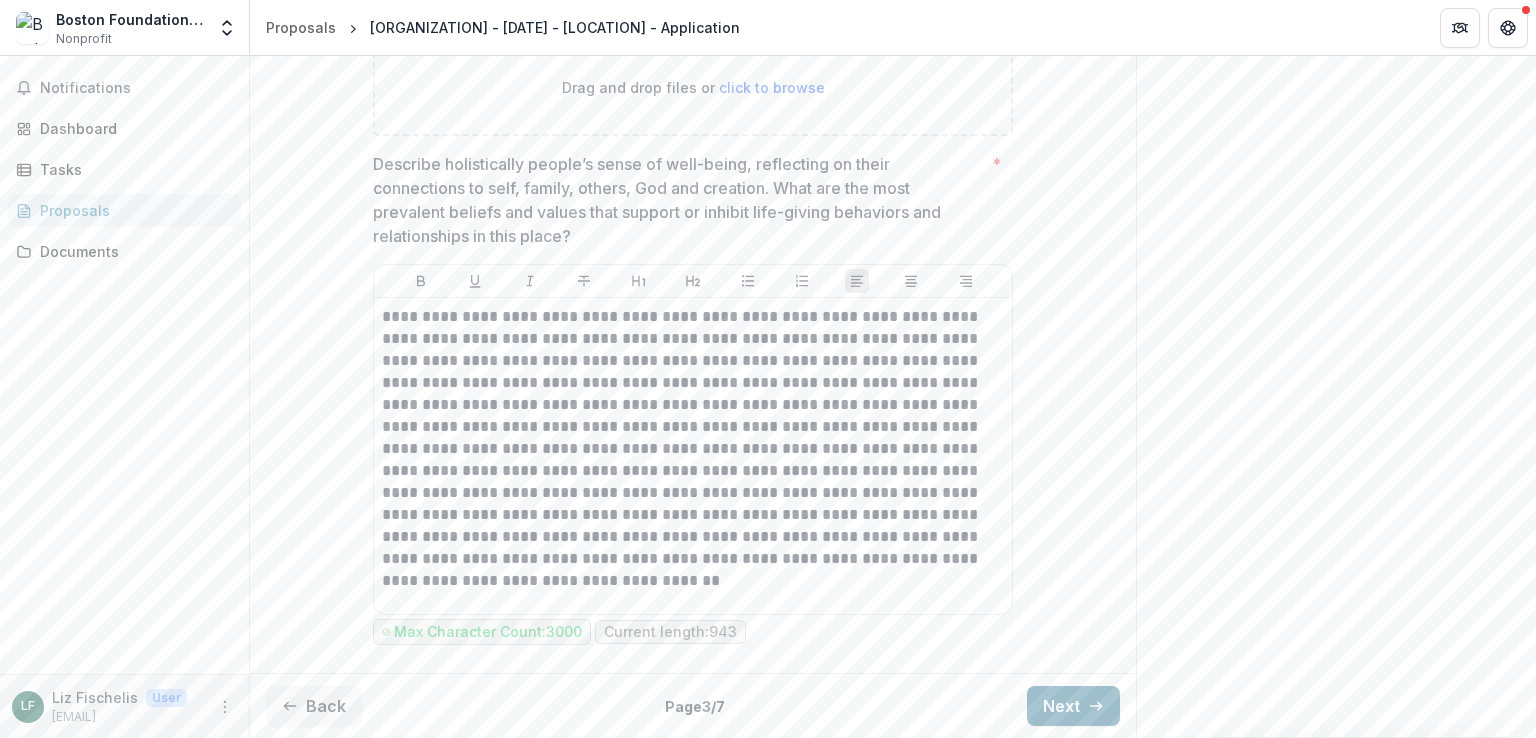 scroll, scrollTop: 1255, scrollLeft: 0, axis: vertical 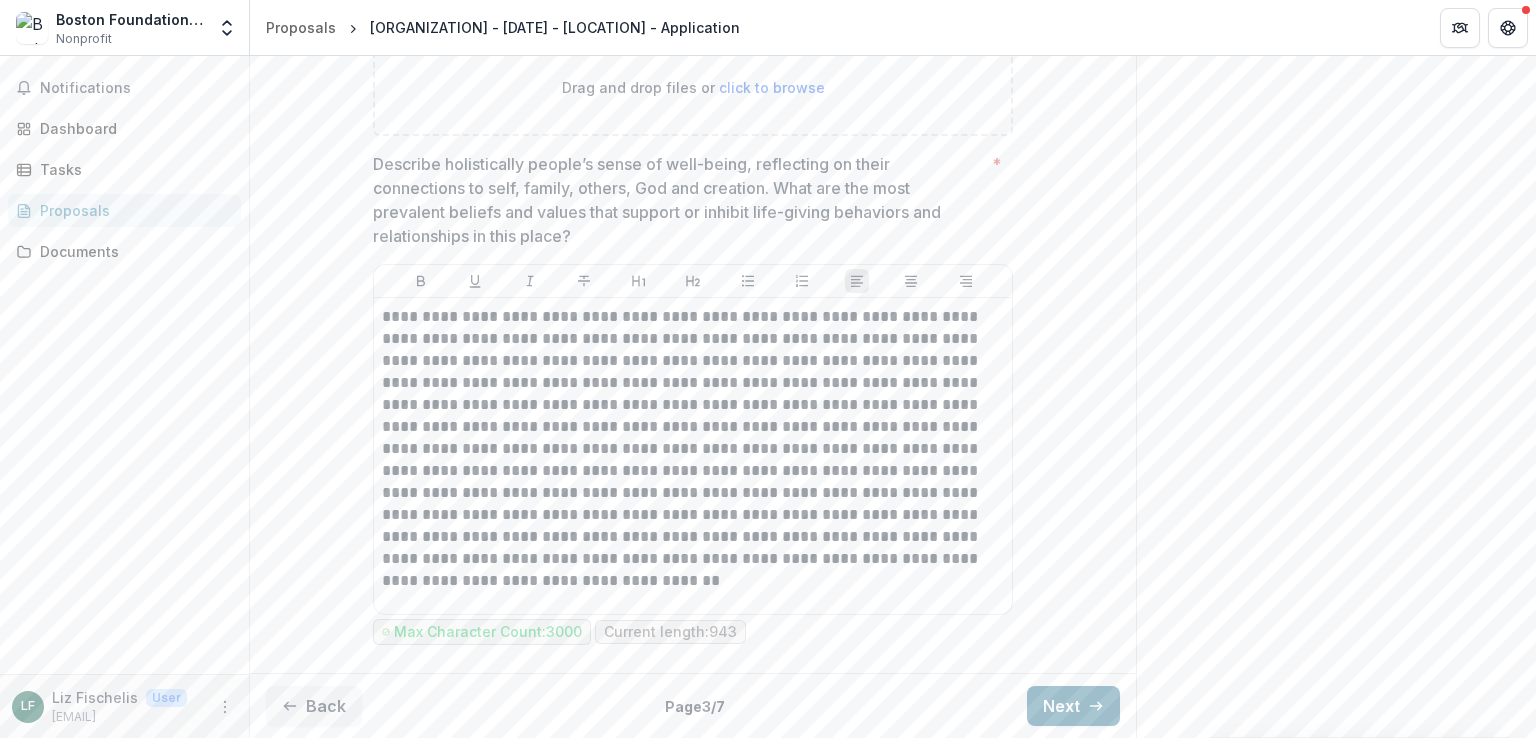 click 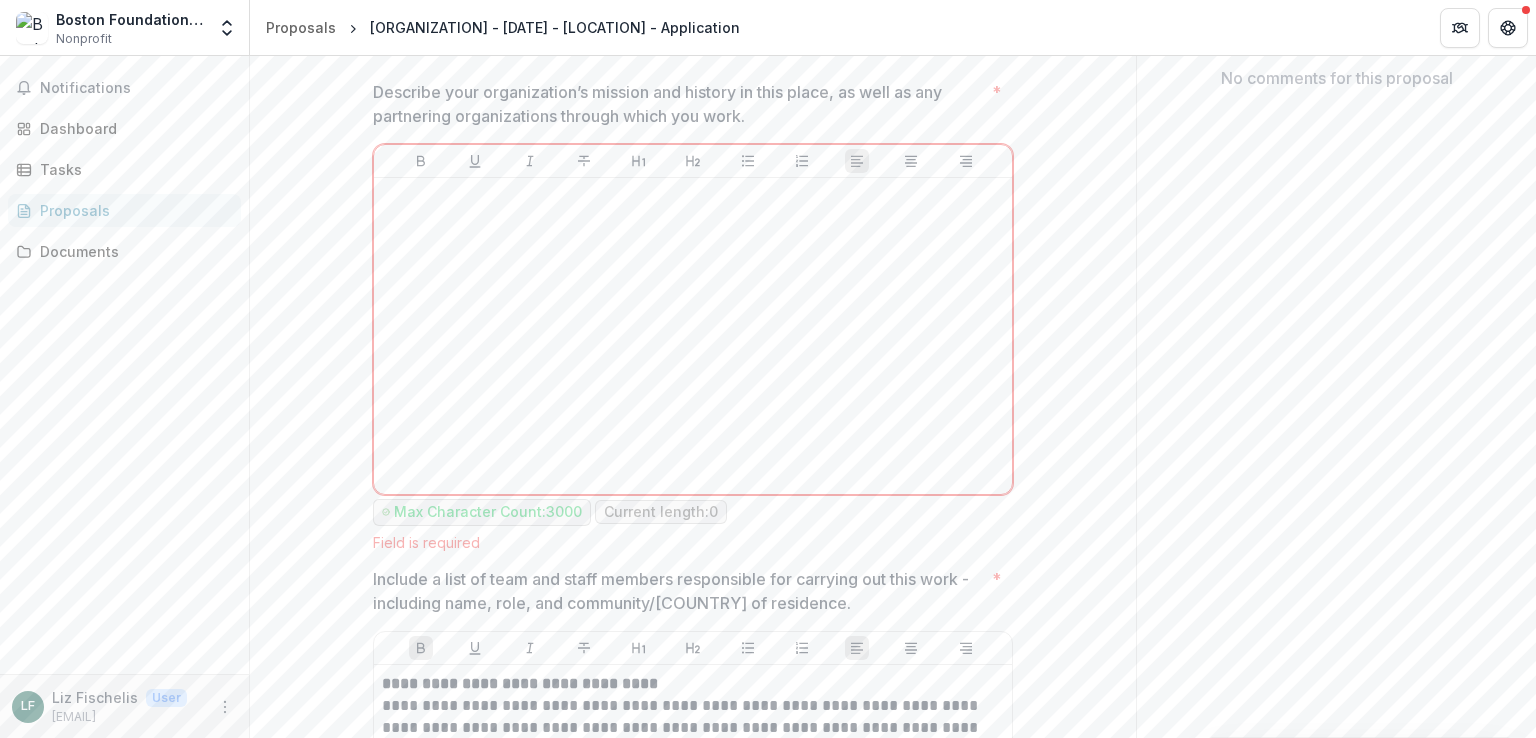 scroll, scrollTop: 446, scrollLeft: 0, axis: vertical 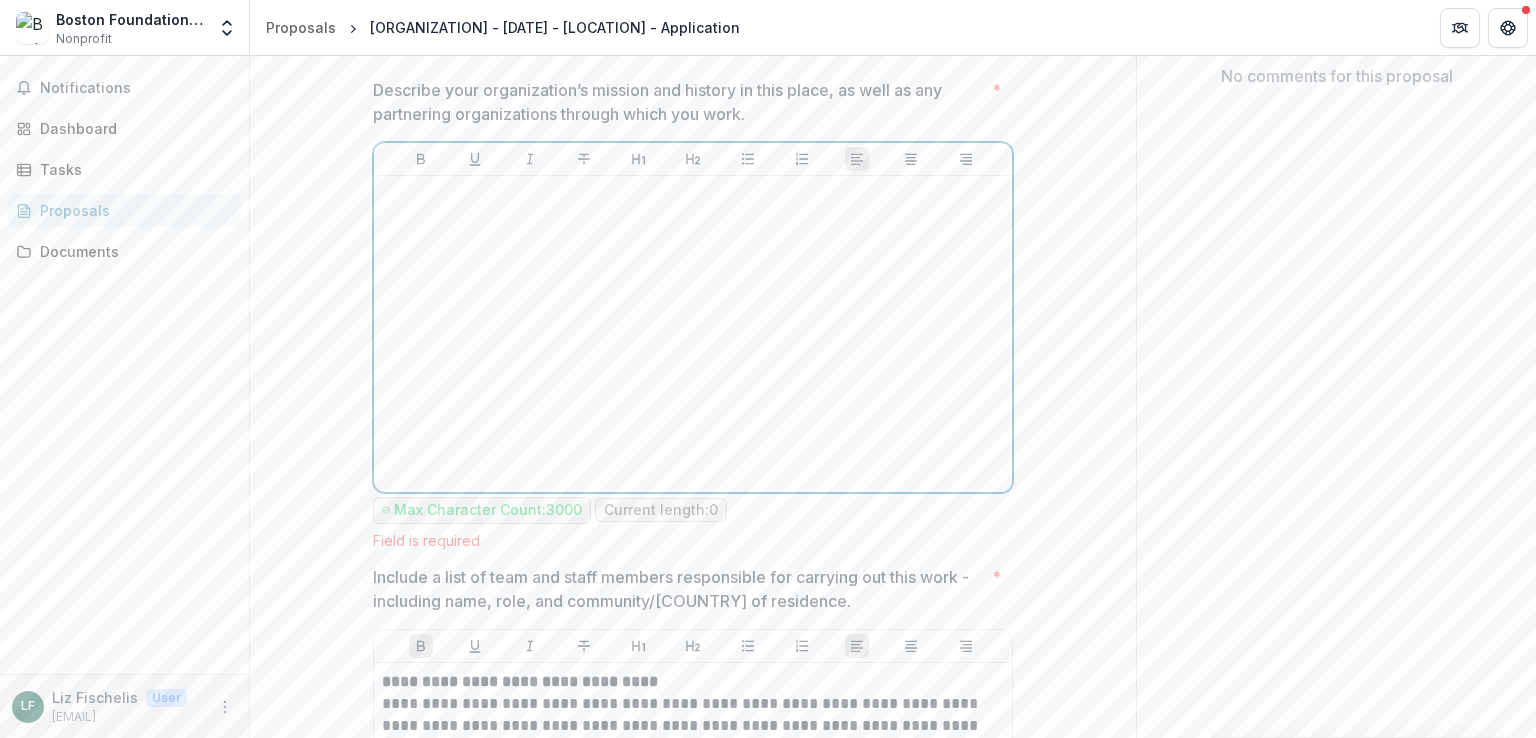 click at bounding box center (693, 195) 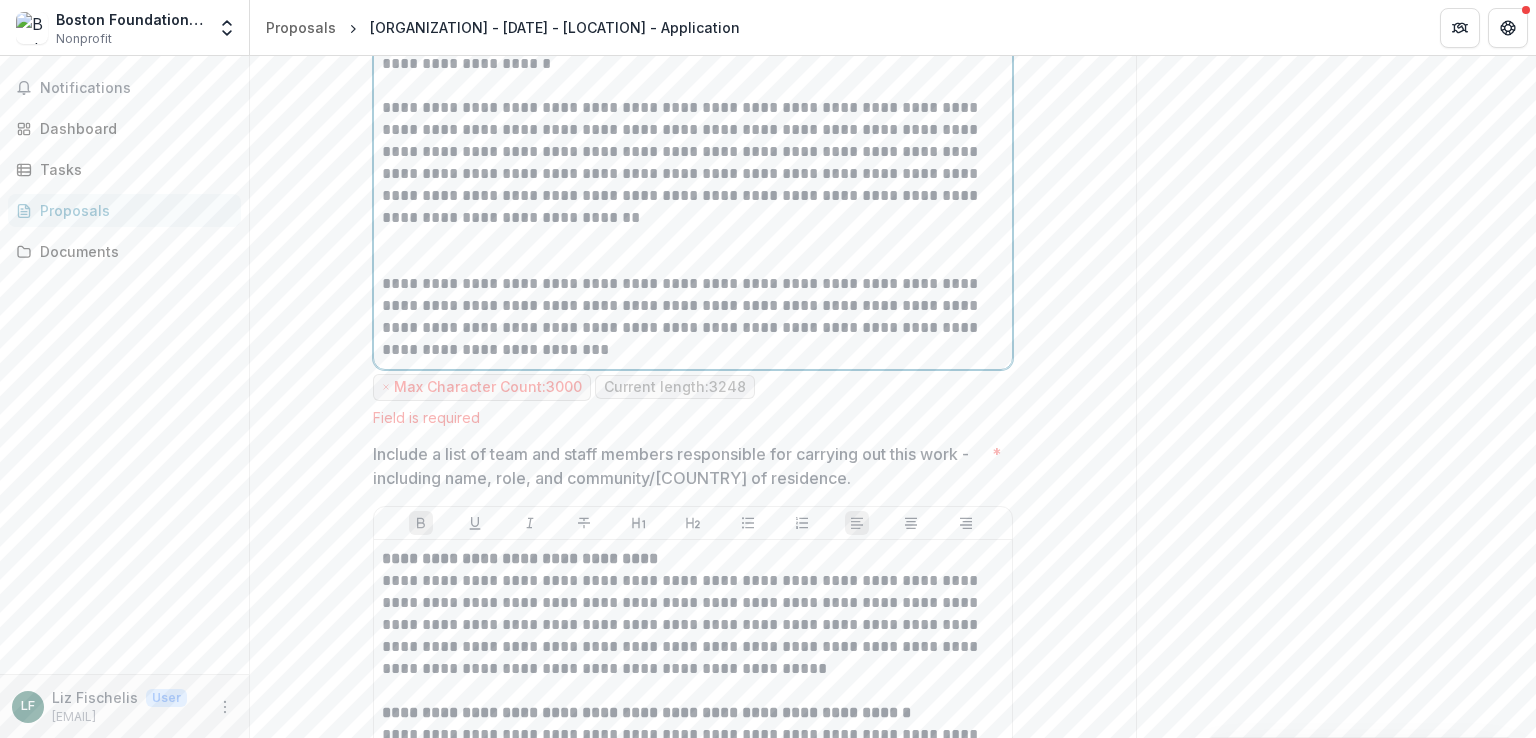 scroll, scrollTop: 1392, scrollLeft: 0, axis: vertical 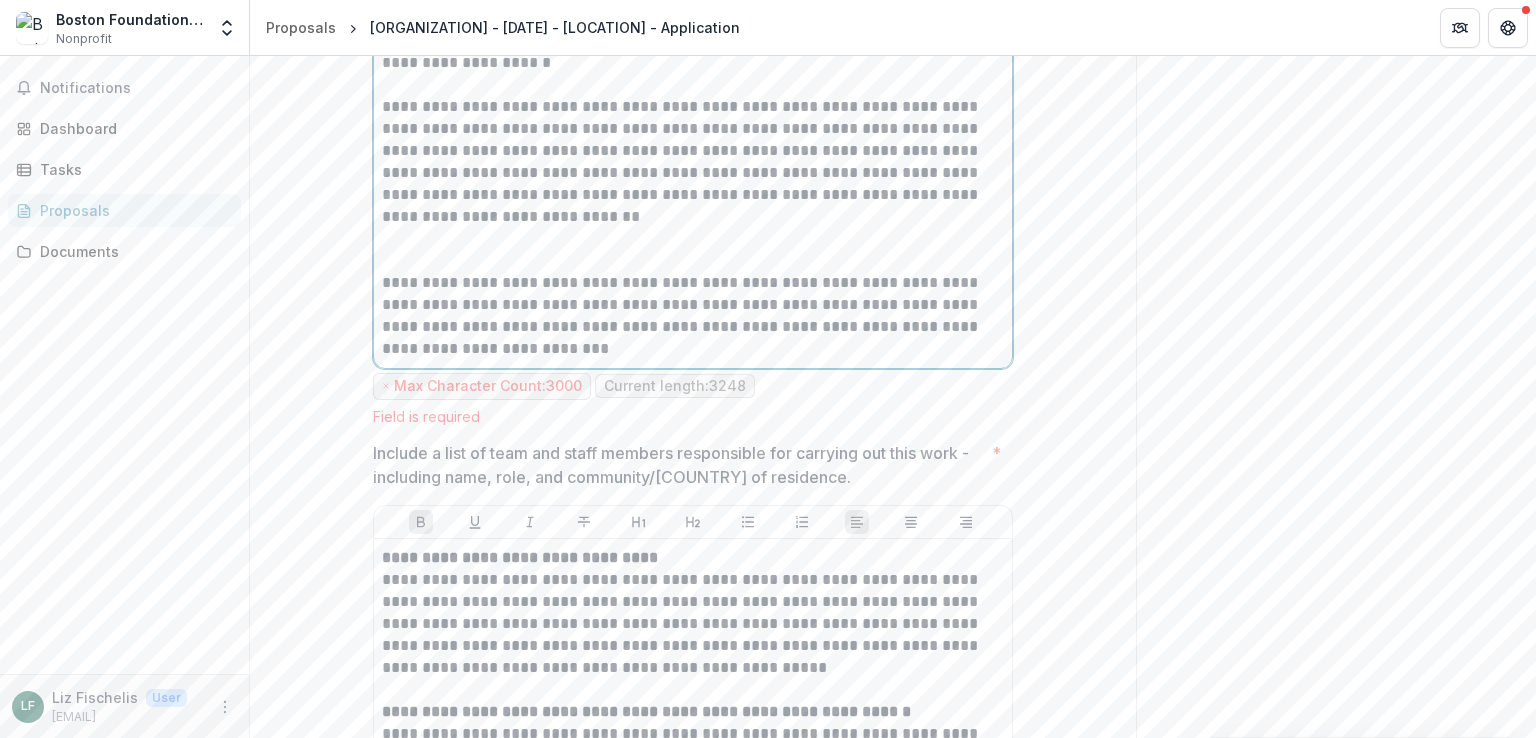 click at bounding box center (693, 250) 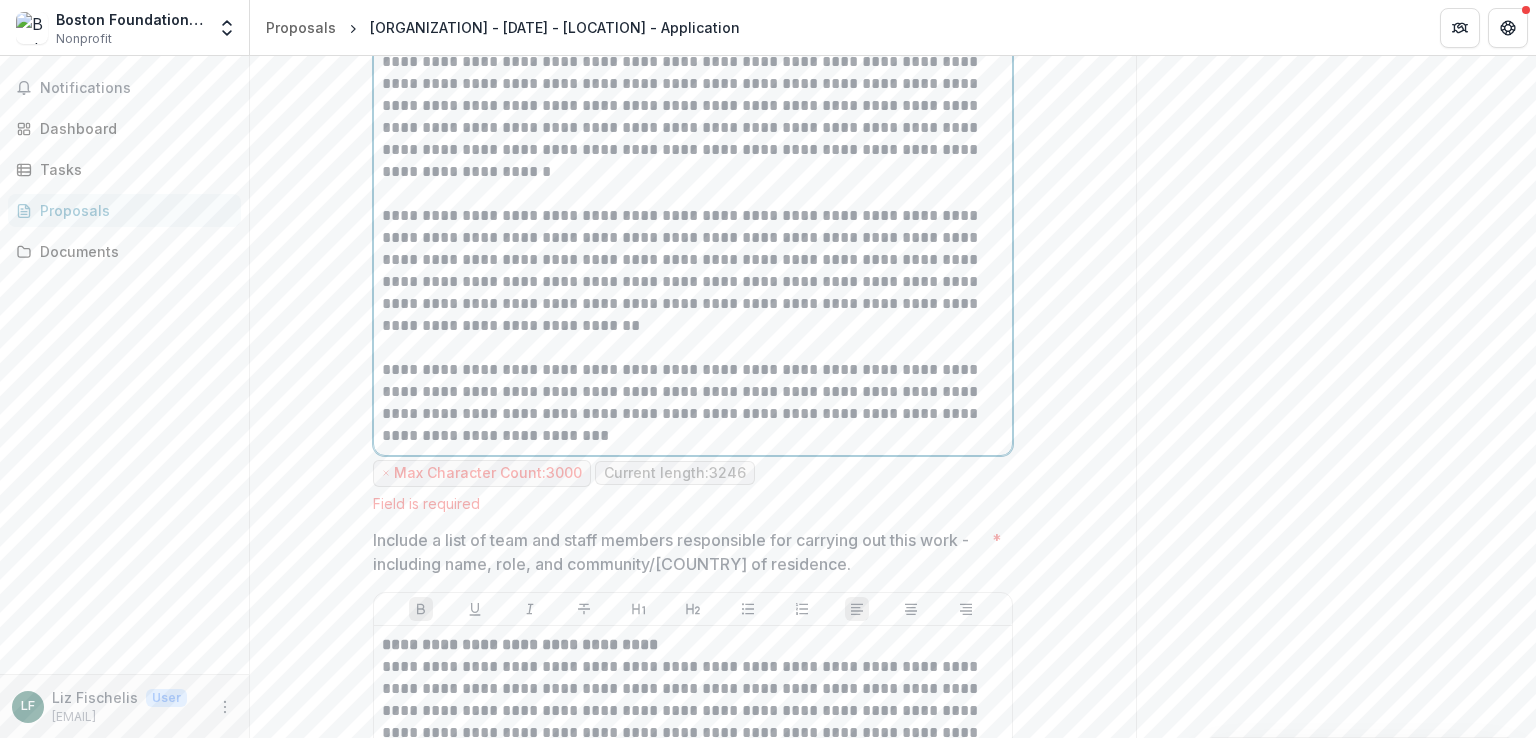 scroll, scrollTop: 1272, scrollLeft: 0, axis: vertical 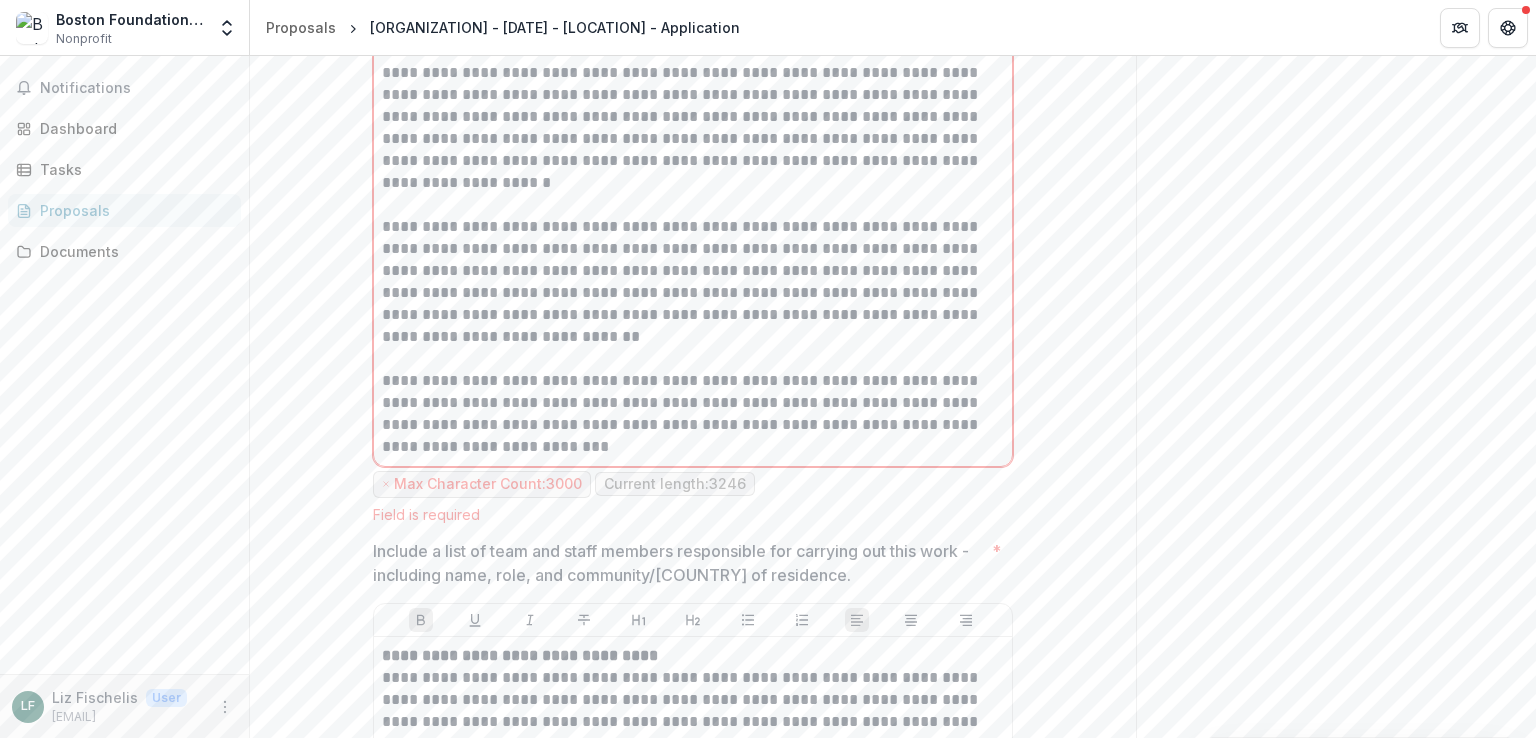 click on "**********" at bounding box center [693, -92] 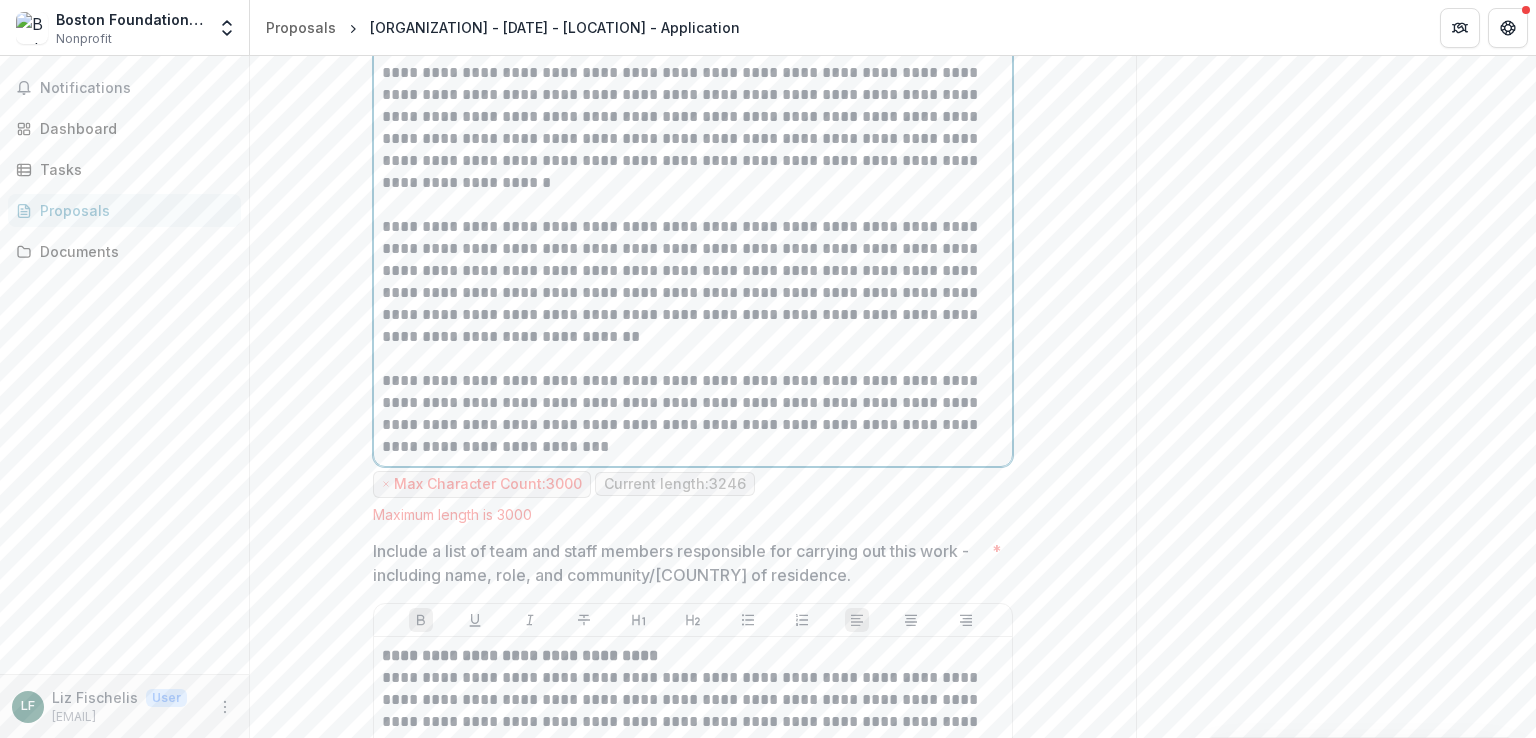 click at bounding box center [693, 194] 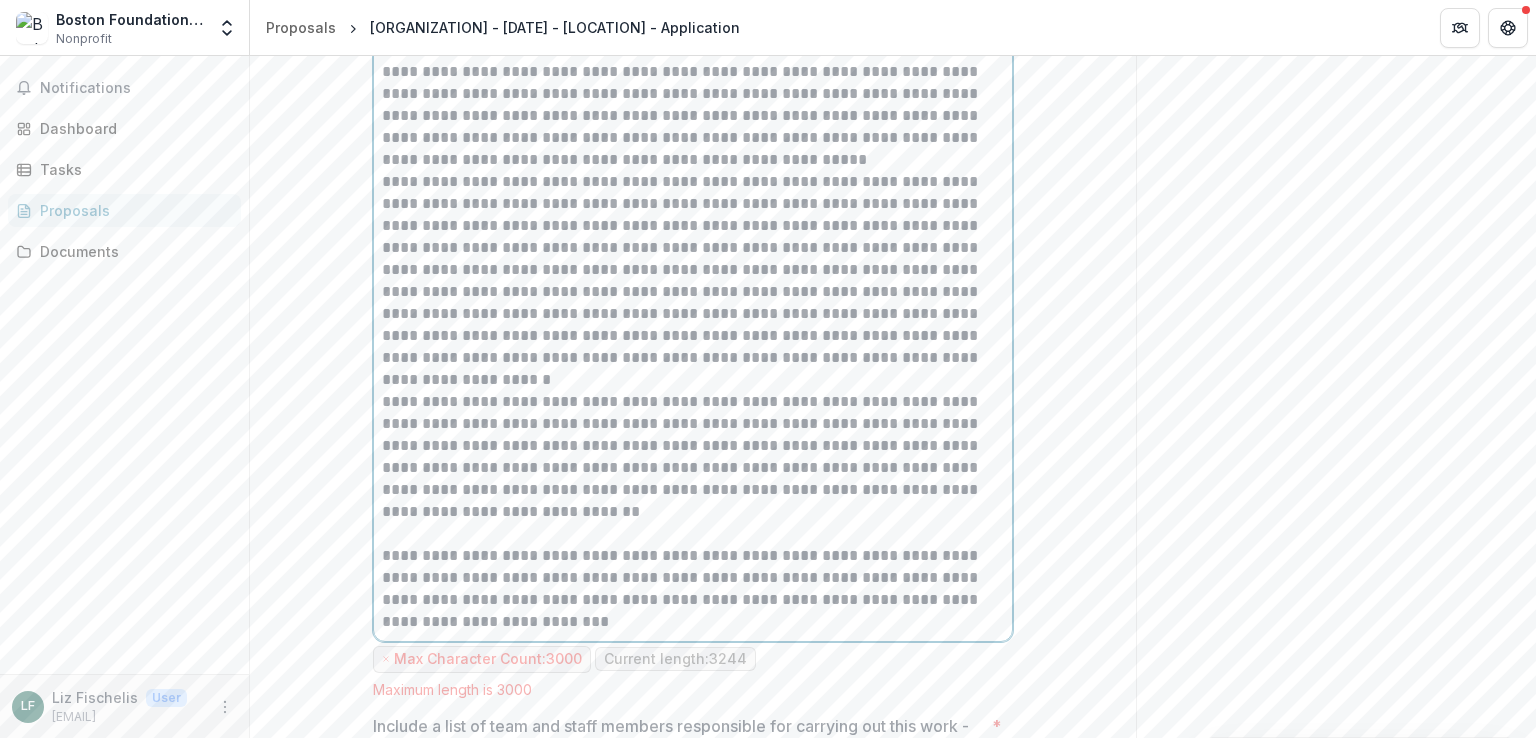 scroll, scrollTop: 1072, scrollLeft: 0, axis: vertical 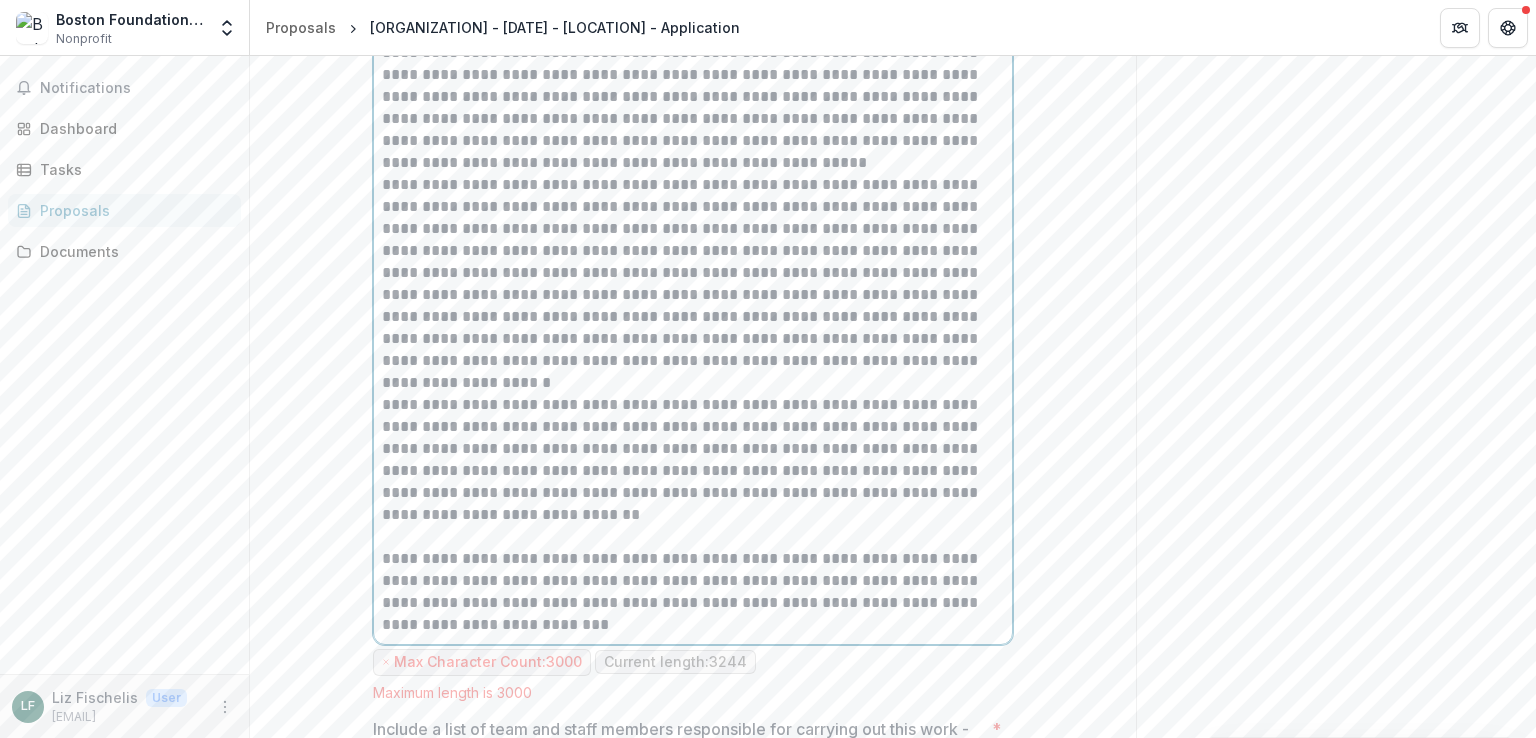 click on "**********" at bounding box center (693, 108) 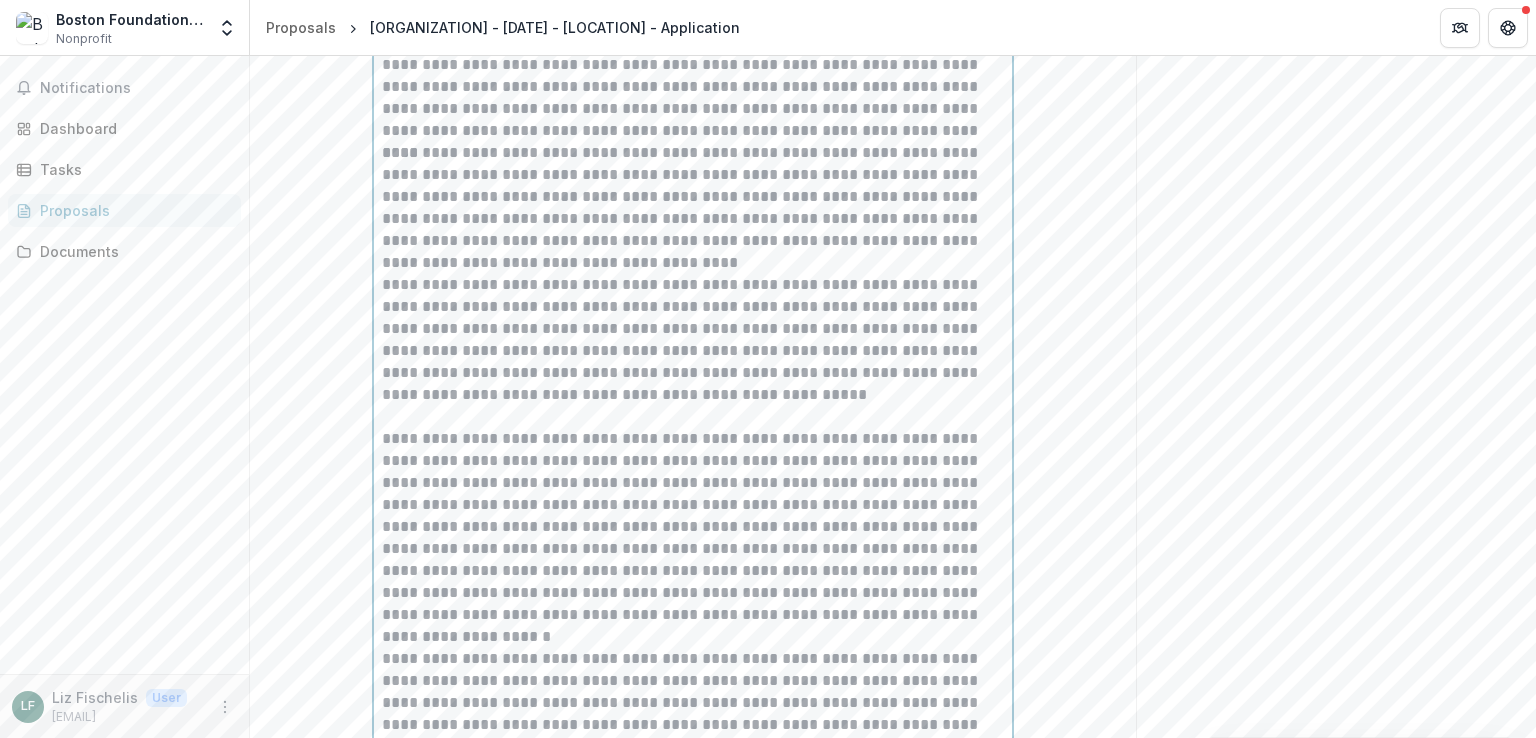 scroll, scrollTop: 837, scrollLeft: 0, axis: vertical 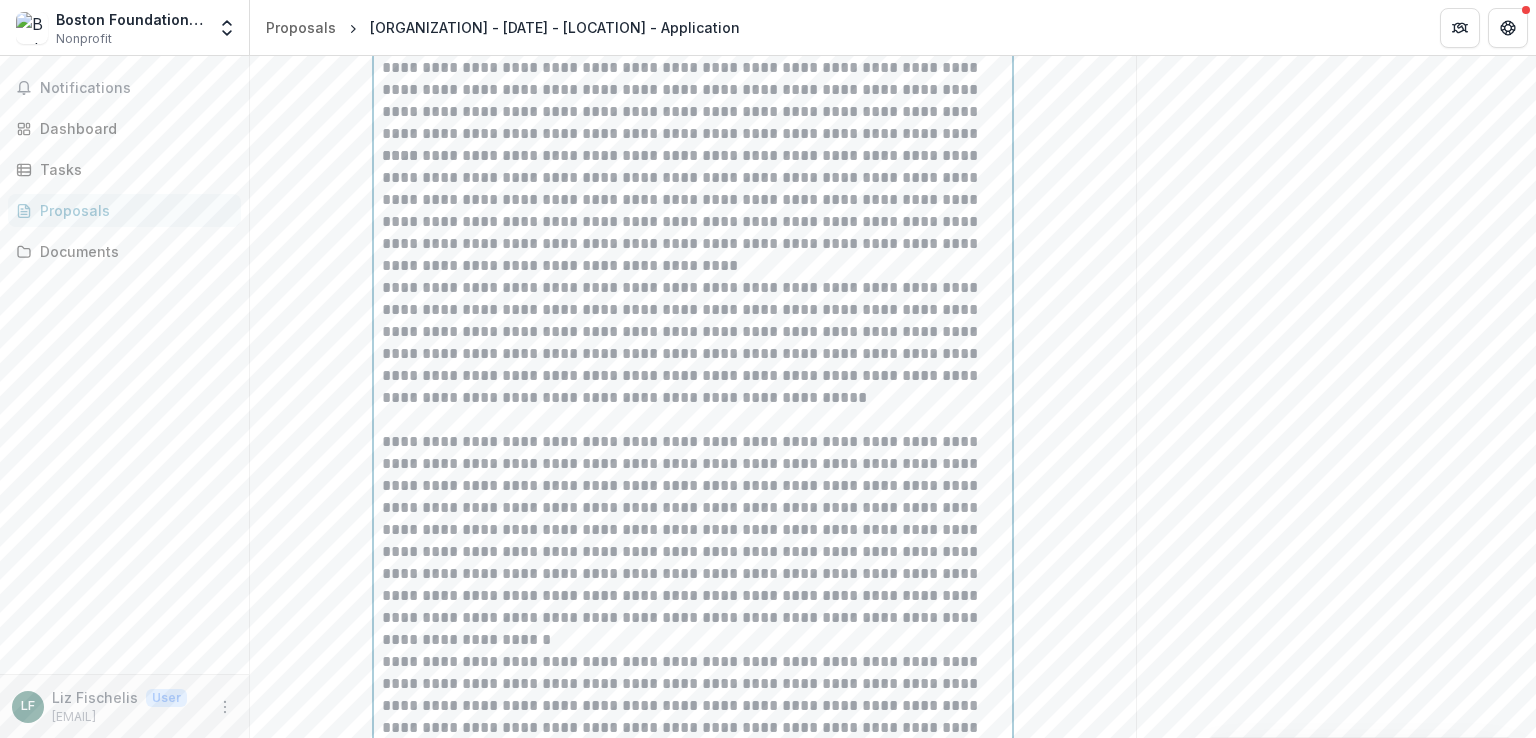 click on "**********" at bounding box center (693, 79) 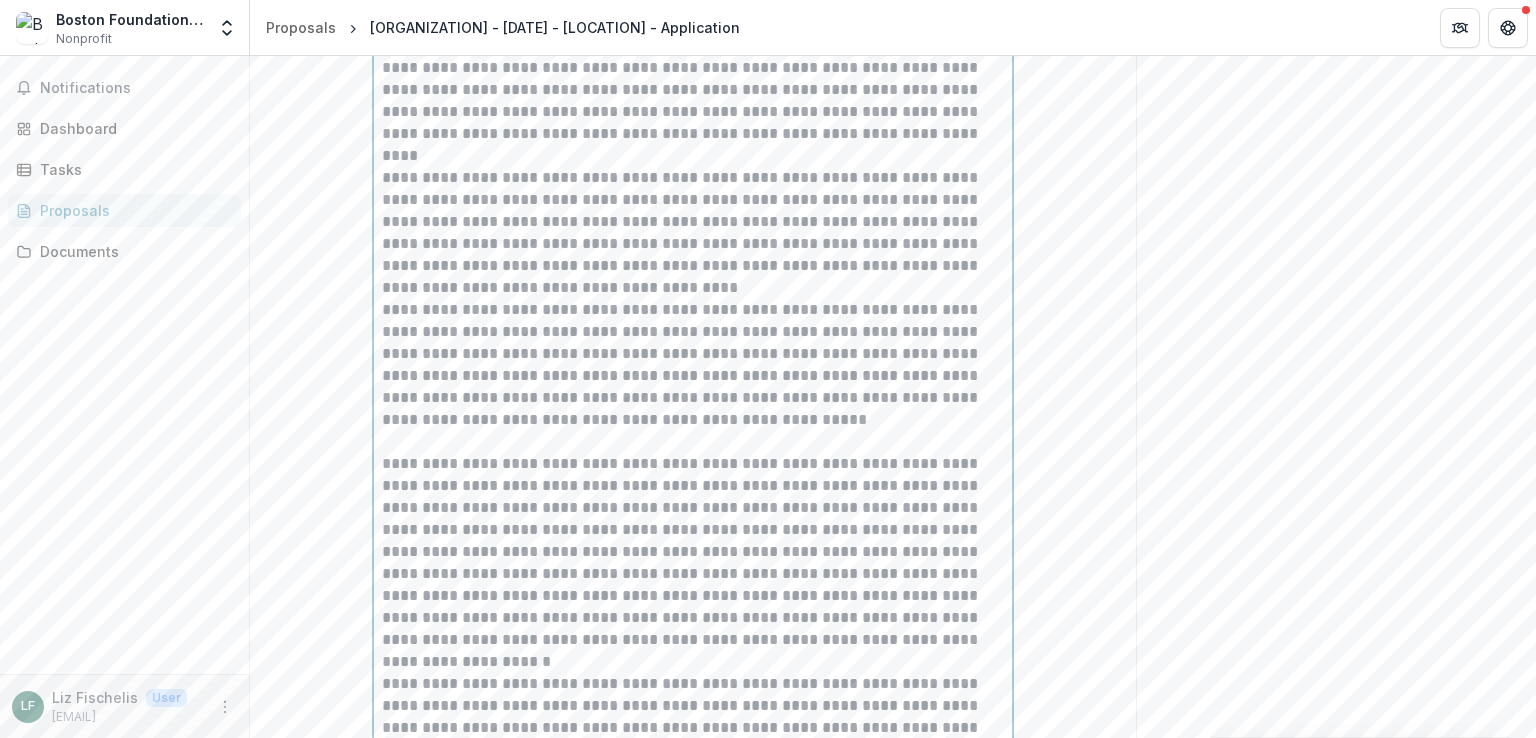click on "**********" at bounding box center [693, 233] 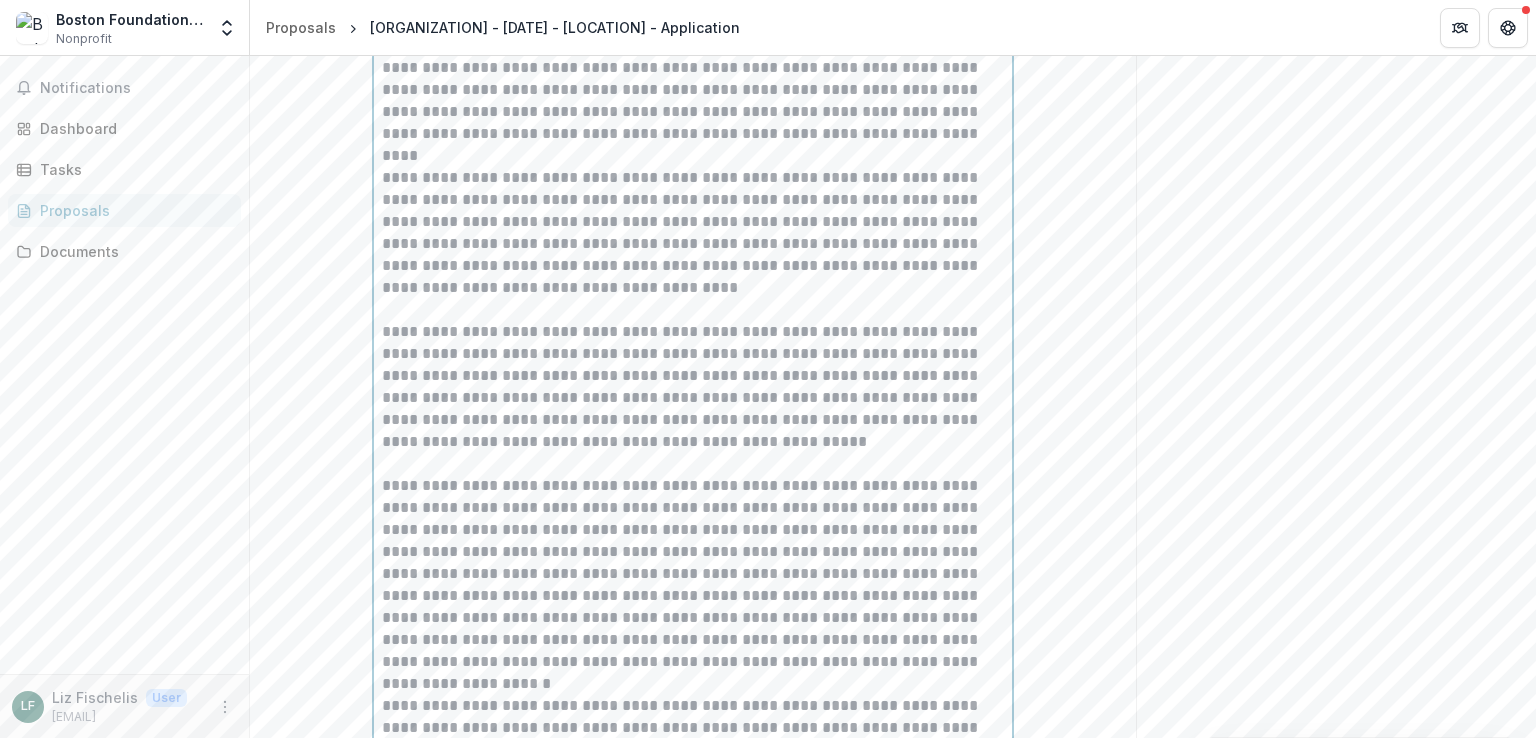 click on "**********" at bounding box center [693, 233] 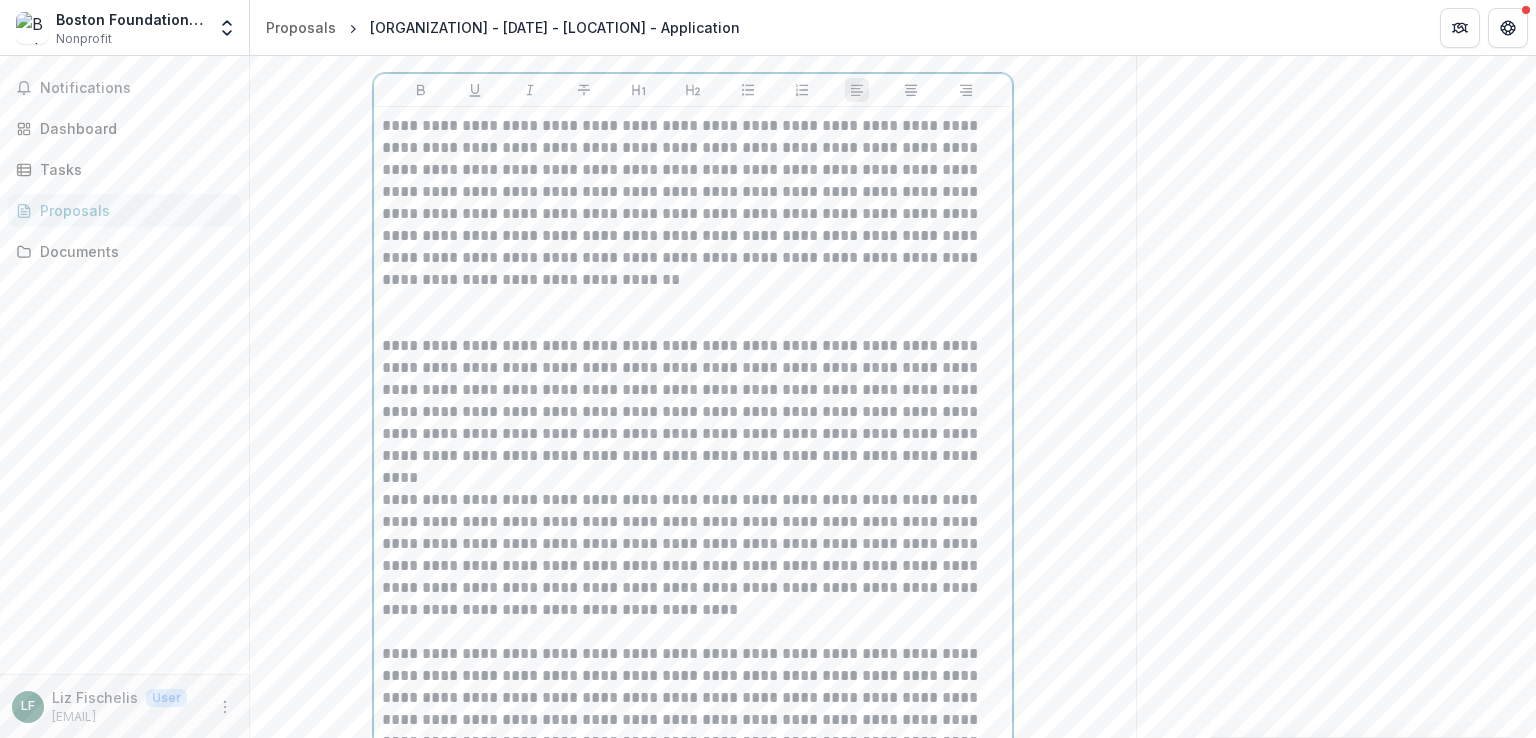 scroll, scrollTop: 512, scrollLeft: 0, axis: vertical 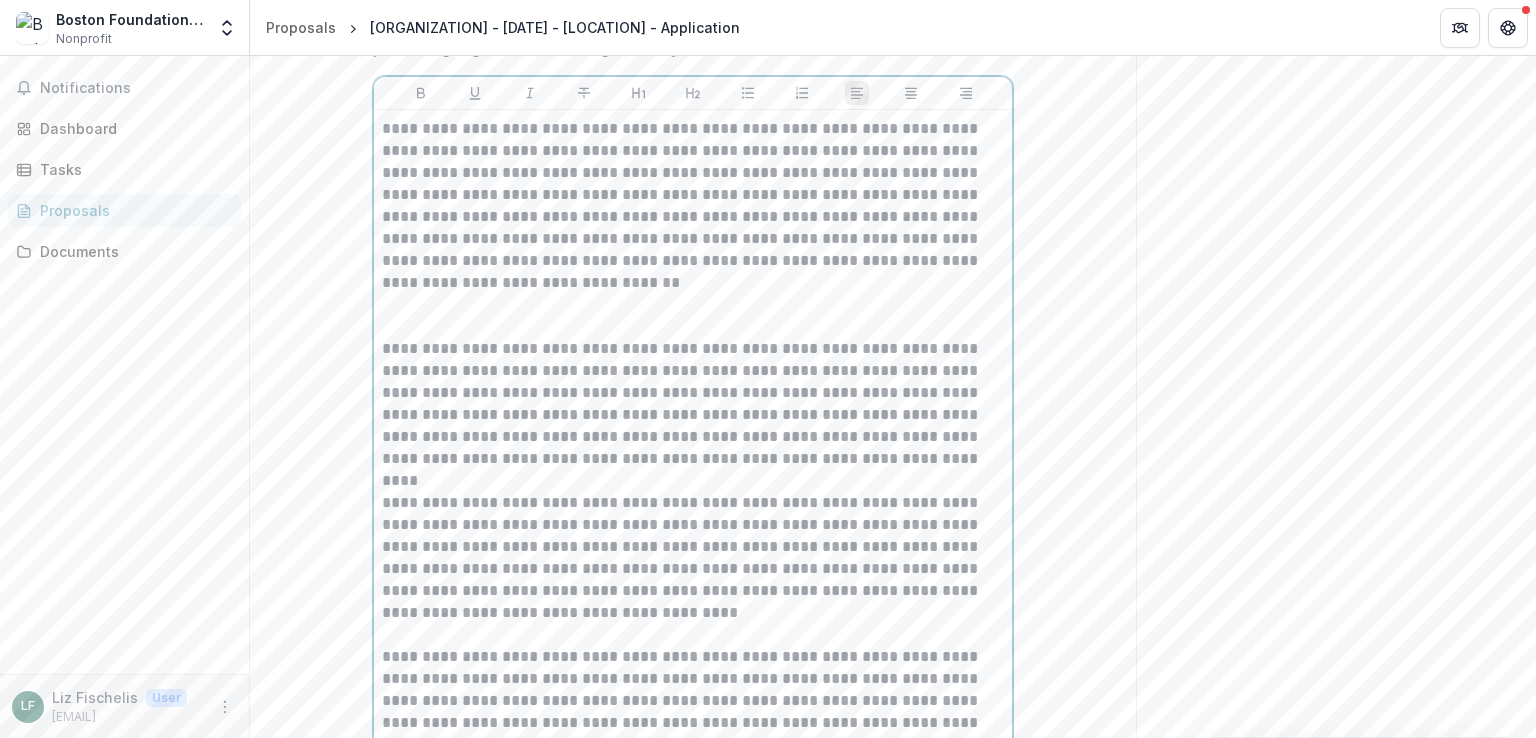 click at bounding box center [693, 316] 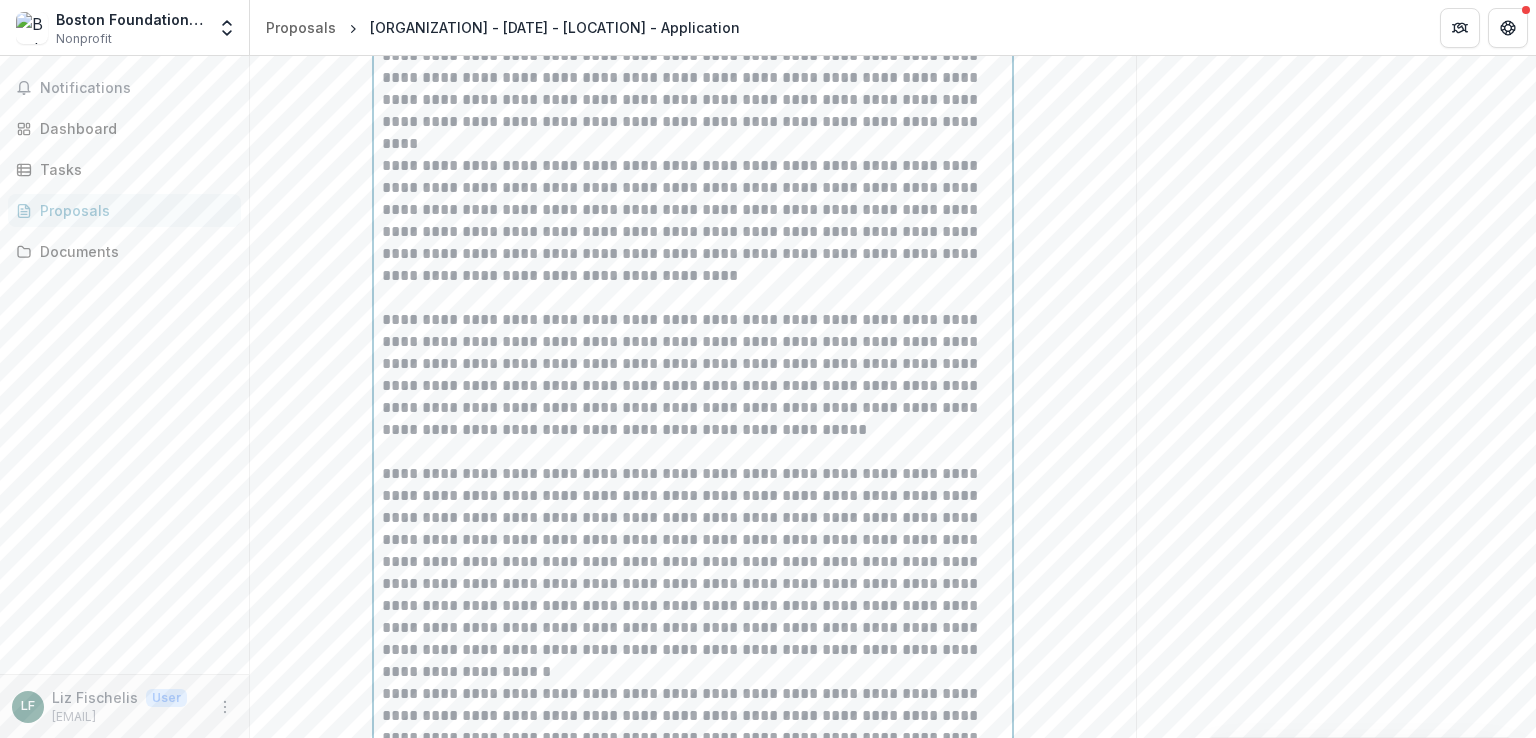 scroll, scrollTop: 828, scrollLeft: 0, axis: vertical 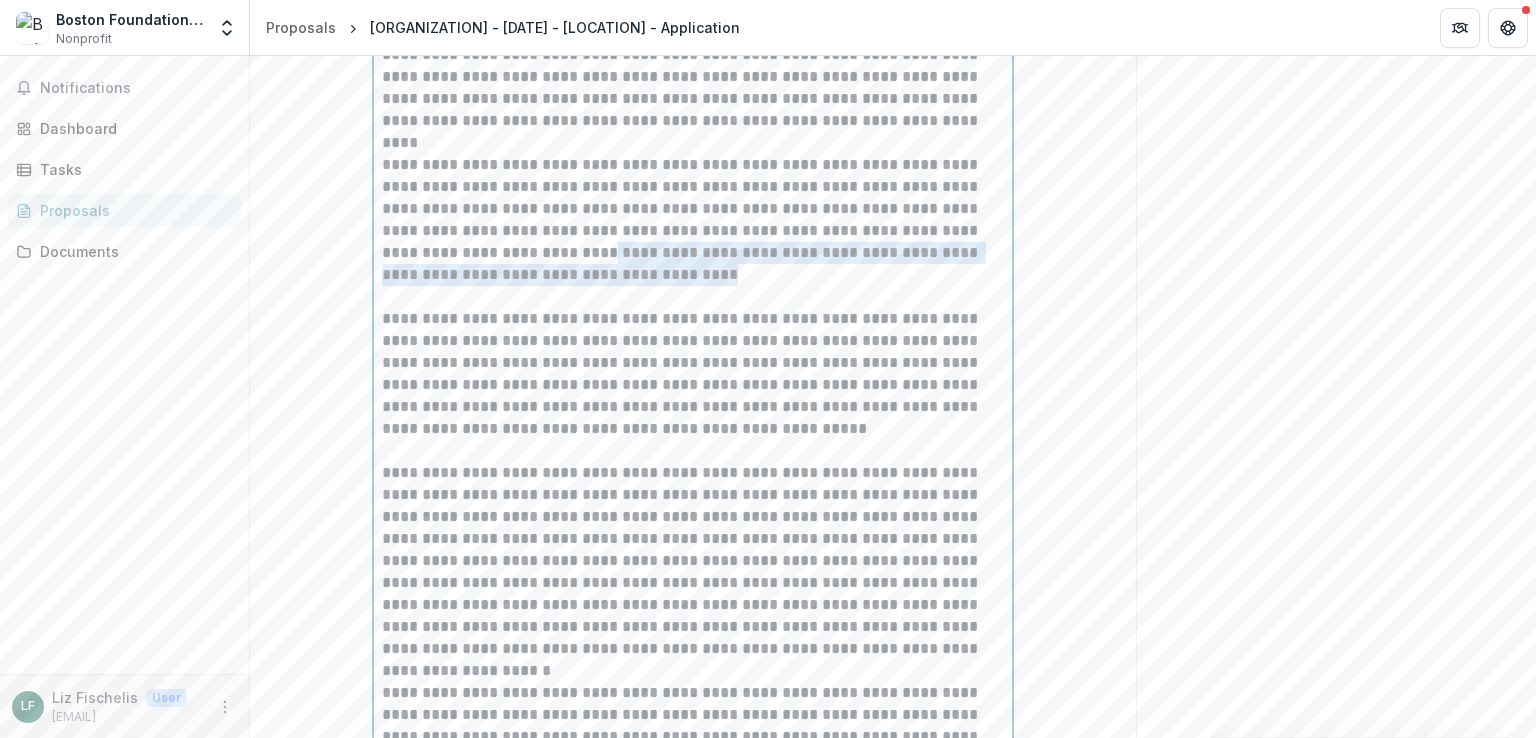 drag, startPoint x: 506, startPoint y: 291, endPoint x: 593, endPoint y: 309, distance: 88.84256 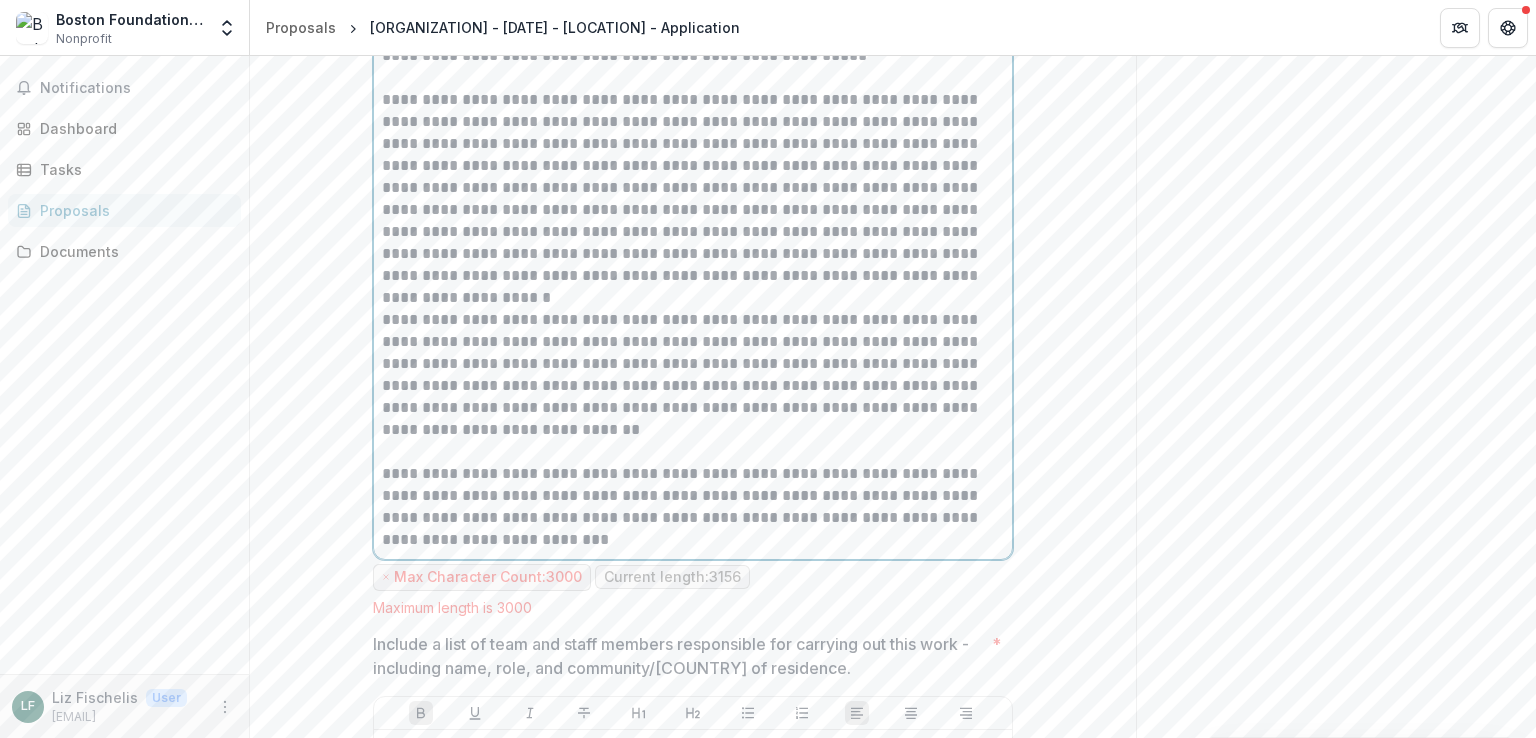 scroll, scrollTop: 1183, scrollLeft: 0, axis: vertical 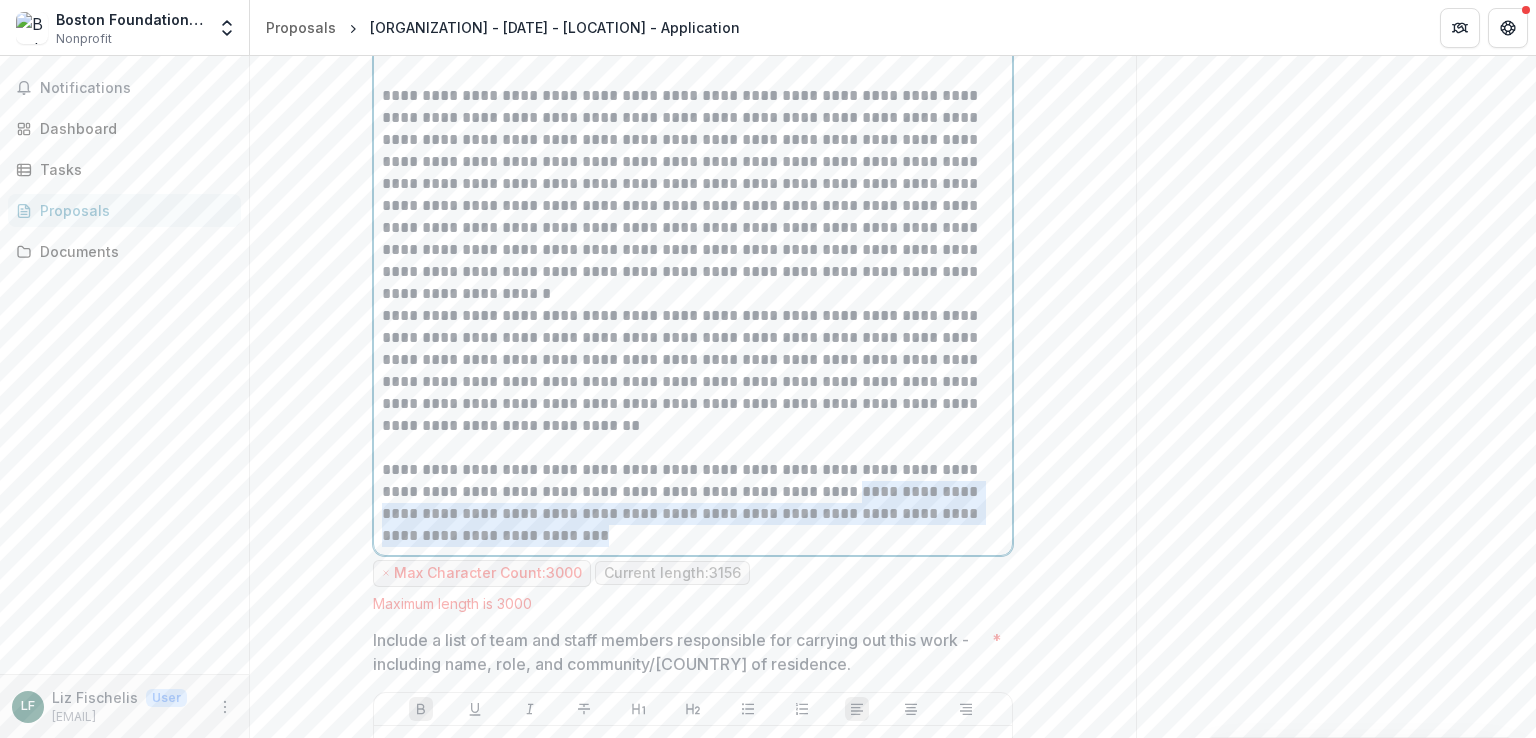 drag, startPoint x: 764, startPoint y: 530, endPoint x: 787, endPoint y: 573, distance: 48.76474 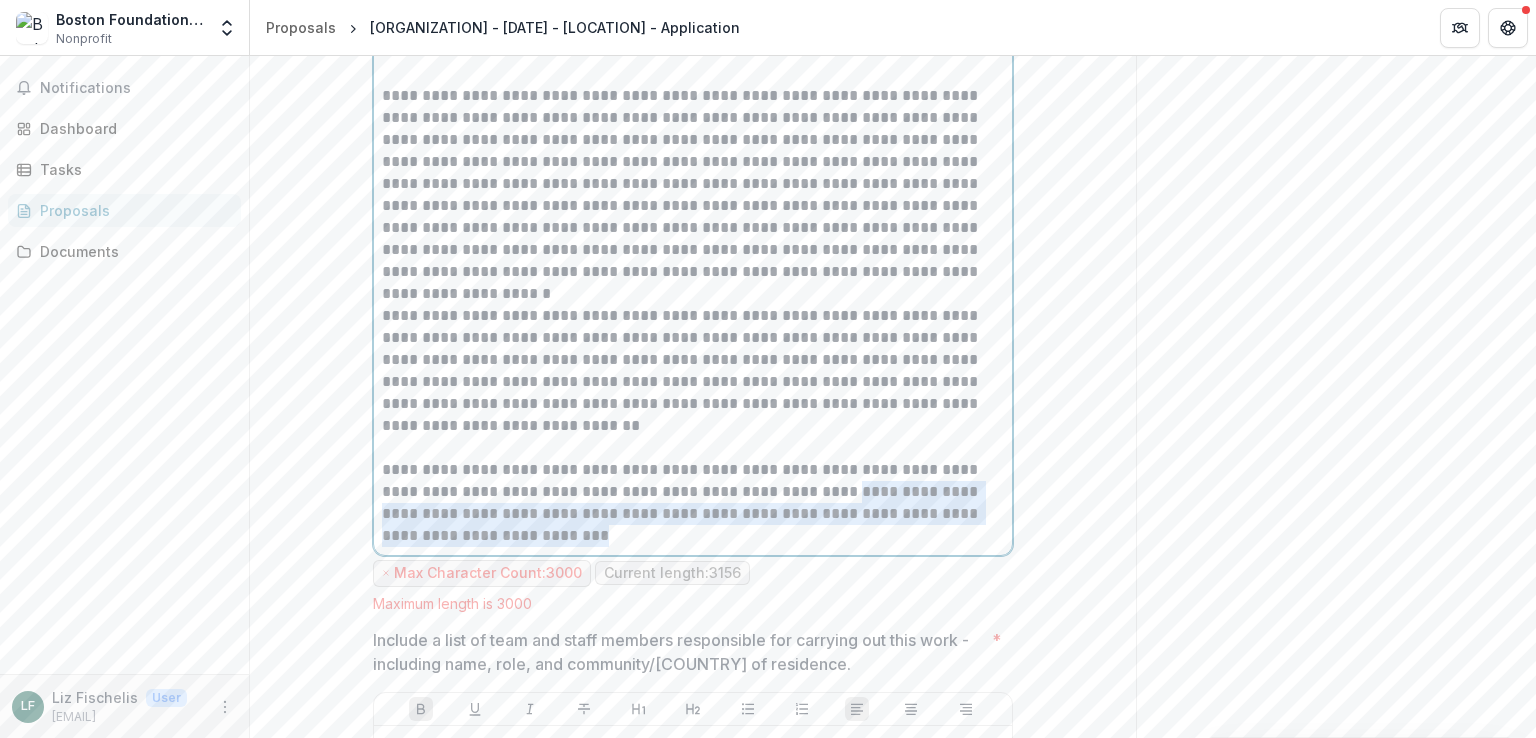 click on "**********" at bounding box center [693, 503] 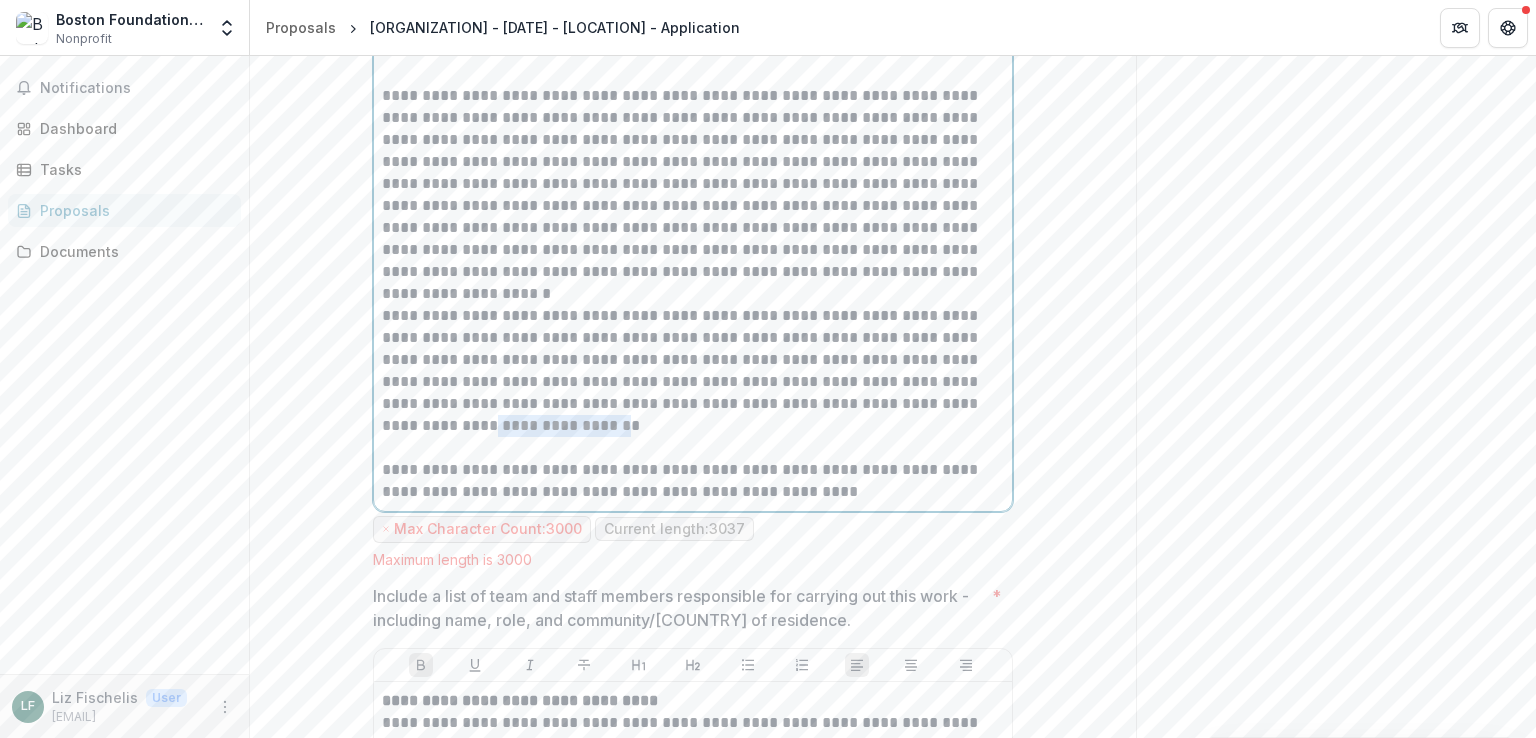 drag, startPoint x: 444, startPoint y: 462, endPoint x: 596, endPoint y: 462, distance: 152 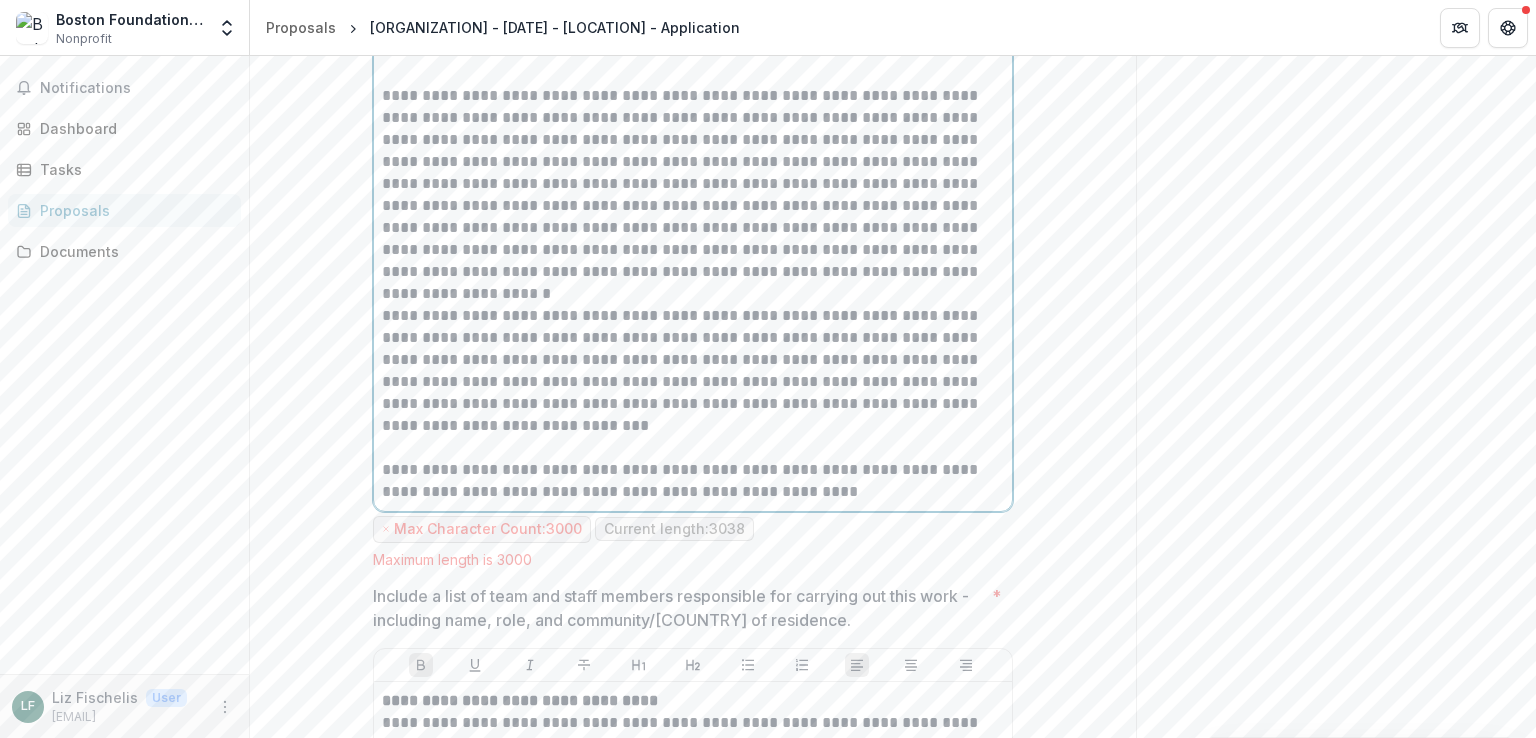 click on "**********" at bounding box center (693, 382) 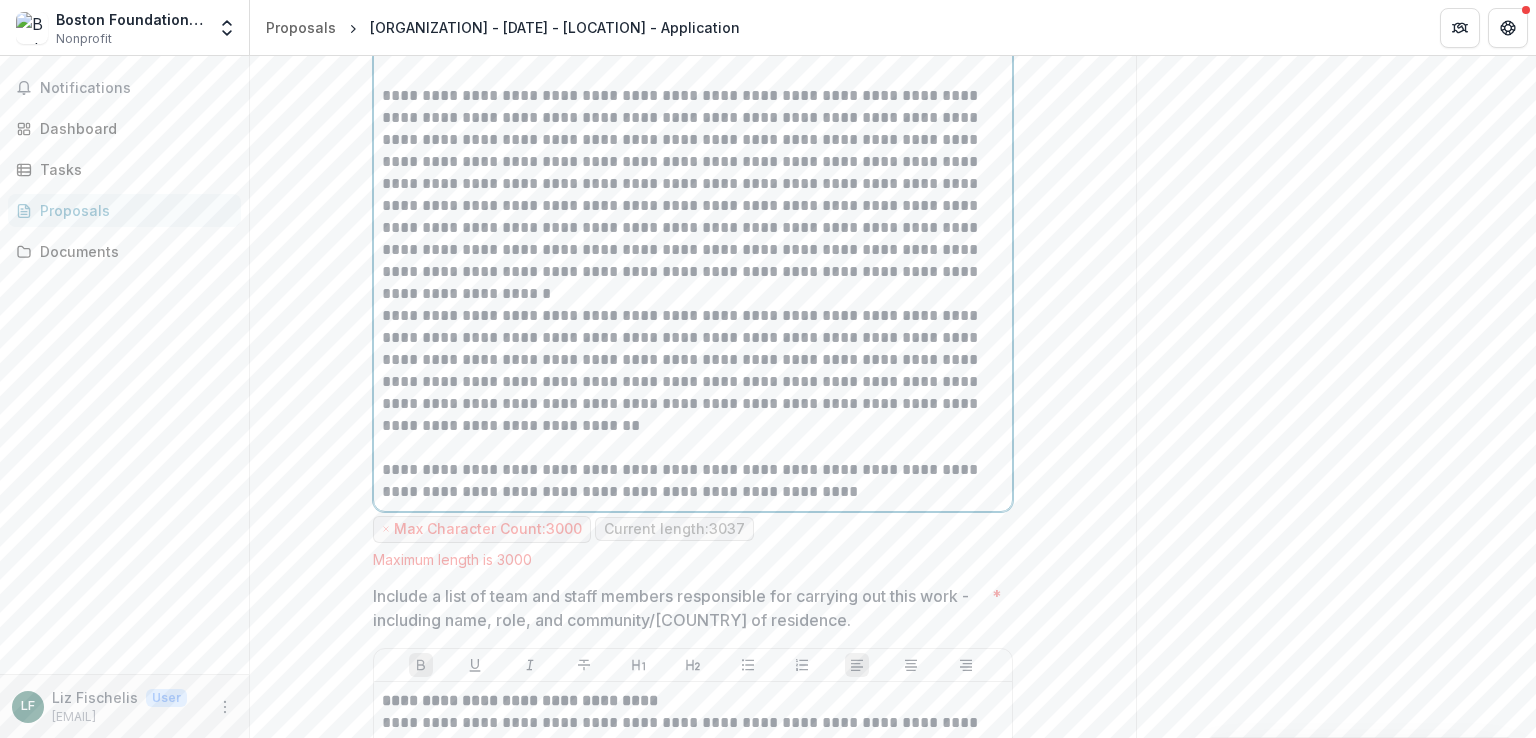 scroll, scrollTop: 1156, scrollLeft: 0, axis: vertical 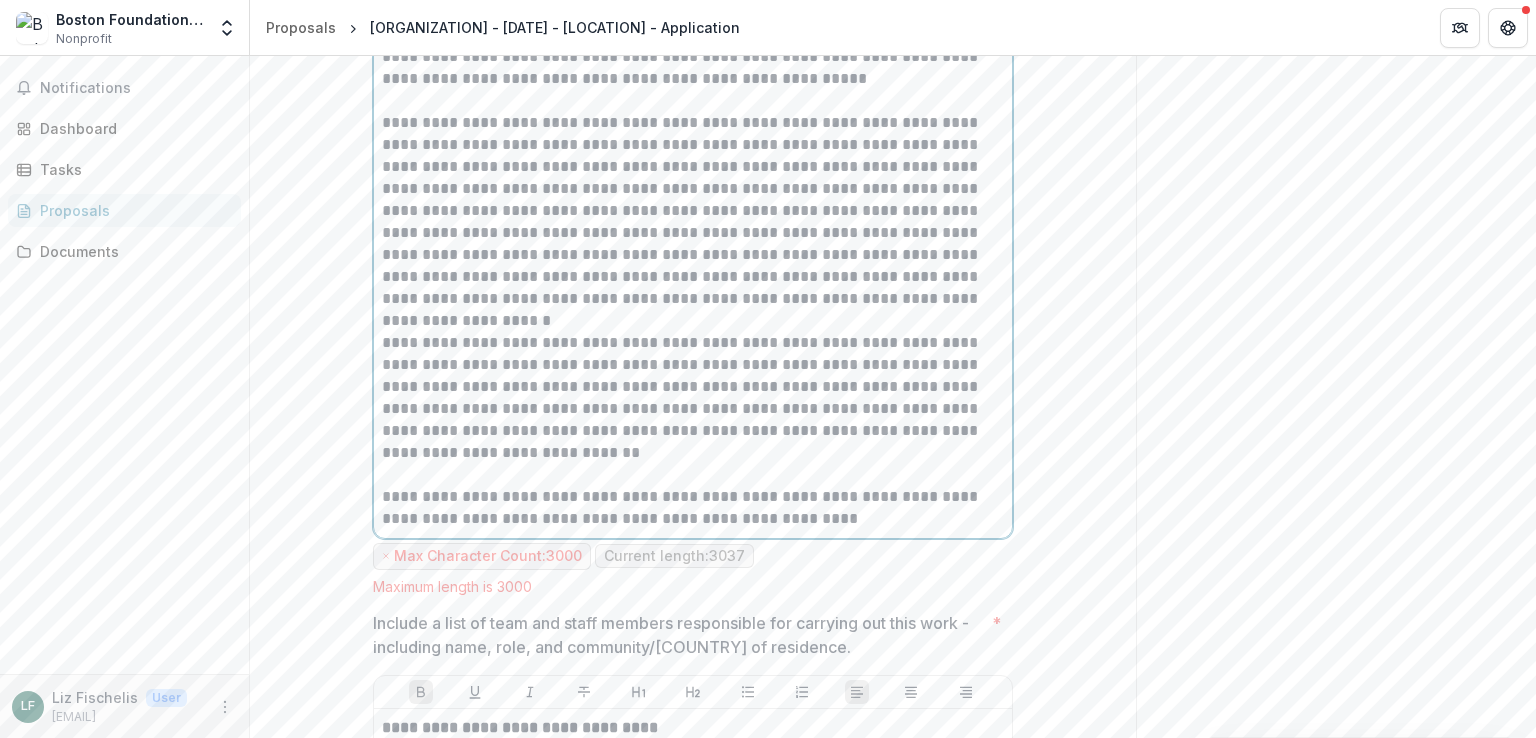 click on "**********" at bounding box center [693, 222] 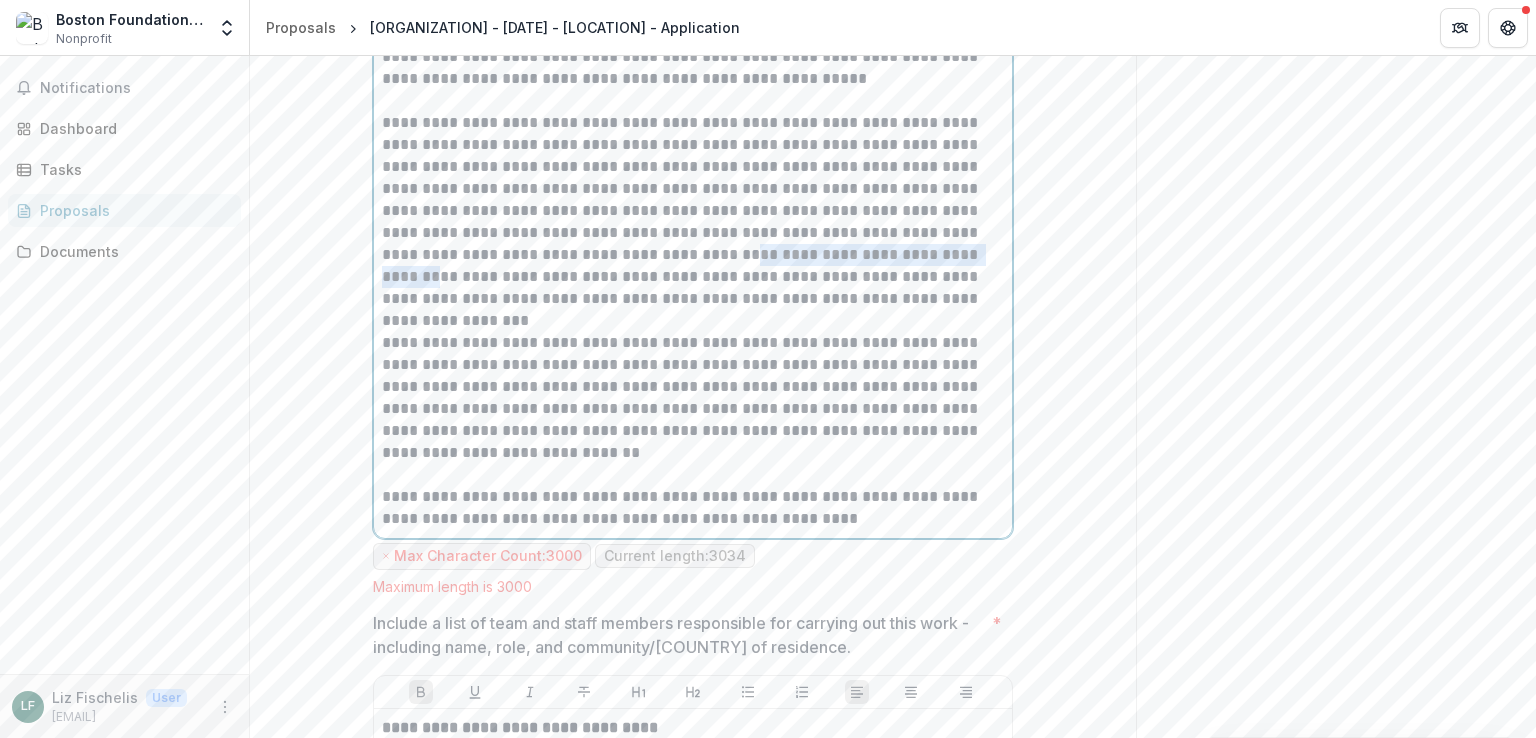 drag, startPoint x: 620, startPoint y: 289, endPoint x: 878, endPoint y: 290, distance: 258.00195 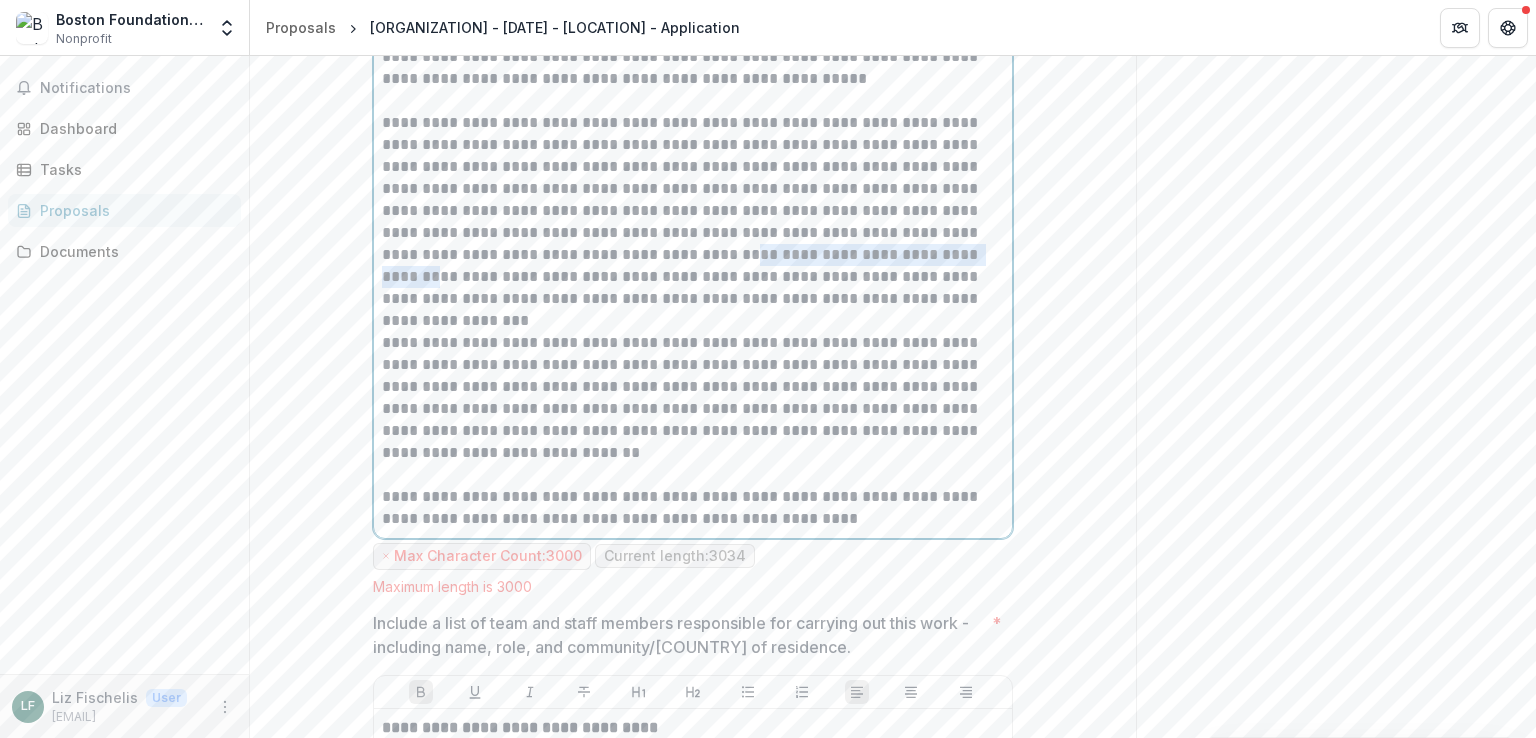 click on "**********" at bounding box center [693, 222] 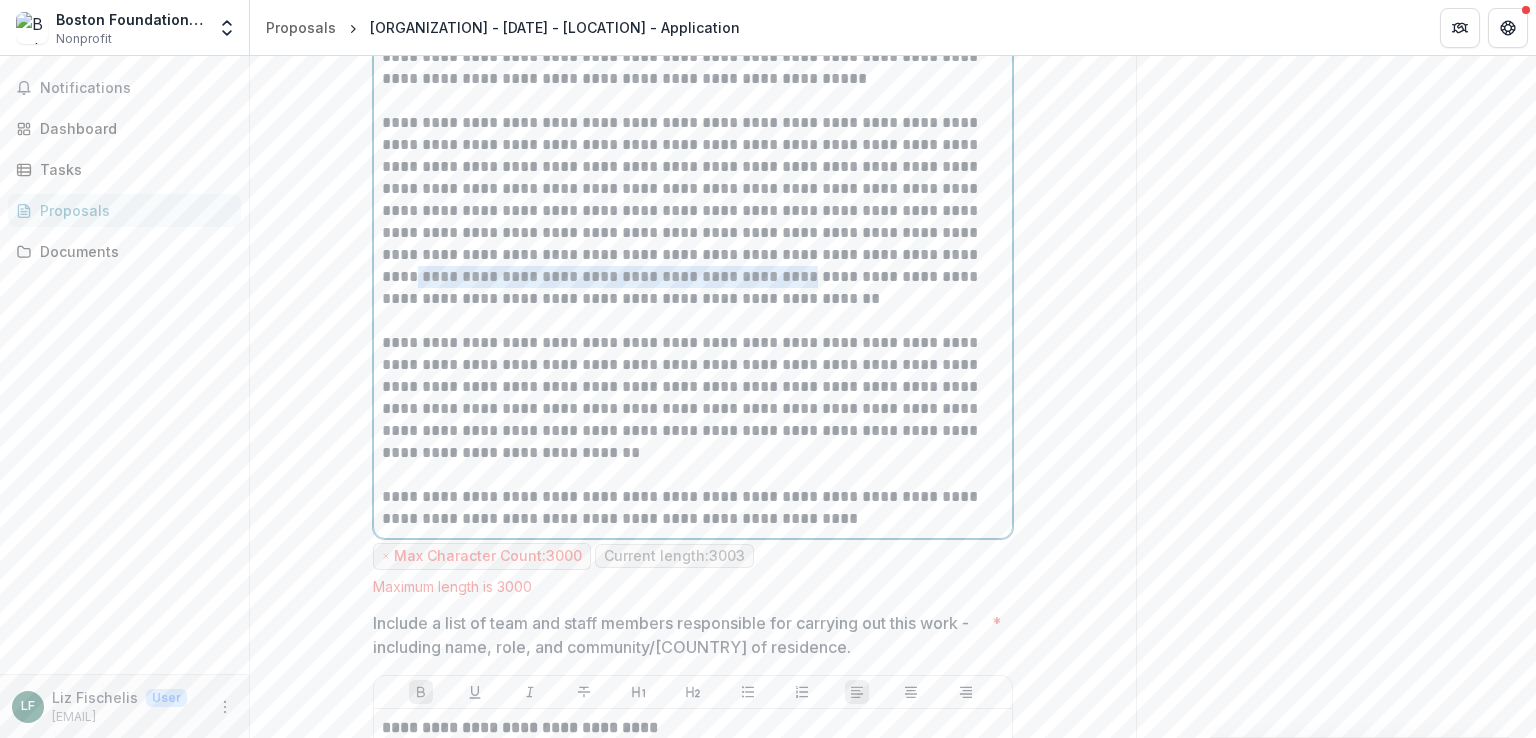 drag, startPoint x: 862, startPoint y: 296, endPoint x: 644, endPoint y: 317, distance: 219.00912 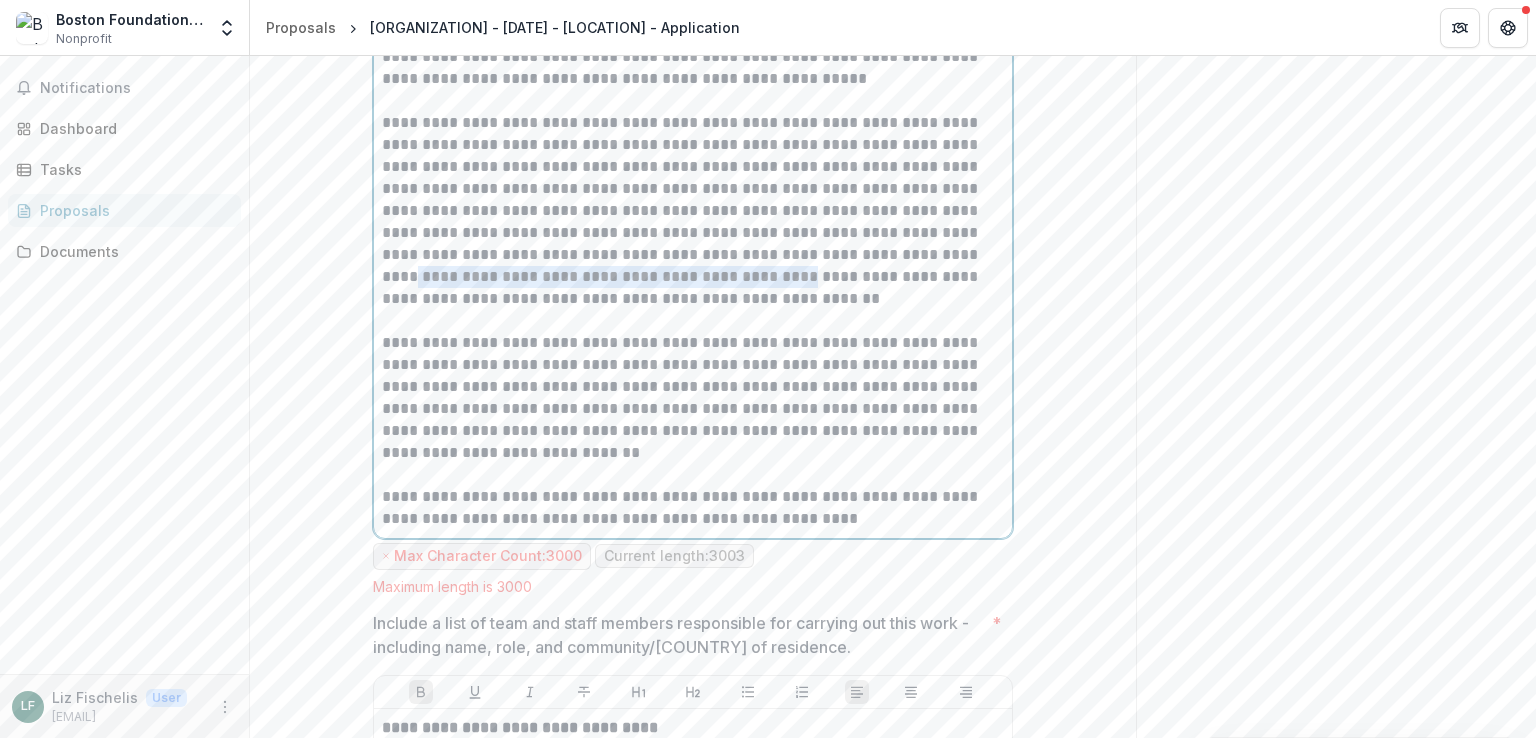 click on "**********" at bounding box center [693, 222] 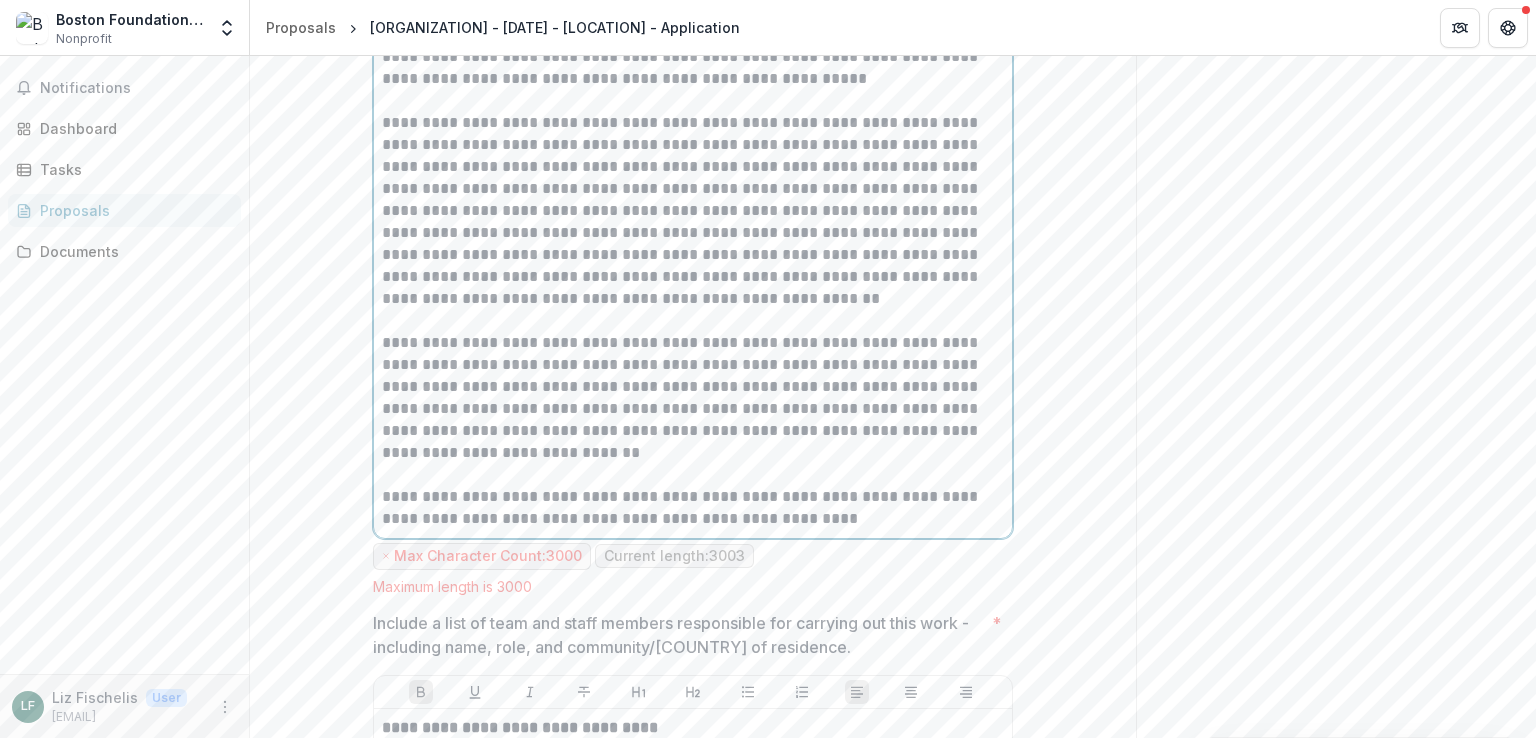 click on "**********" at bounding box center (693, 409) 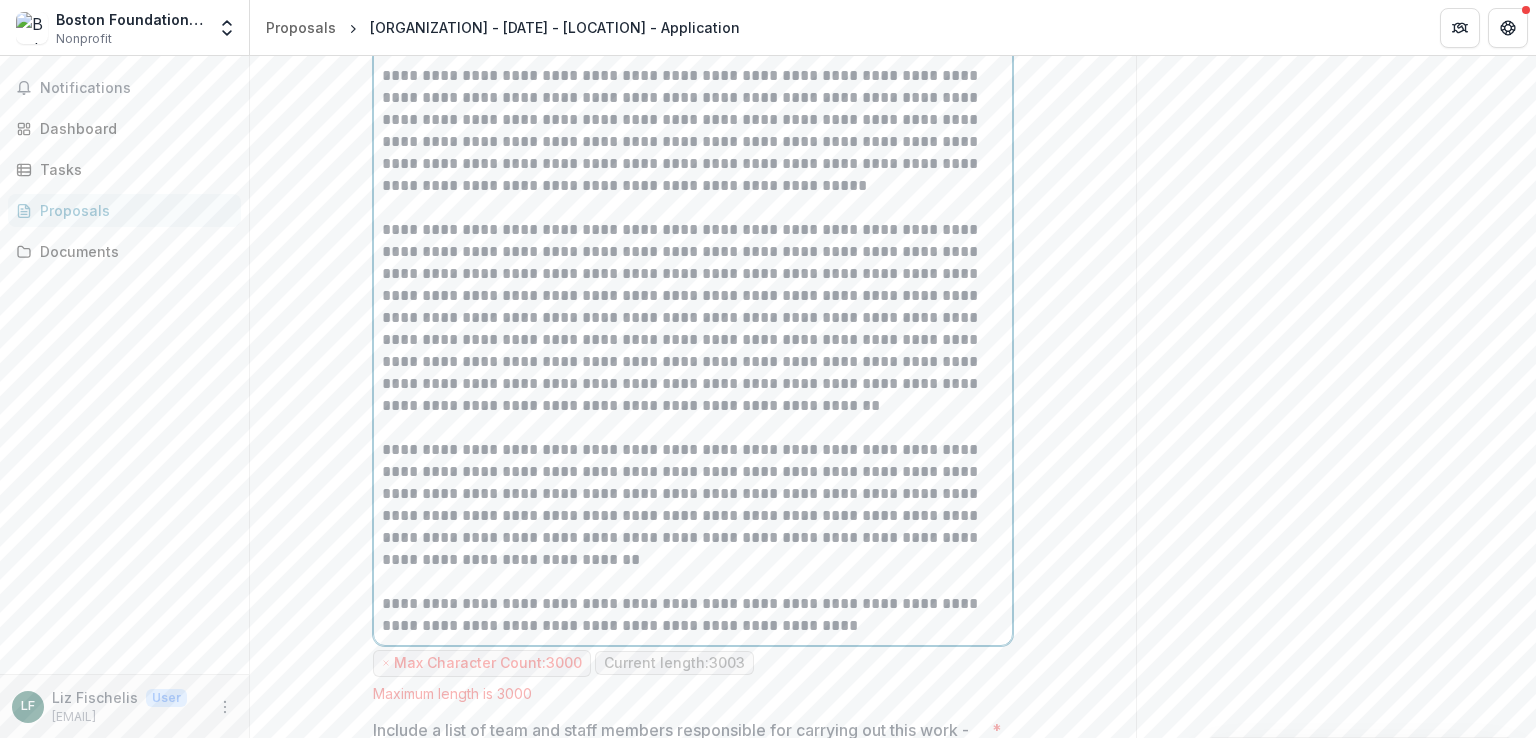 scroll, scrollTop: 1048, scrollLeft: 0, axis: vertical 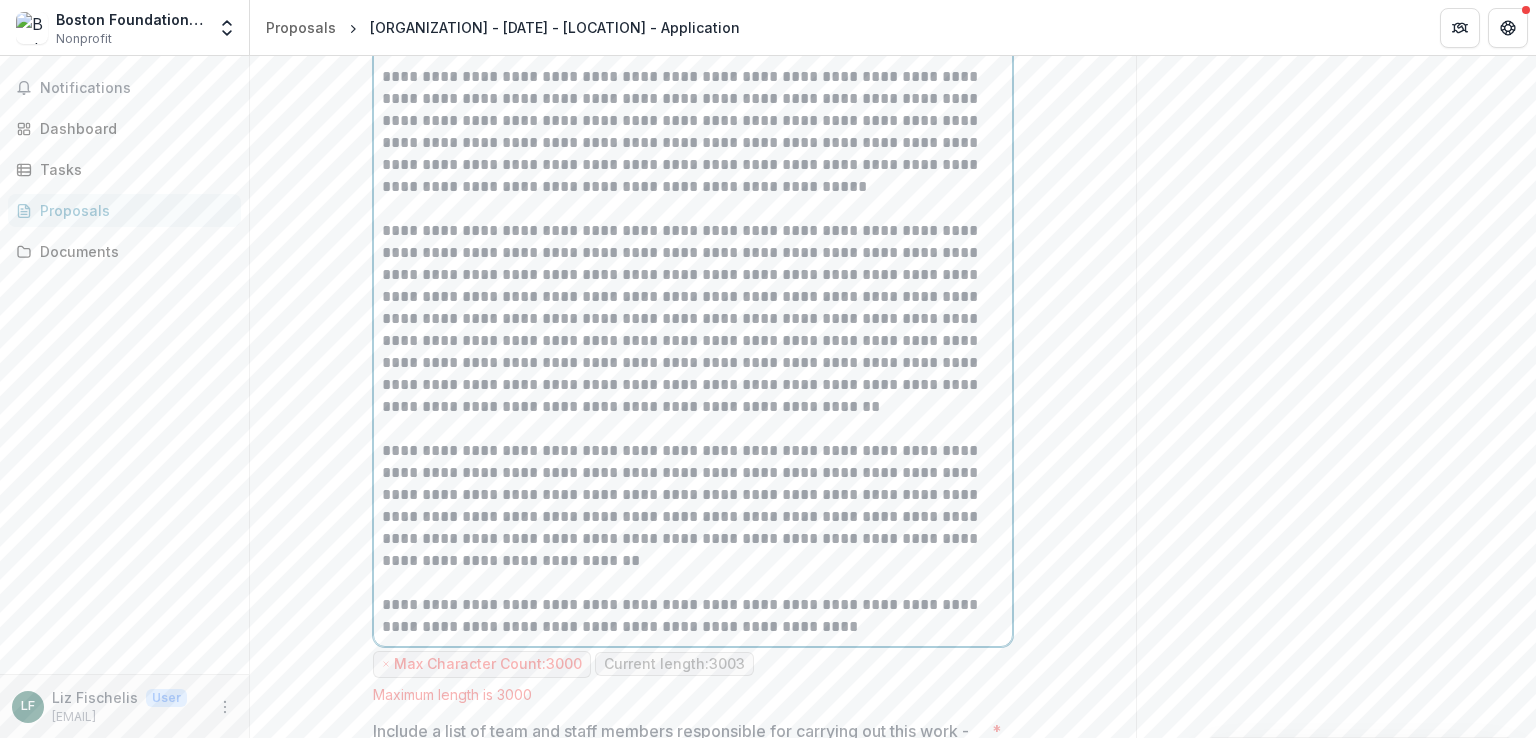 click on "**********" at bounding box center [693, 132] 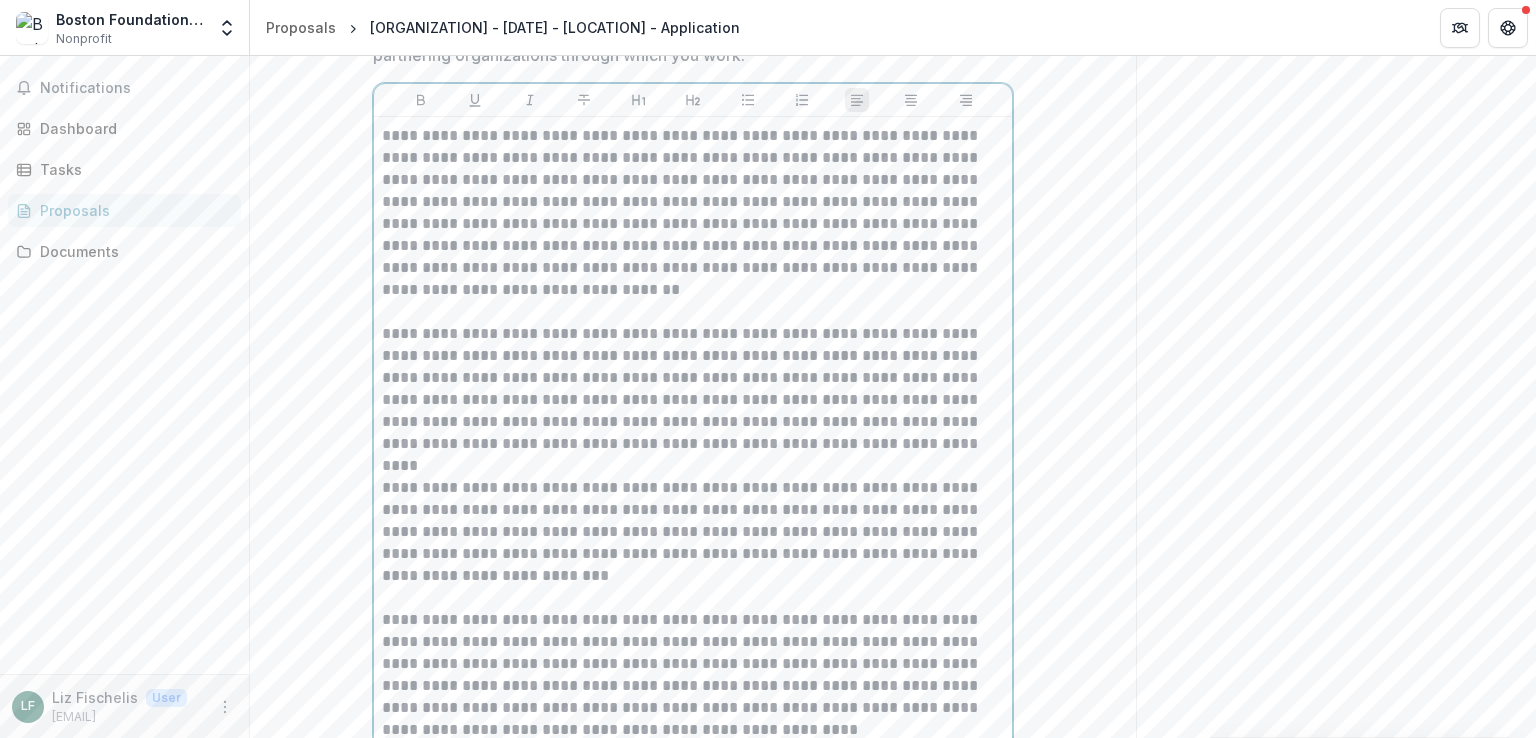 scroll, scrollTop: 504, scrollLeft: 0, axis: vertical 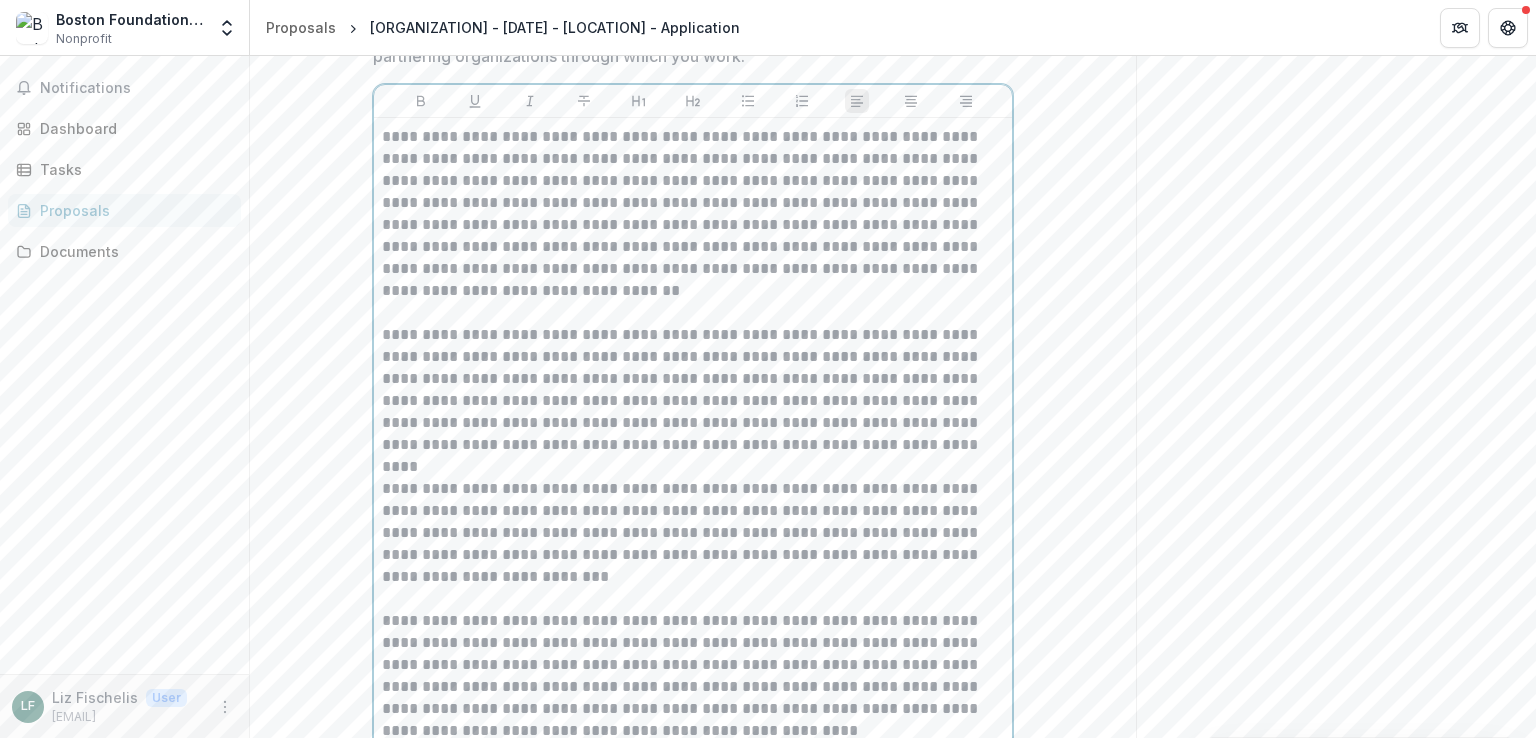 click on "**********" at bounding box center [693, 225] 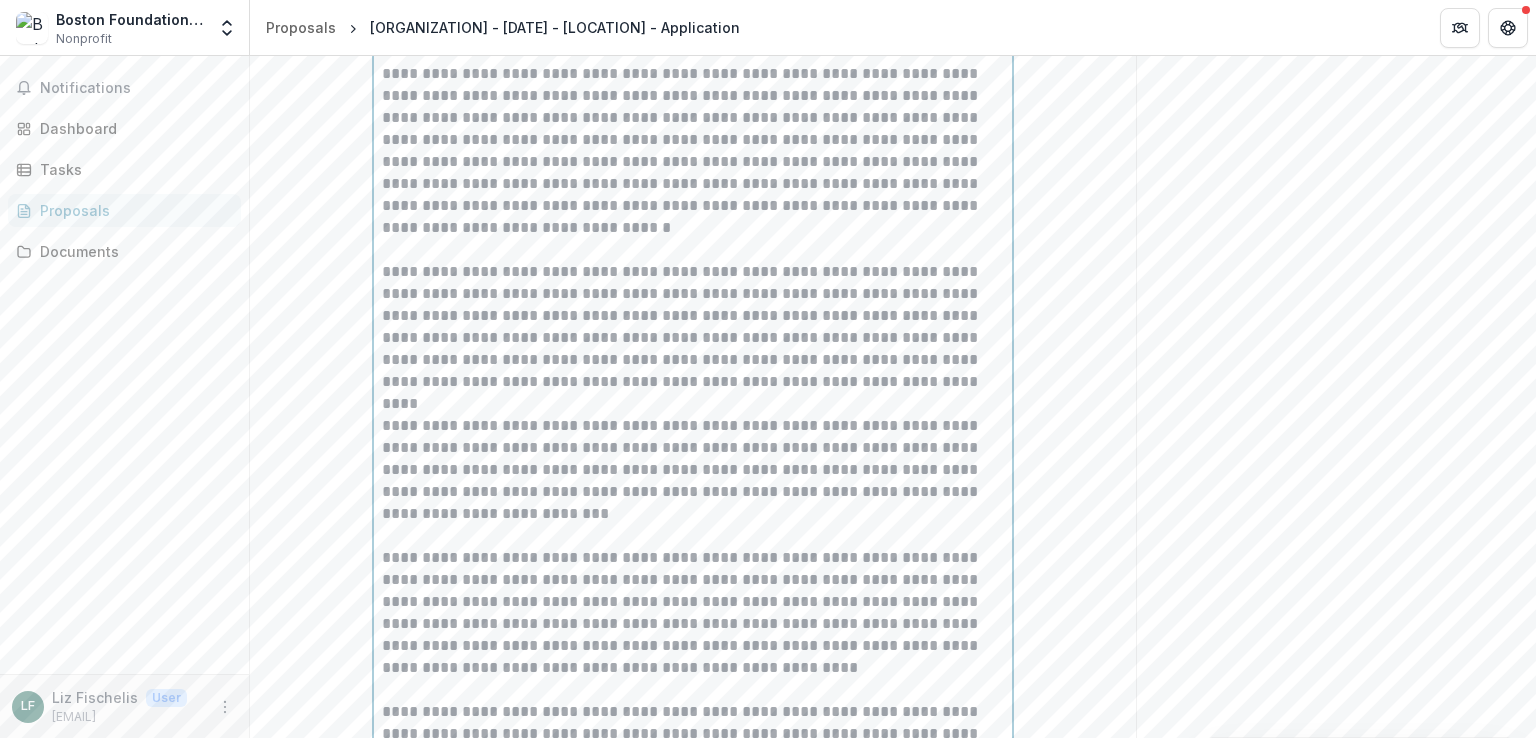 scroll, scrollTop: 568, scrollLeft: 0, axis: vertical 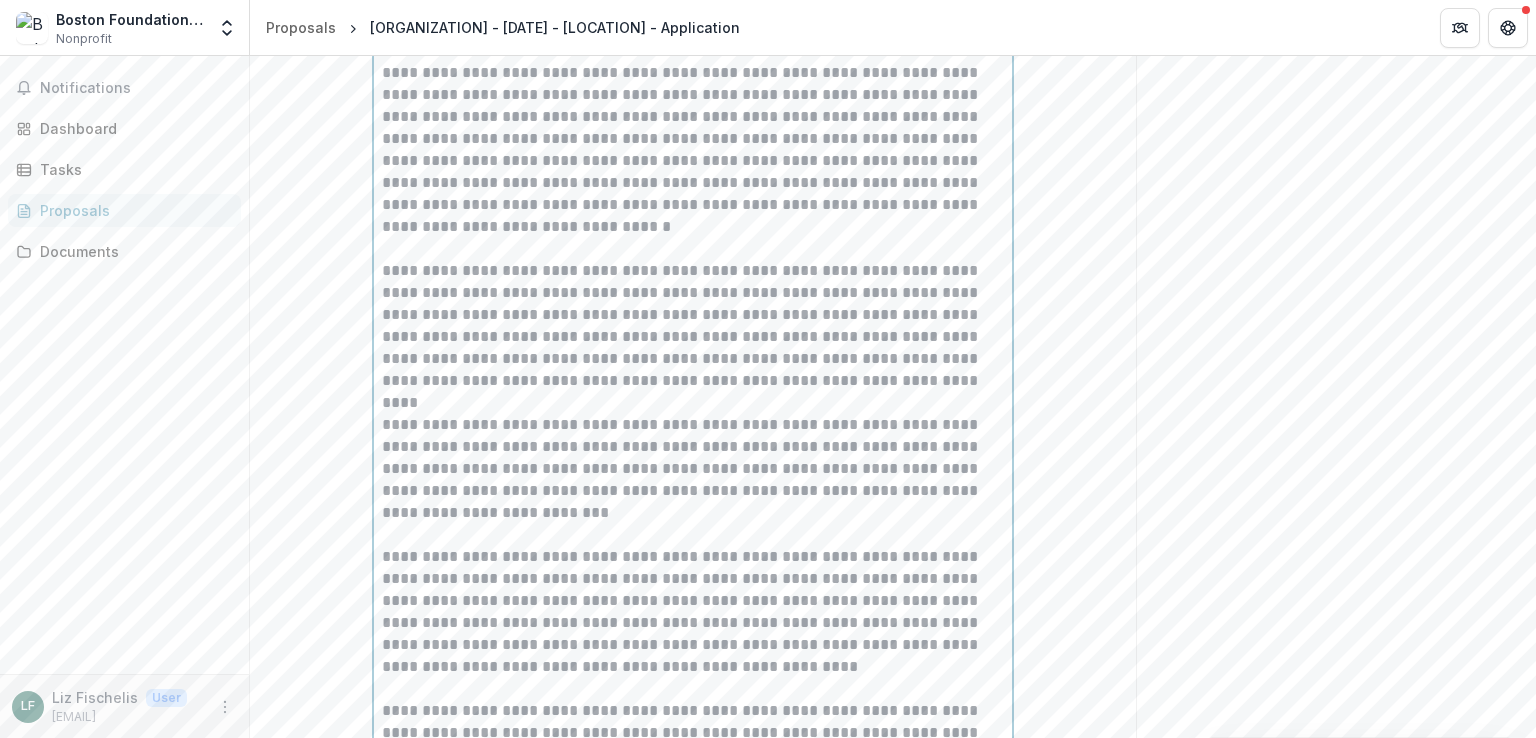 click on "**********" at bounding box center (693, 161) 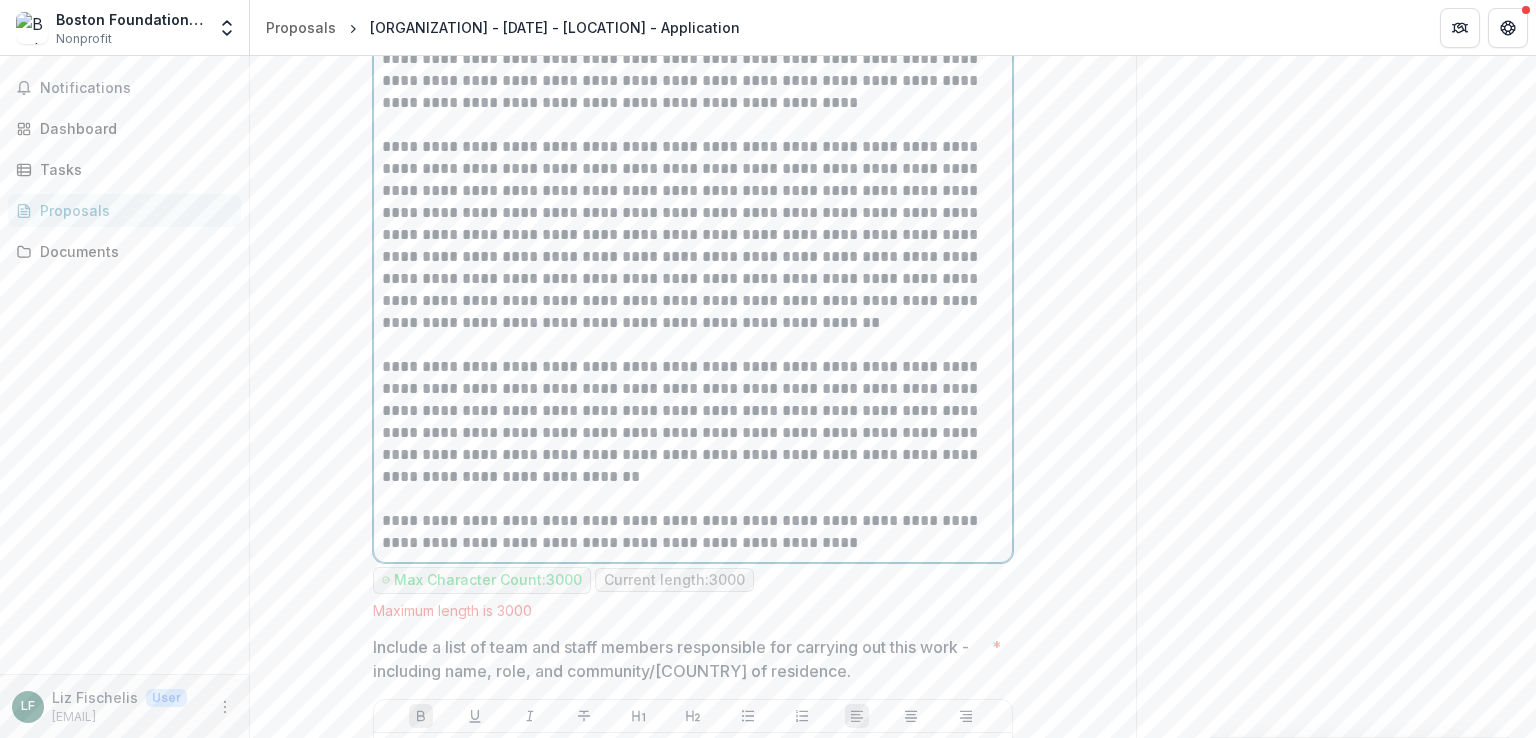 scroll, scrollTop: 1133, scrollLeft: 0, axis: vertical 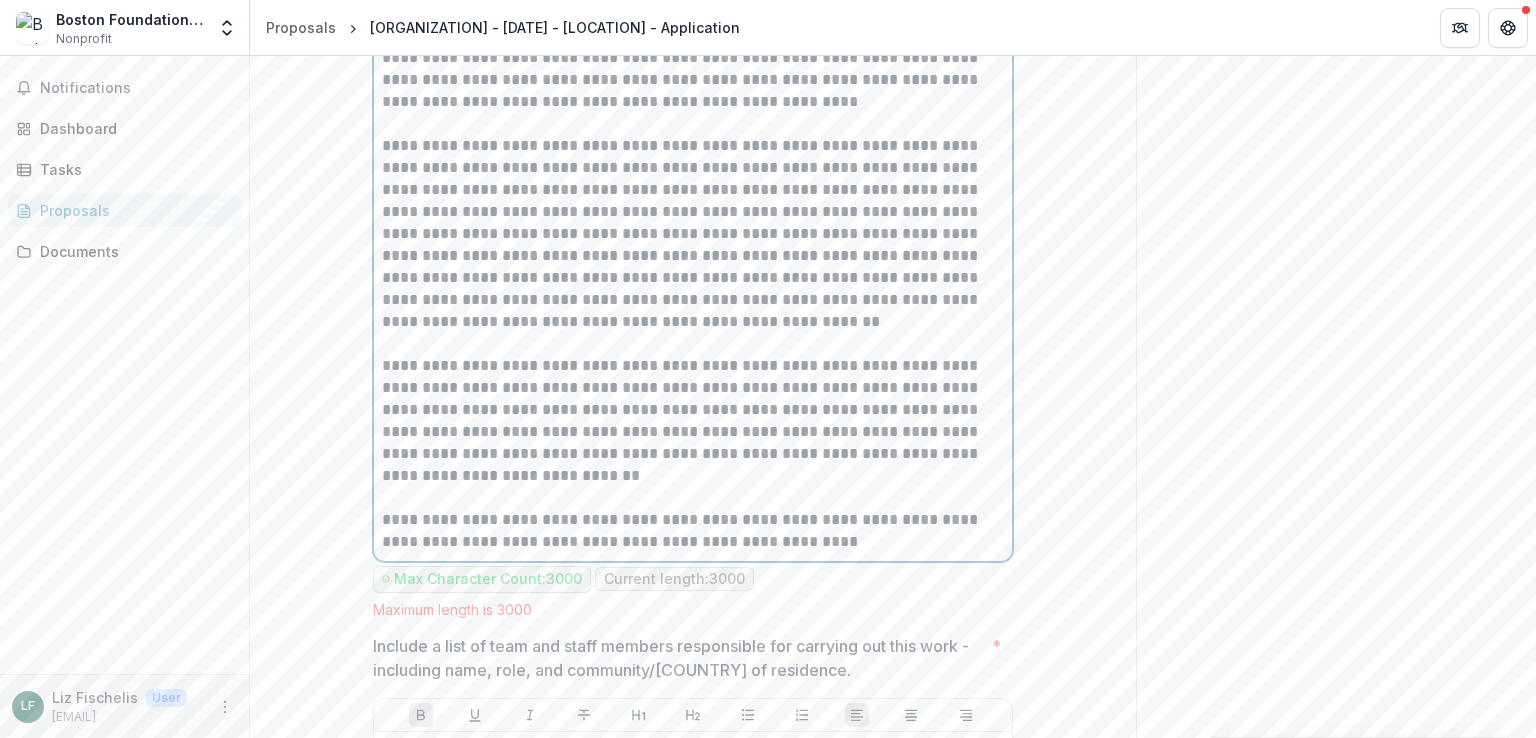 click on "**********" at bounding box center [693, 432] 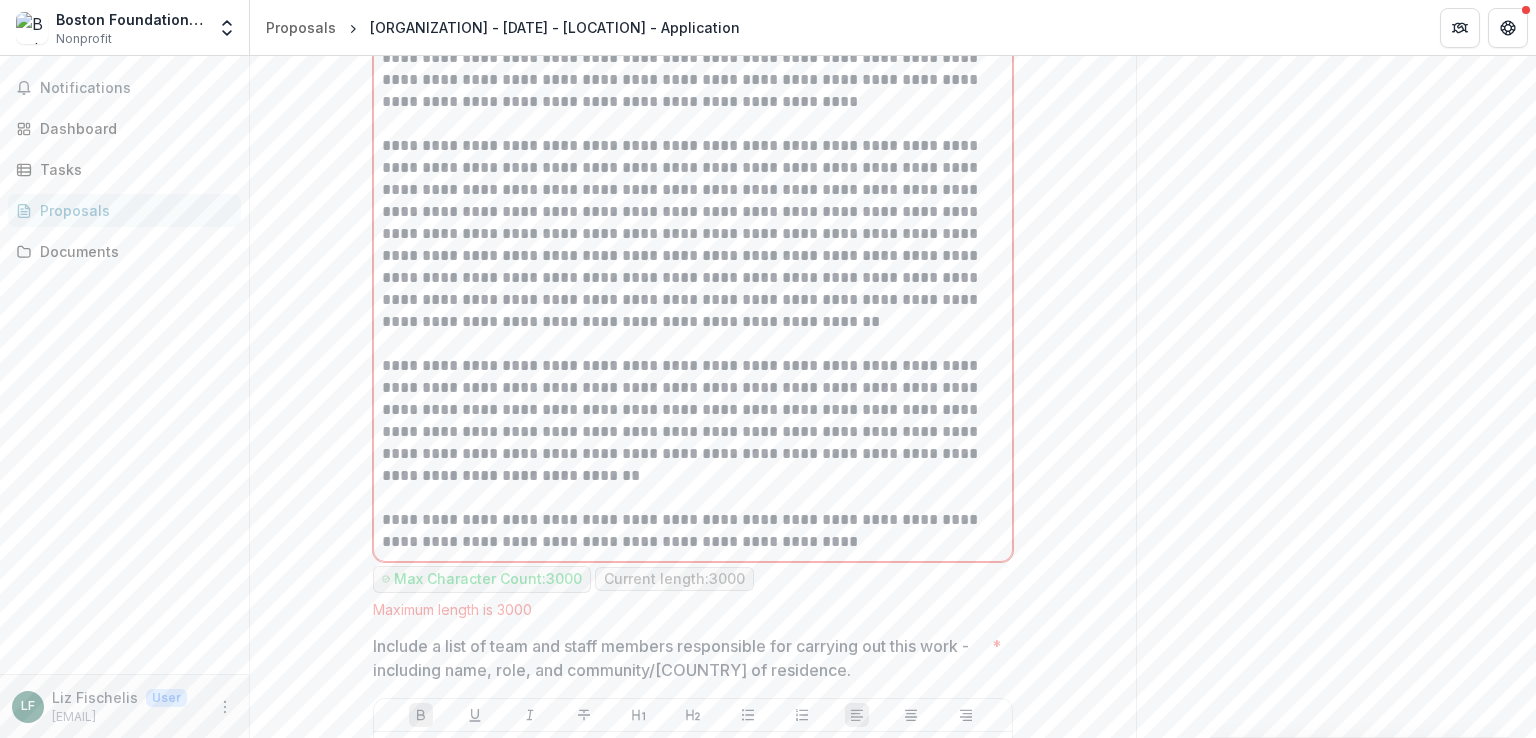 click on "**********" at bounding box center [693, 3860] 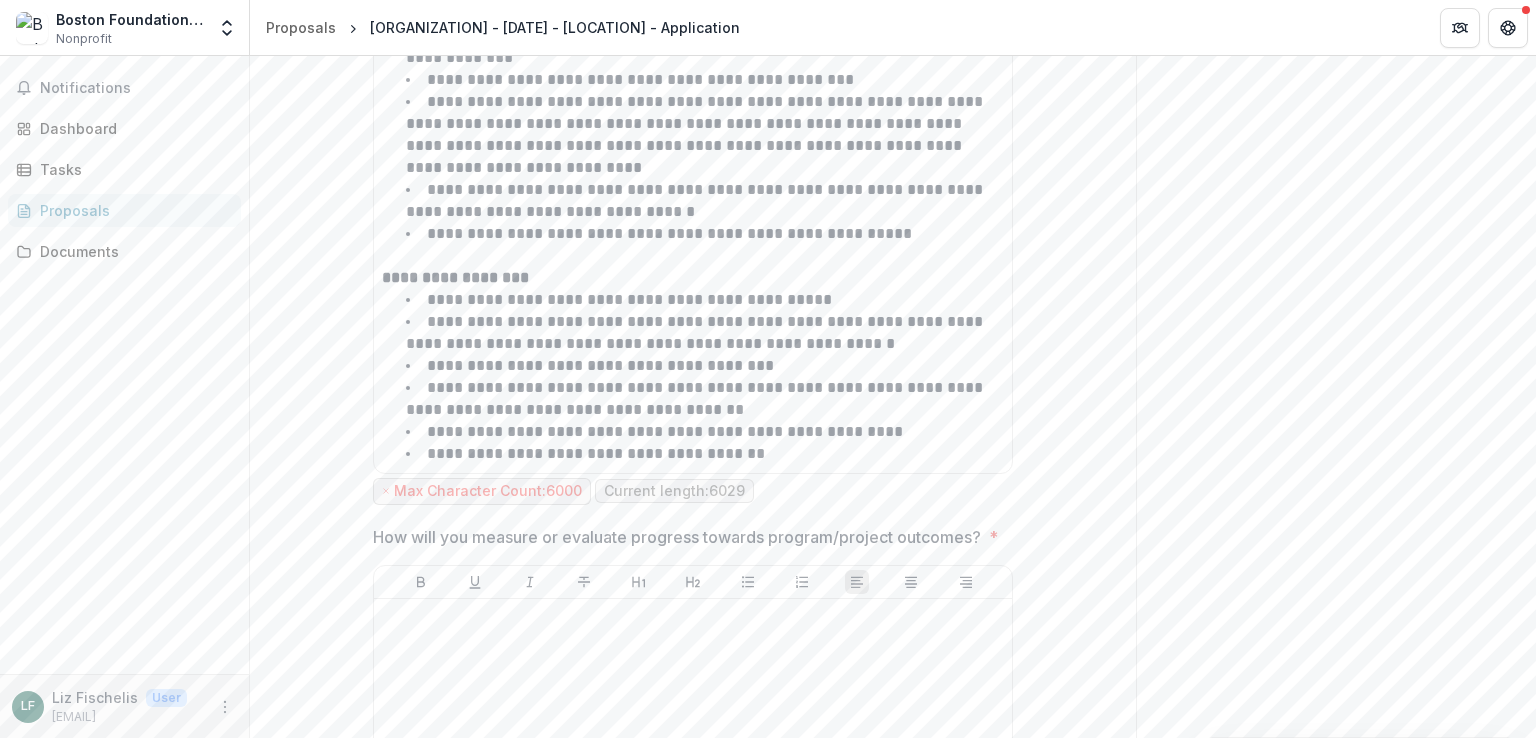 scroll, scrollTop: 7649, scrollLeft: 0, axis: vertical 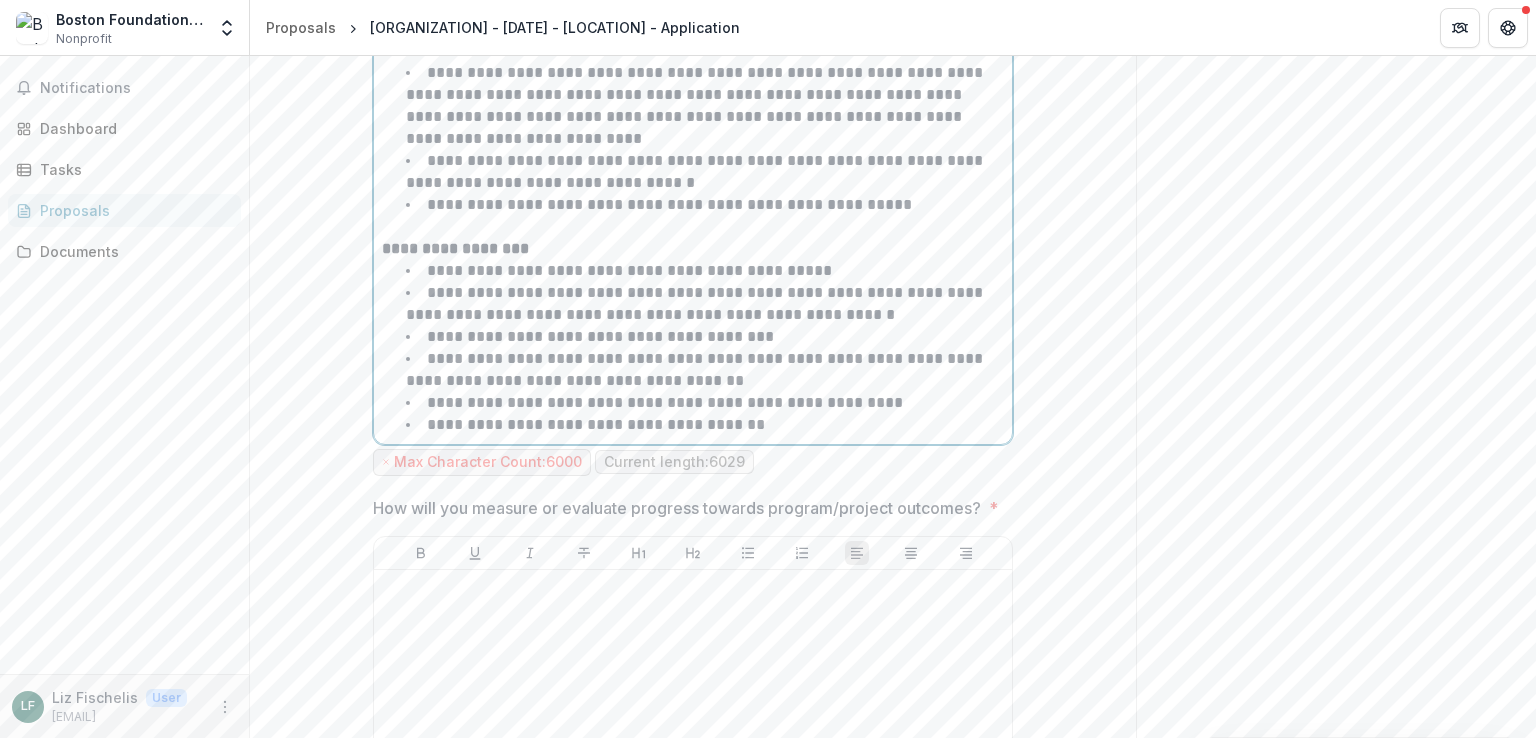 click on "**********" at bounding box center [693, -862] 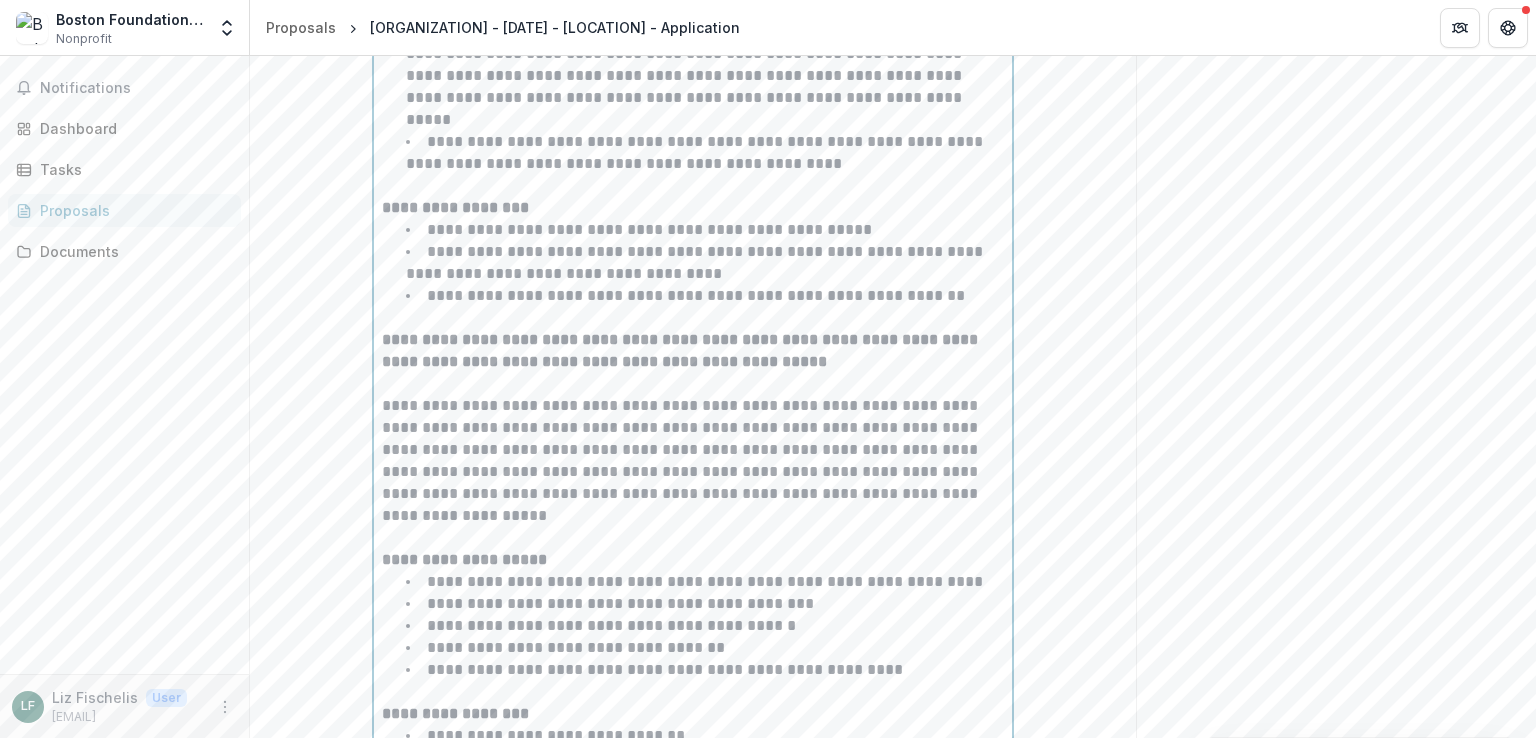 scroll, scrollTop: 6524, scrollLeft: 0, axis: vertical 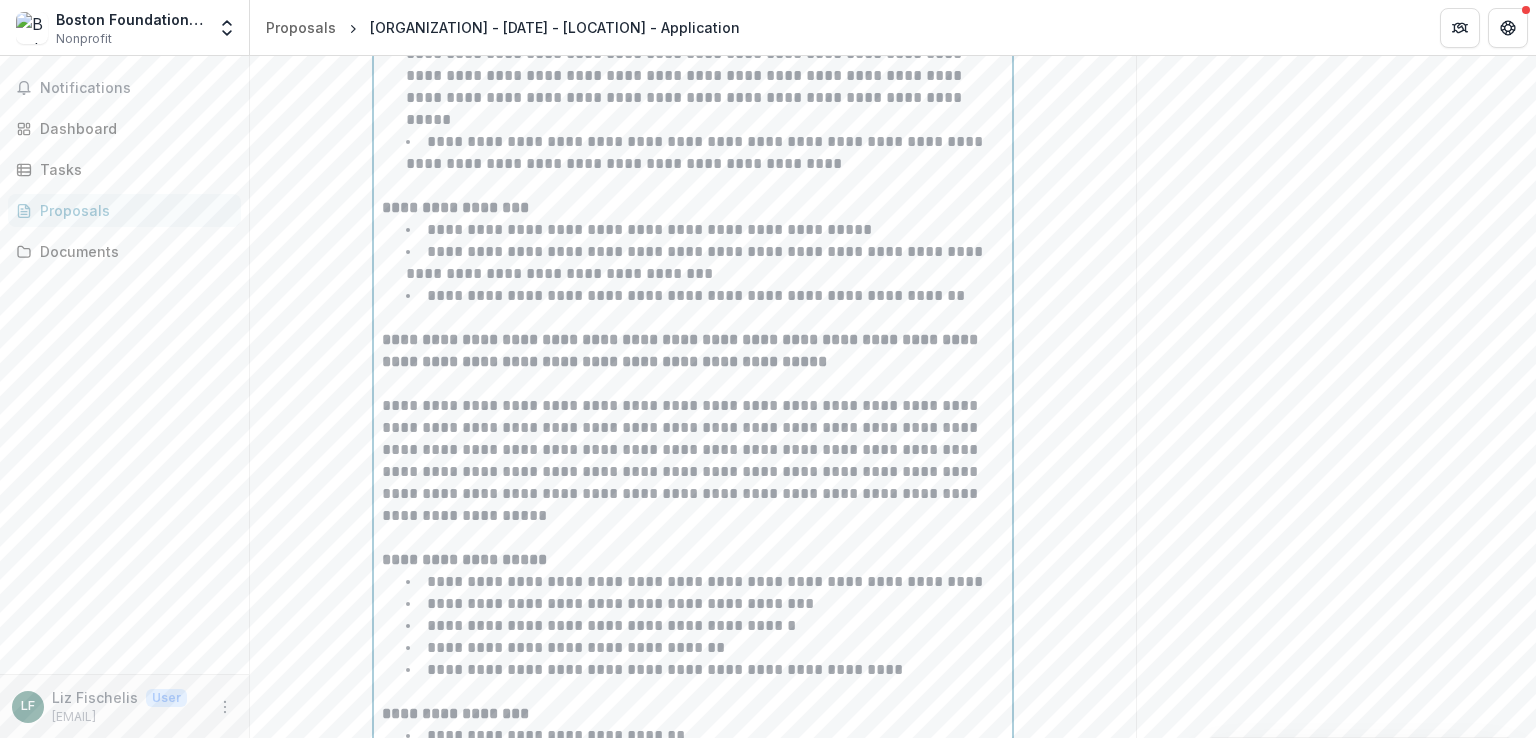 click on "**********" at bounding box center (649, 229) 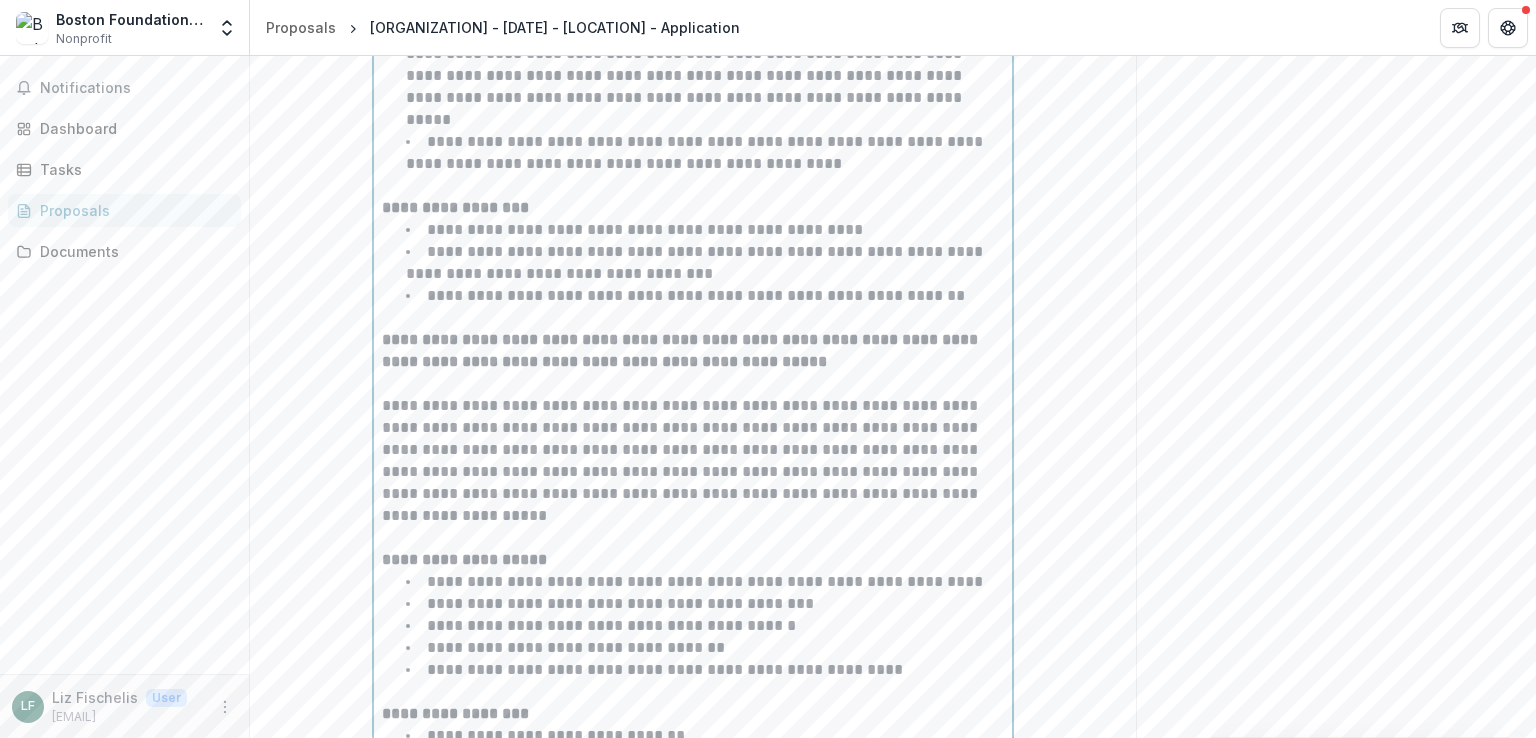 click on "**********" at bounding box center [696, 152] 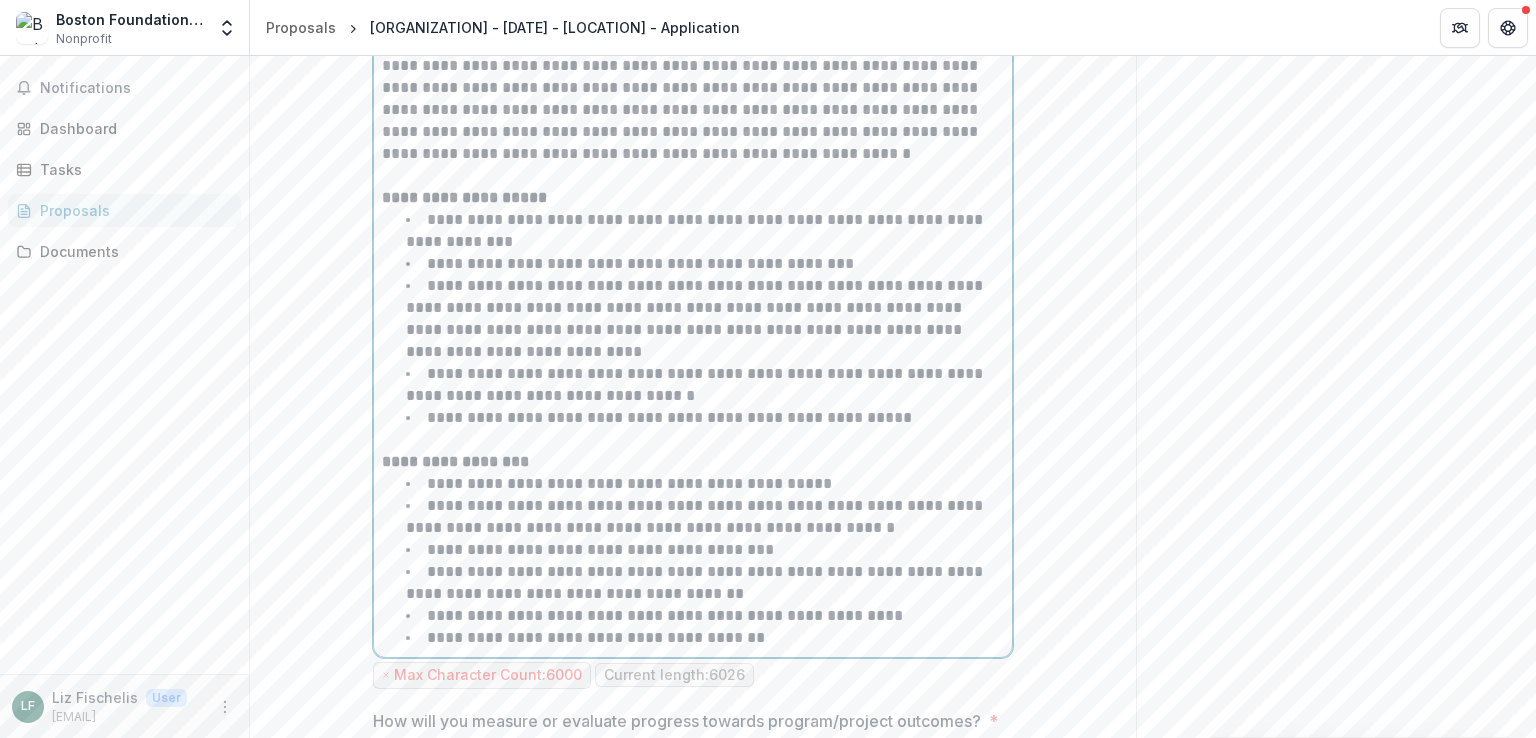 scroll, scrollTop: 7438, scrollLeft: 0, axis: vertical 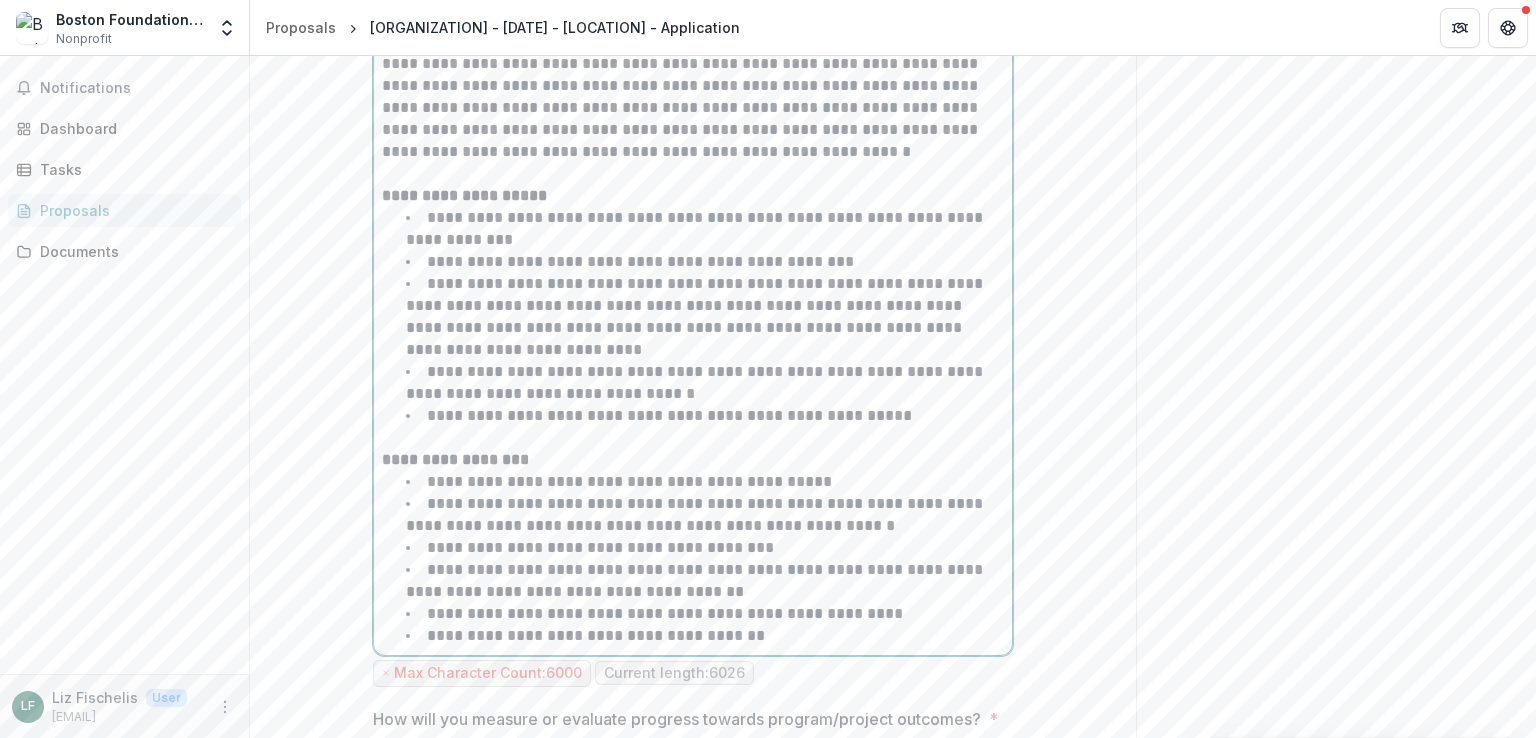 click on "**********" at bounding box center [696, 514] 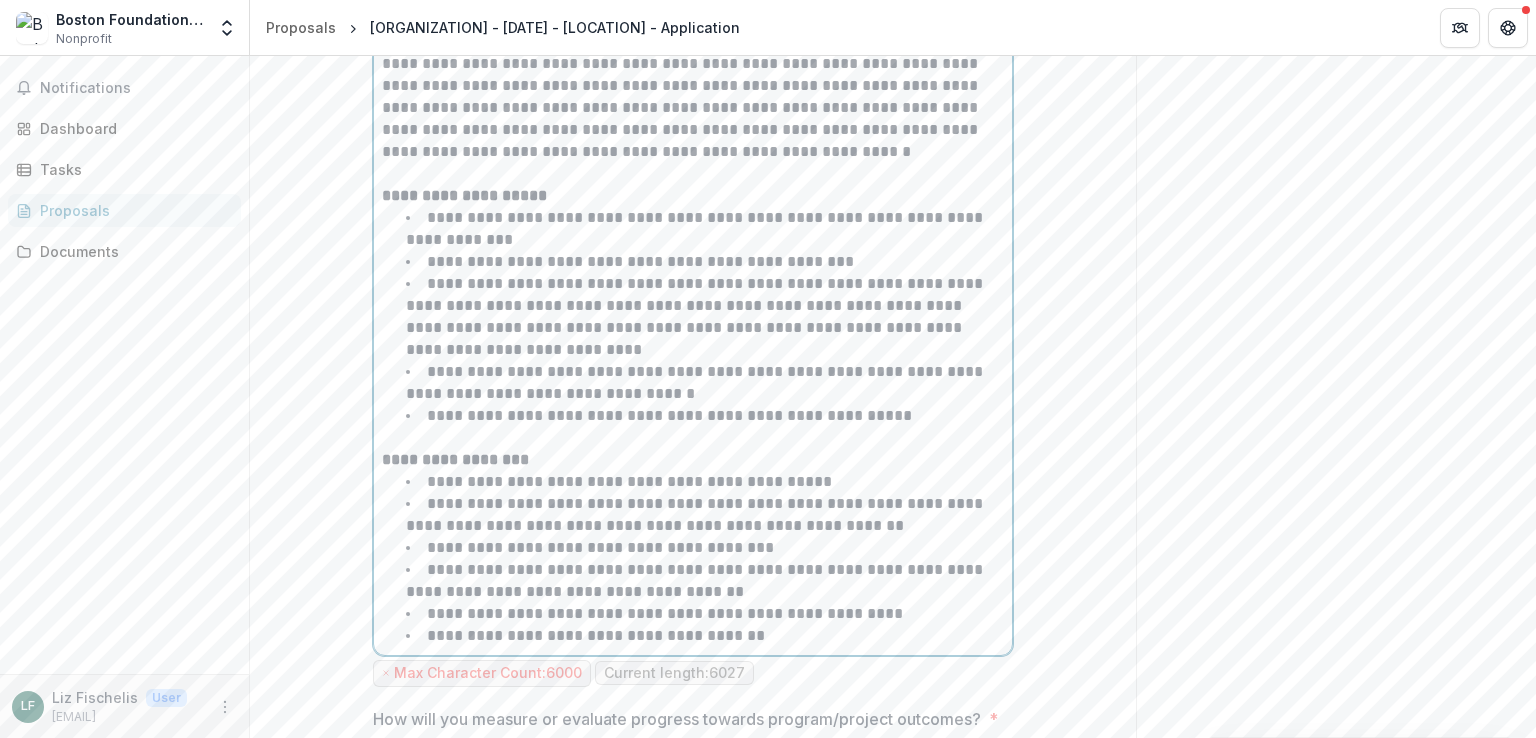 click on "**********" at bounding box center (696, 514) 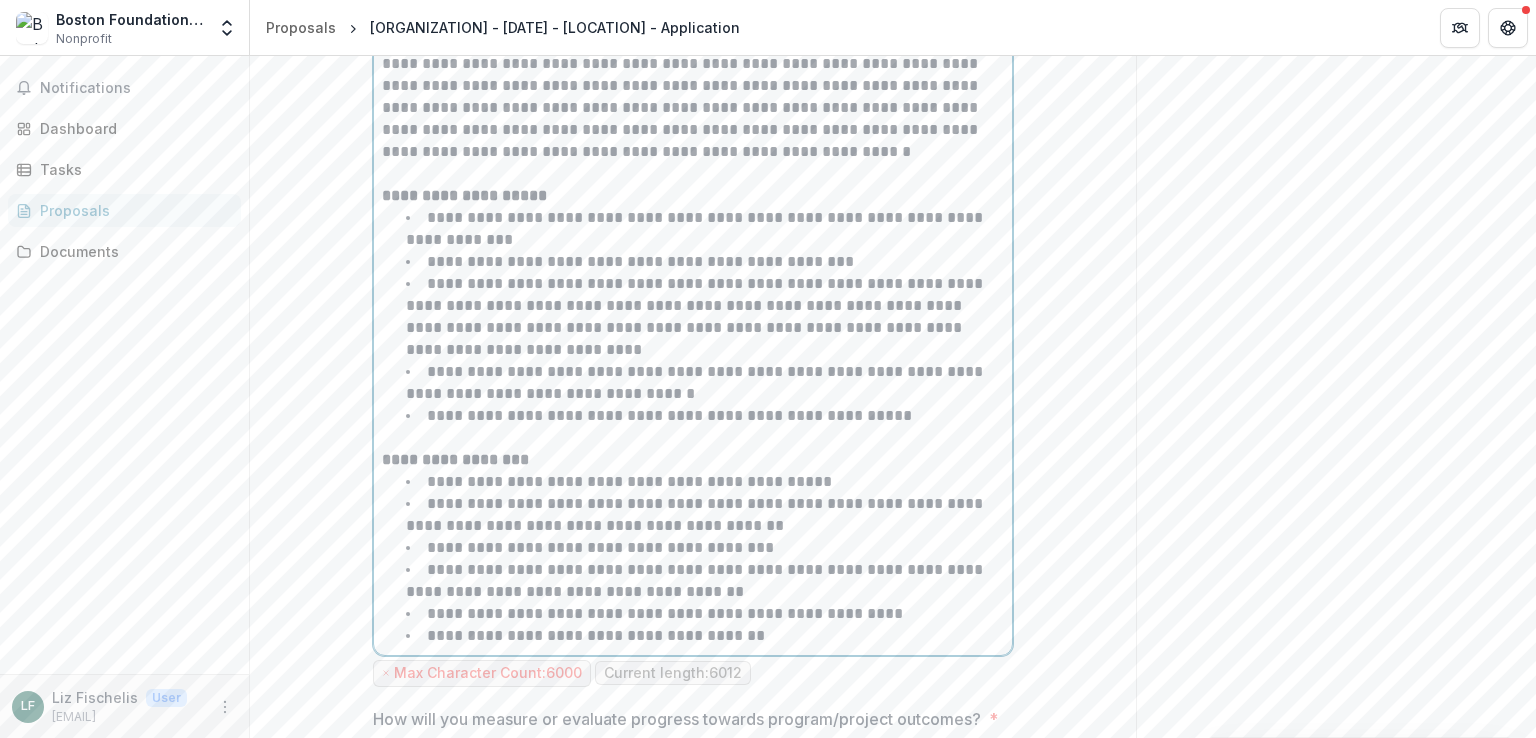 click on "**********" at bounding box center (696, 514) 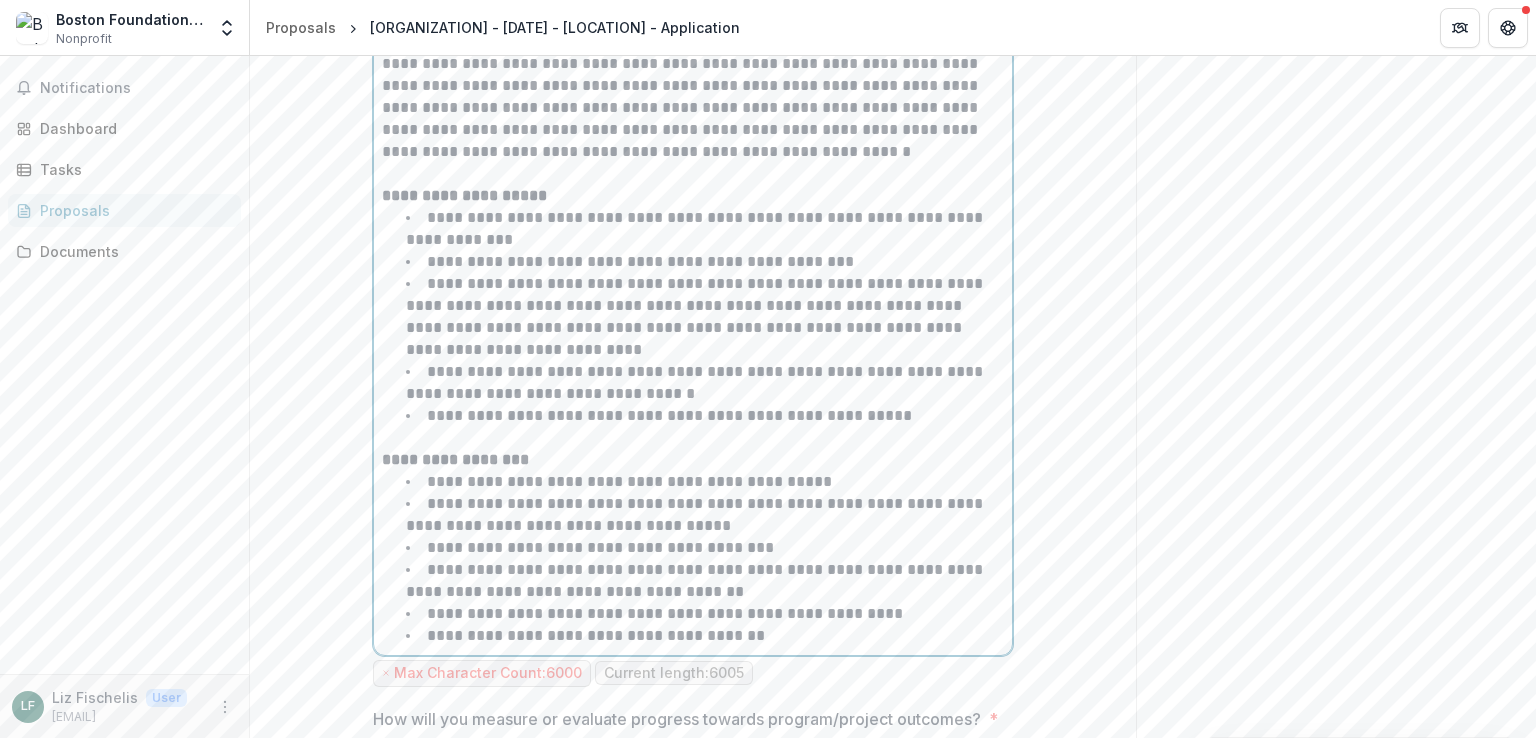 click on "**********" at bounding box center (600, 547) 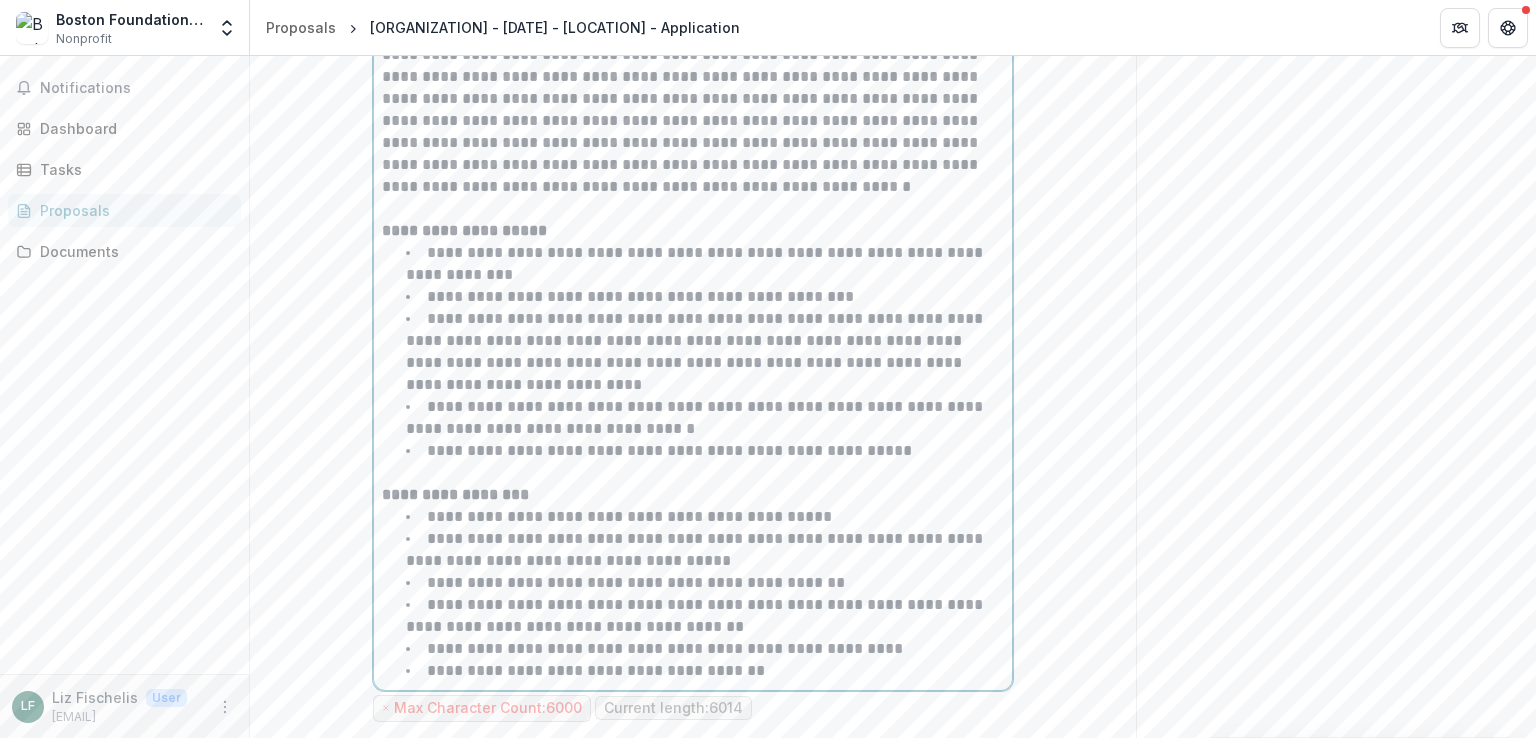 scroll, scrollTop: 7402, scrollLeft: 0, axis: vertical 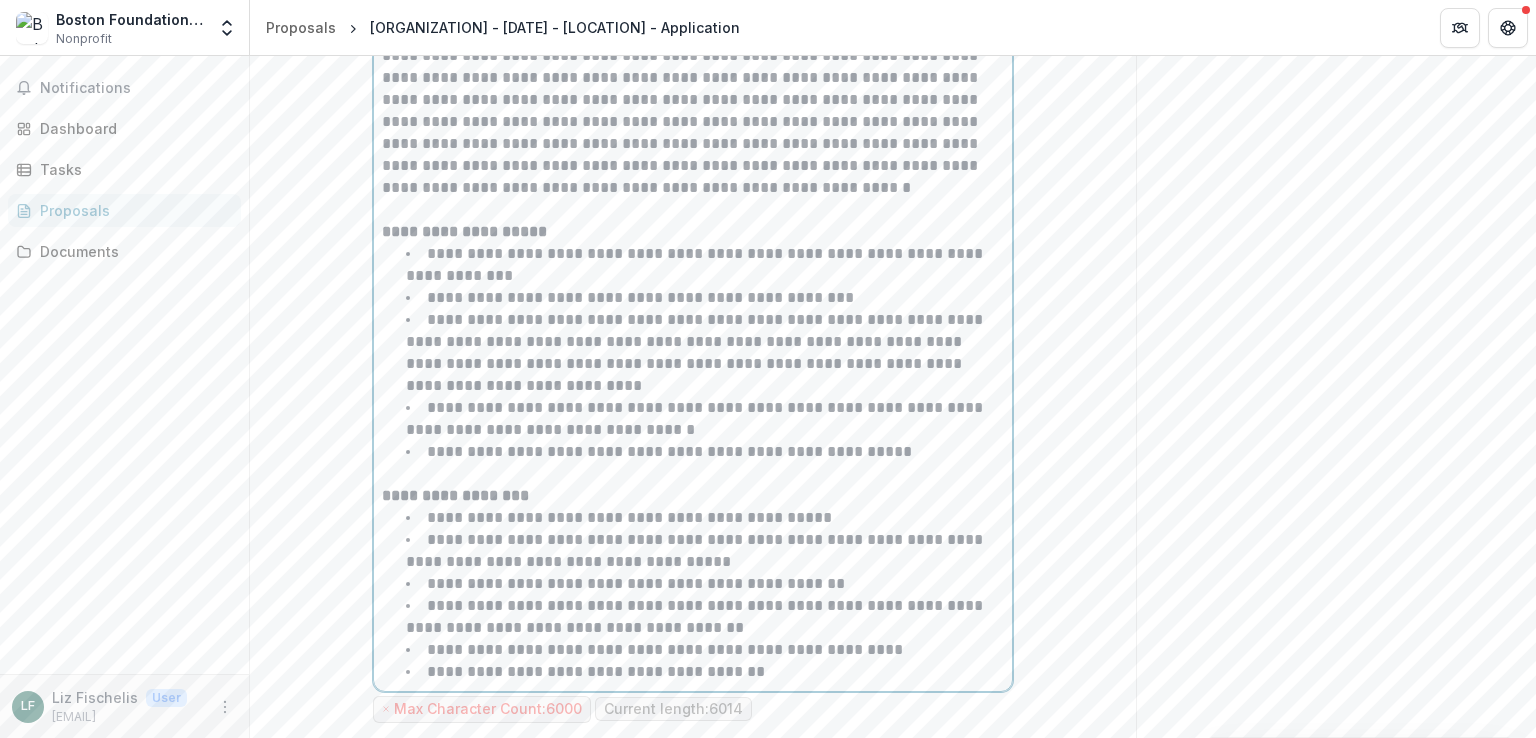 click on "**********" at bounding box center [705, 452] 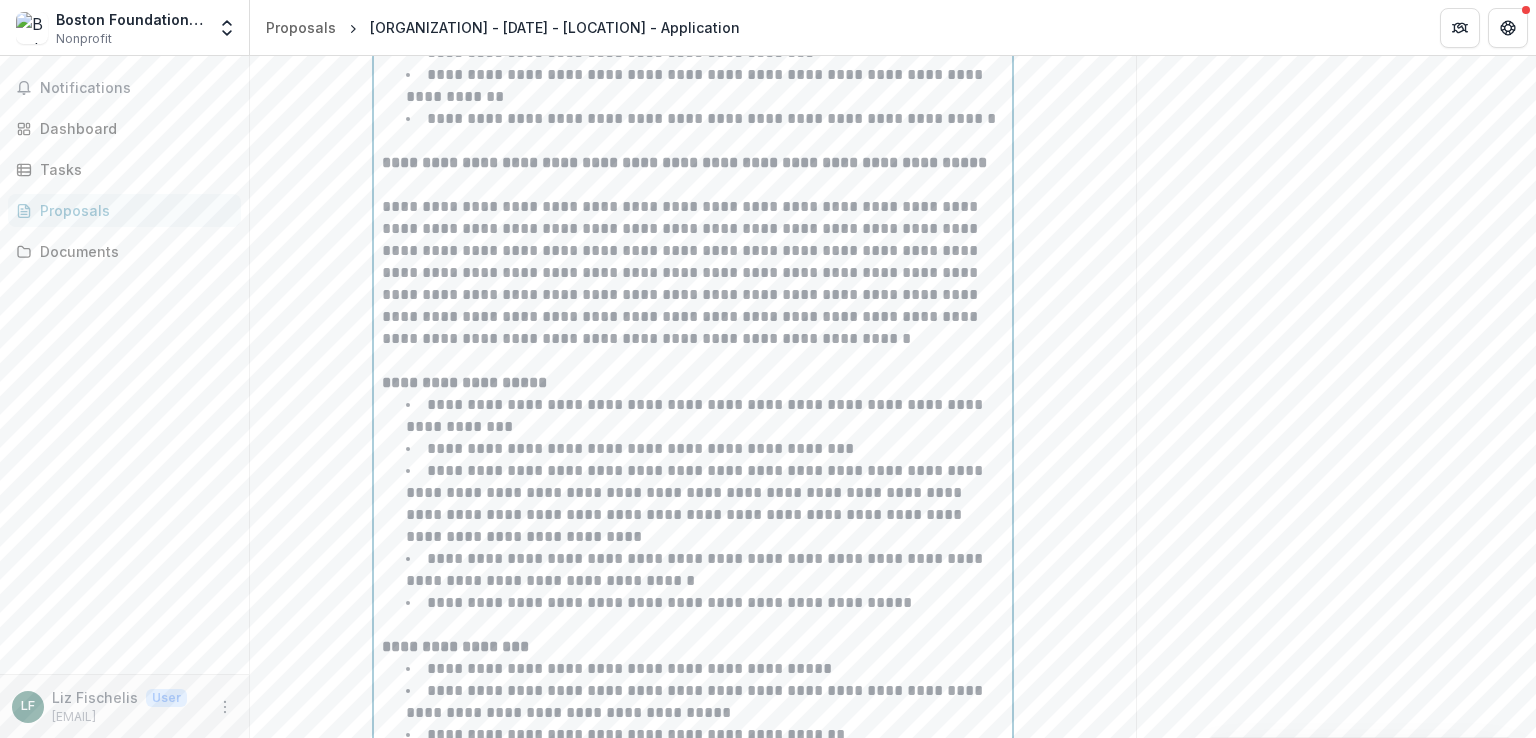 scroll, scrollTop: 7250, scrollLeft: 0, axis: vertical 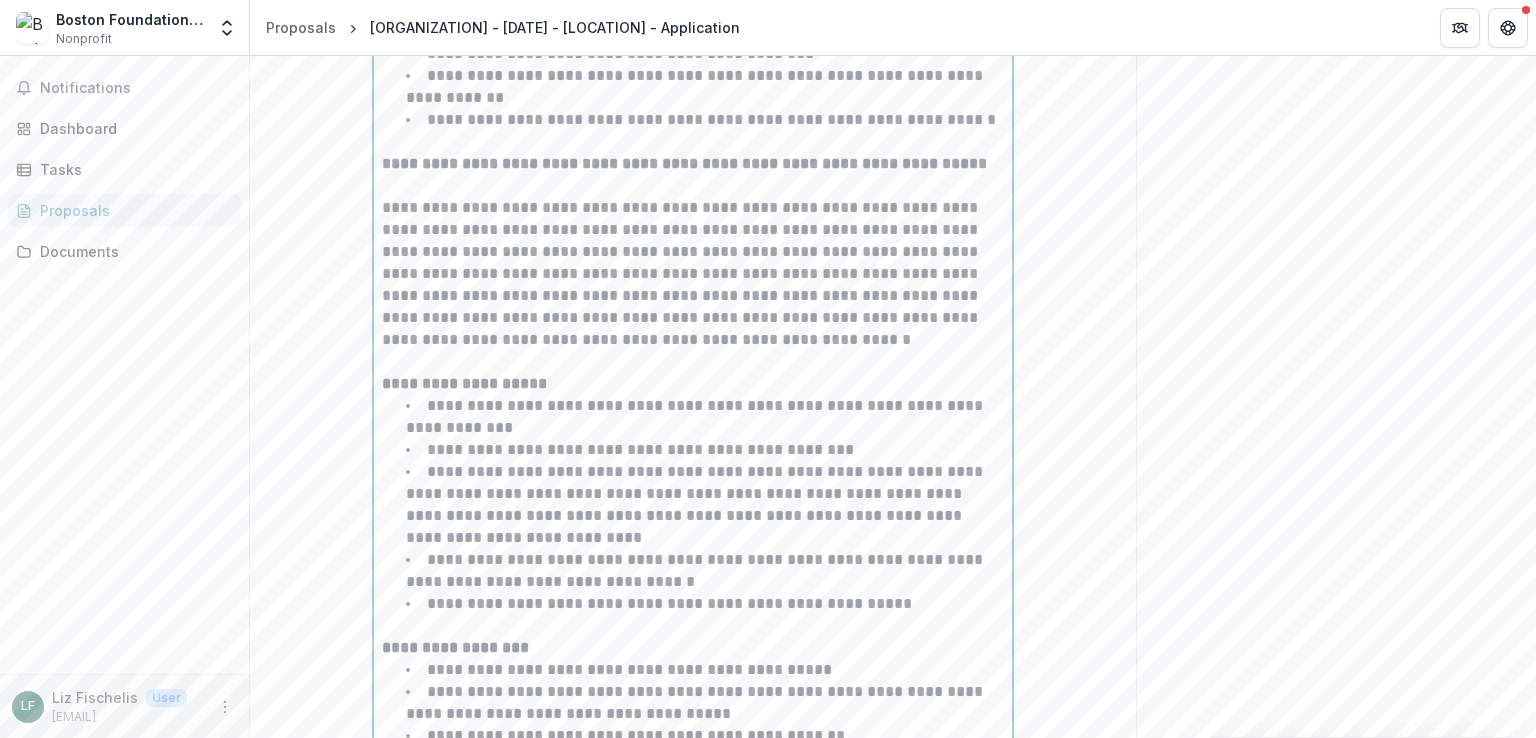 click on "**********" at bounding box center (693, 274) 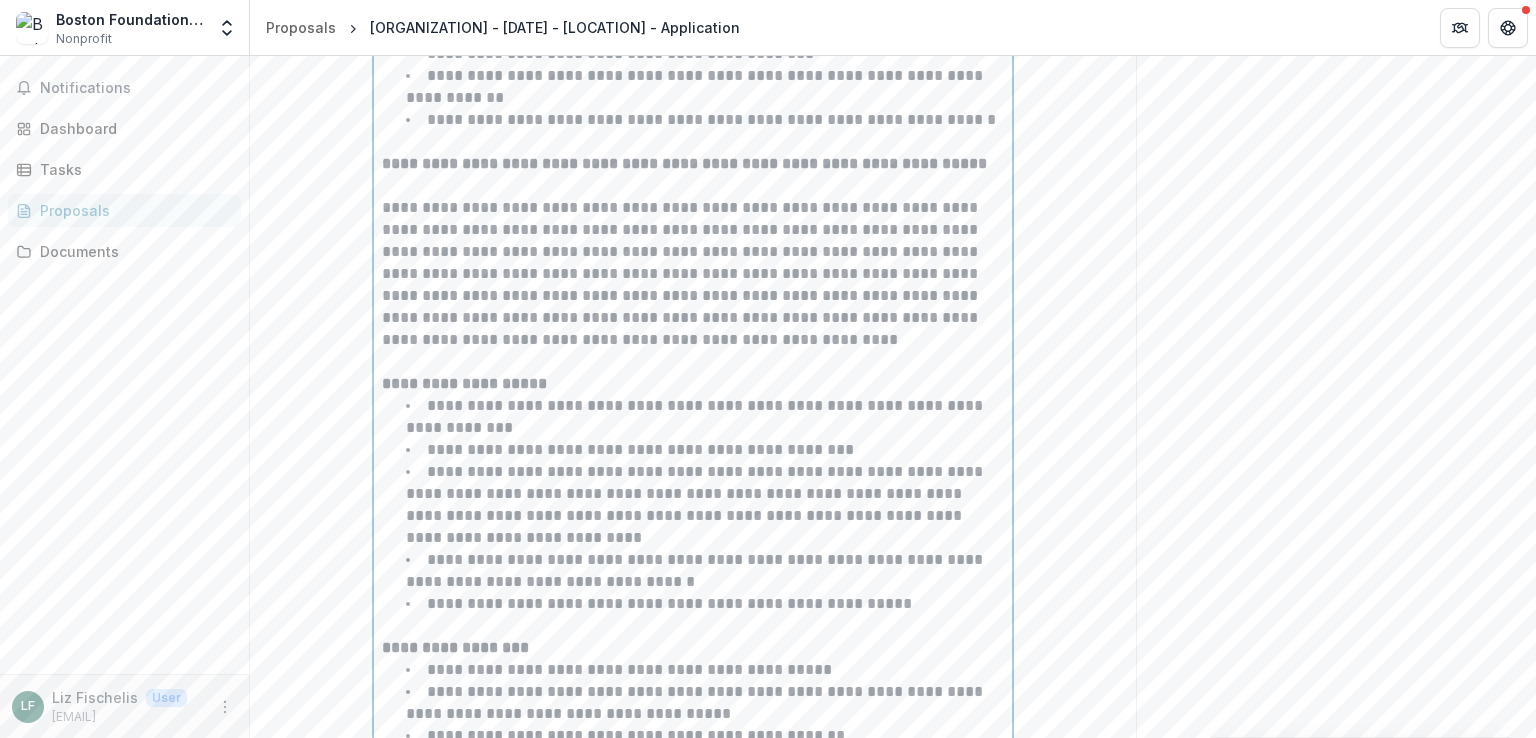 click on "**********" at bounding box center [693, 274] 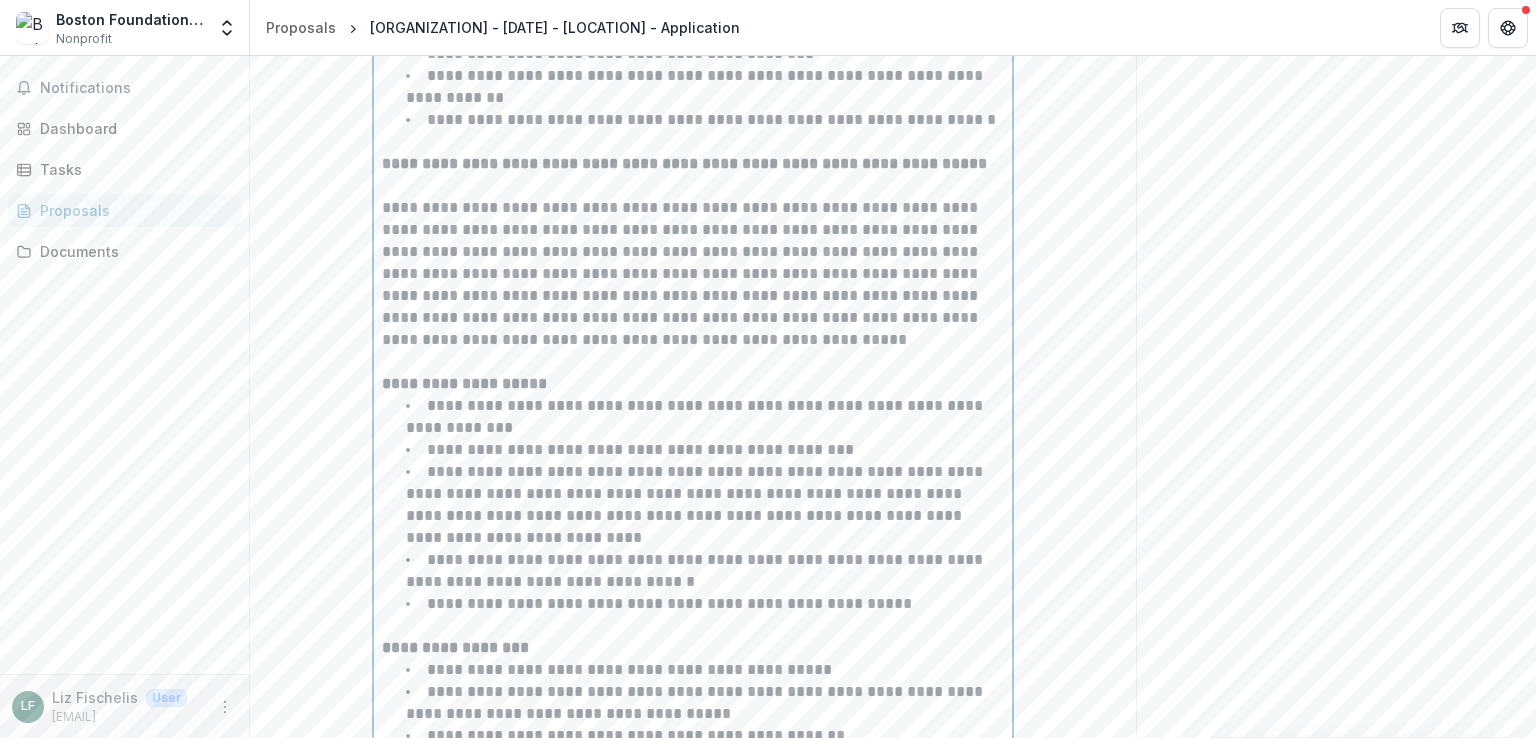 click on "**********" at bounding box center (693, 274) 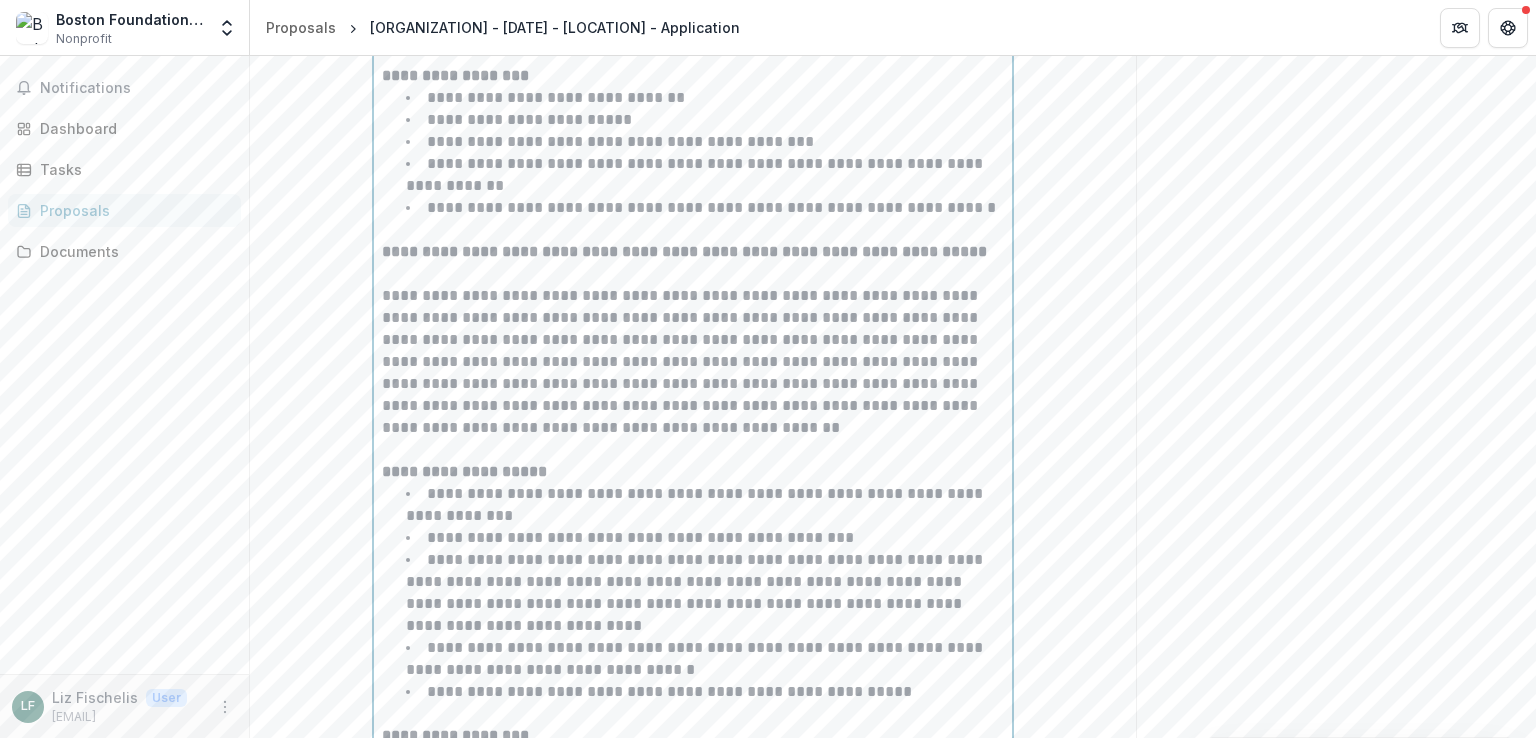 scroll, scrollTop: 7108, scrollLeft: 0, axis: vertical 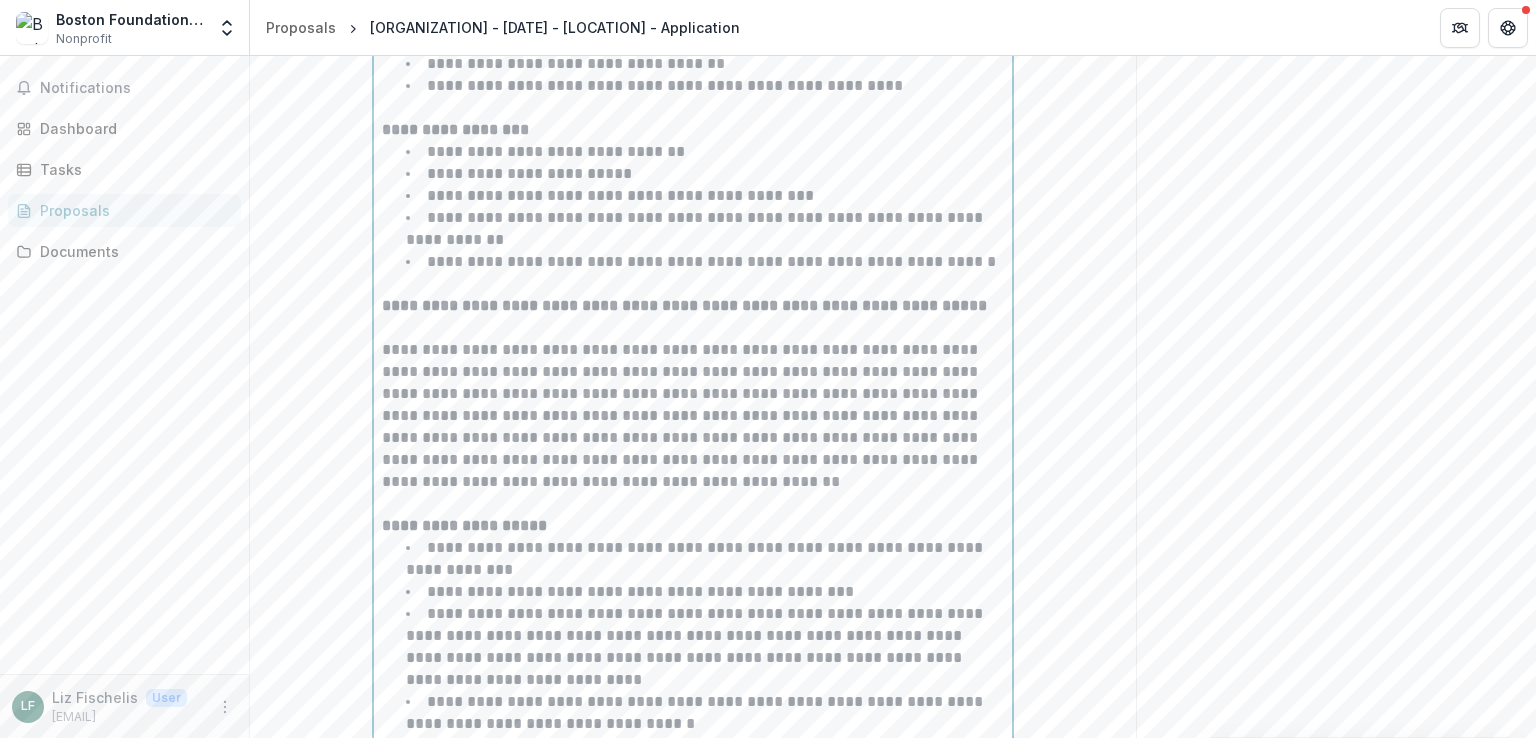 click on "**********" at bounding box center (693, 416) 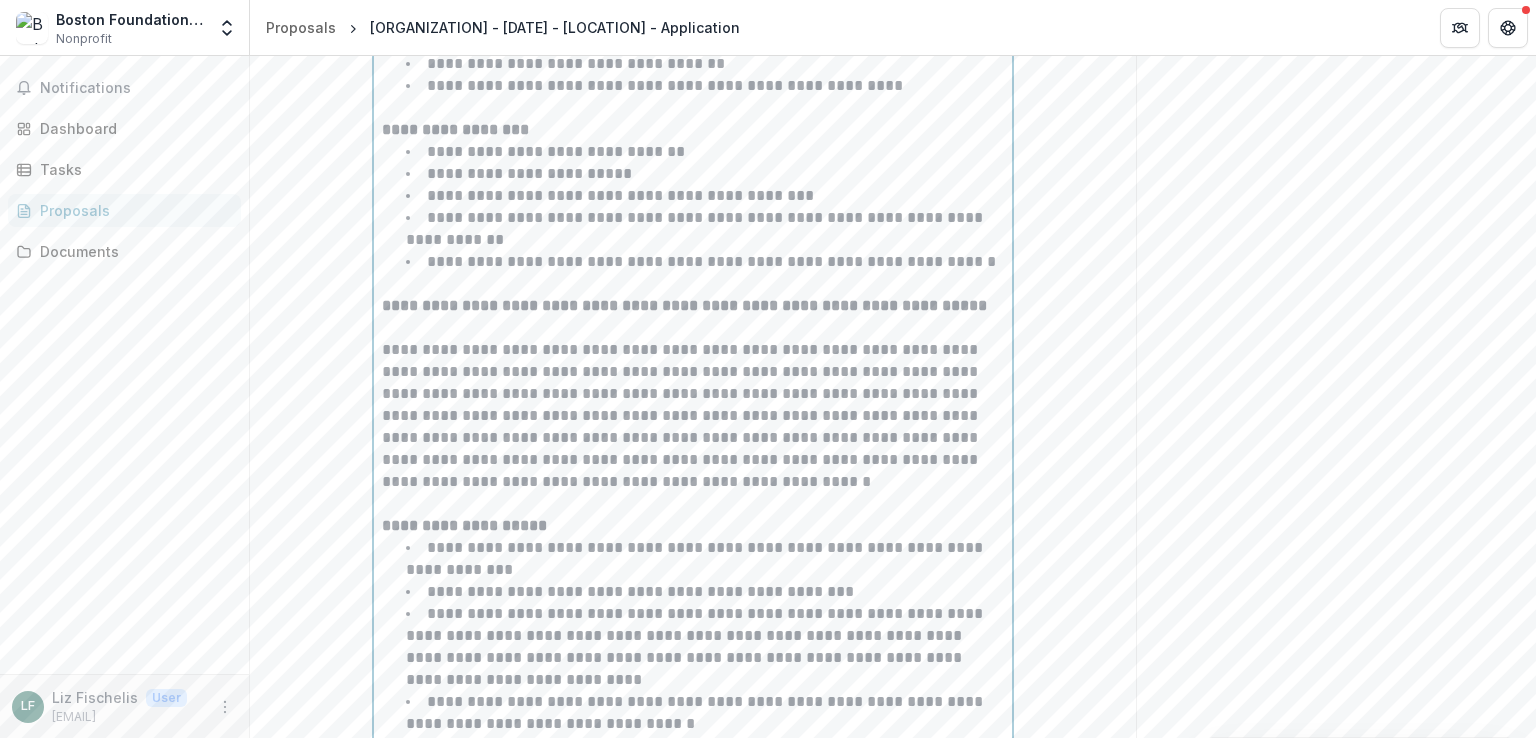click on "**********" at bounding box center (693, 416) 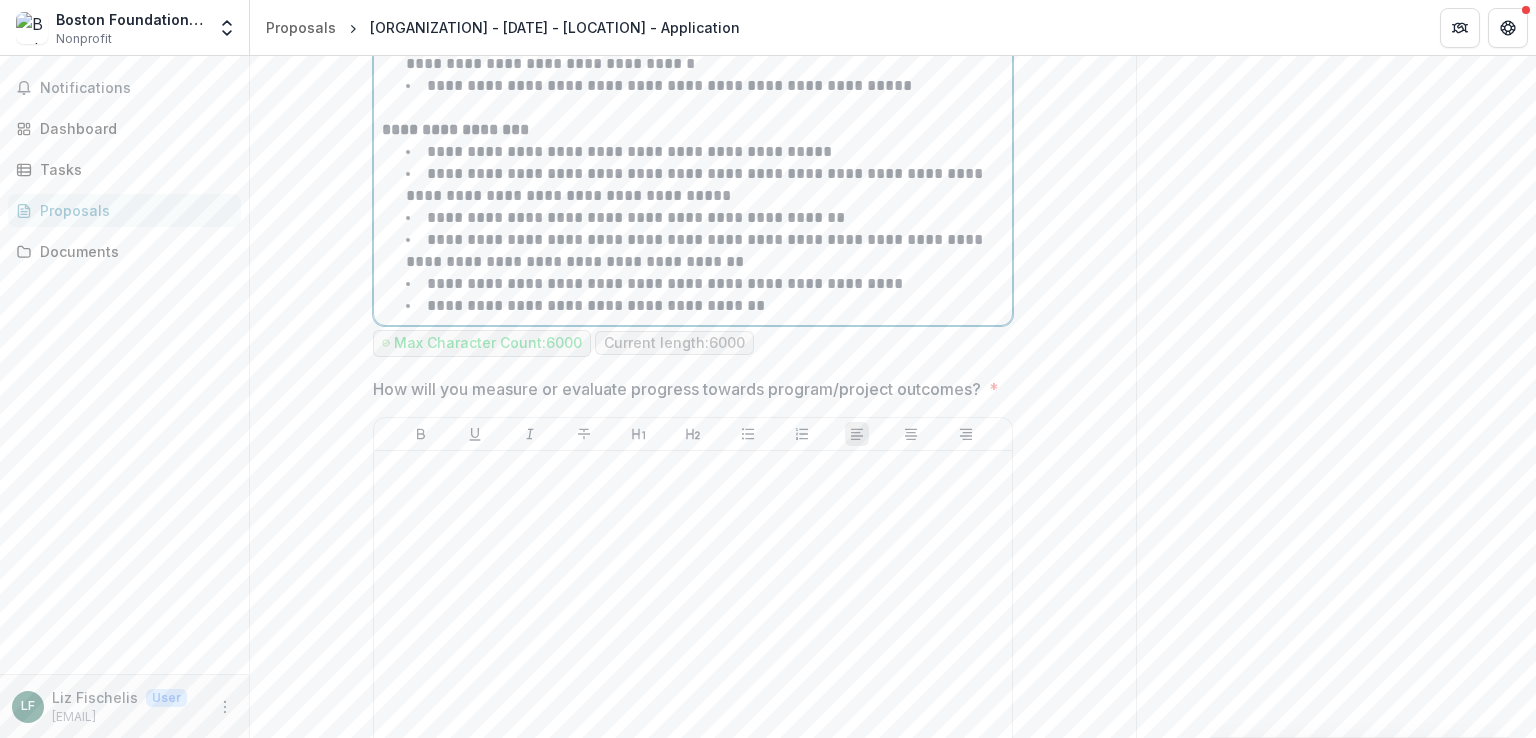 scroll, scrollTop: 7762, scrollLeft: 0, axis: vertical 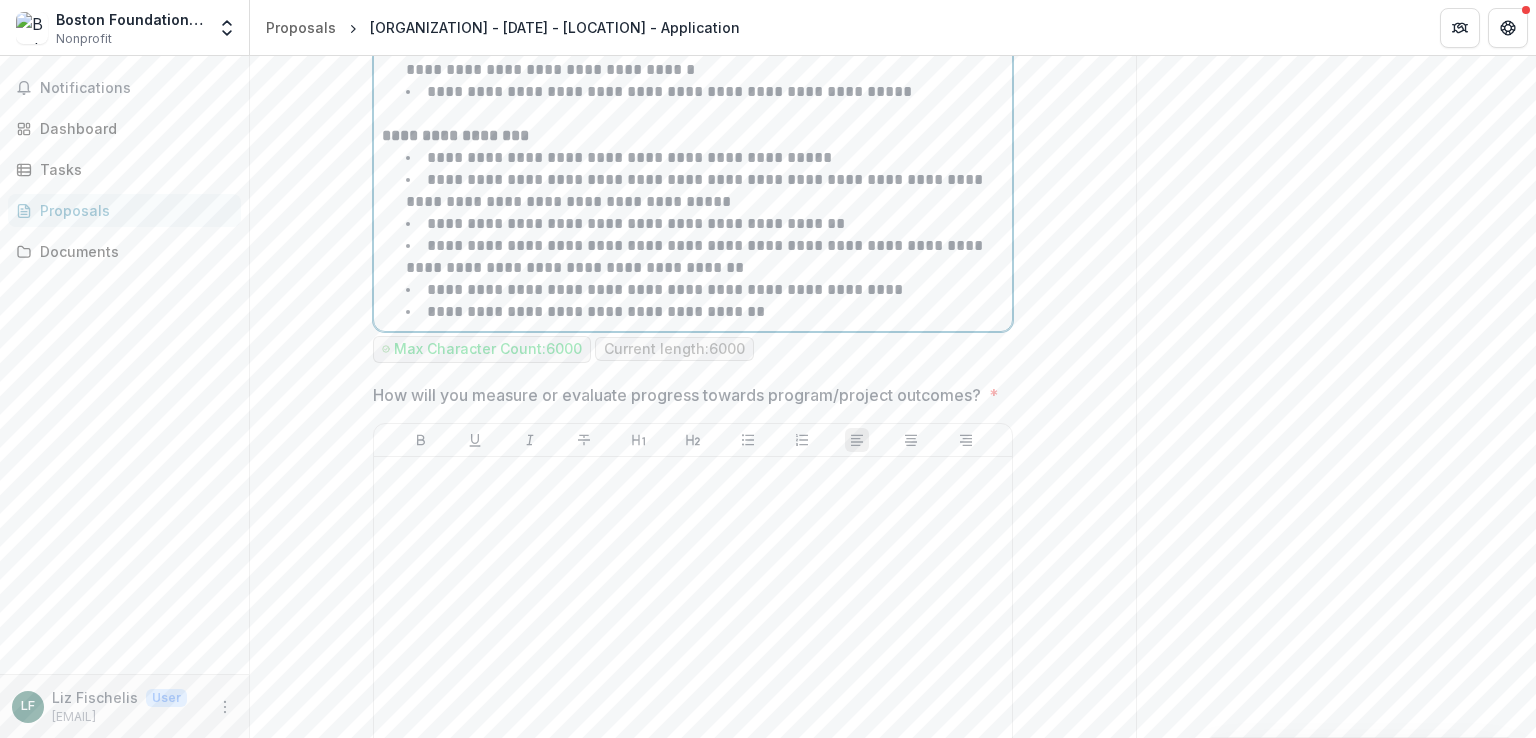 click on "**********" at bounding box center (696, 190) 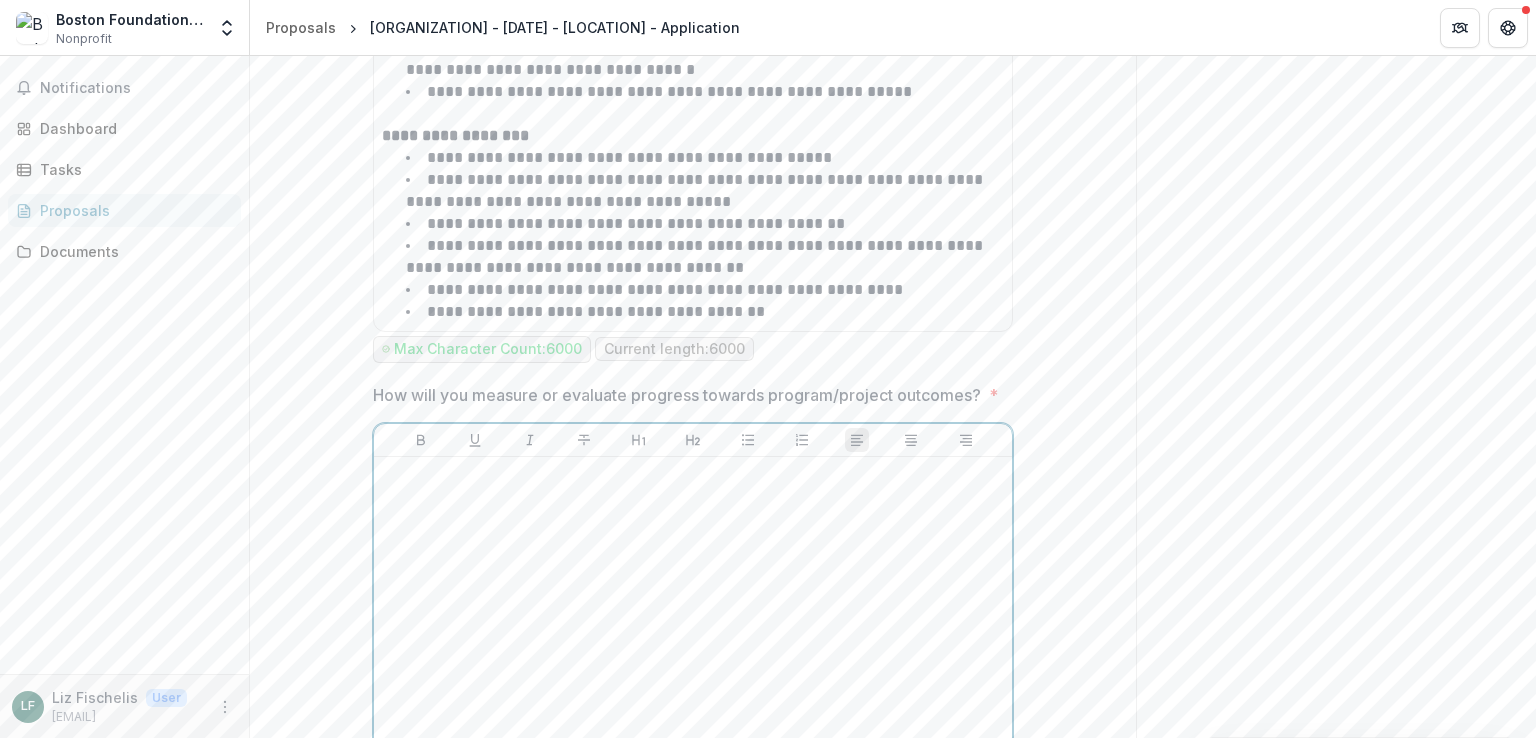 click at bounding box center (693, 615) 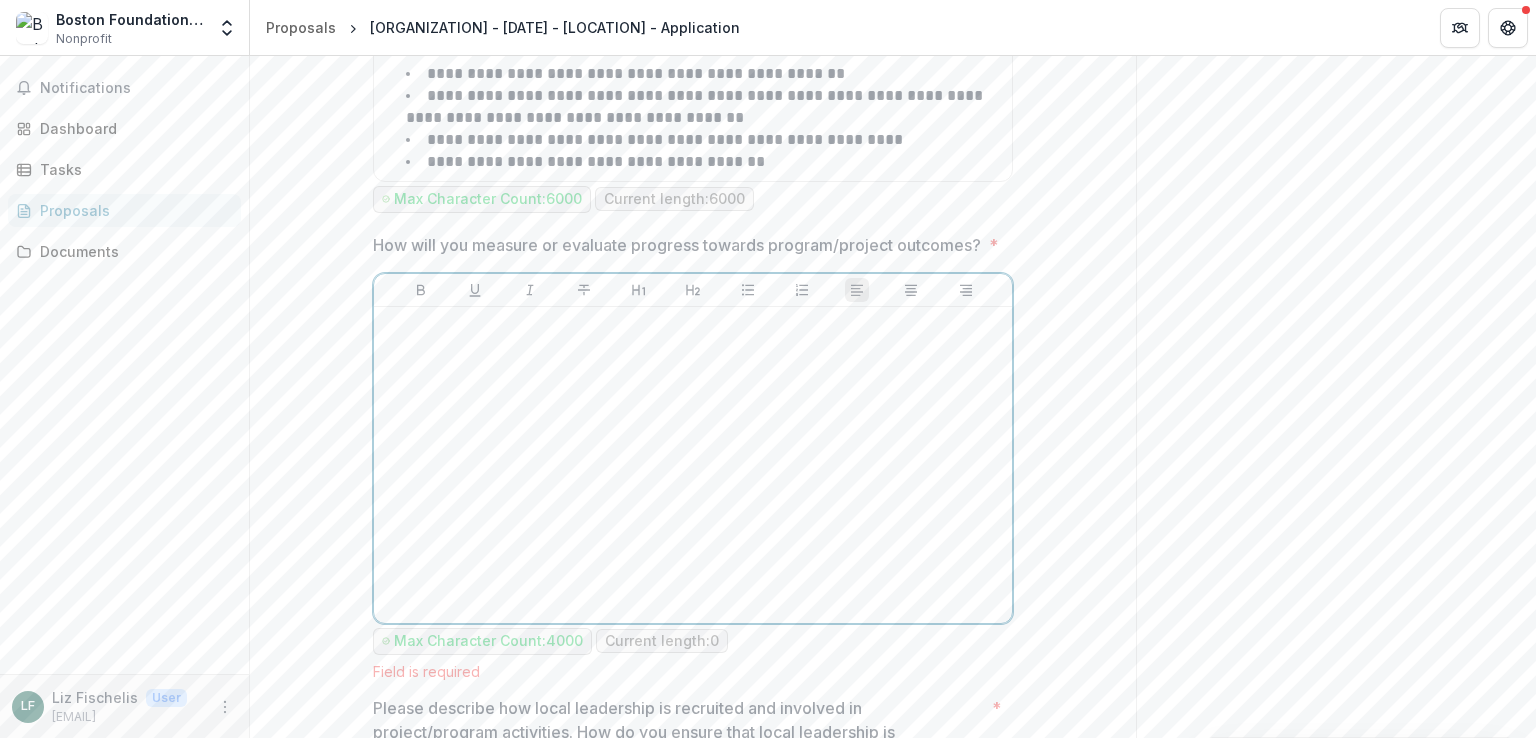 scroll, scrollTop: 7972, scrollLeft: 0, axis: vertical 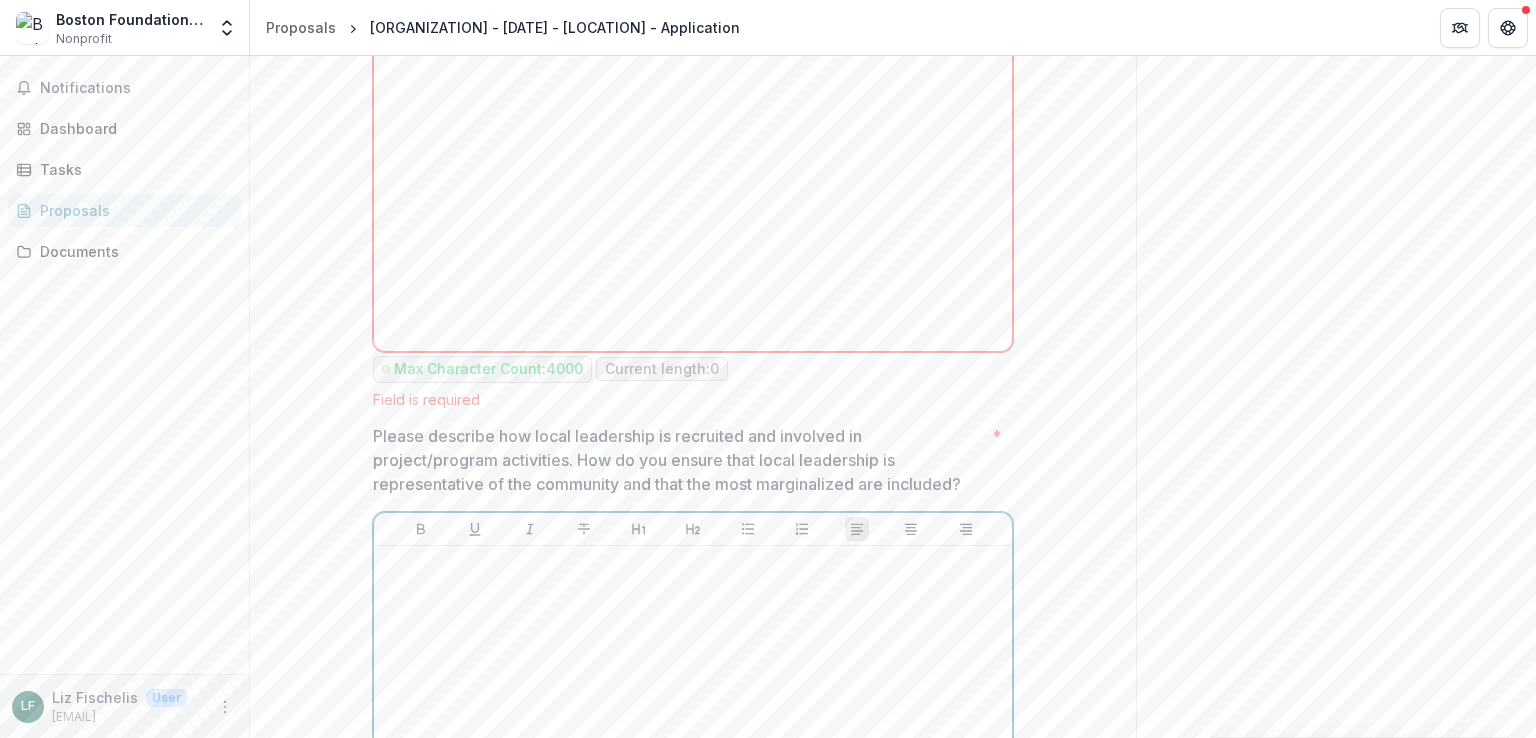 click at bounding box center (693, 704) 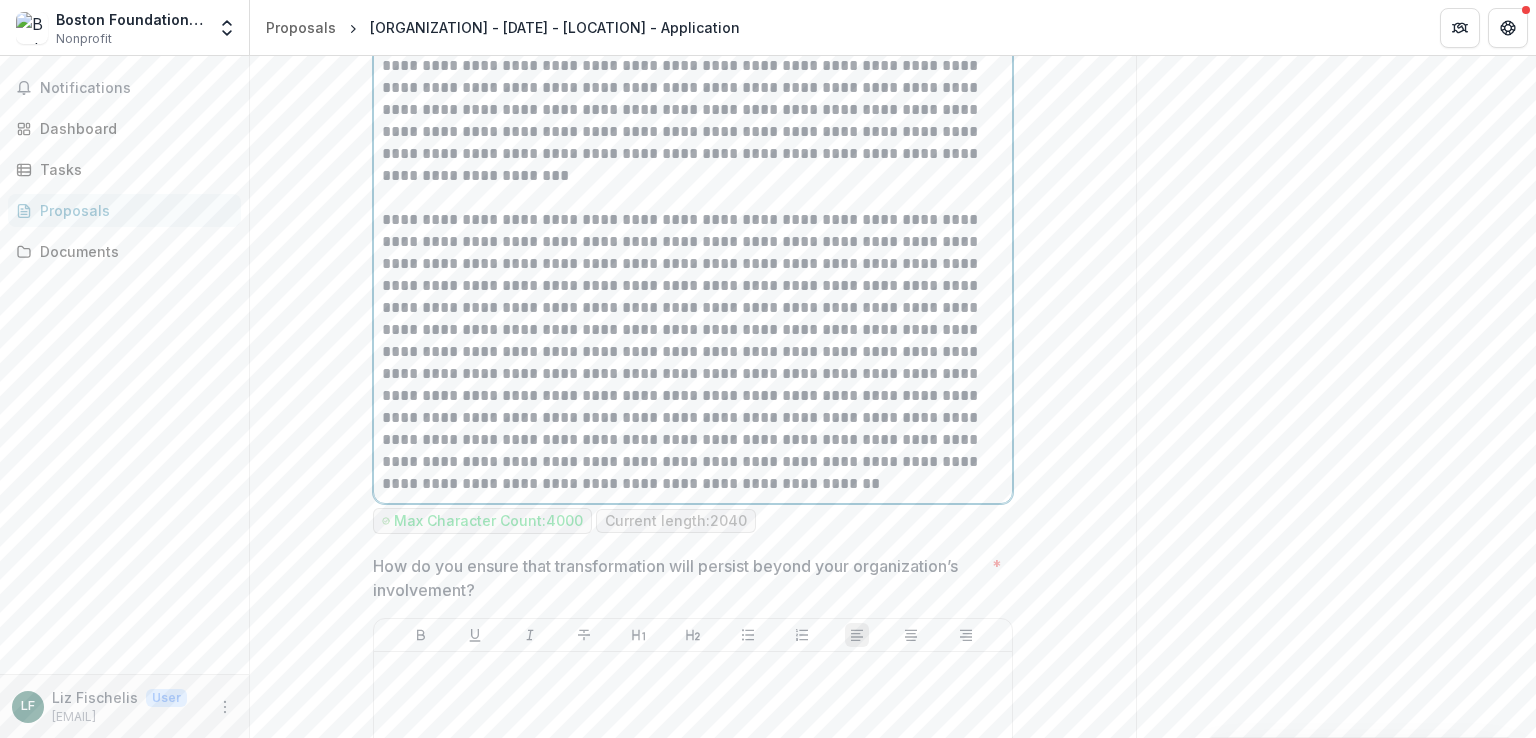scroll, scrollTop: 8883, scrollLeft: 0, axis: vertical 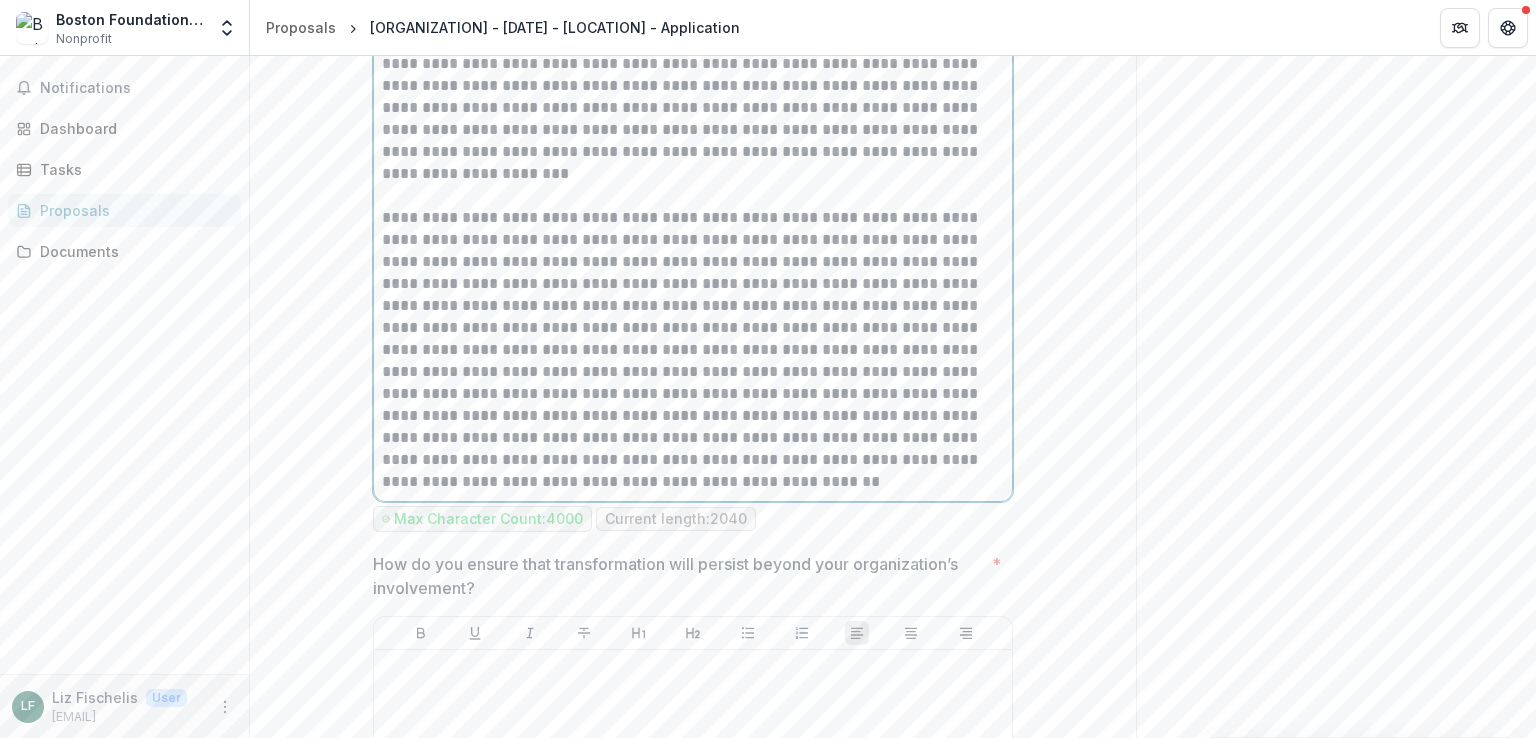 click on "**********" at bounding box center (693, 350) 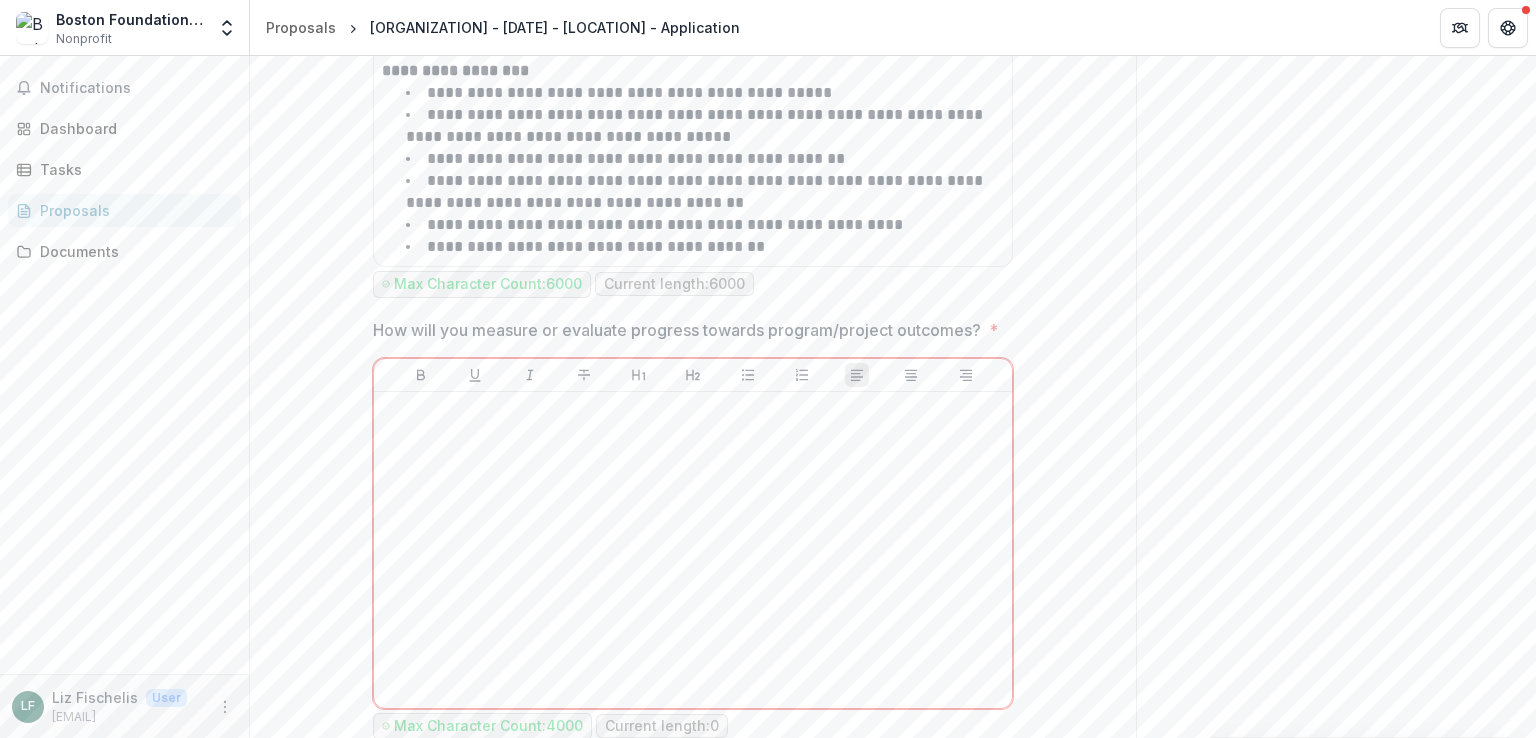 scroll, scrollTop: 7820, scrollLeft: 0, axis: vertical 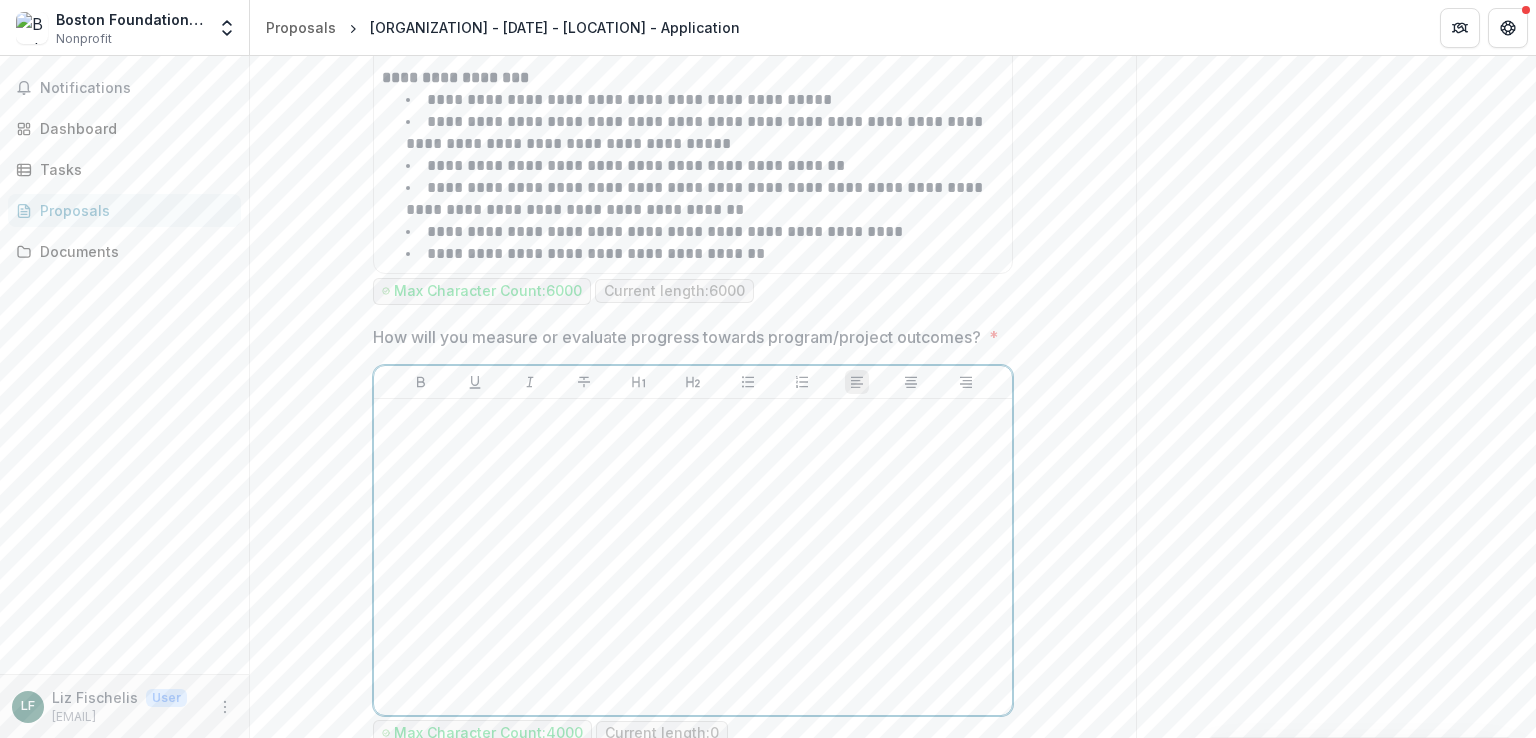 click at bounding box center (693, 557) 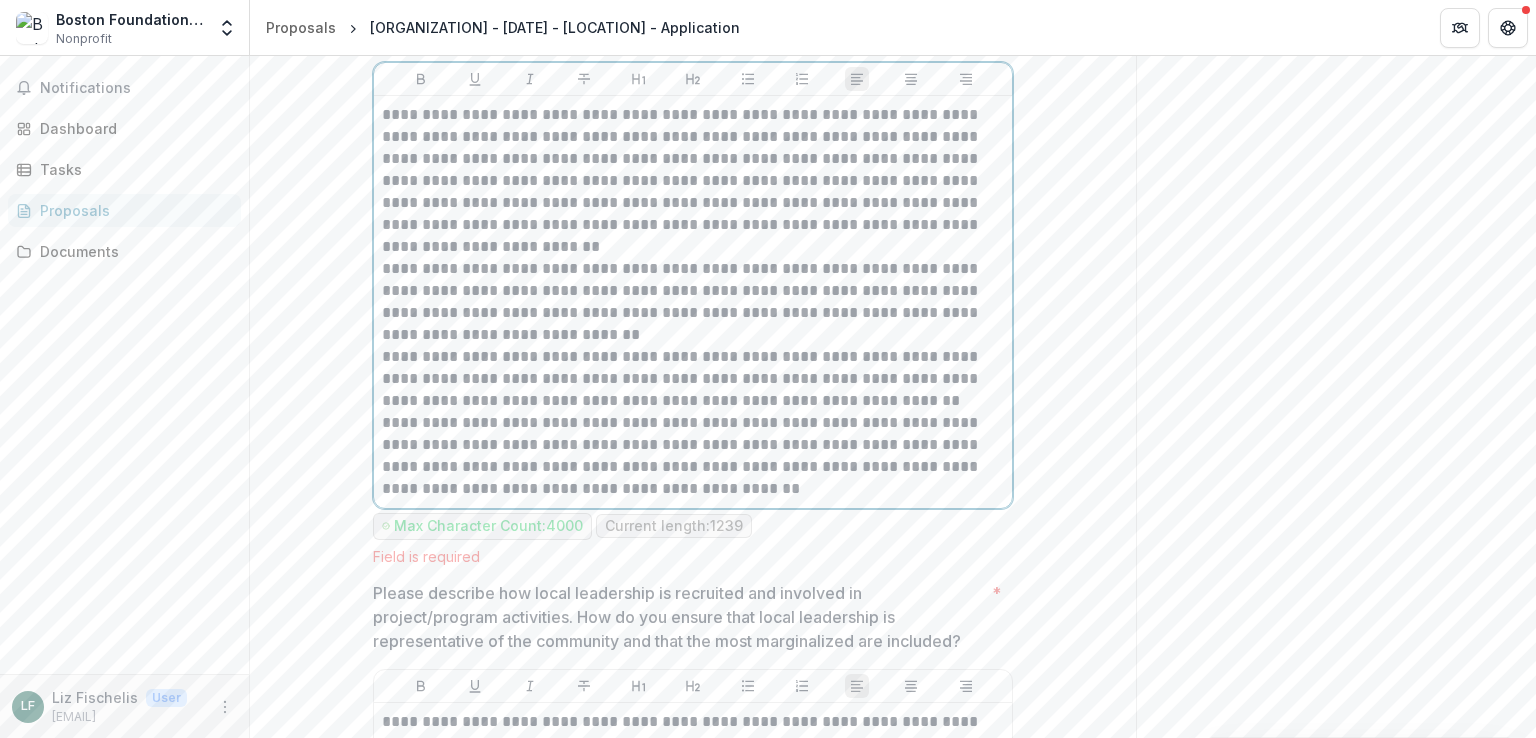 scroll, scrollTop: 8125, scrollLeft: 0, axis: vertical 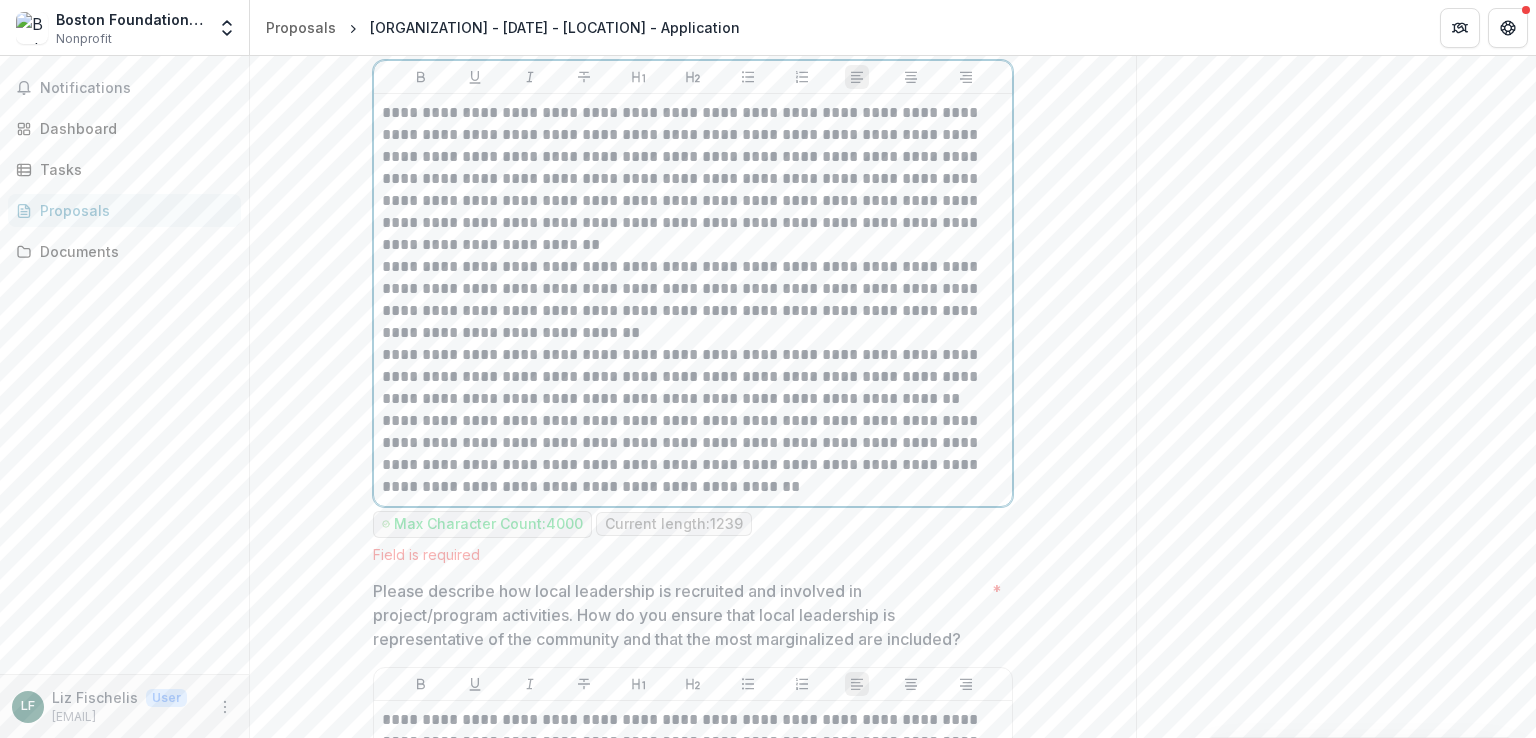 click on "**********" at bounding box center [693, 377] 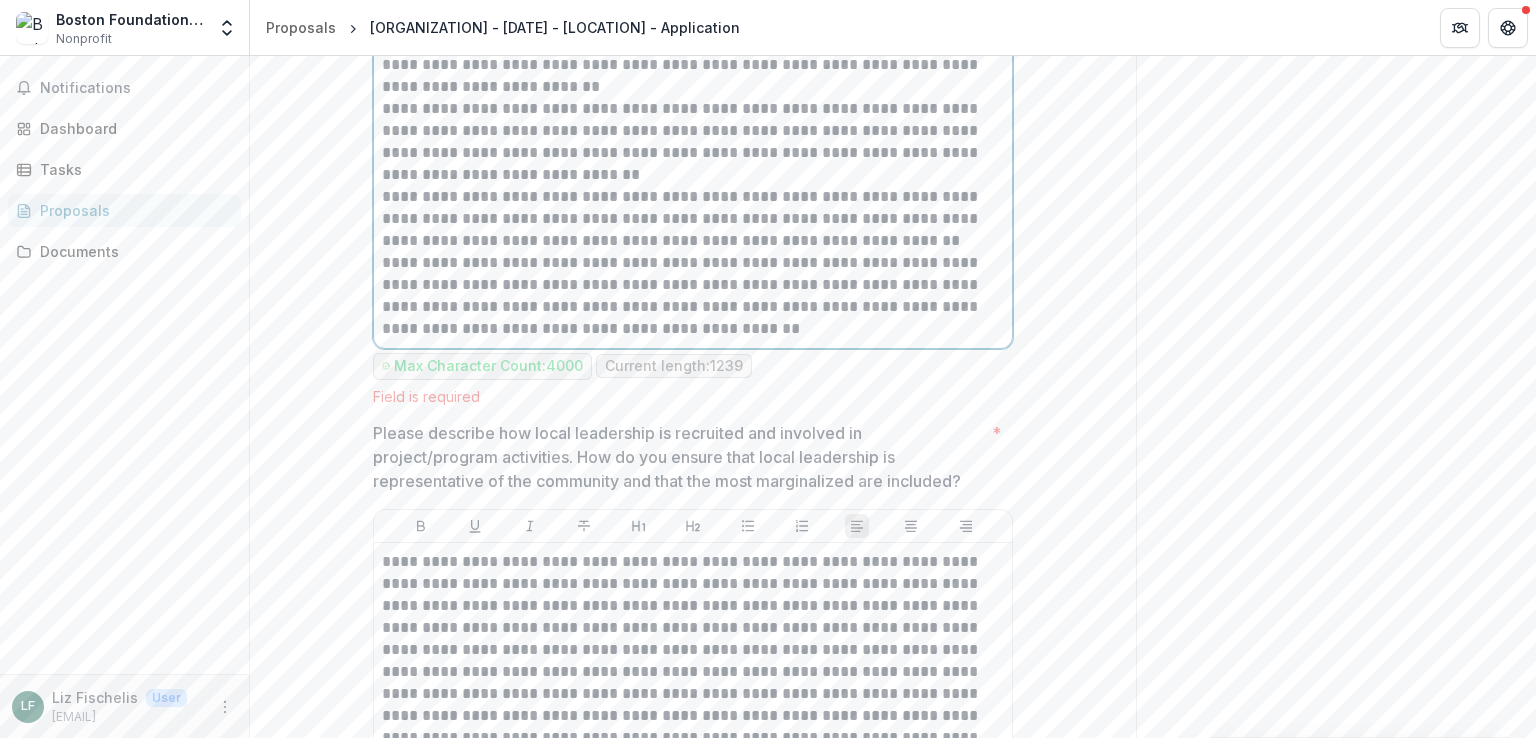 scroll, scrollTop: 8310, scrollLeft: 0, axis: vertical 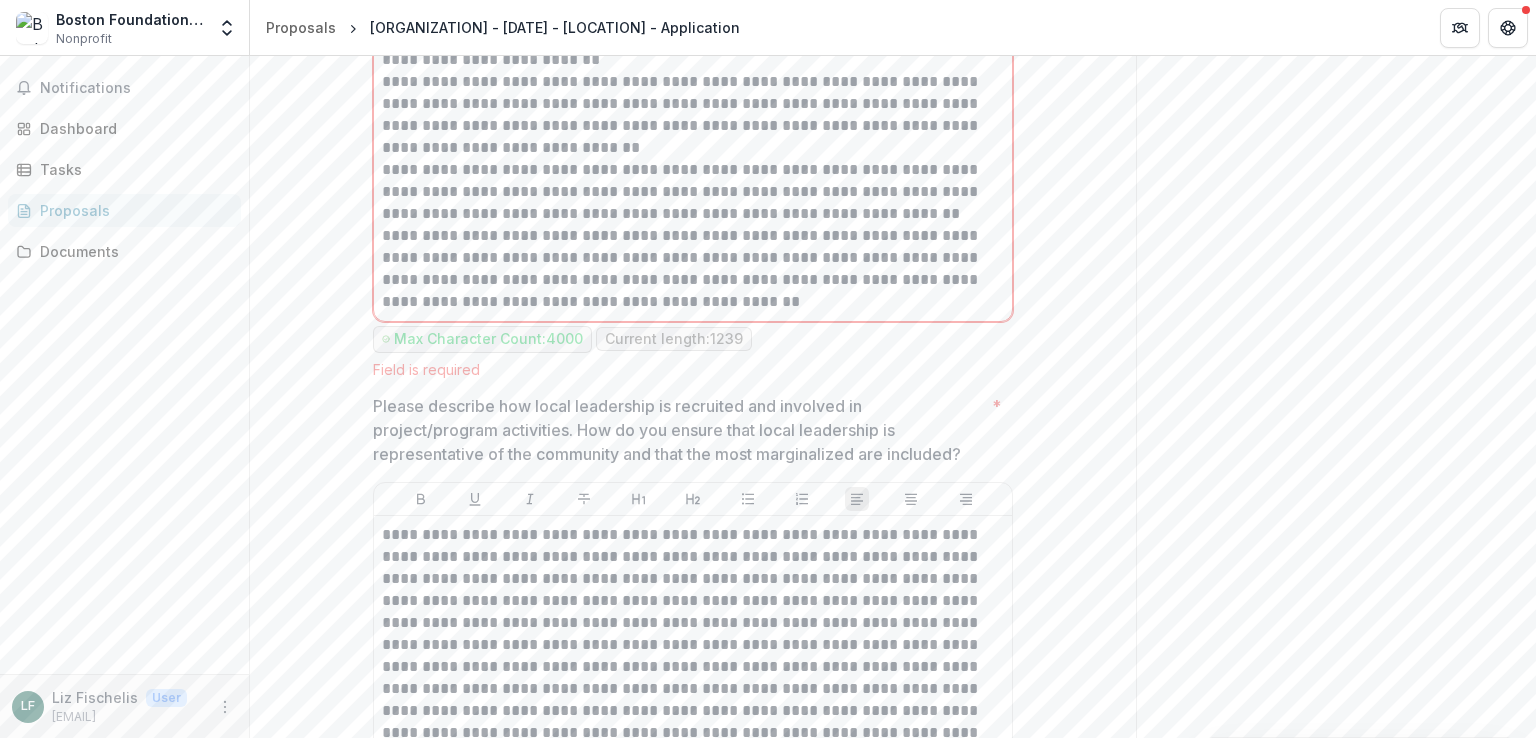 click on "**********" at bounding box center (693, -3100) 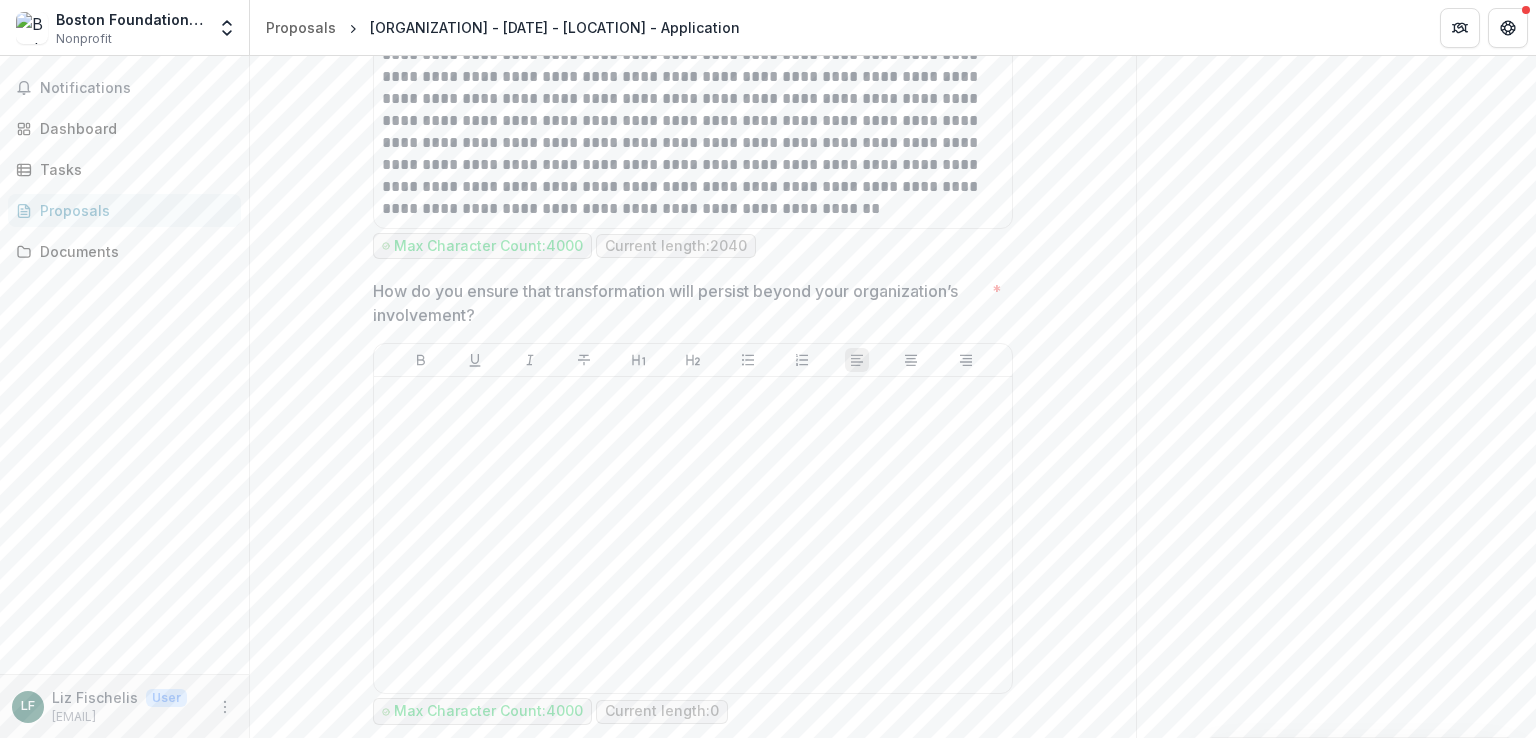 scroll, scrollTop: 9241, scrollLeft: 0, axis: vertical 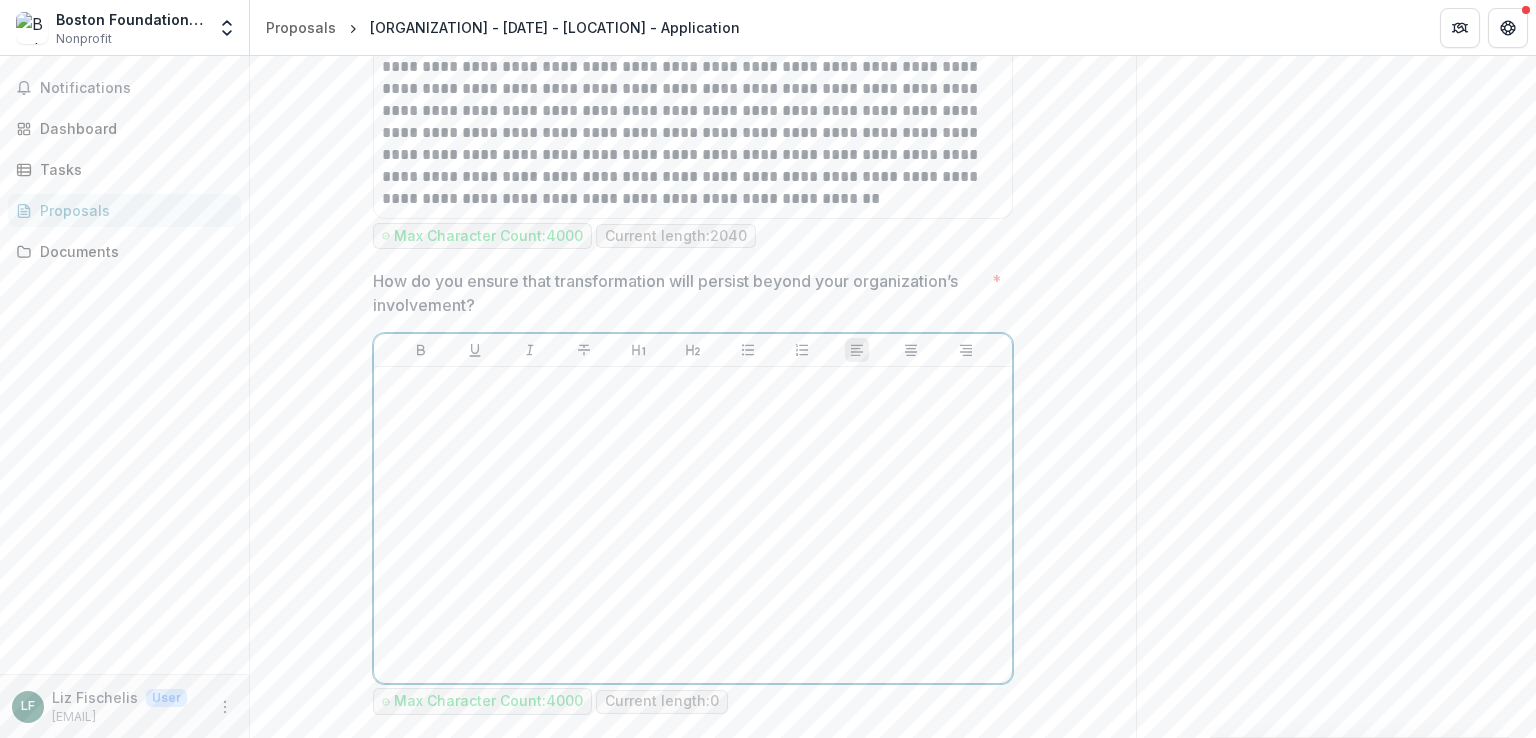 click at bounding box center (693, 525) 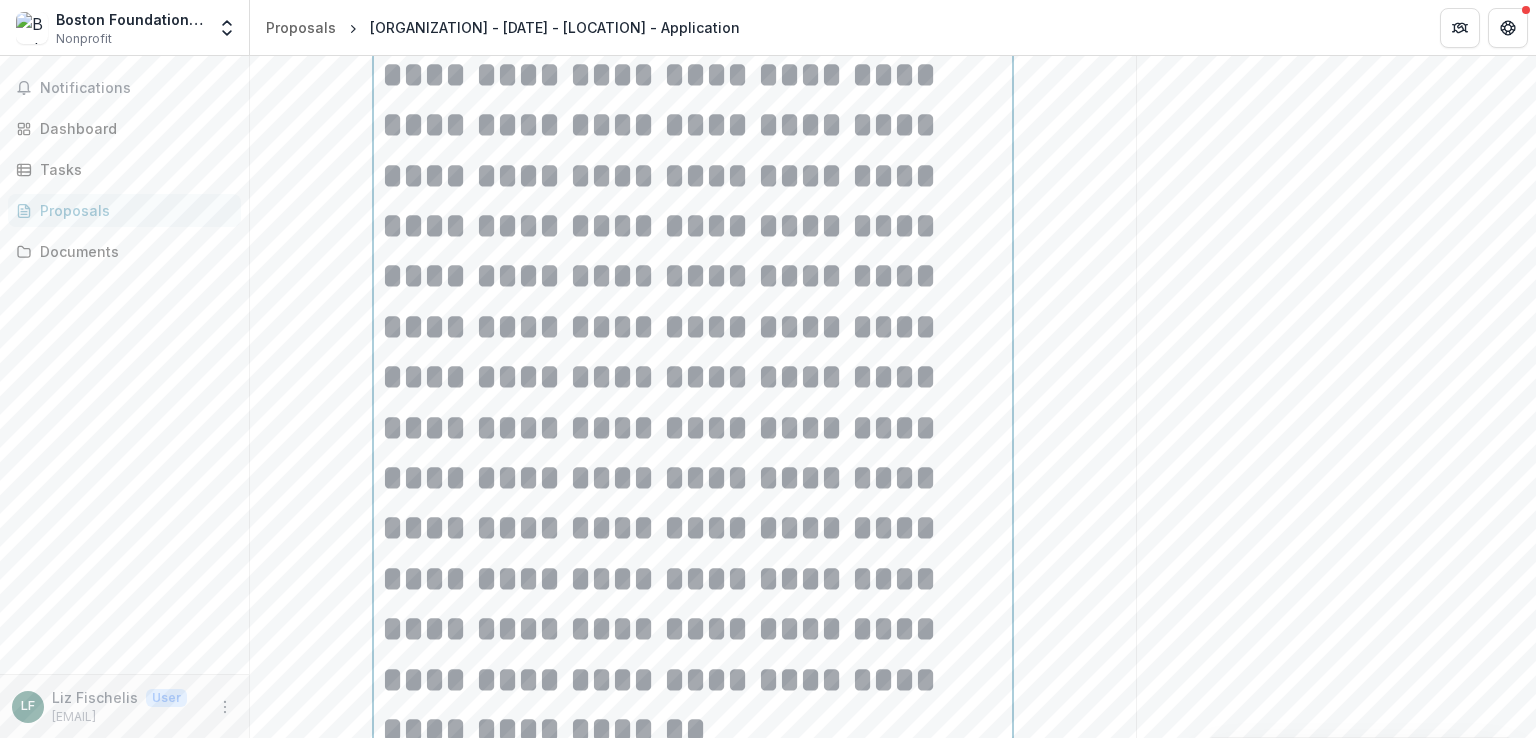 scroll, scrollTop: 9316, scrollLeft: 0, axis: vertical 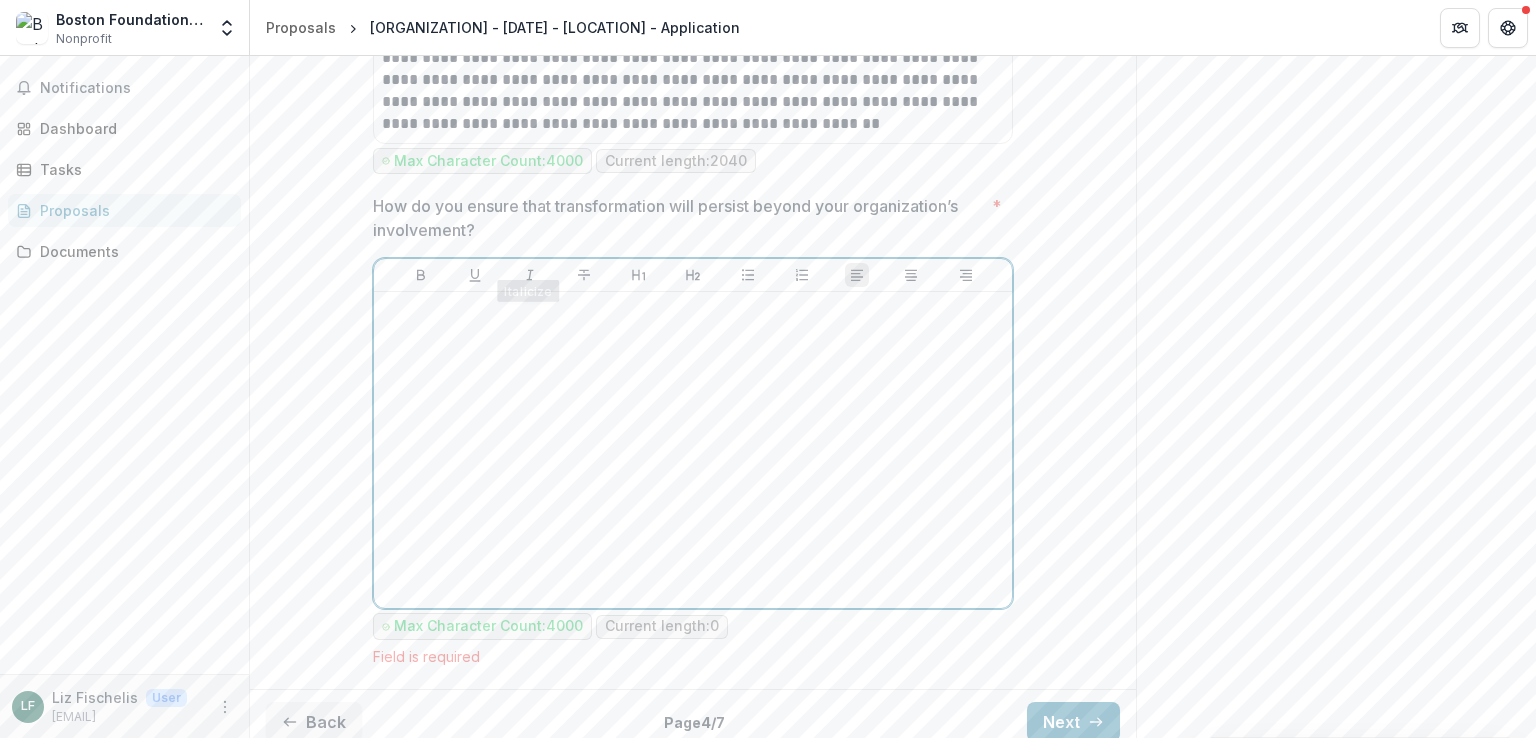 click at bounding box center (693, 311) 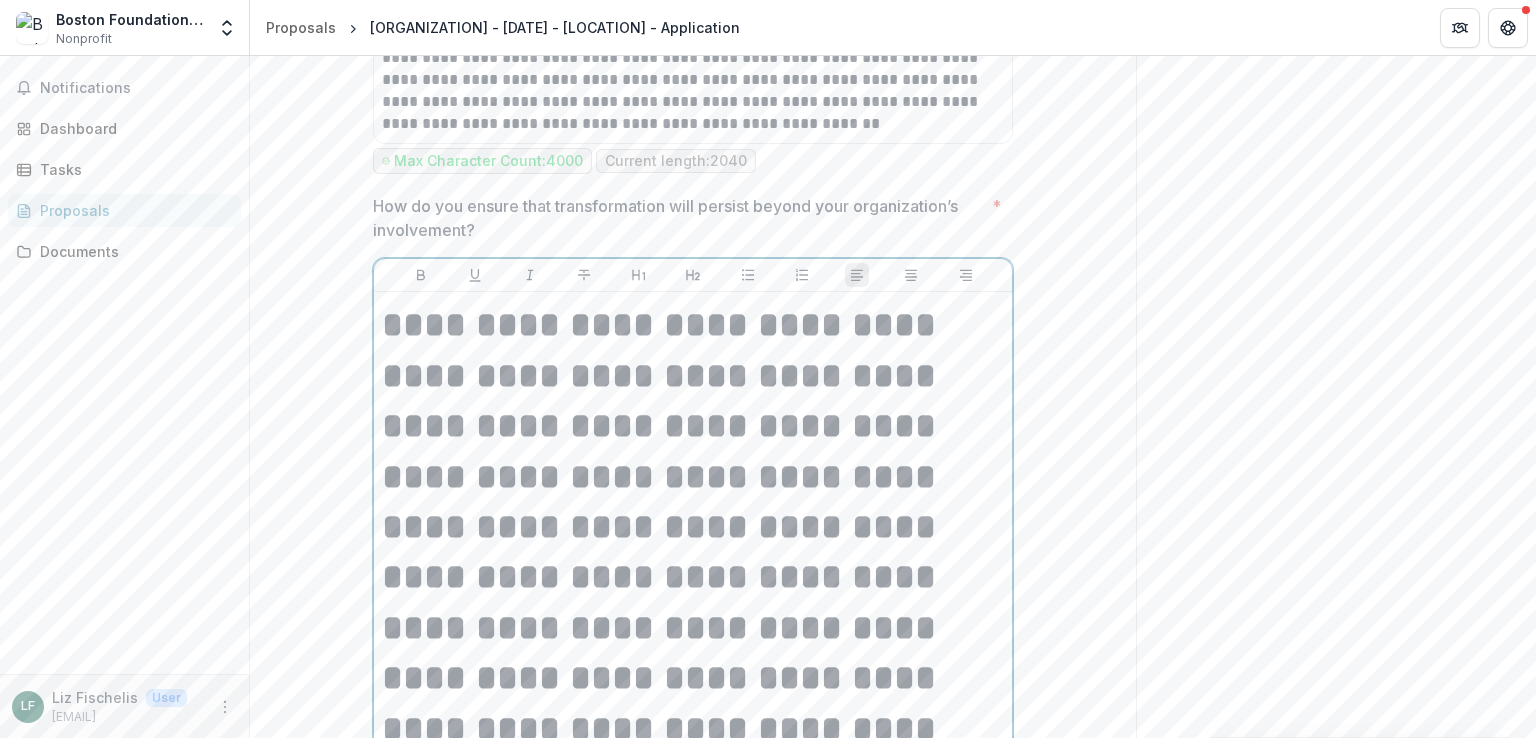 scroll, scrollTop: 12336, scrollLeft: 0, axis: vertical 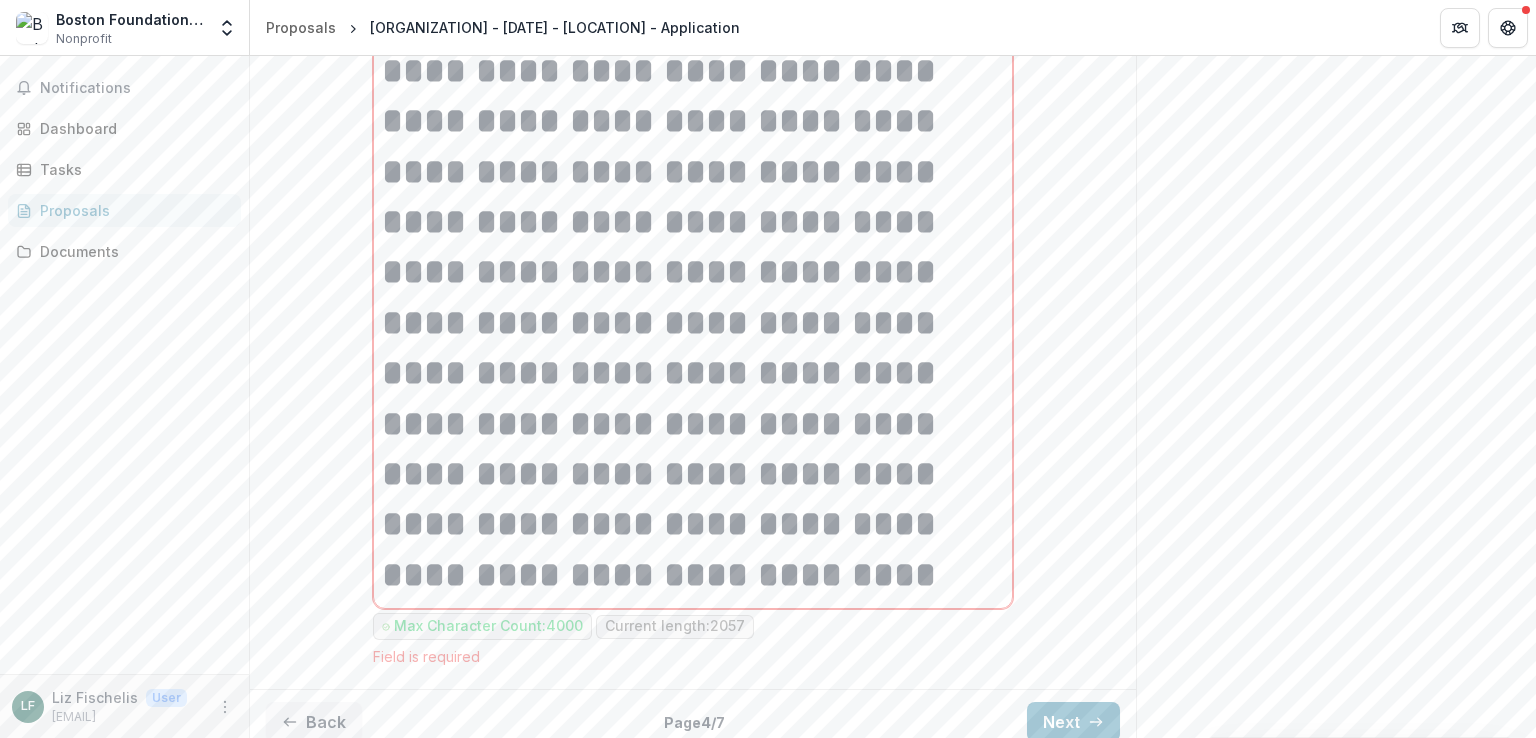 click on "Max Character Count:  4000 Current length:  2057" at bounding box center (693, 626) 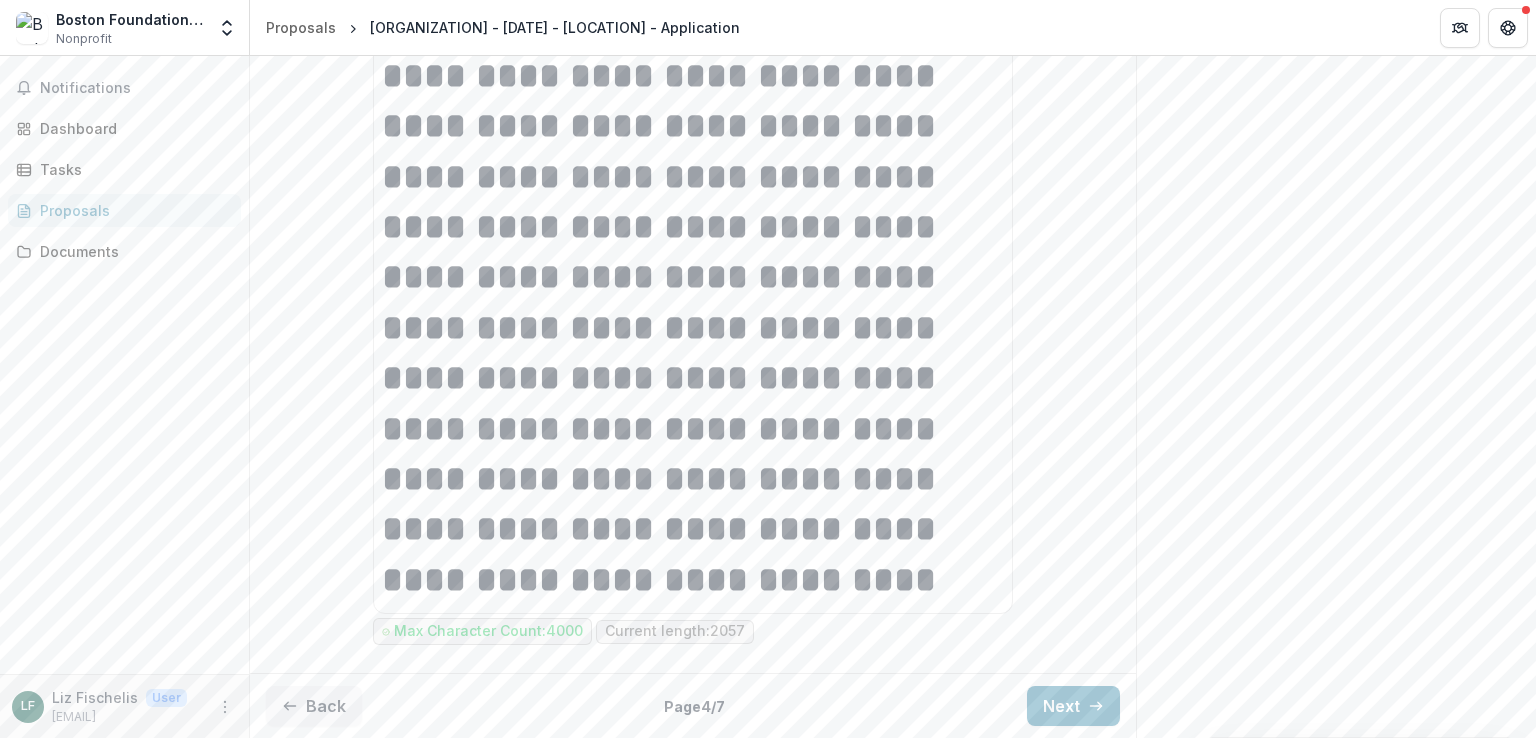 scroll, scrollTop: 12316, scrollLeft: 0, axis: vertical 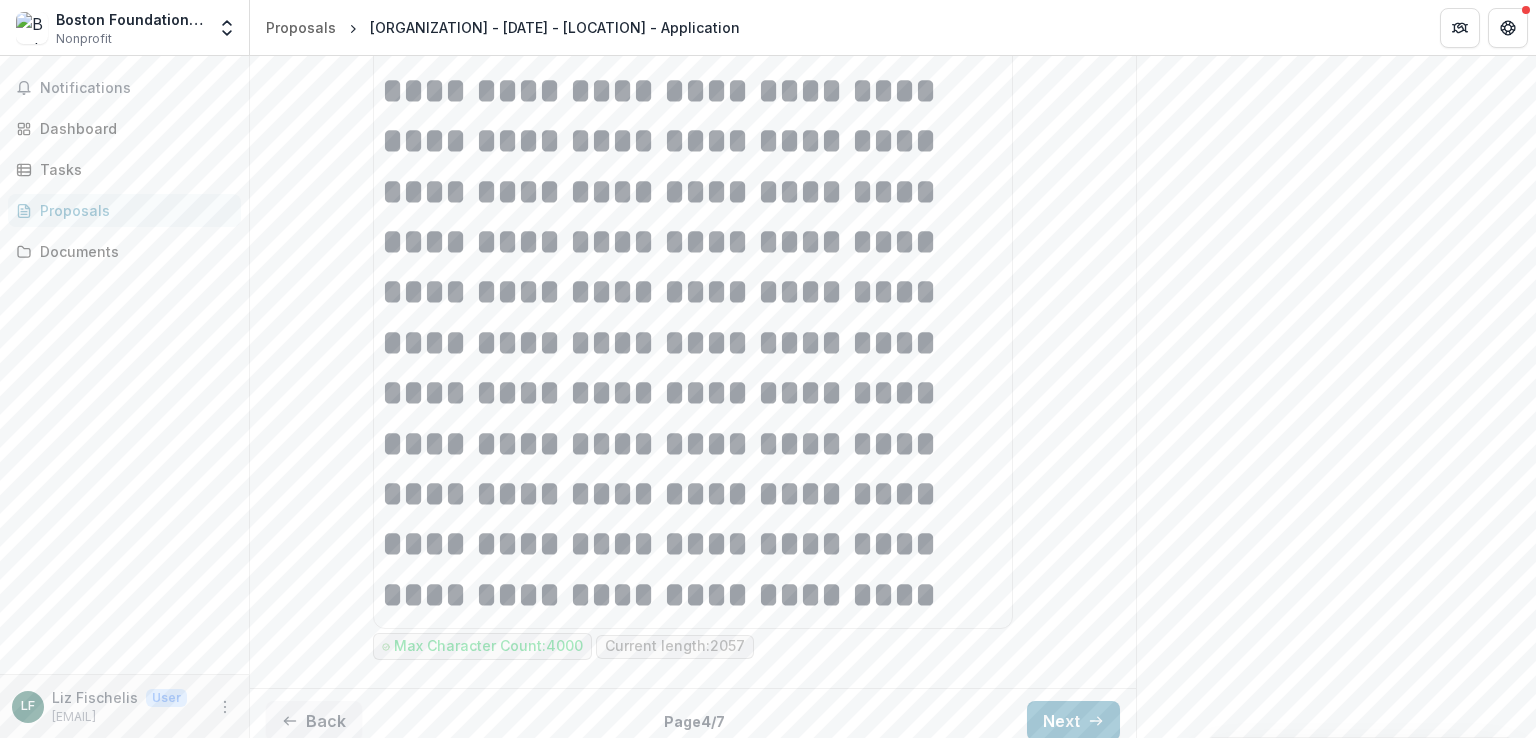 click on "**********" at bounding box center [693, -5606] 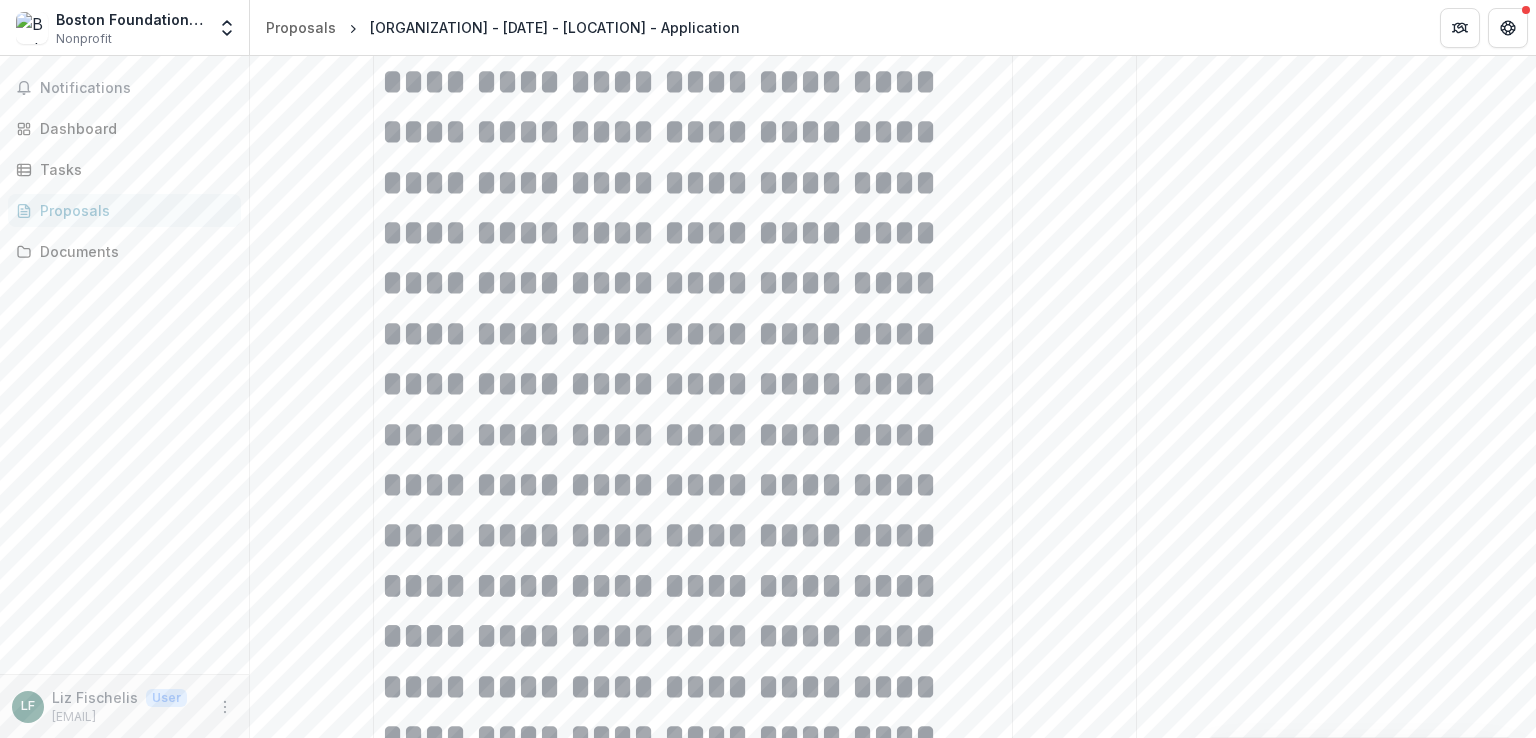 scroll, scrollTop: 11068, scrollLeft: 0, axis: vertical 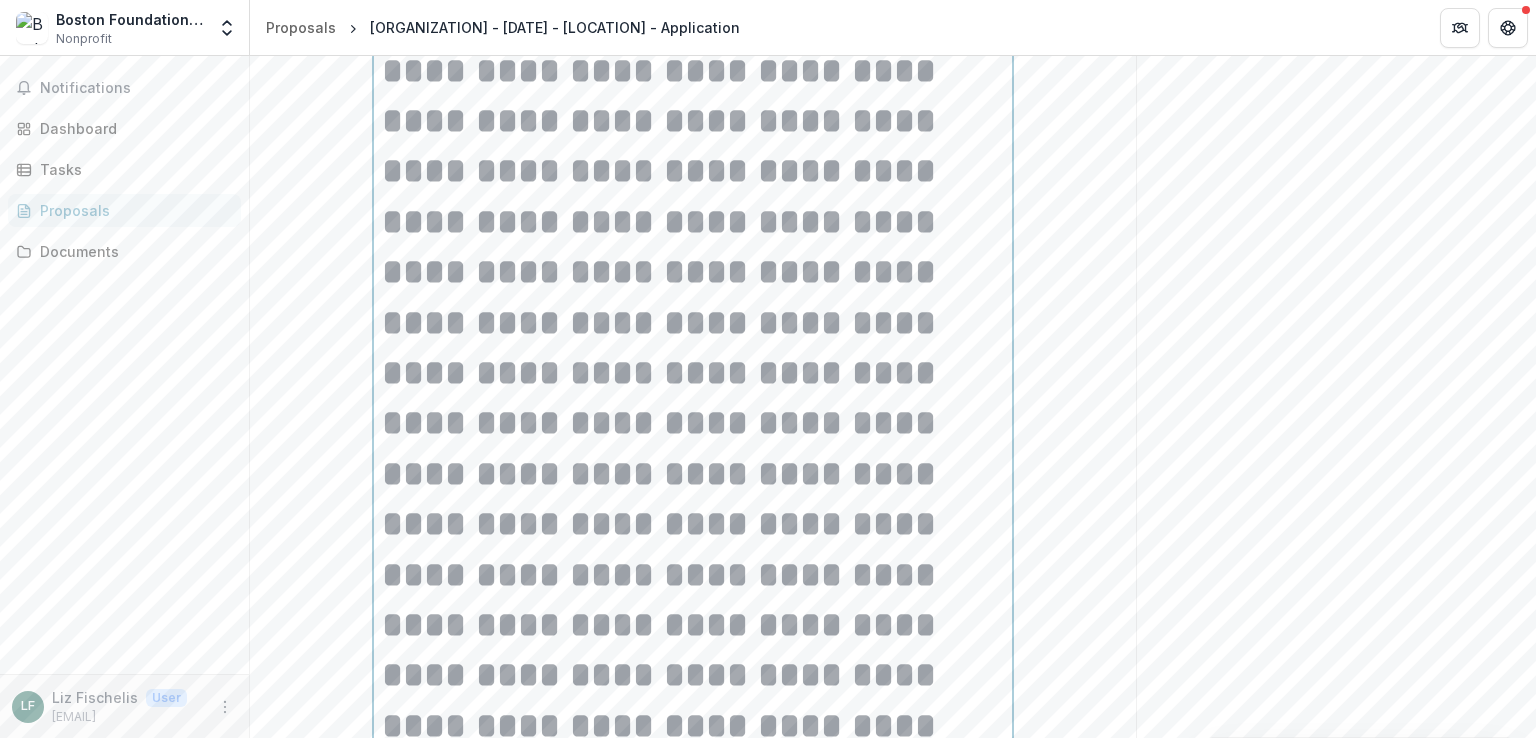 click on "**********" at bounding box center (693, -909) 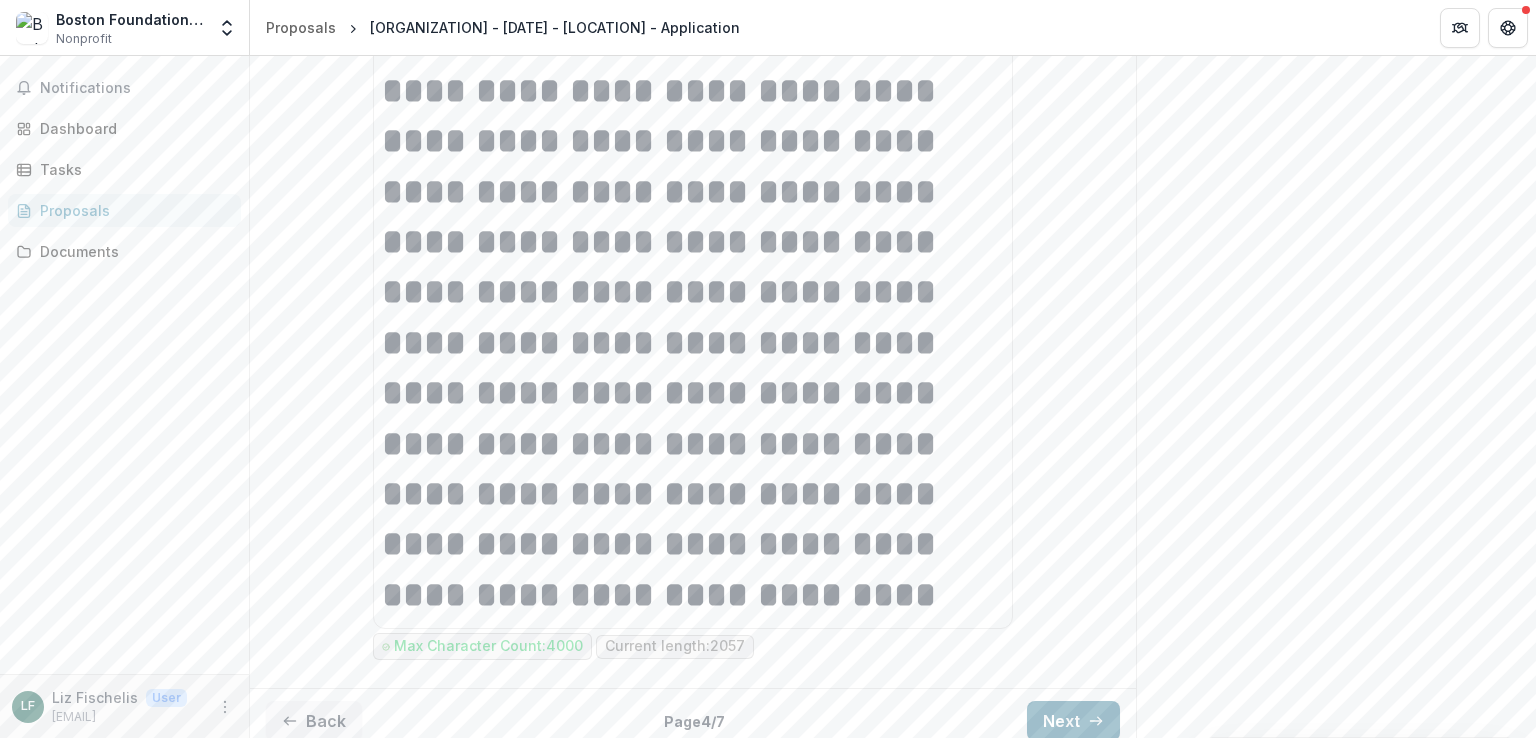 click on "Next" at bounding box center (1073, 721) 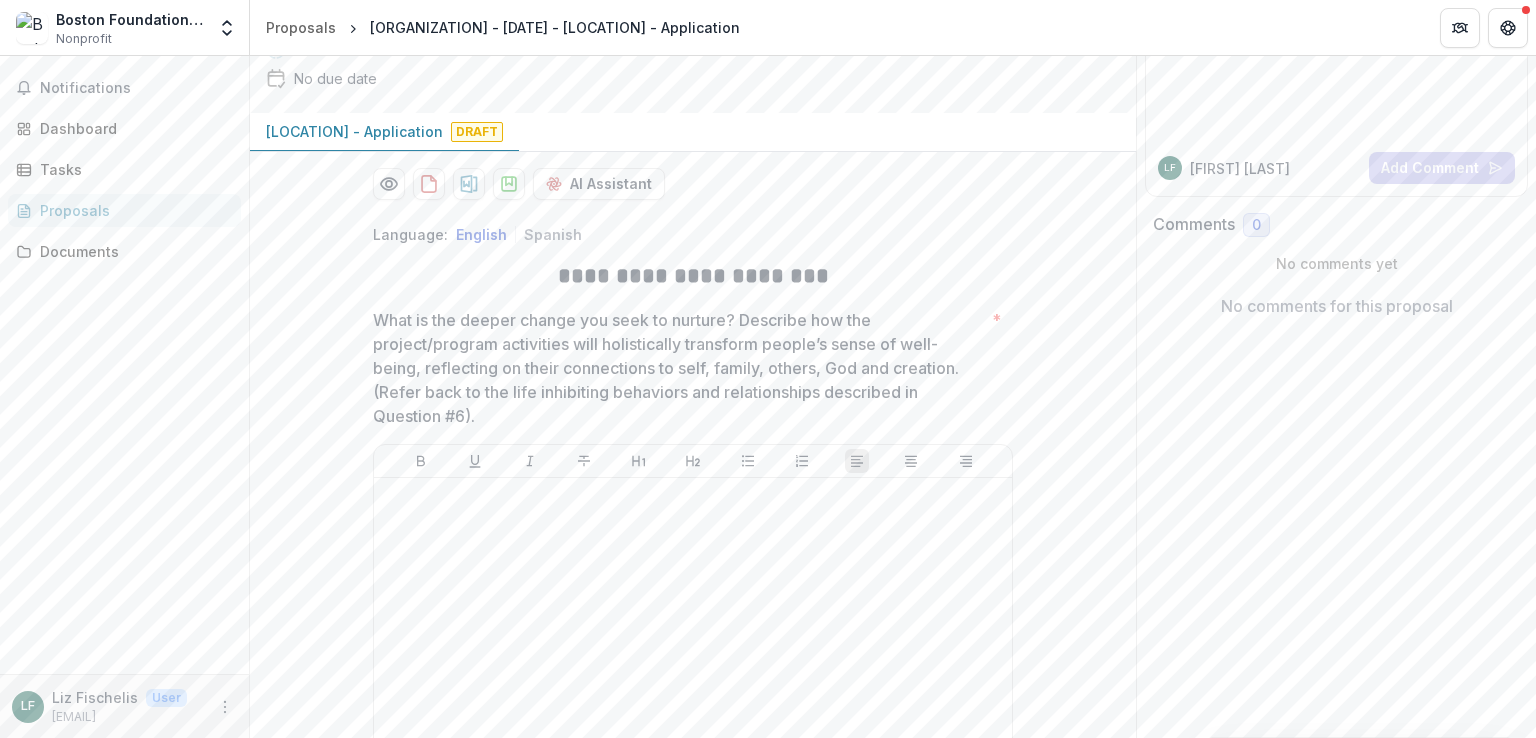scroll, scrollTop: 360, scrollLeft: 0, axis: vertical 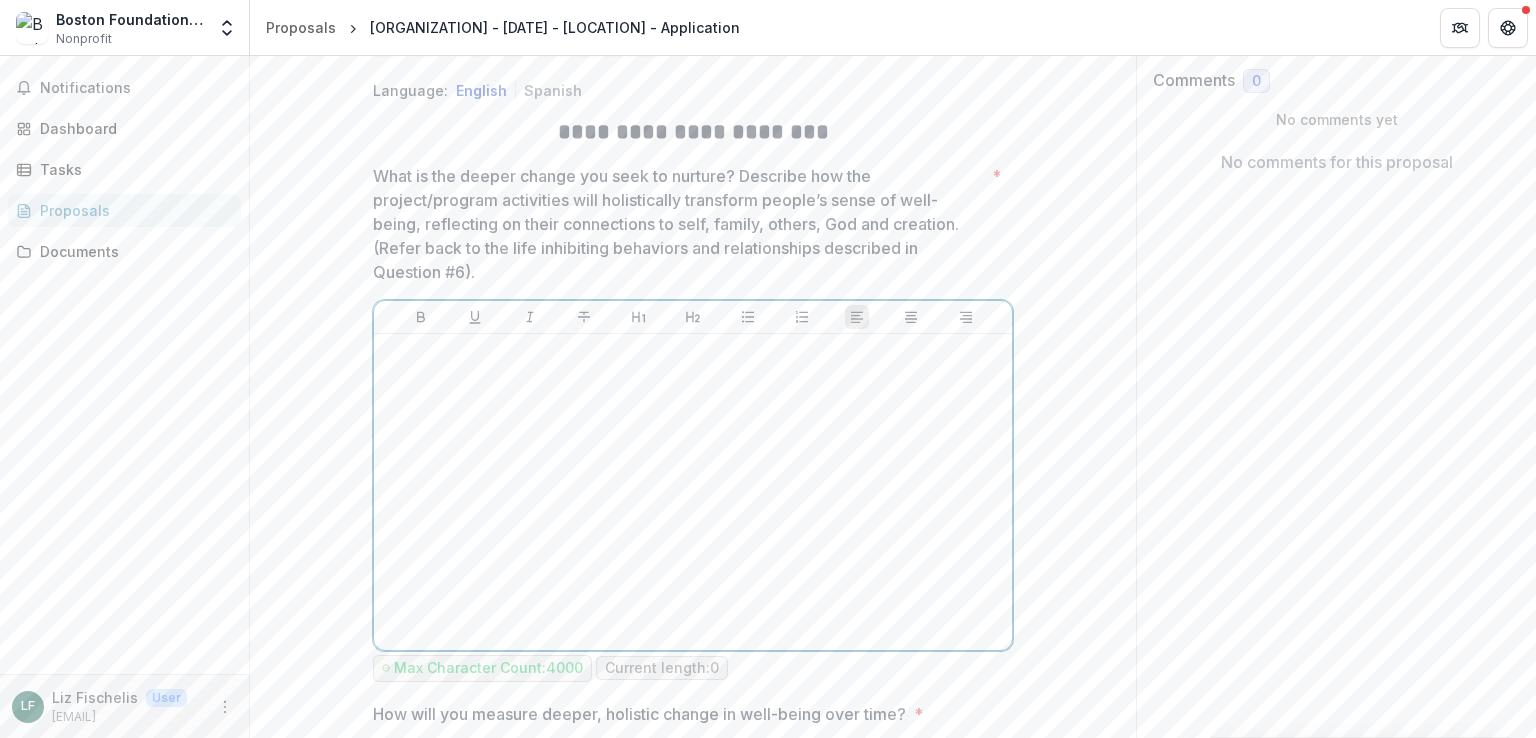 click at bounding box center [693, 492] 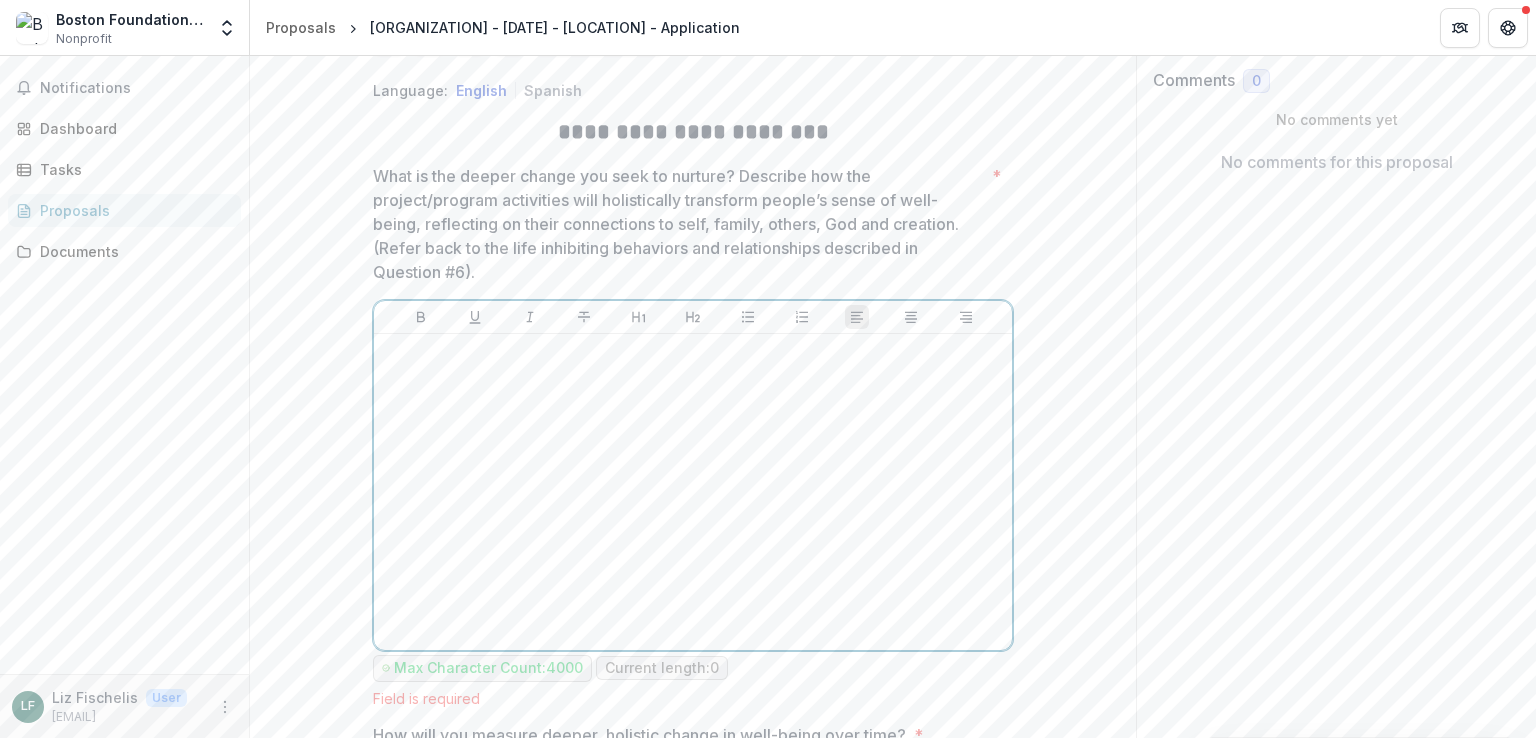 click at bounding box center (693, 353) 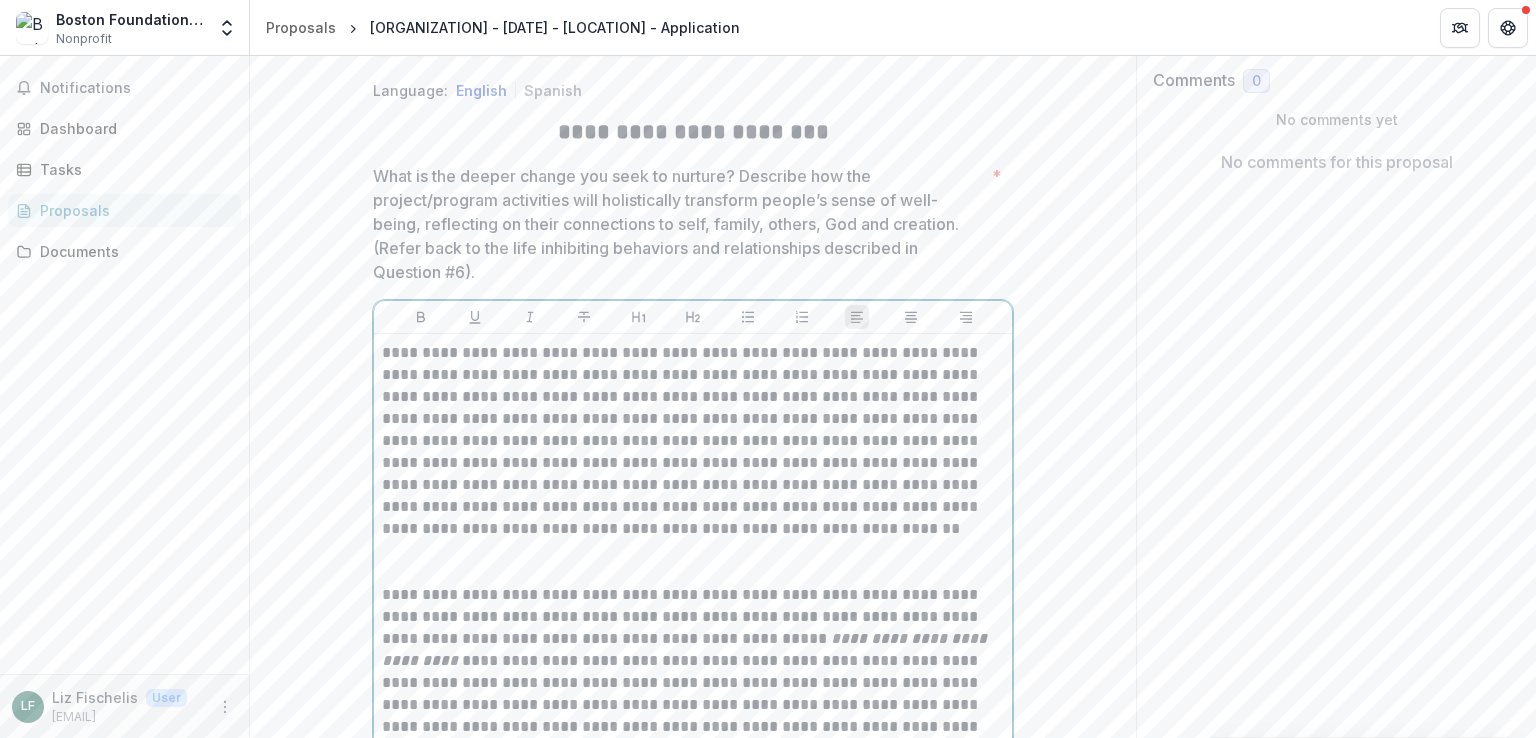 scroll, scrollTop: 511, scrollLeft: 0, axis: vertical 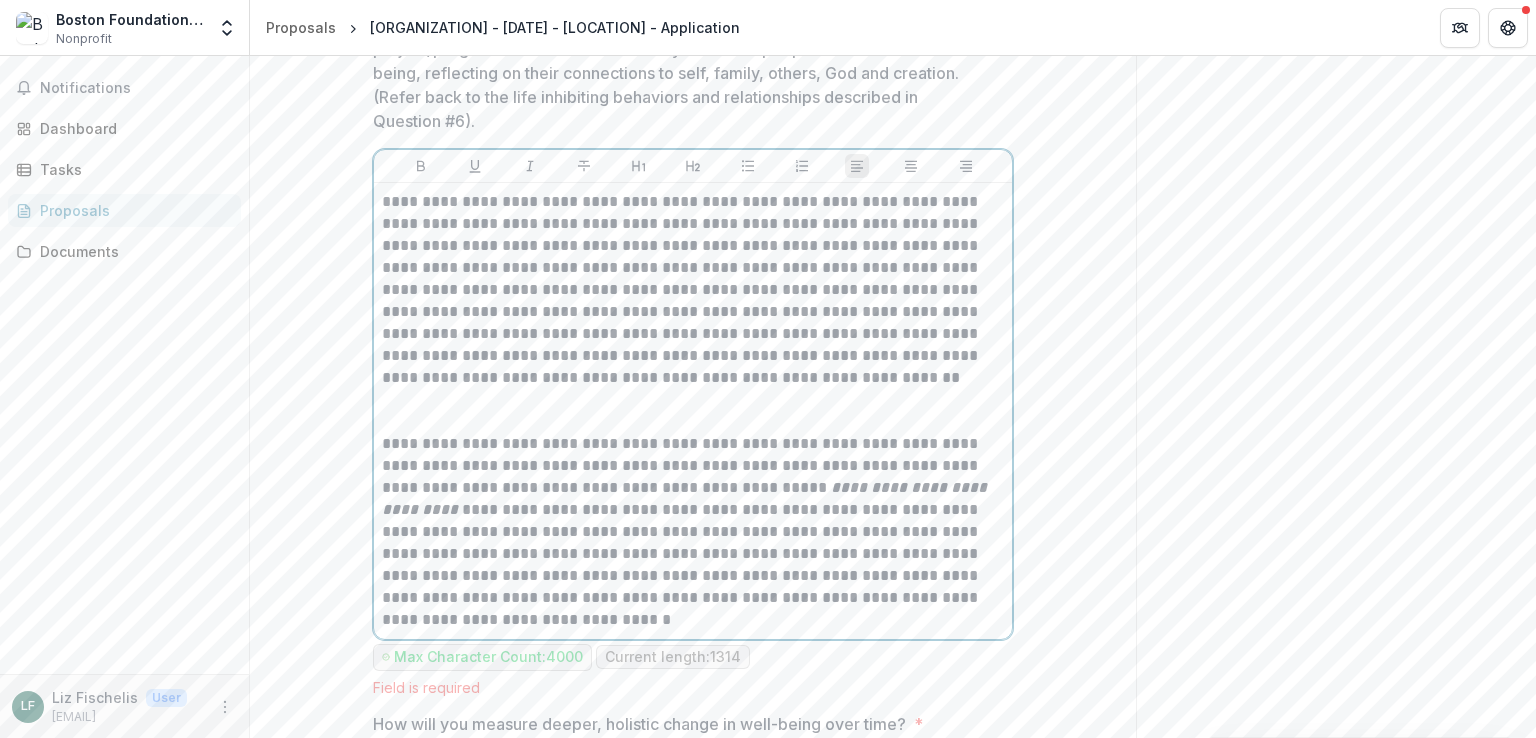 click at bounding box center [693, 411] 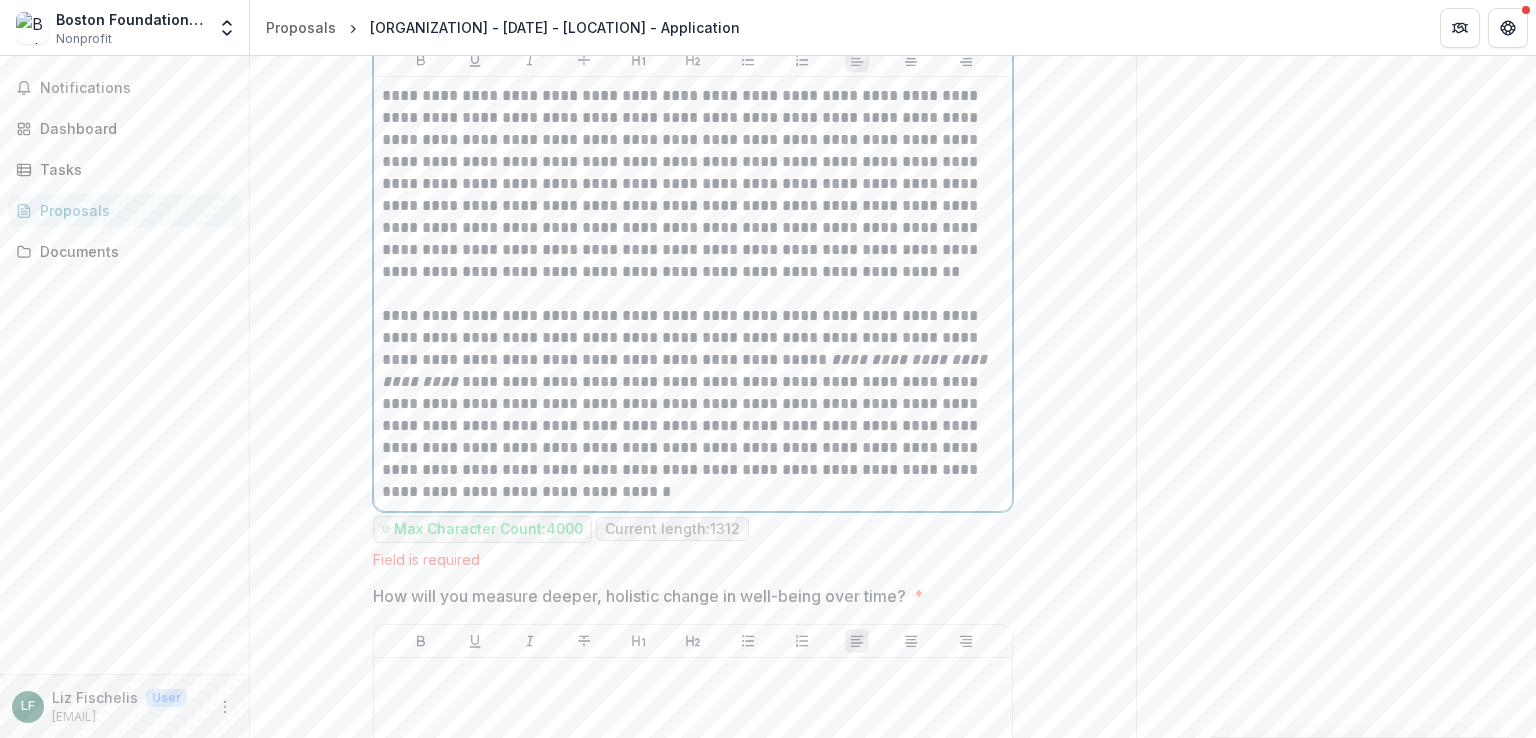 scroll, scrollTop: 709, scrollLeft: 0, axis: vertical 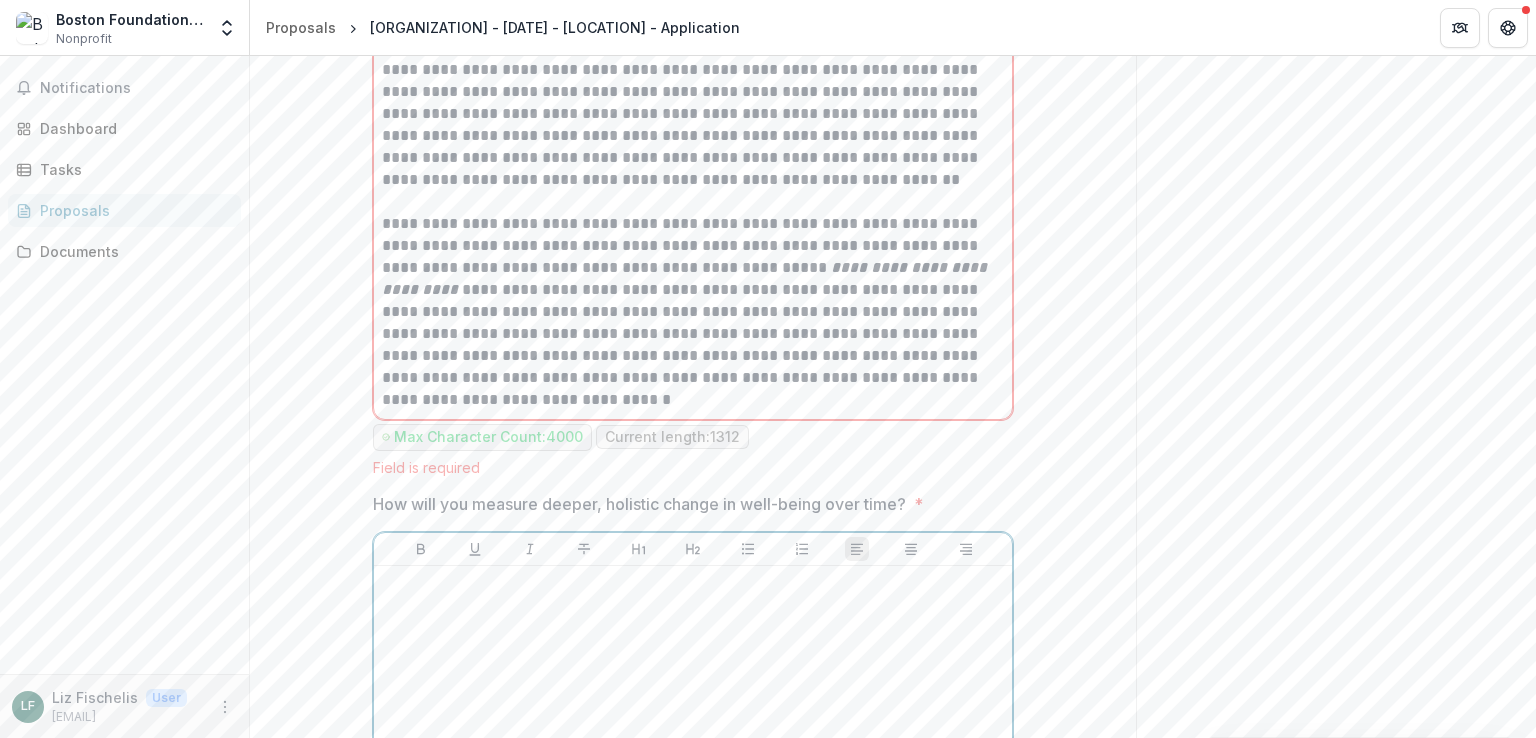 click at bounding box center [693, 724] 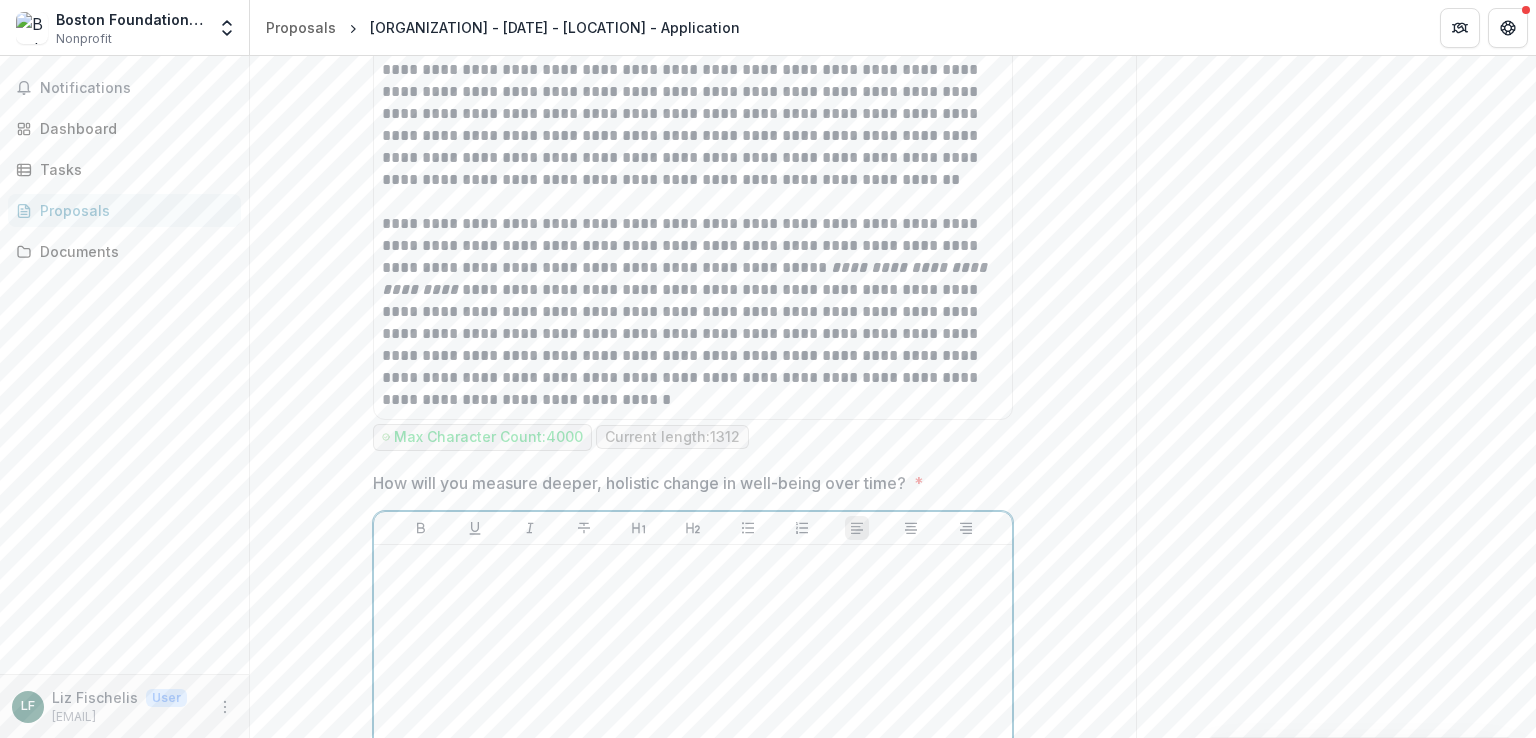 scroll, scrollTop: 688, scrollLeft: 0, axis: vertical 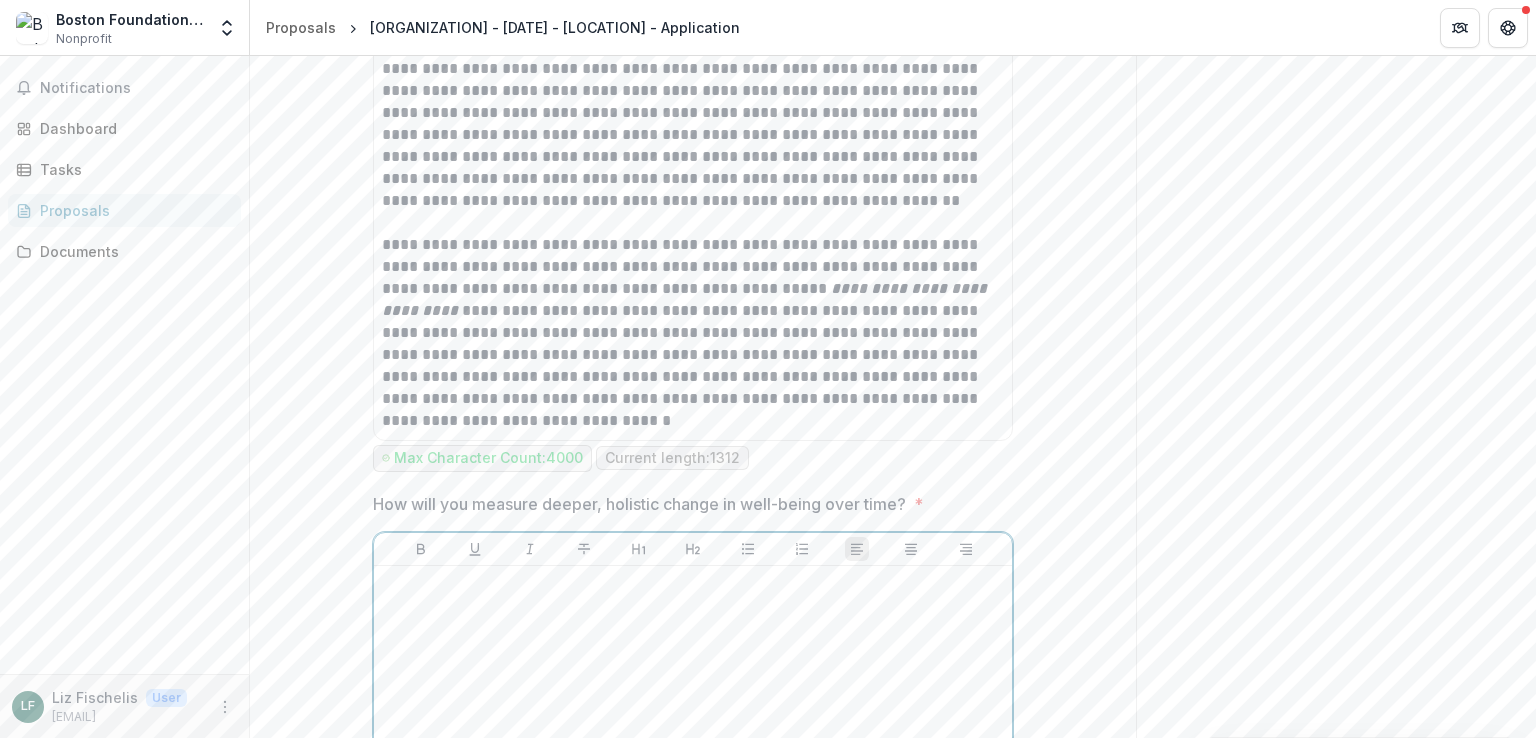 click at bounding box center (693, 585) 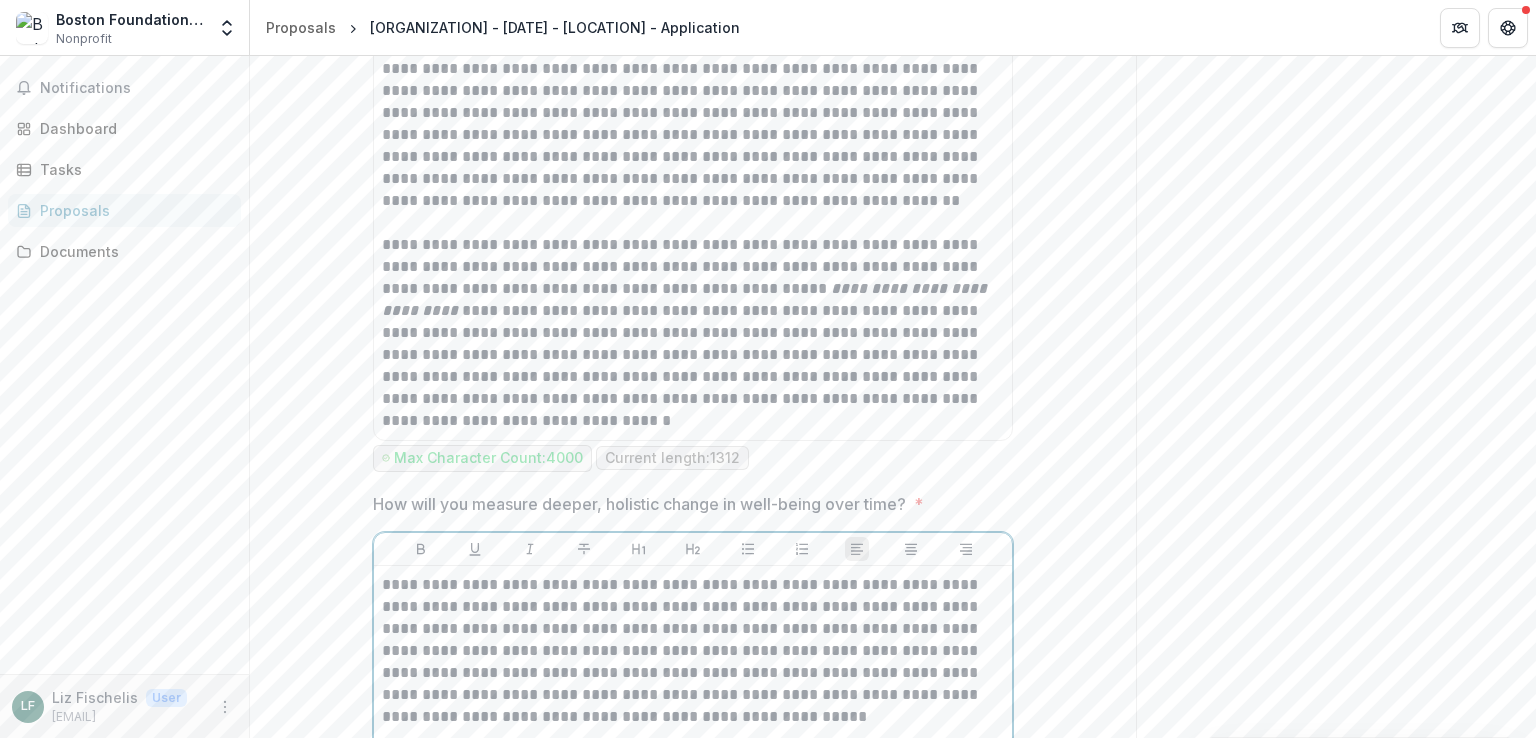 scroll, scrollTop: 761, scrollLeft: 0, axis: vertical 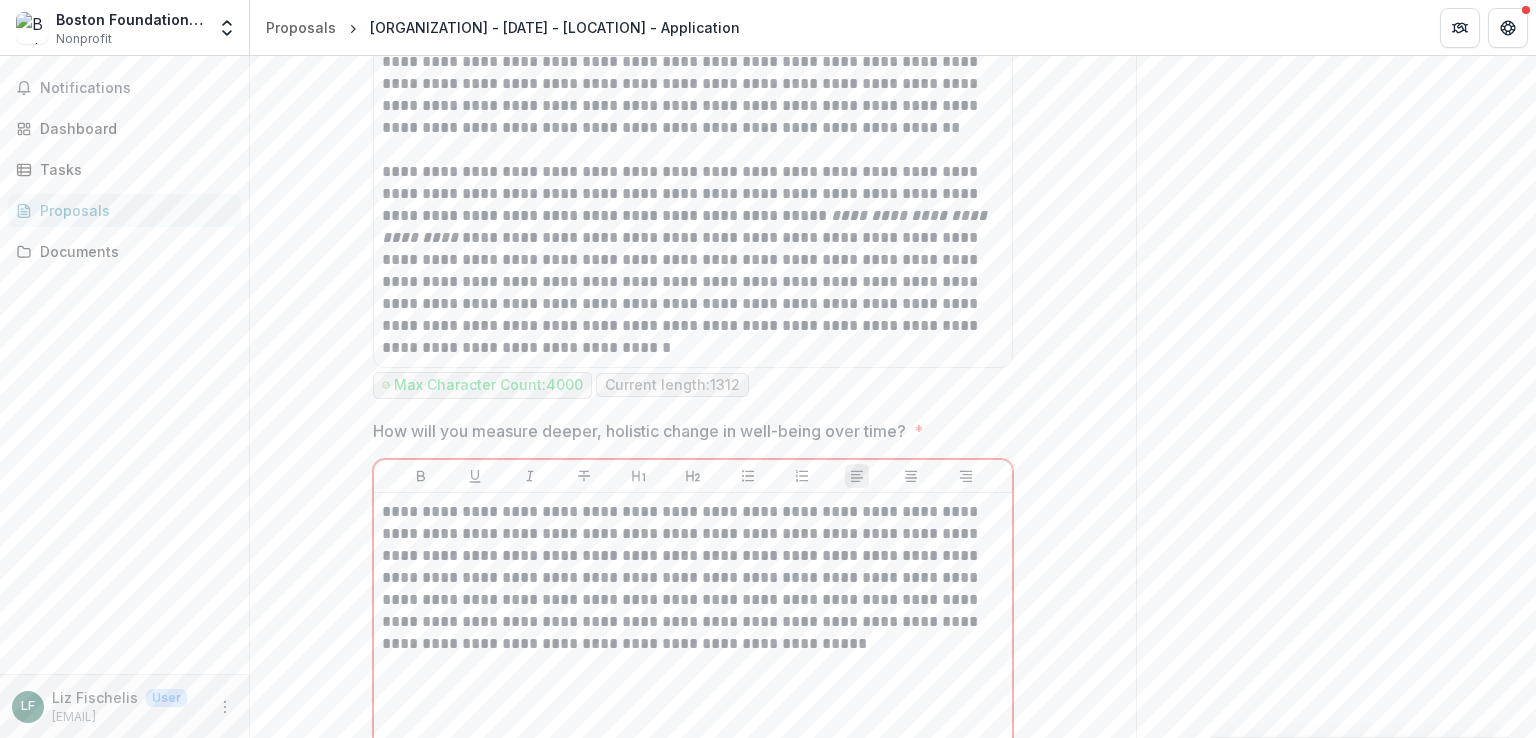 click on "**********" at bounding box center [693, 733] 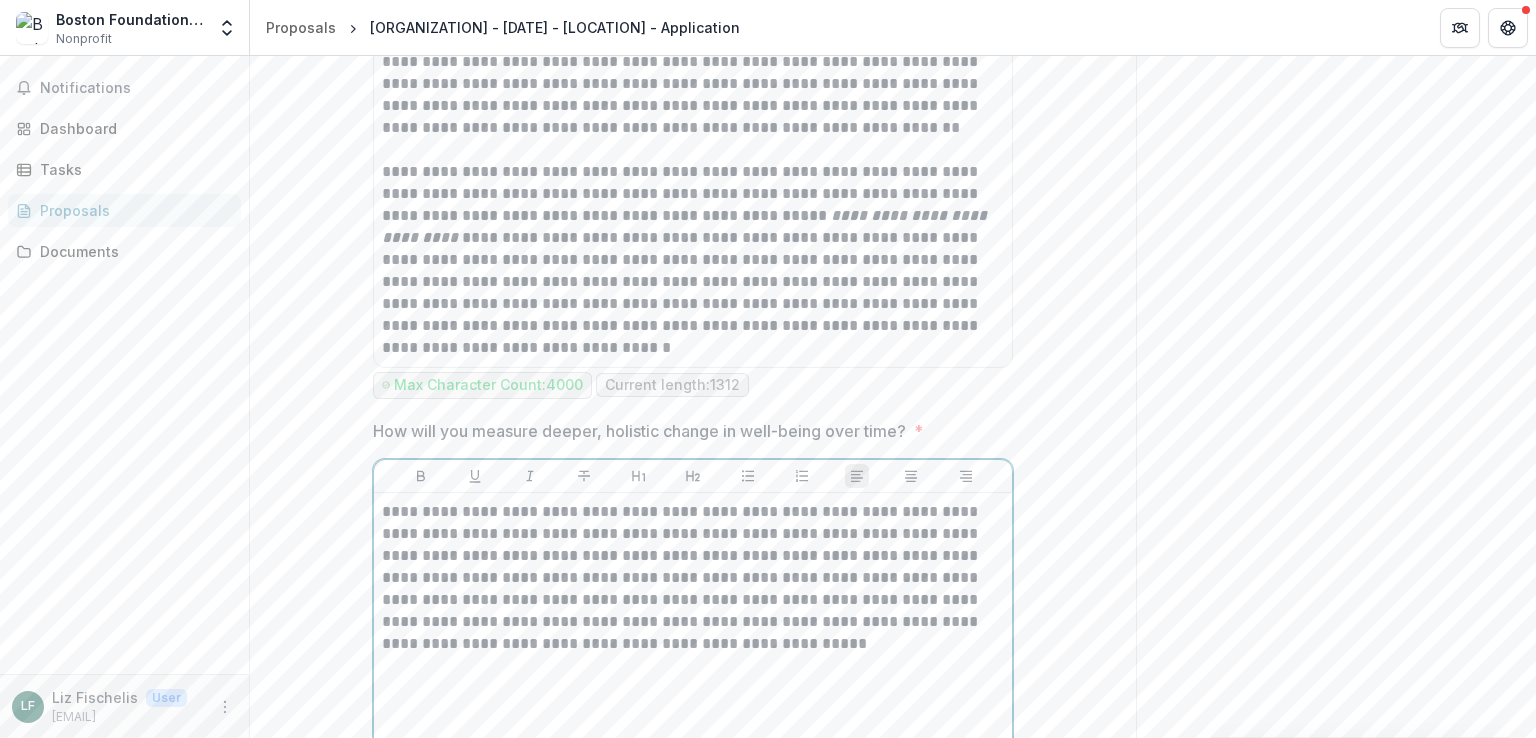 click on "**********" at bounding box center [693, 578] 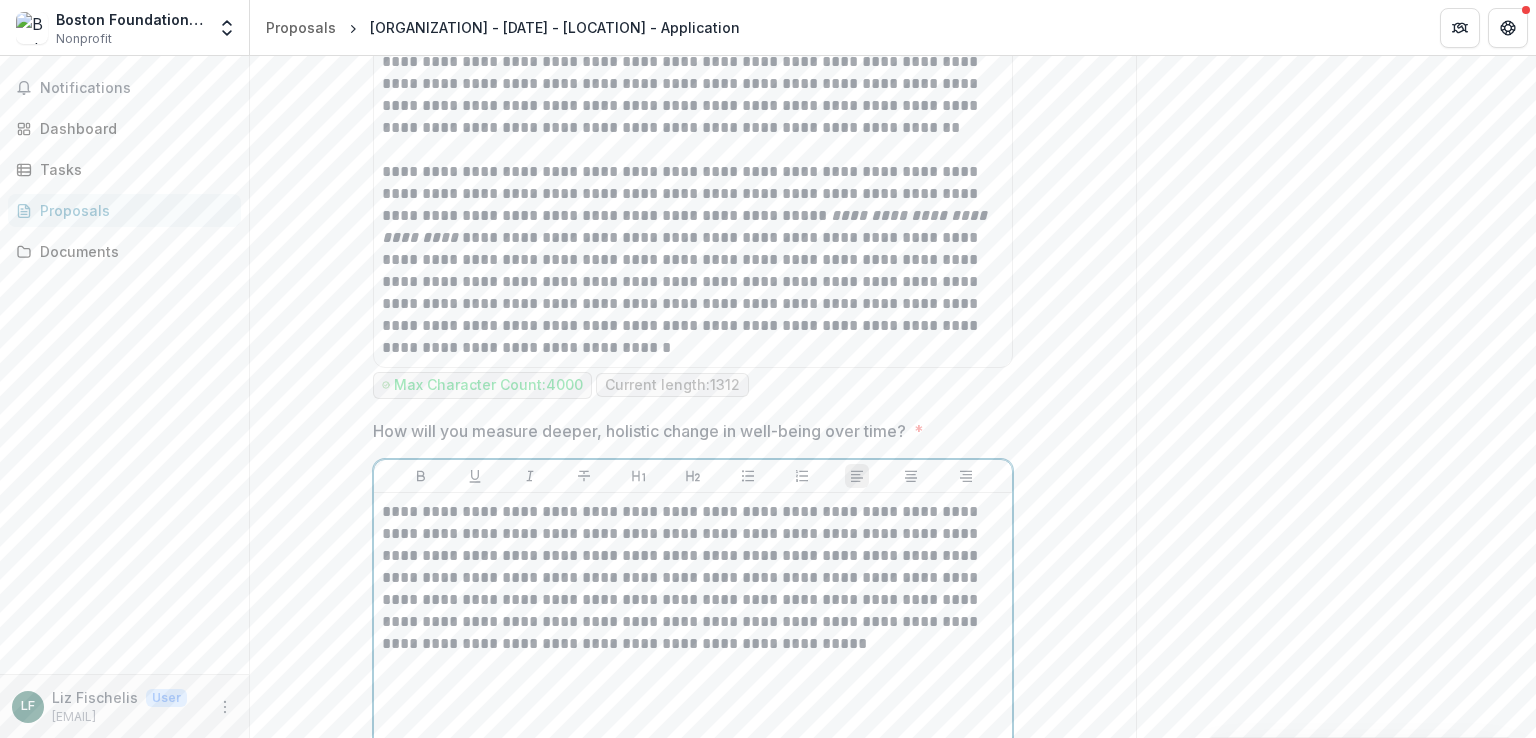 type 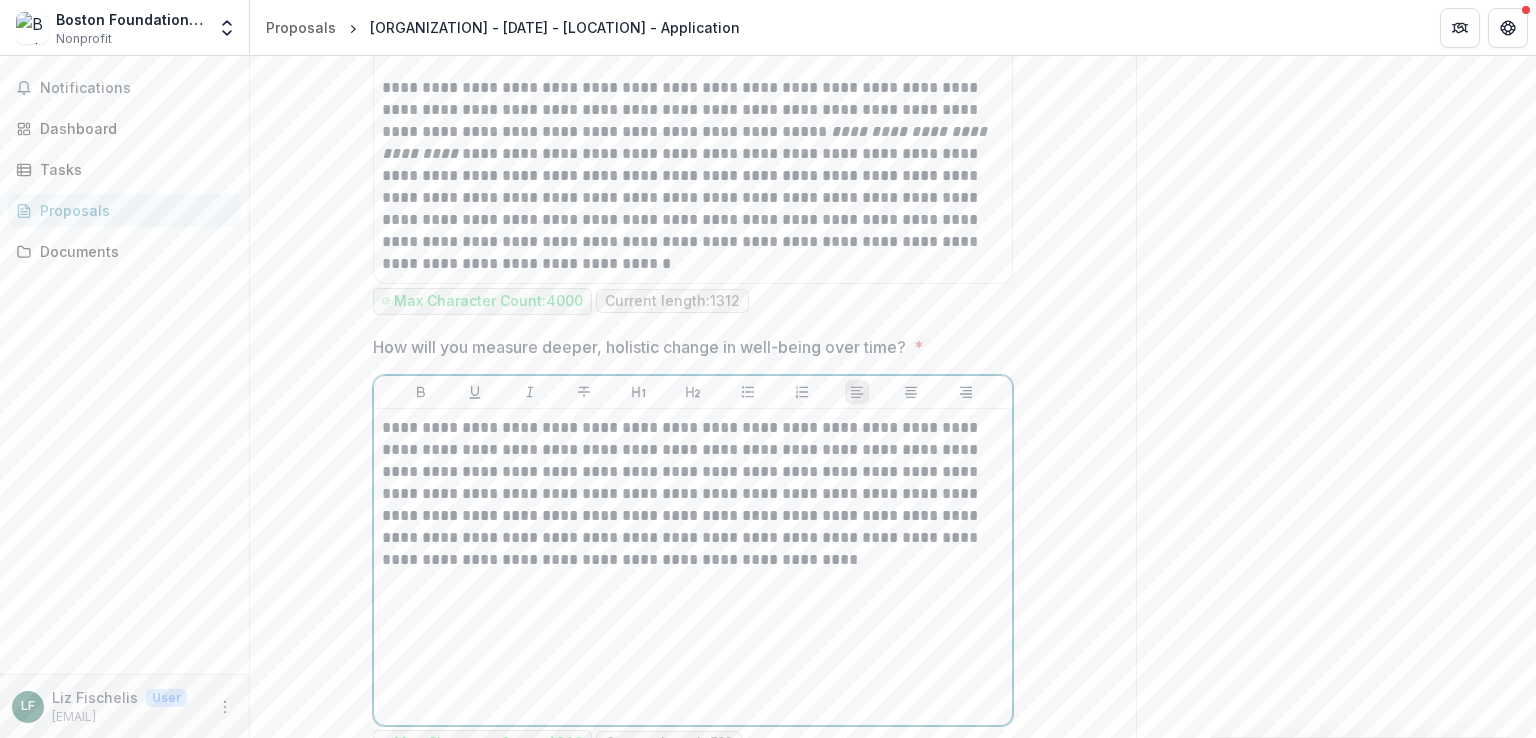 scroll, scrollTop: 931, scrollLeft: 0, axis: vertical 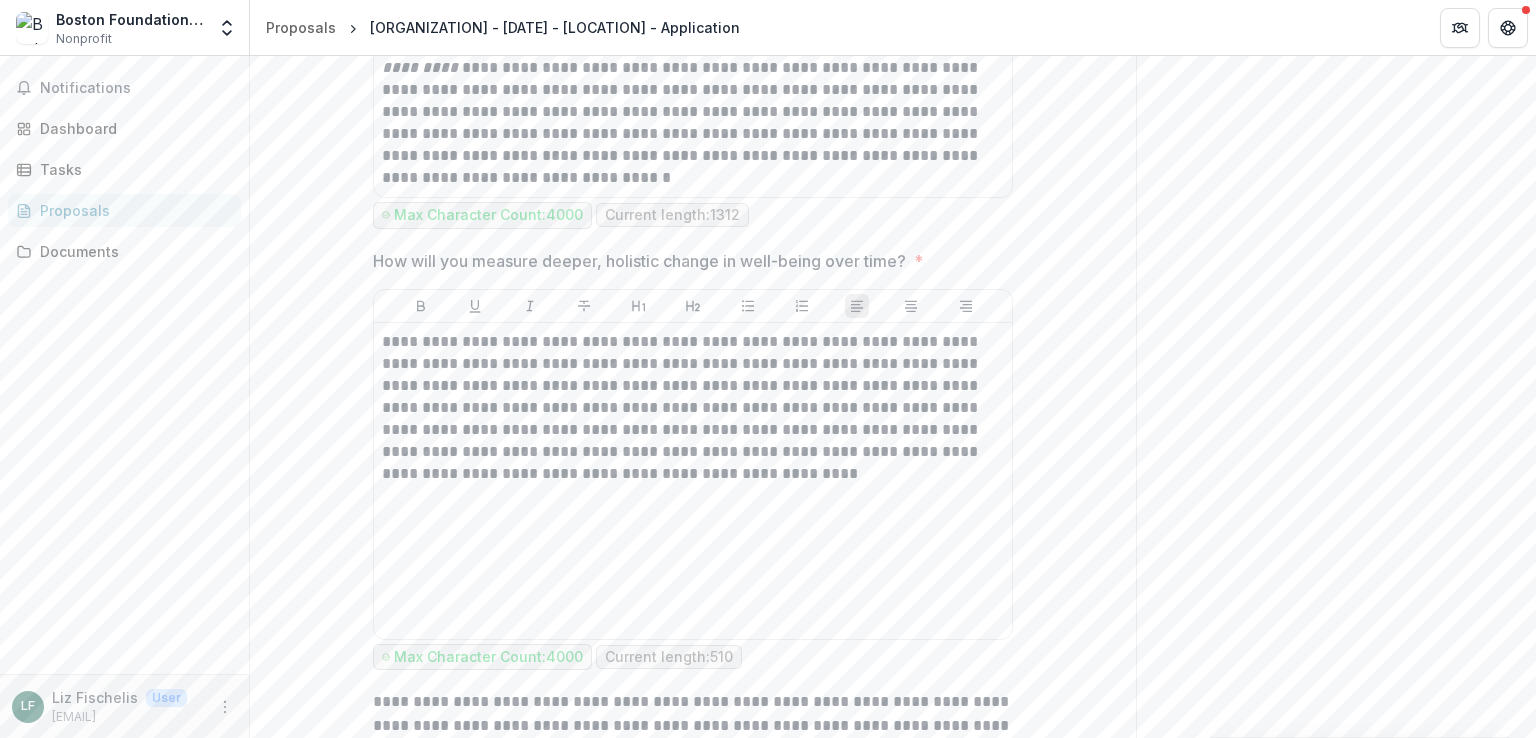 click on "**********" at bounding box center [693, 553] 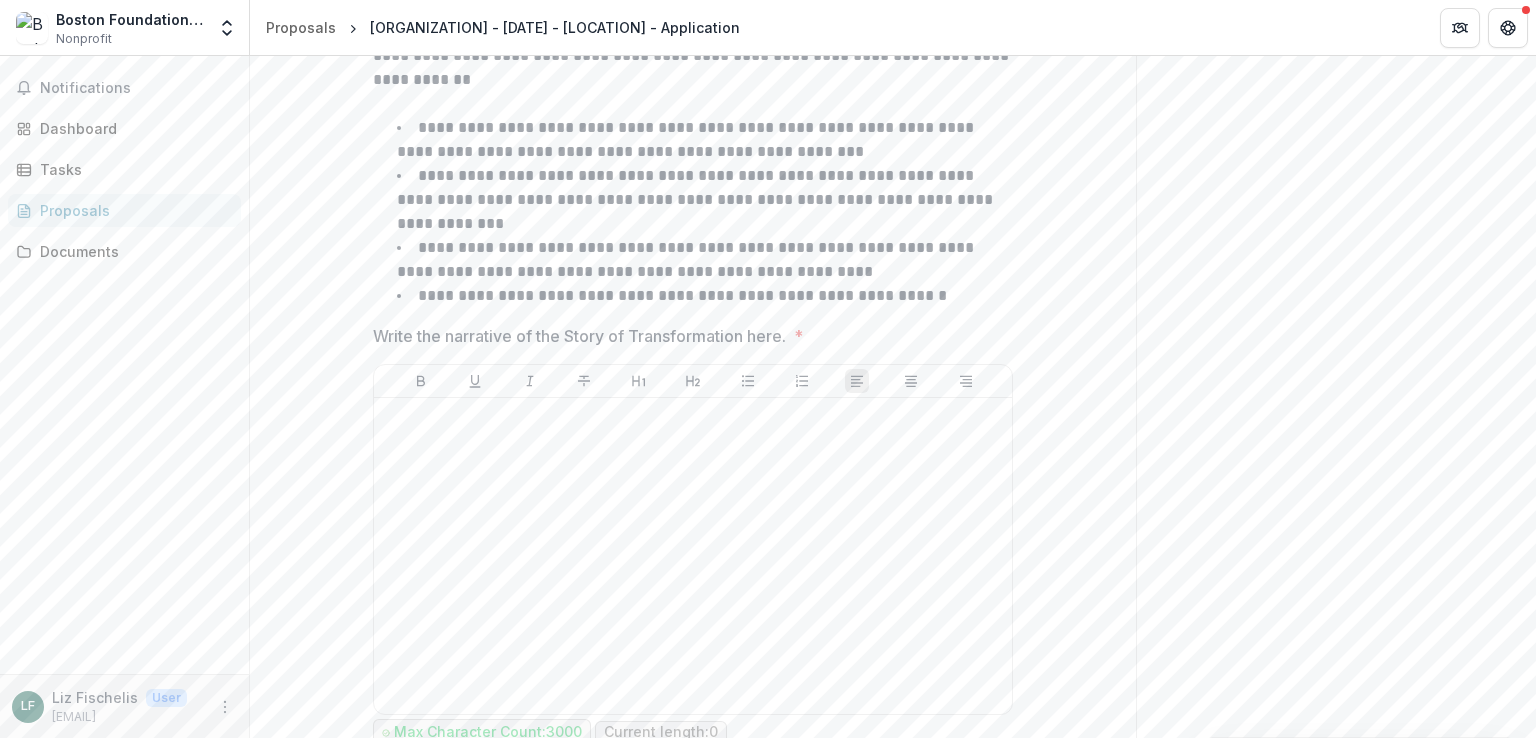 scroll, scrollTop: 1630, scrollLeft: 0, axis: vertical 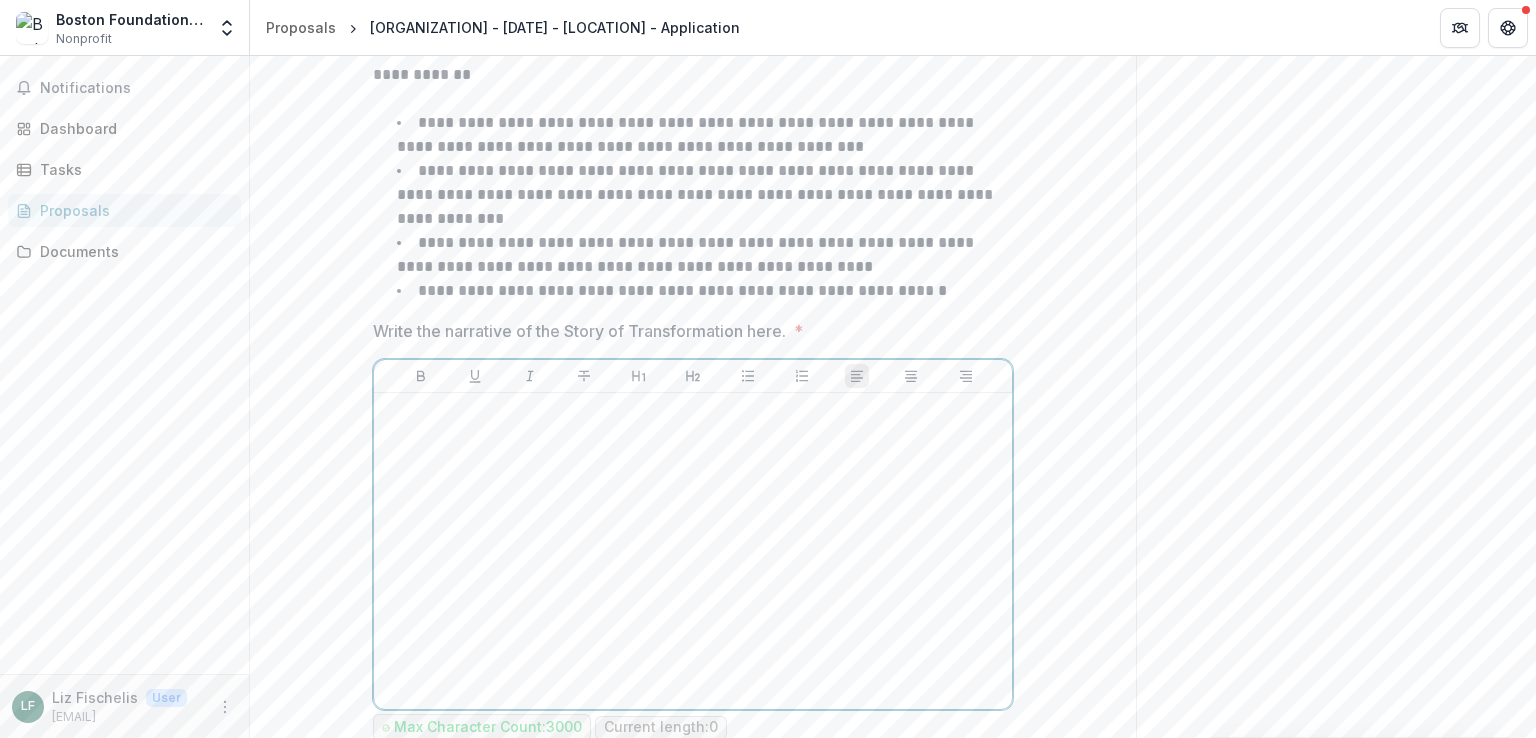 click at bounding box center (693, 551) 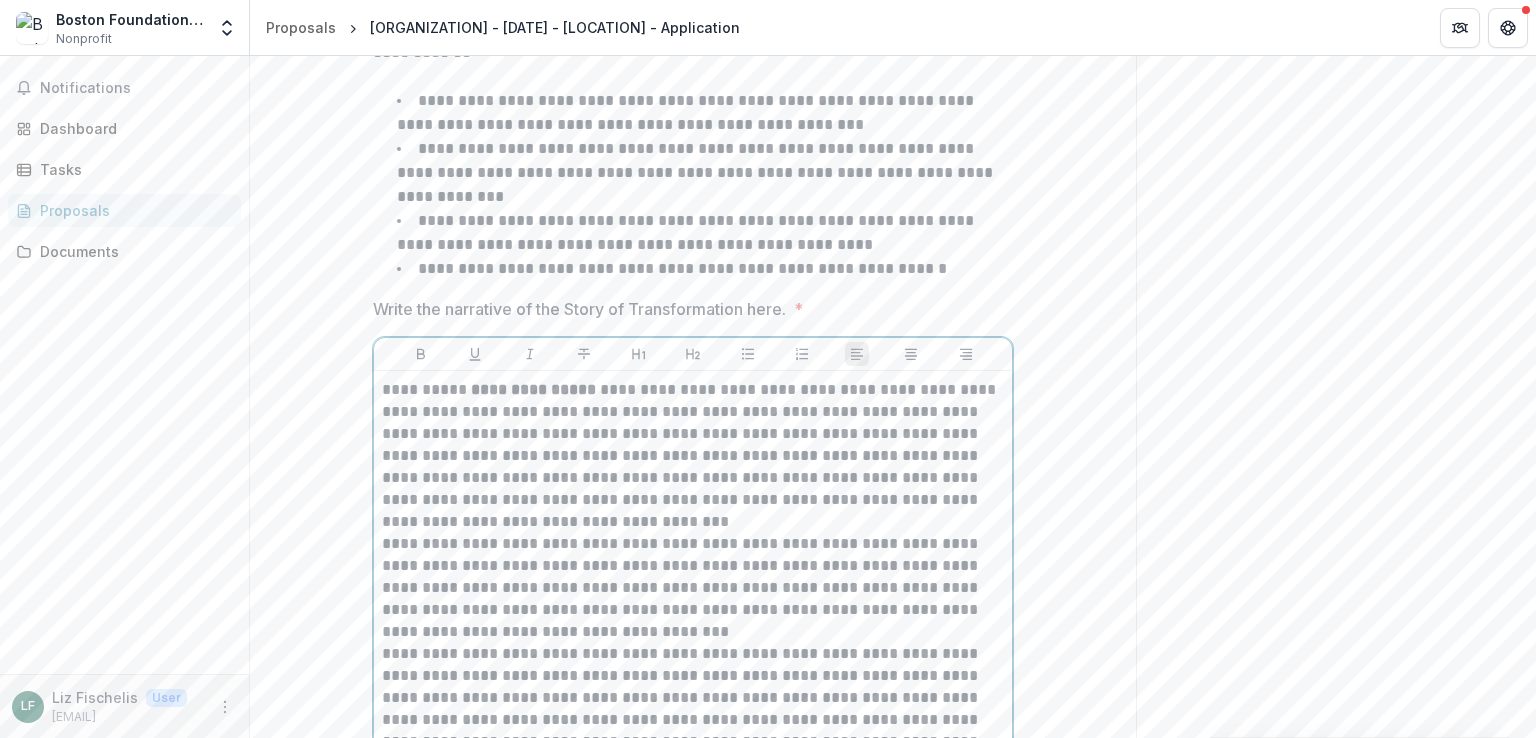 scroll, scrollTop: 1667, scrollLeft: 0, axis: vertical 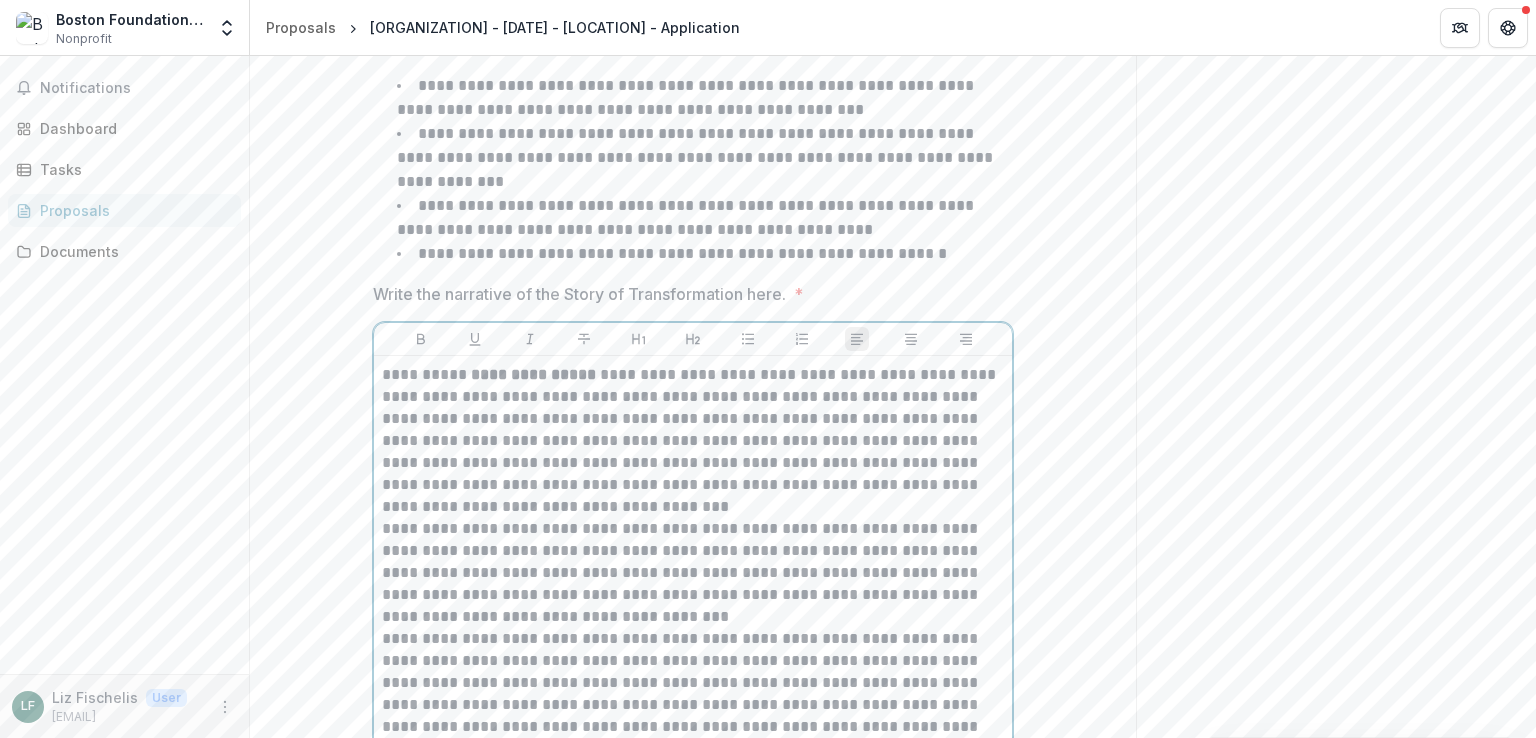 click on "**********" at bounding box center (693, 441) 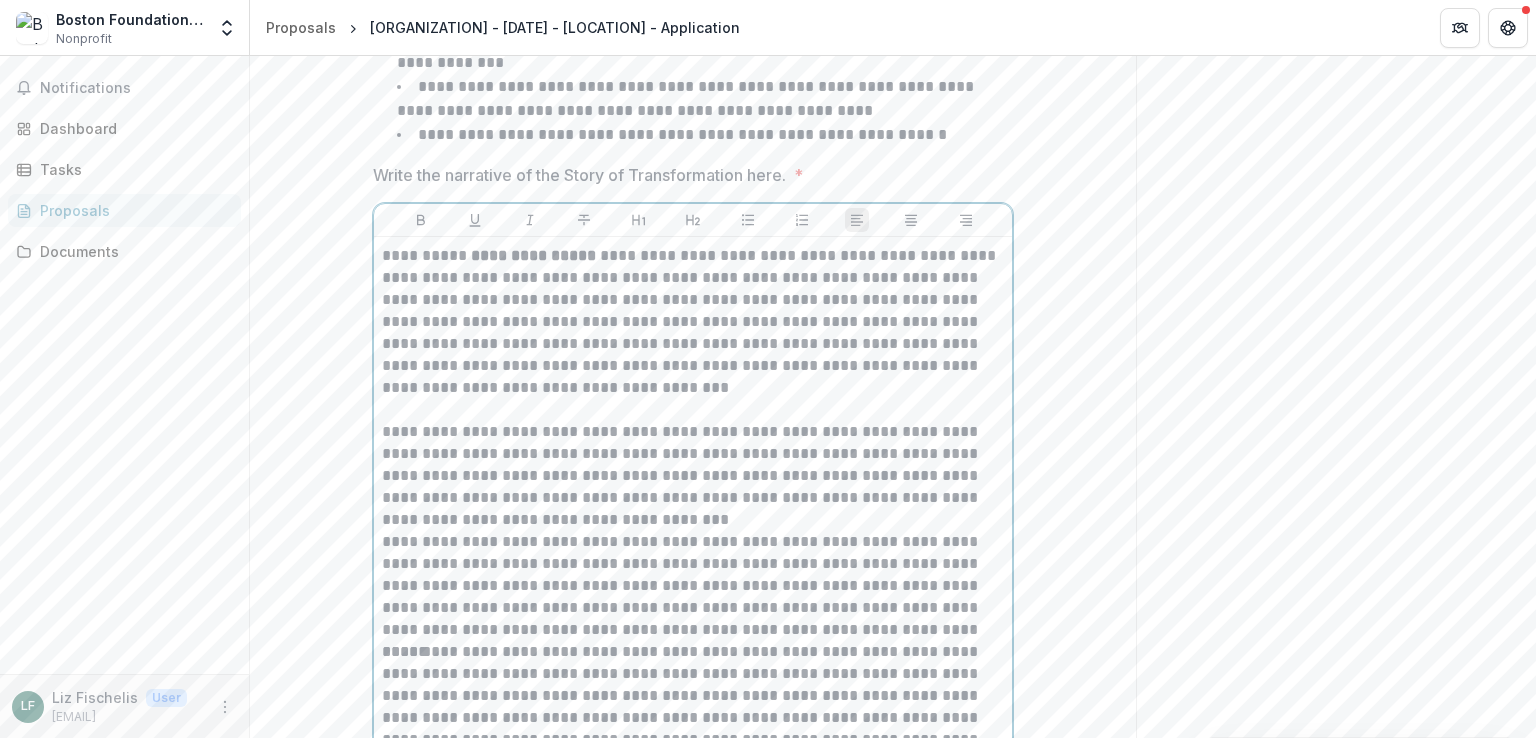 scroll, scrollTop: 1788, scrollLeft: 0, axis: vertical 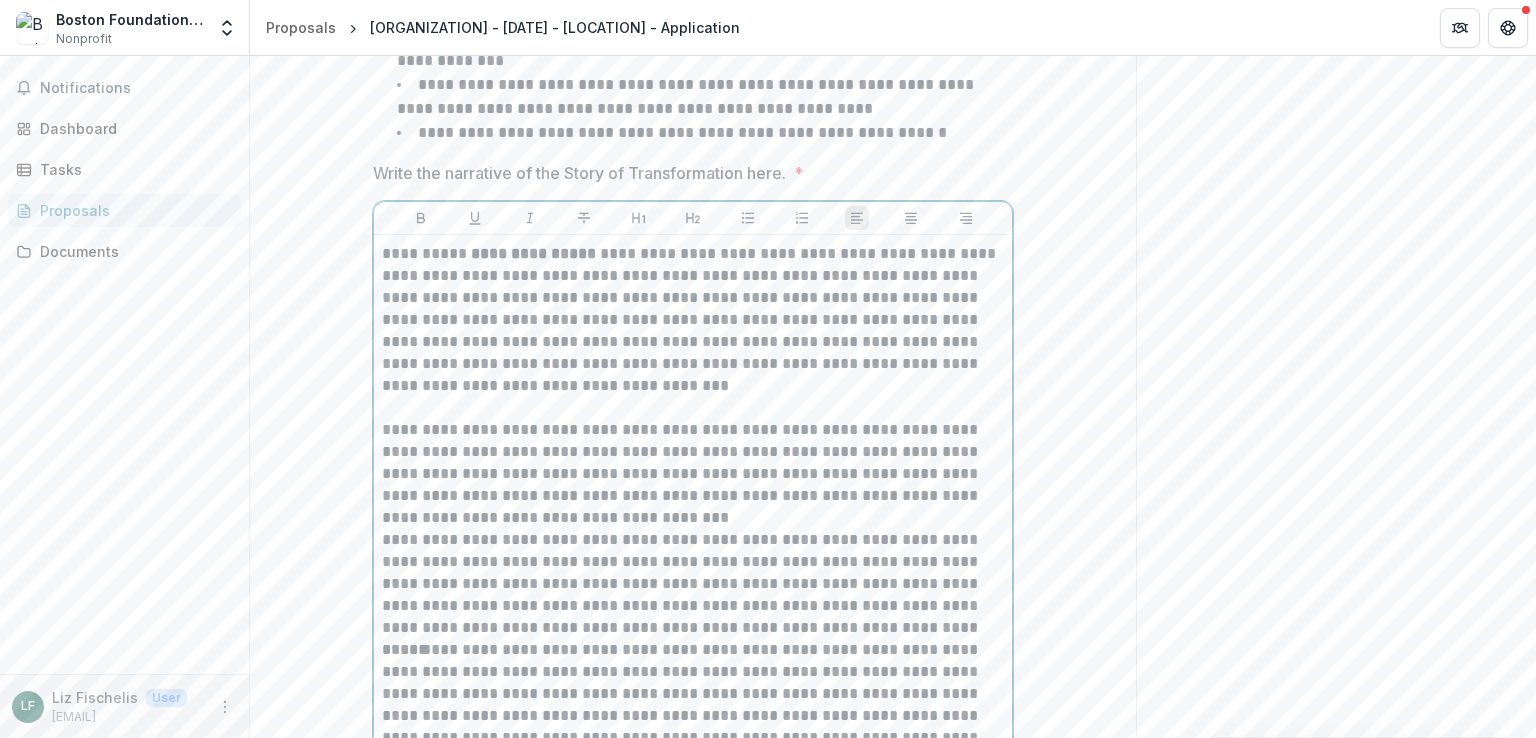 click on "**********" at bounding box center (693, 474) 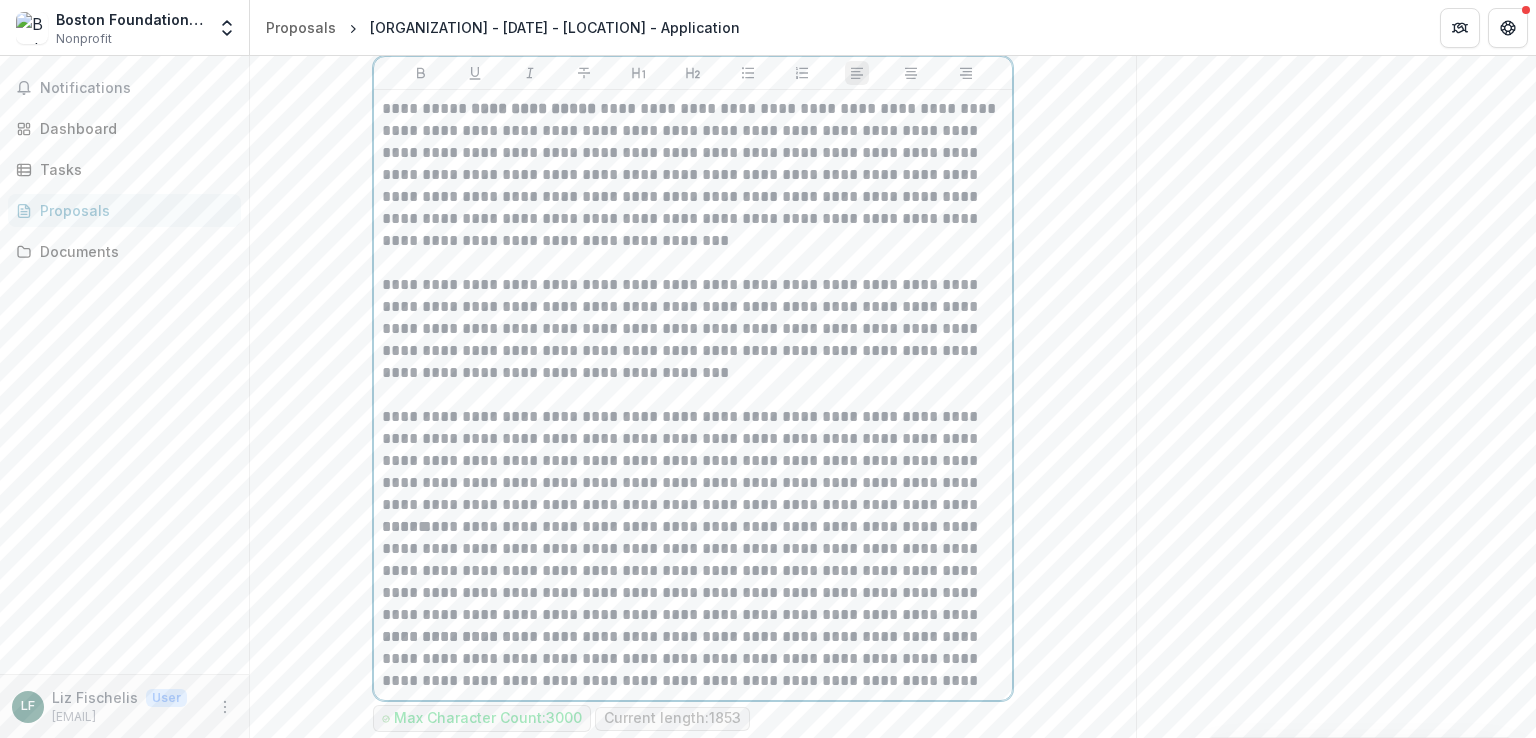 scroll, scrollTop: 1940, scrollLeft: 0, axis: vertical 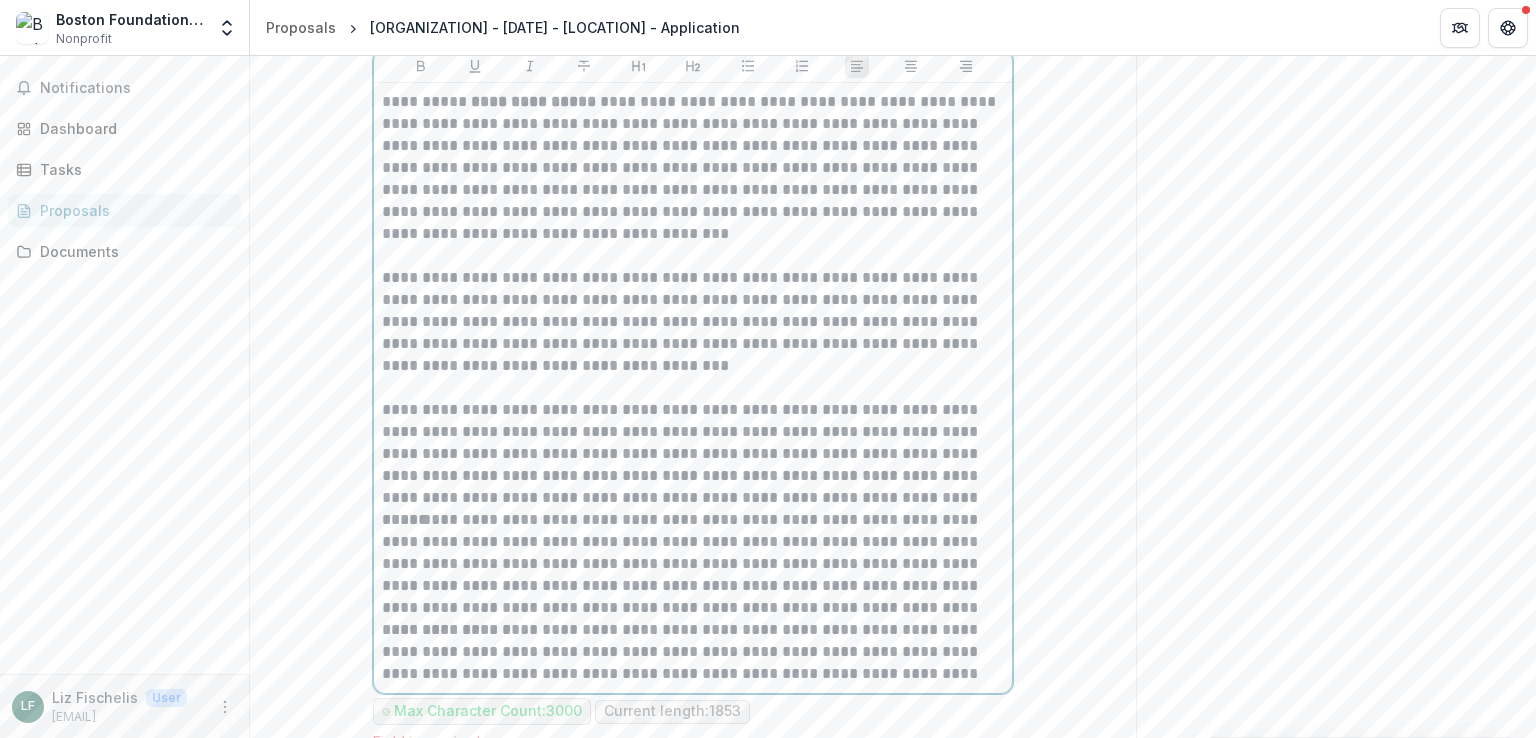 click on "**********" at bounding box center (693, 454) 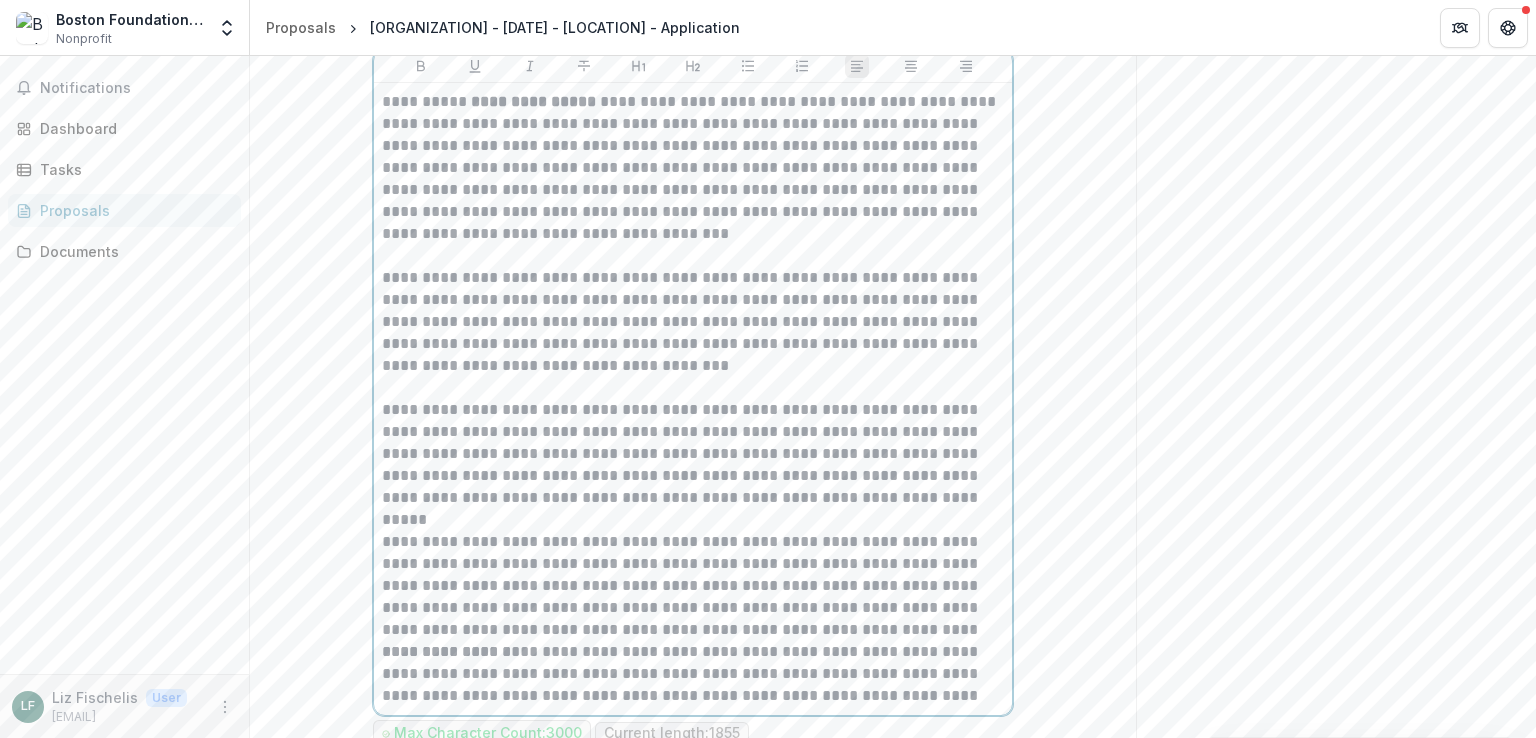 scroll, scrollTop: 2104, scrollLeft: 0, axis: vertical 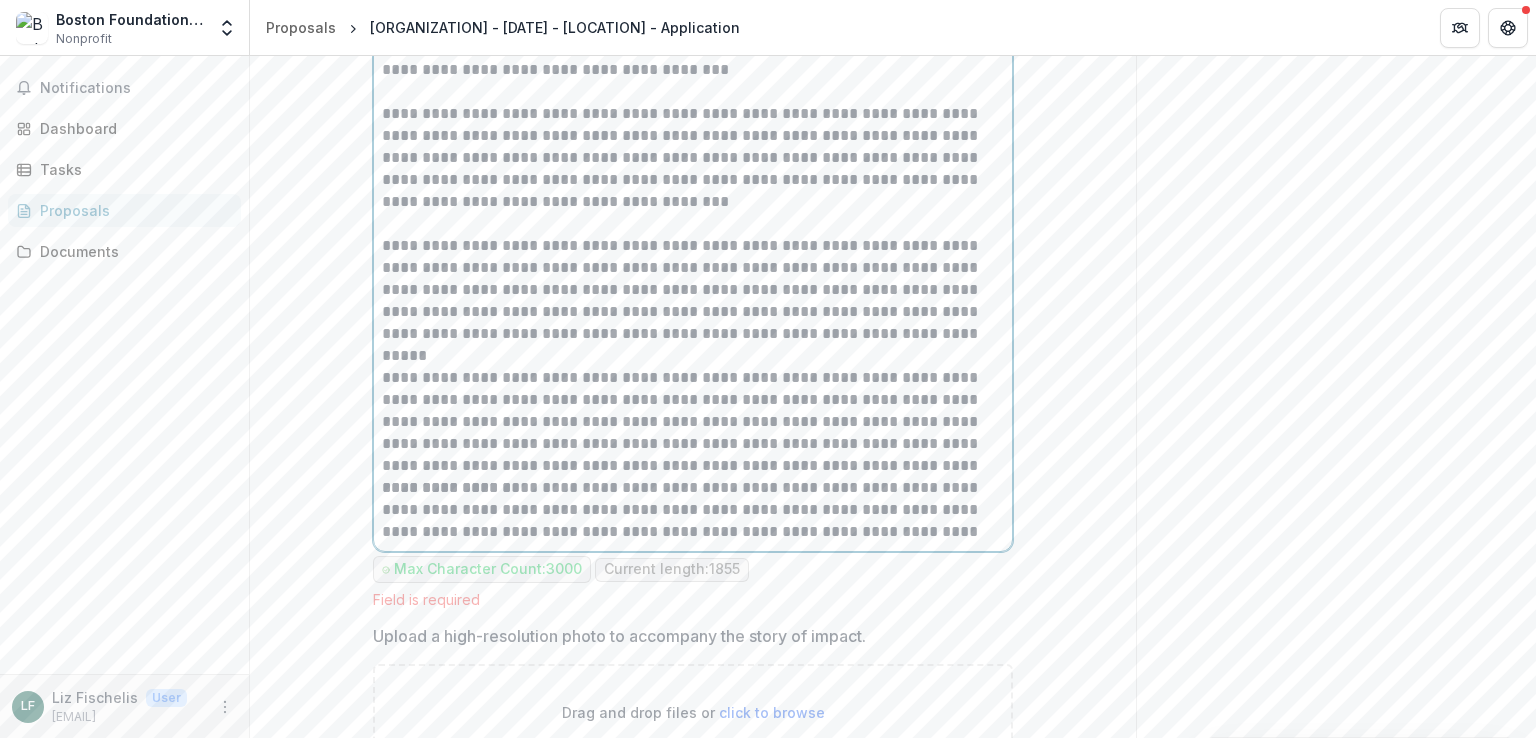 click on "**********" at bounding box center [693, 422] 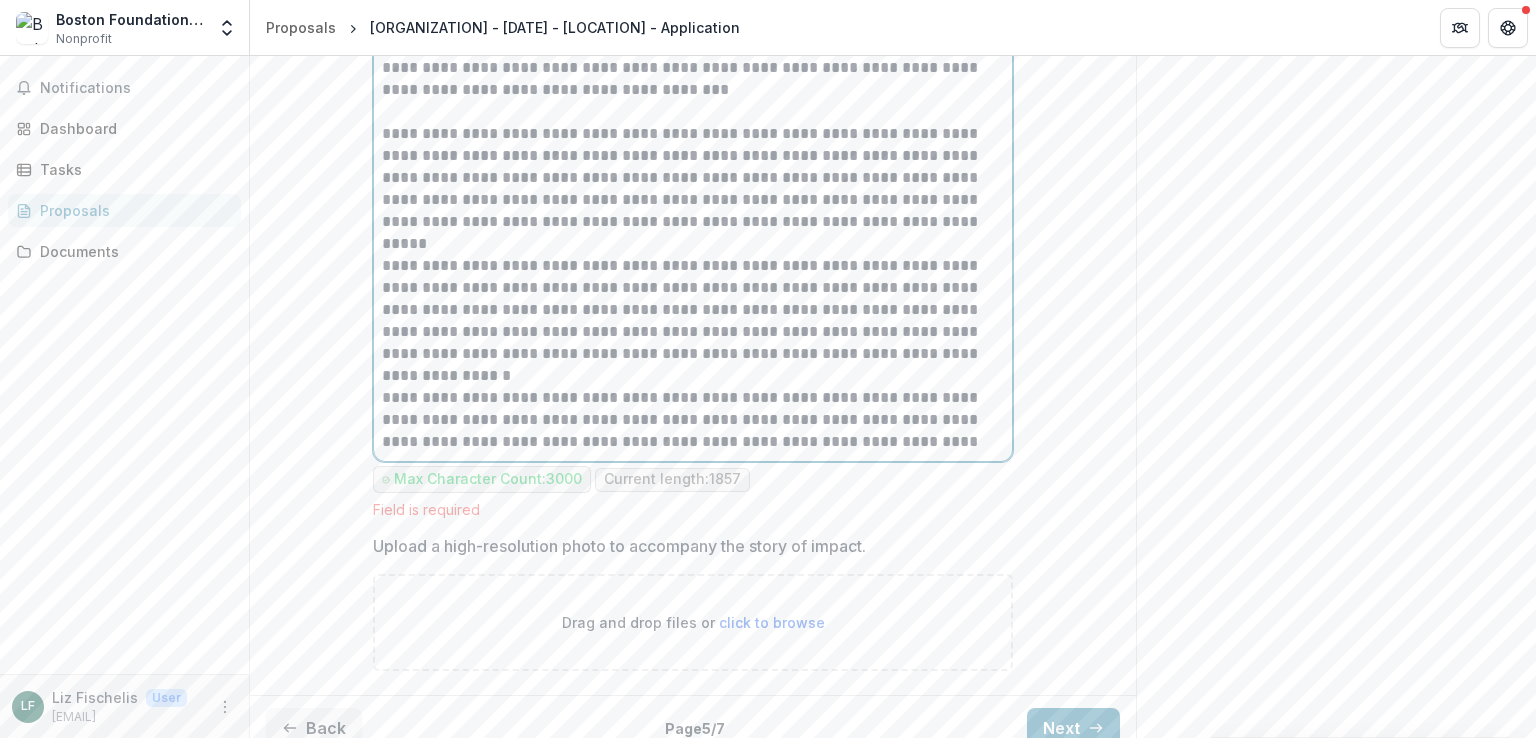 scroll, scrollTop: 2272, scrollLeft: 0, axis: vertical 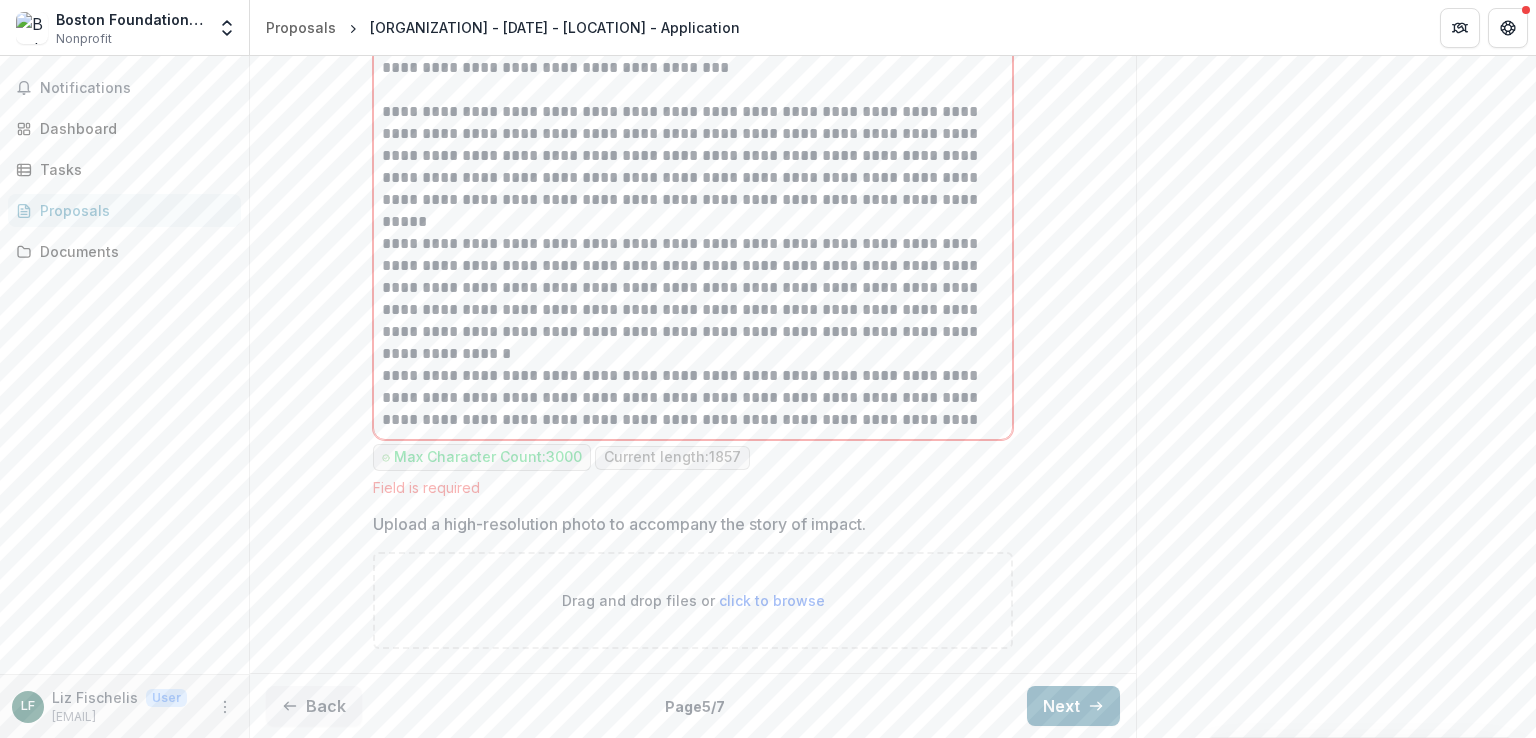 click on "Next" at bounding box center (1073, 706) 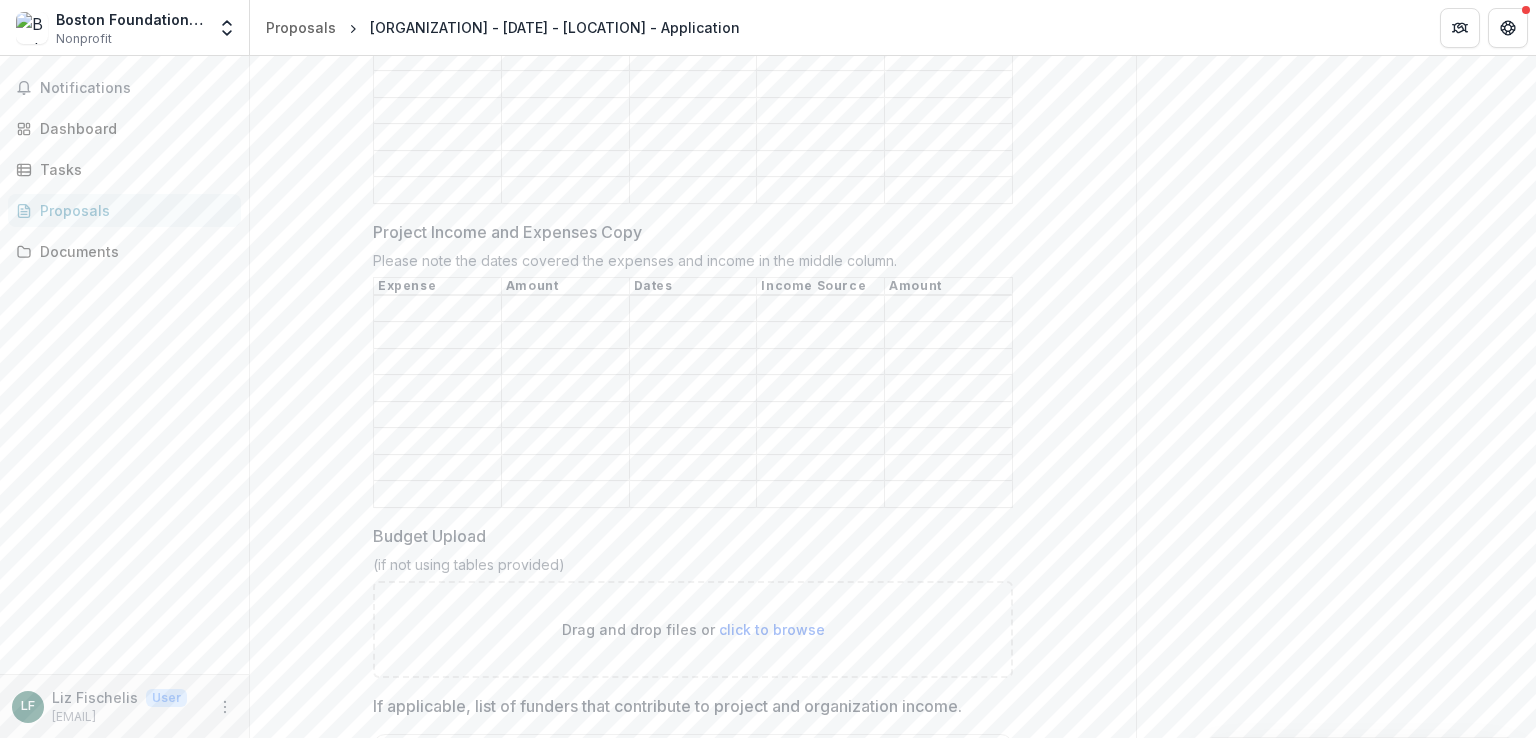 scroll, scrollTop: 848, scrollLeft: 0, axis: vertical 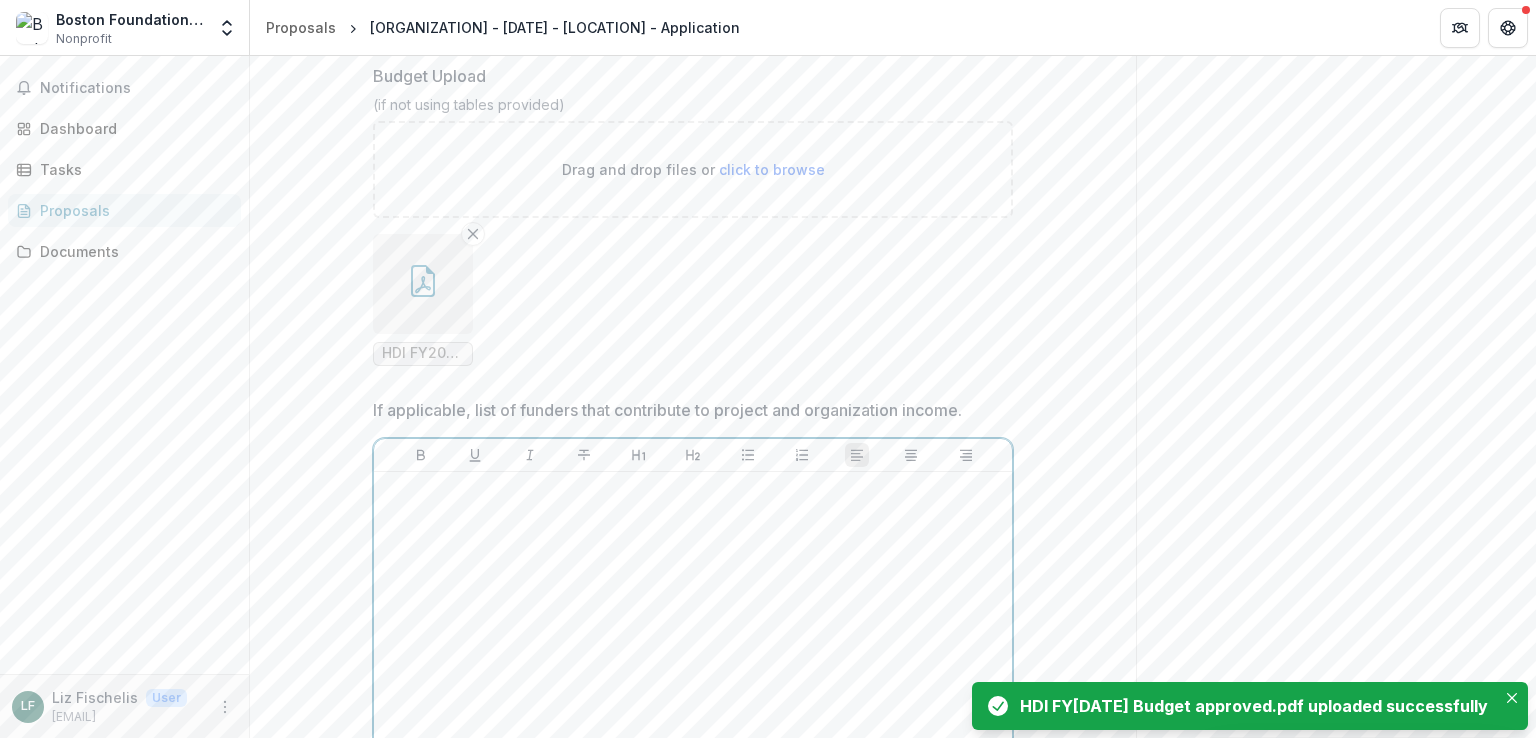 click at bounding box center (693, 630) 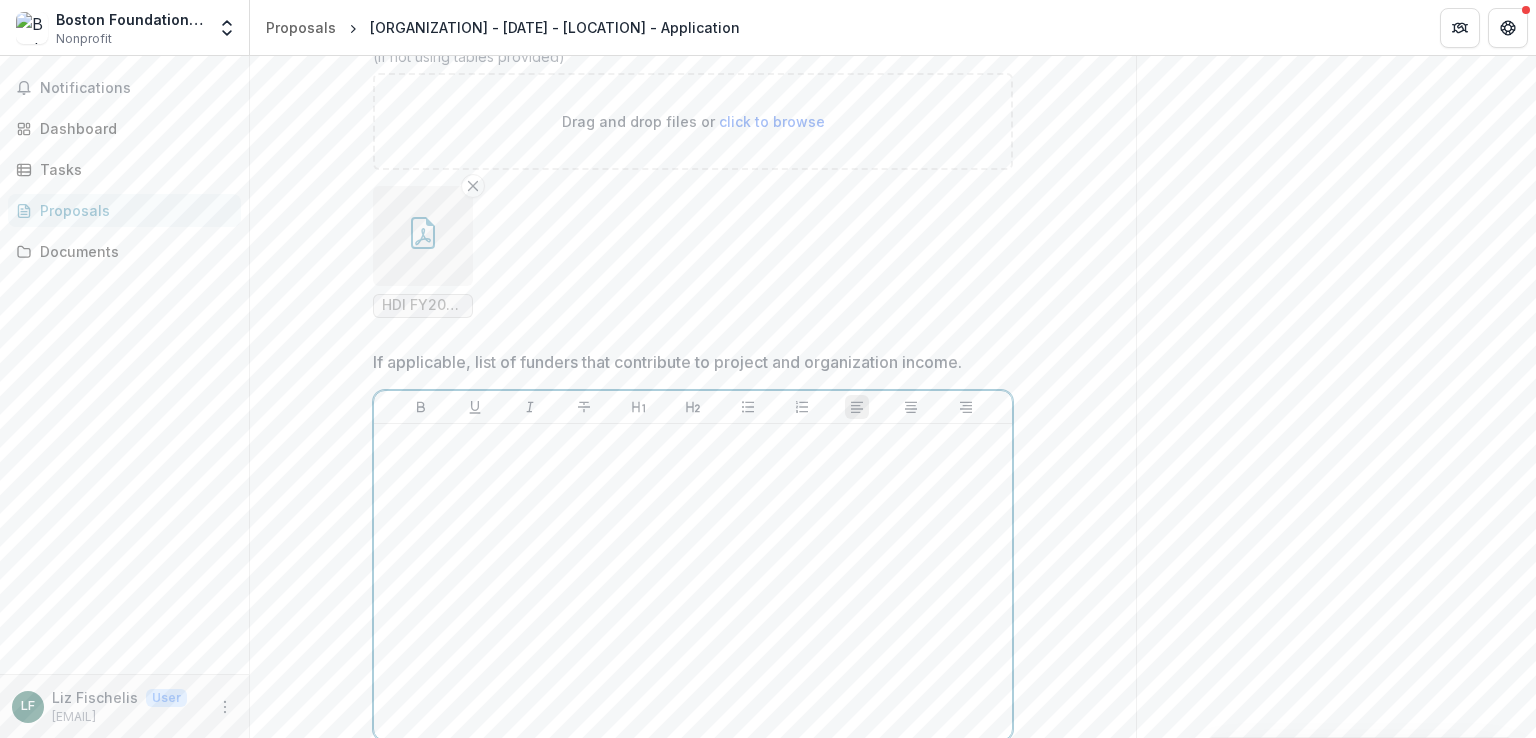 type 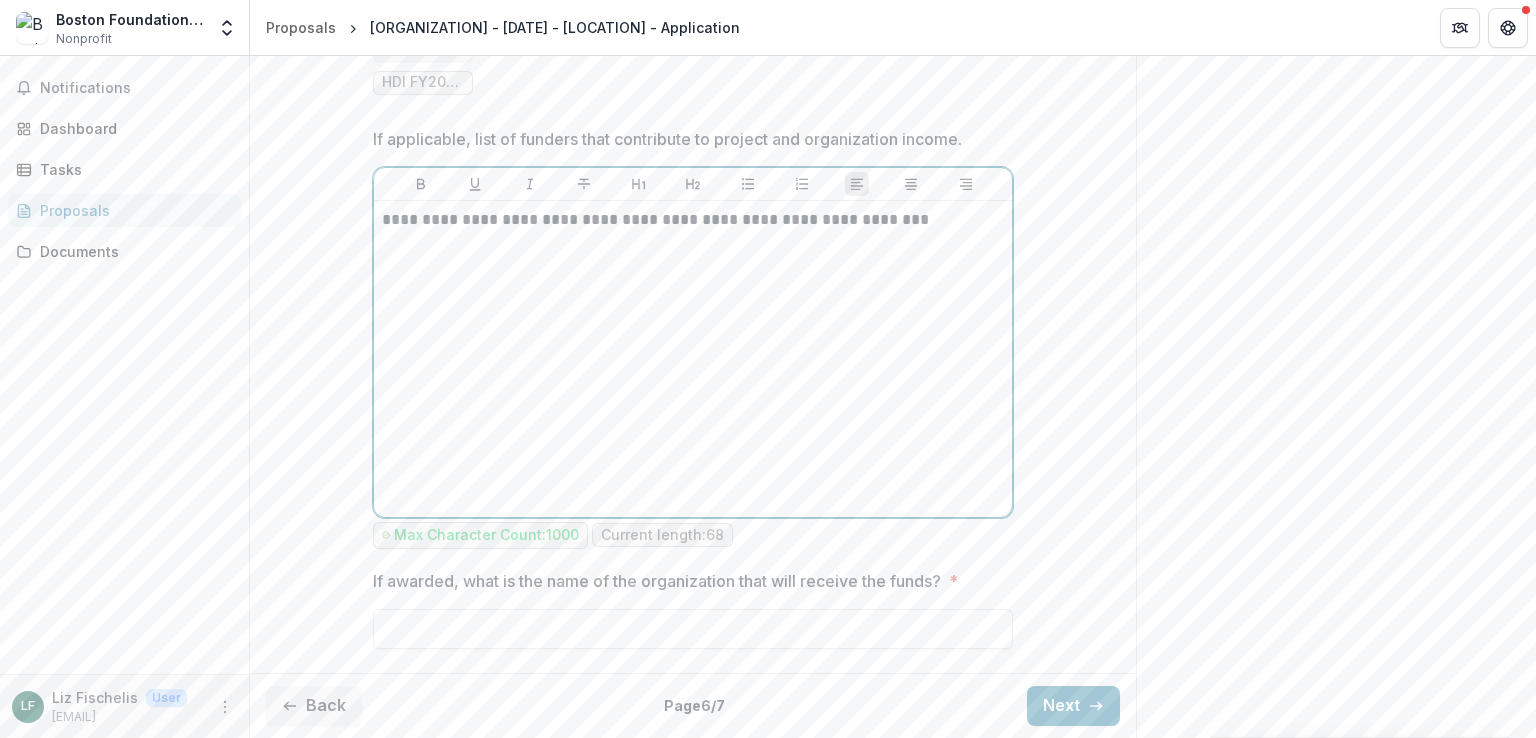 scroll, scrollTop: 1586, scrollLeft: 0, axis: vertical 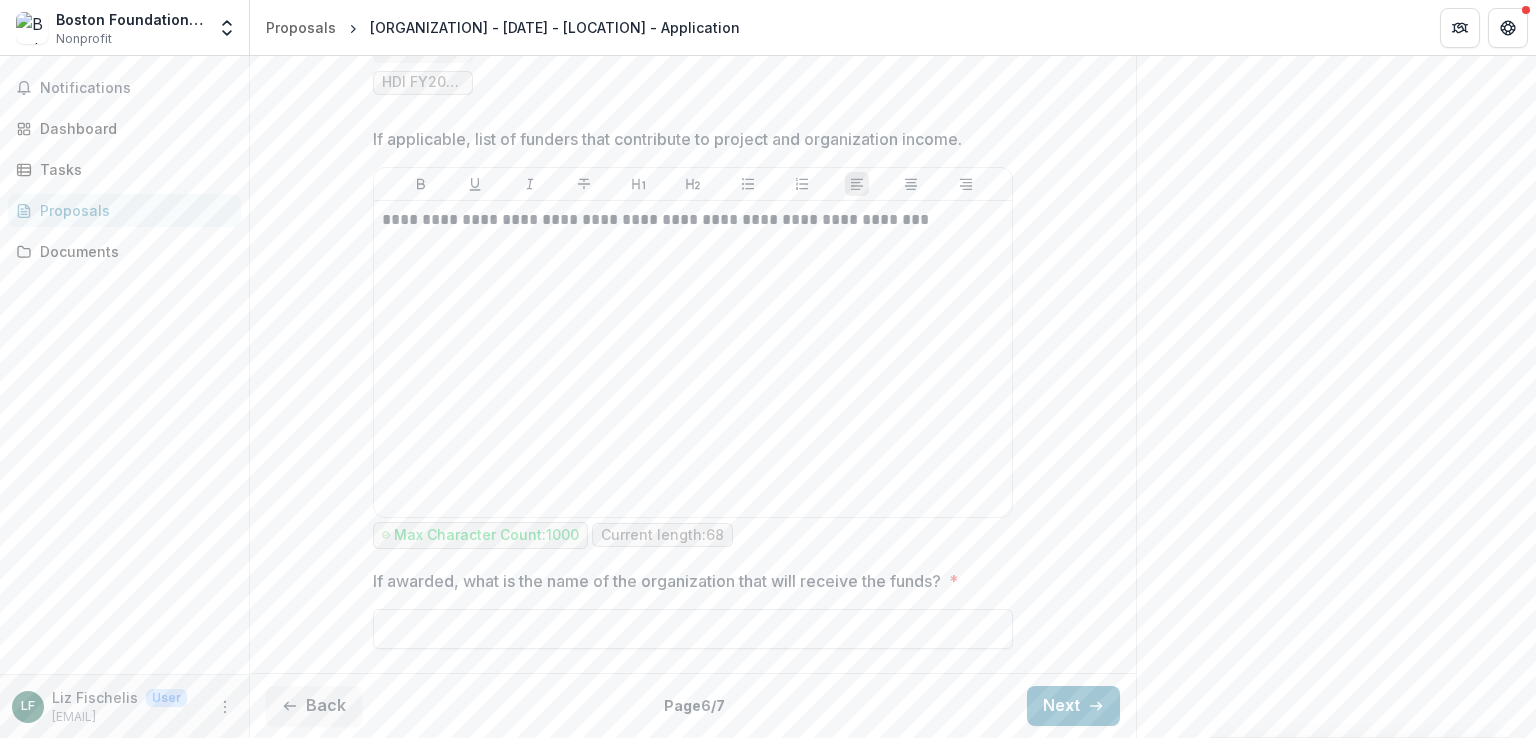 click on "If awarded, what is the name of the organization that will receive the funds? *" at bounding box center (693, 629) 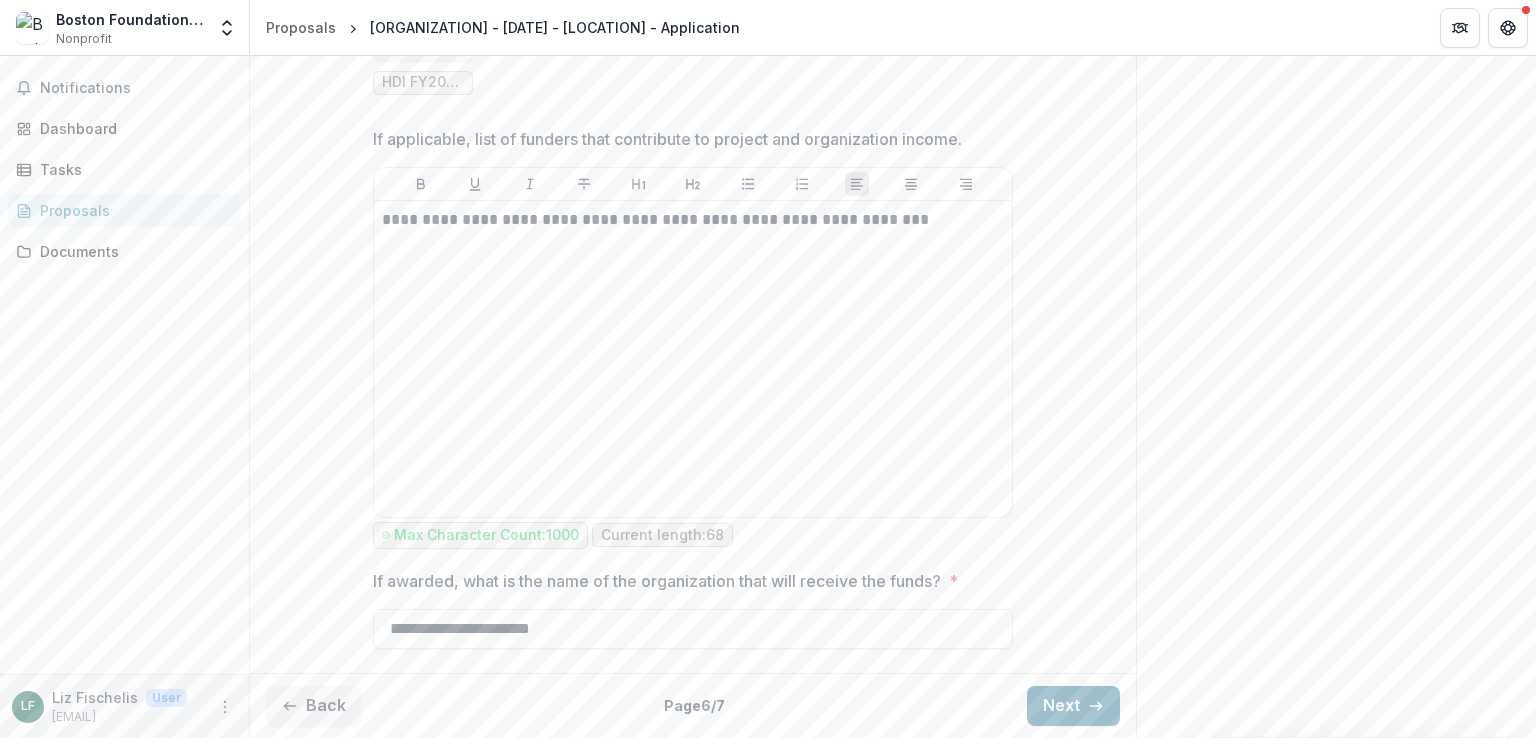 type on "**********" 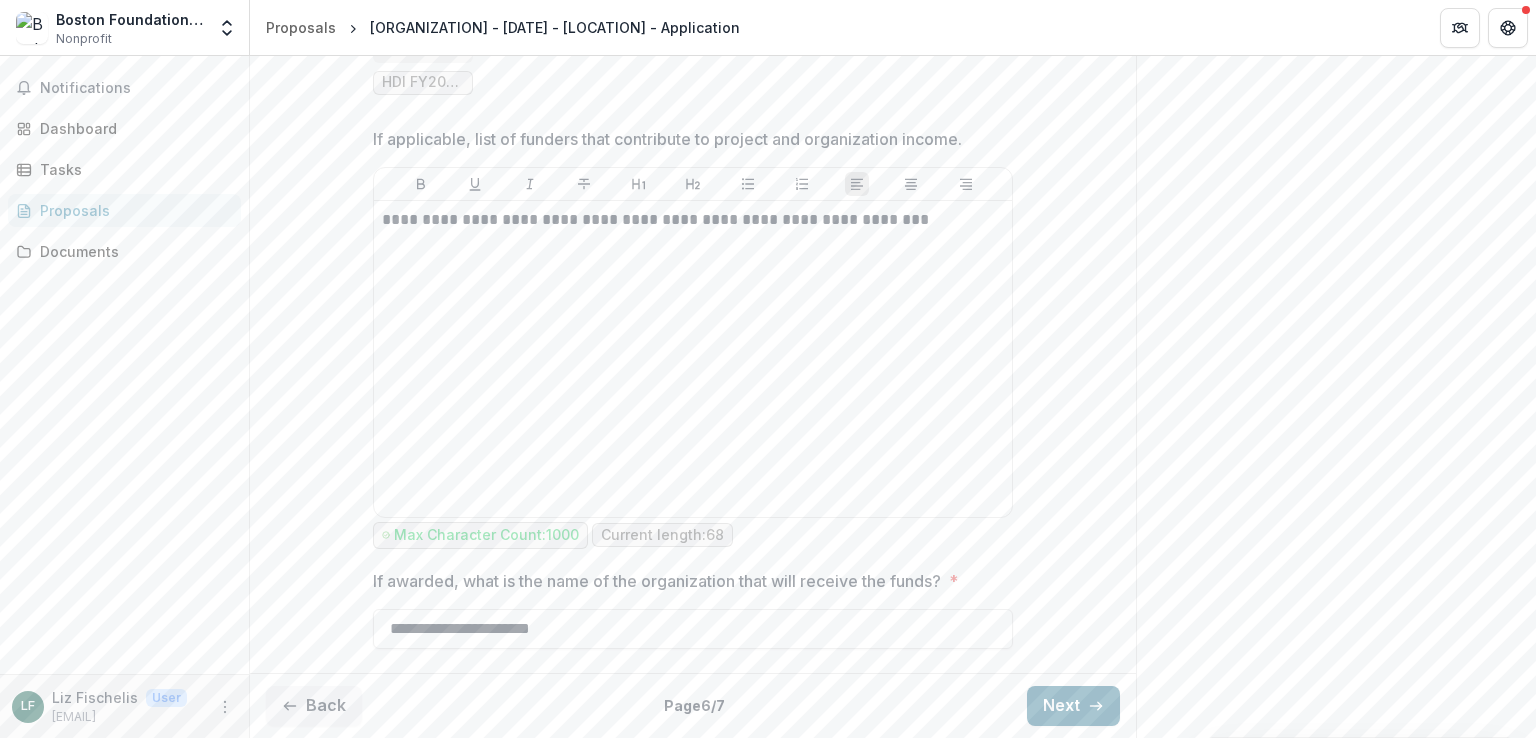 click on "Next" at bounding box center [1073, 706] 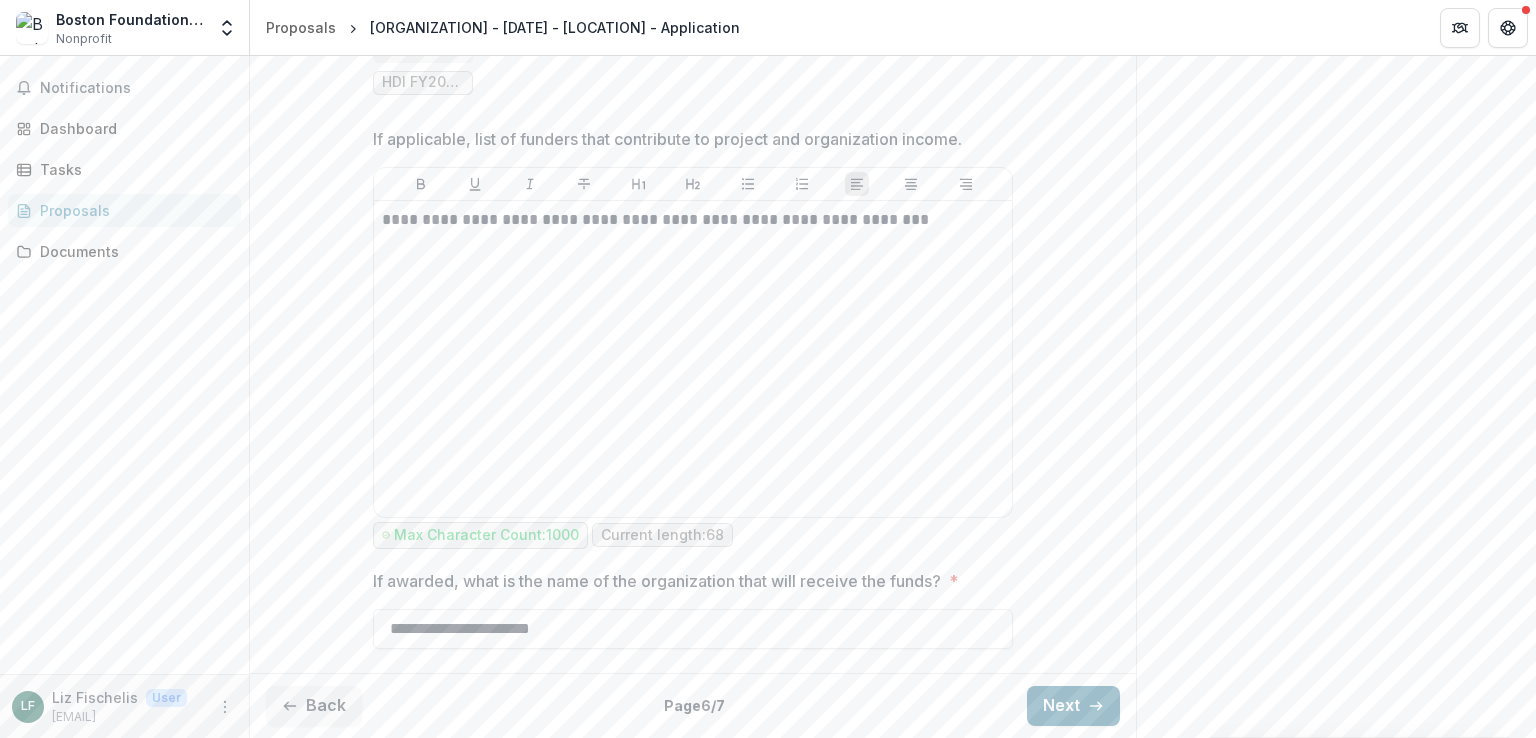 scroll, scrollTop: 169, scrollLeft: 0, axis: vertical 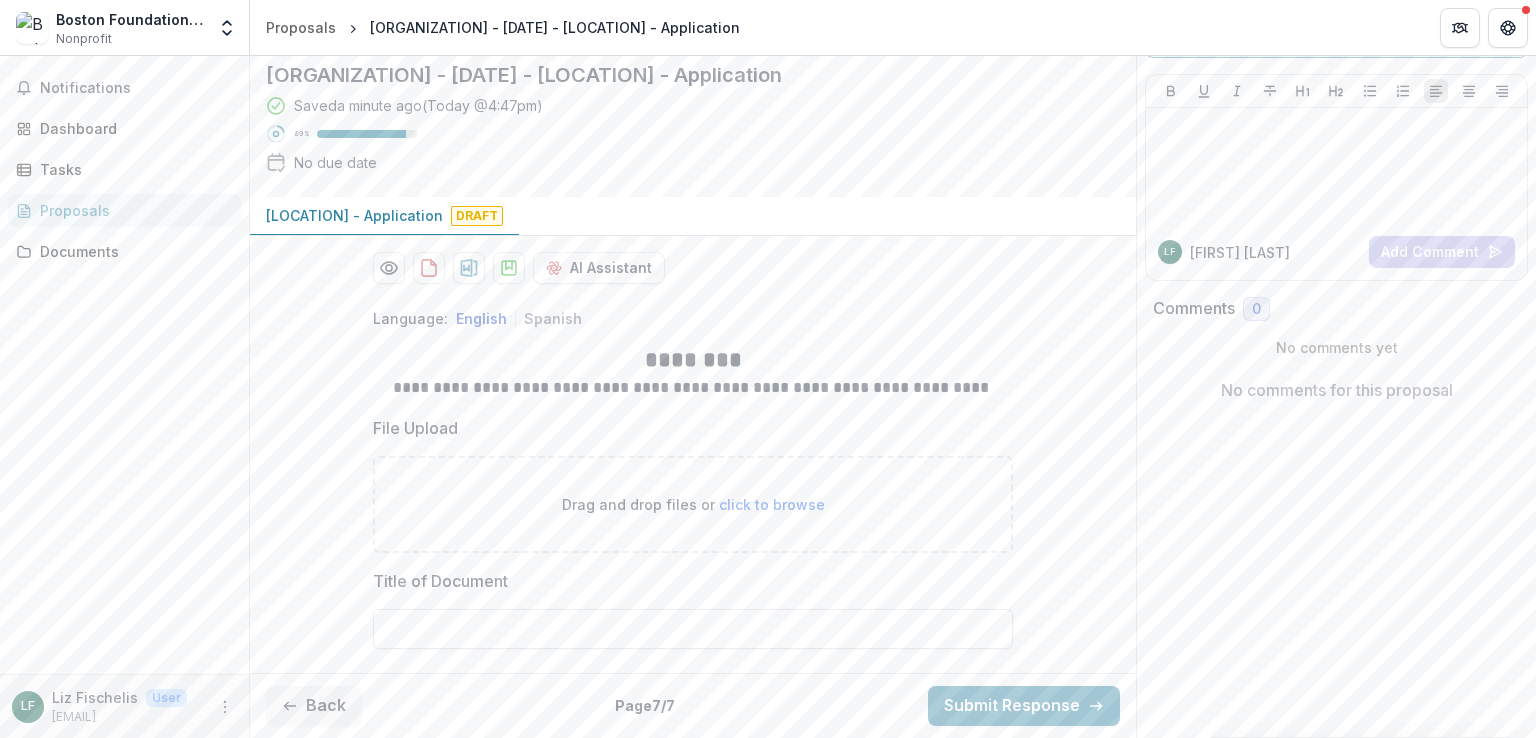 click on "Title of Document" at bounding box center [693, 629] 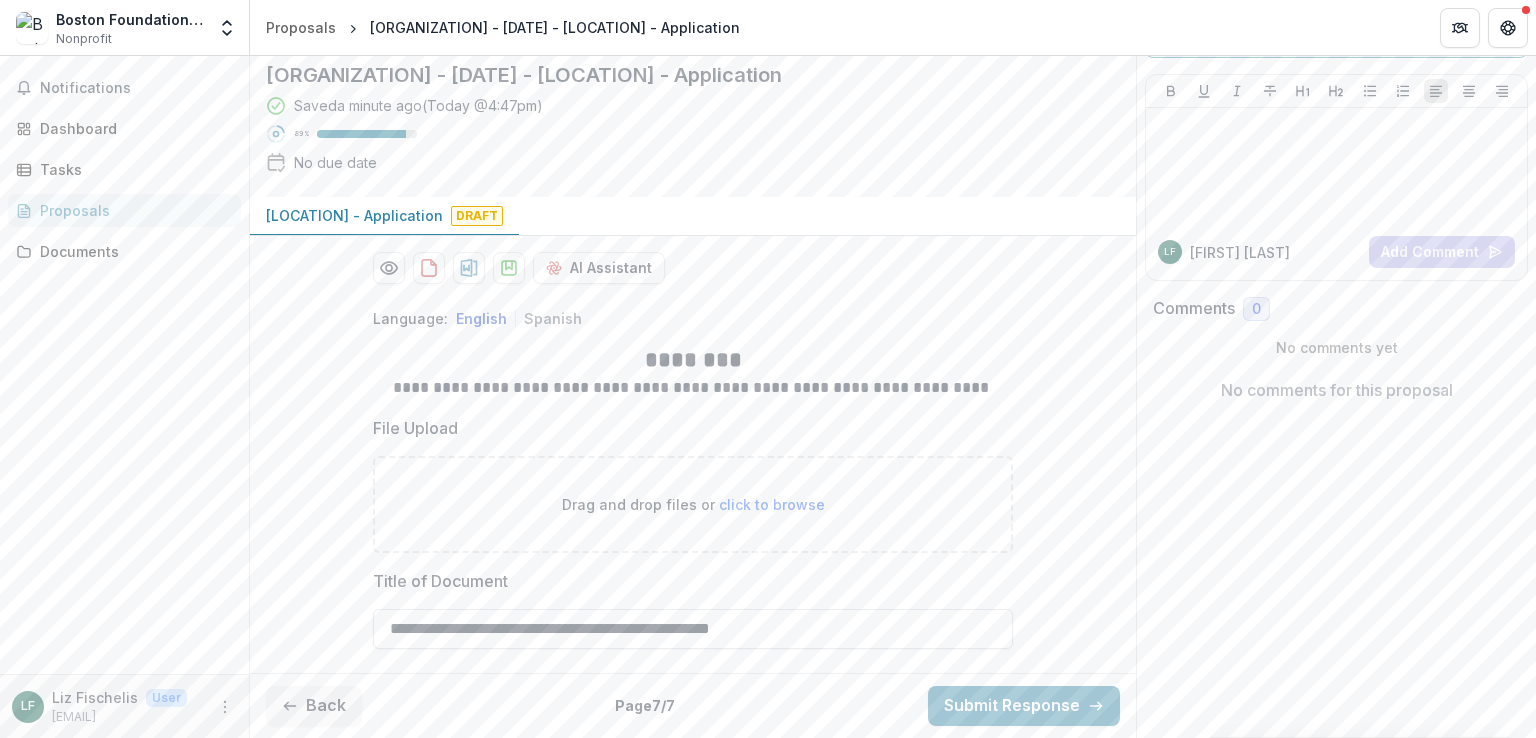paste on "**********" 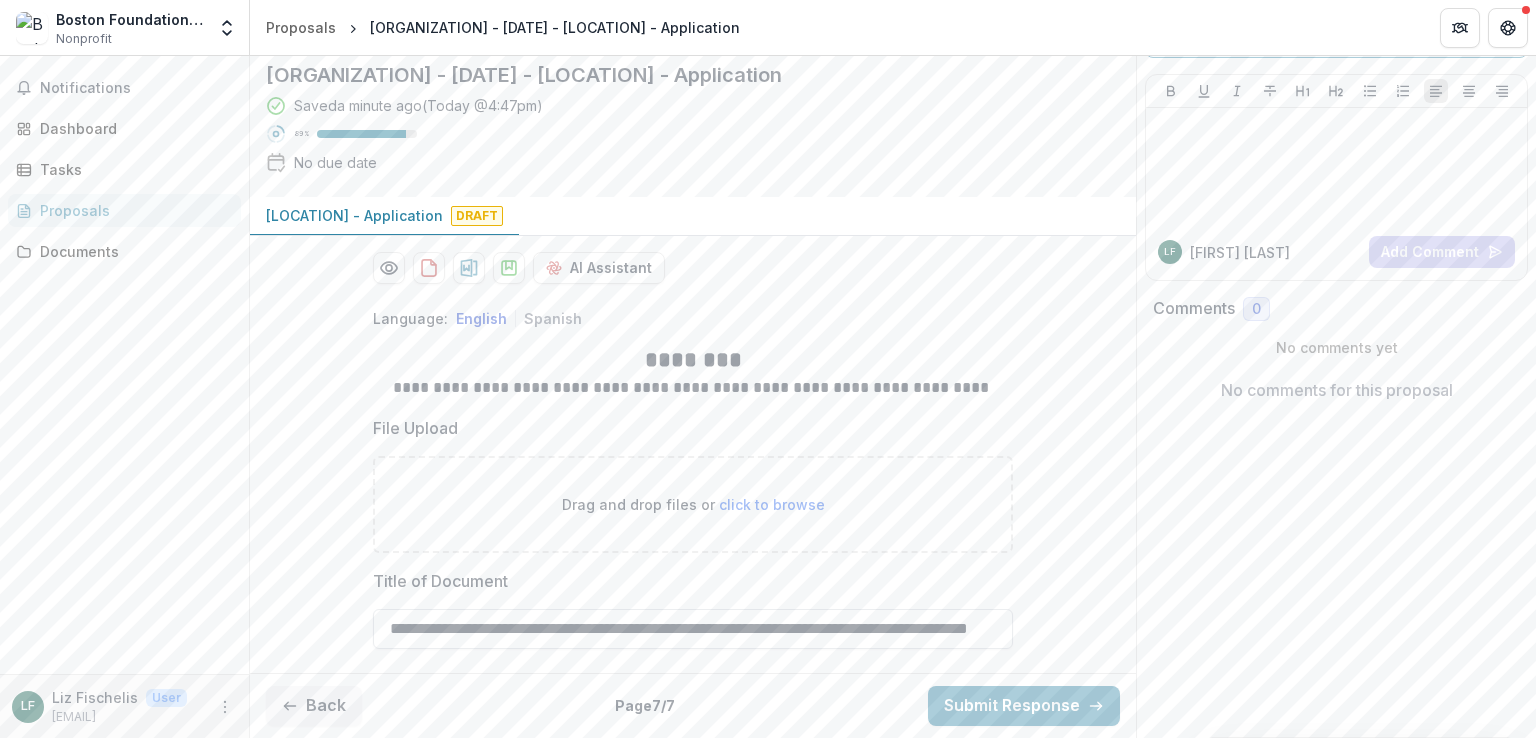 scroll, scrollTop: 0, scrollLeft: 139, axis: horizontal 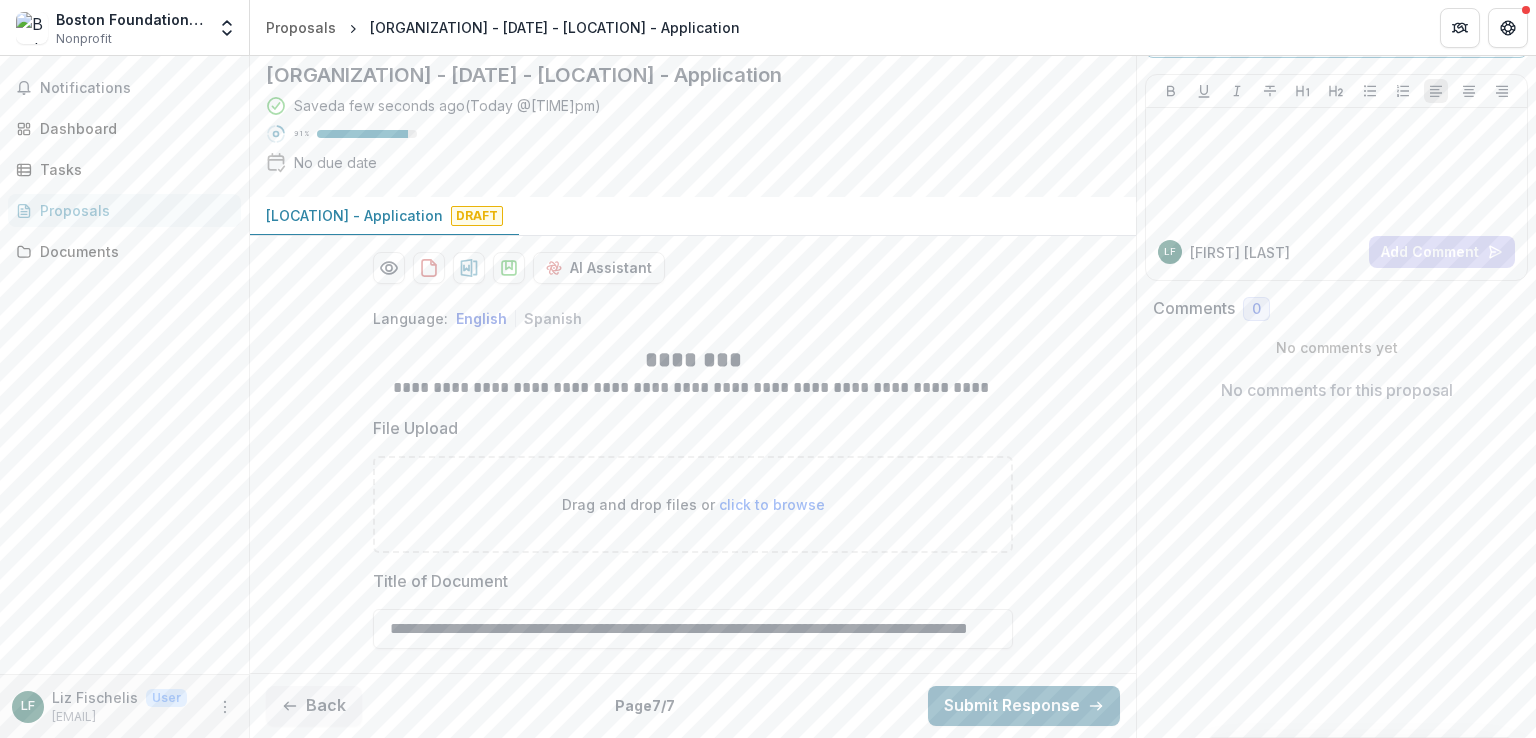 click on "Submit Response" at bounding box center [1024, 706] 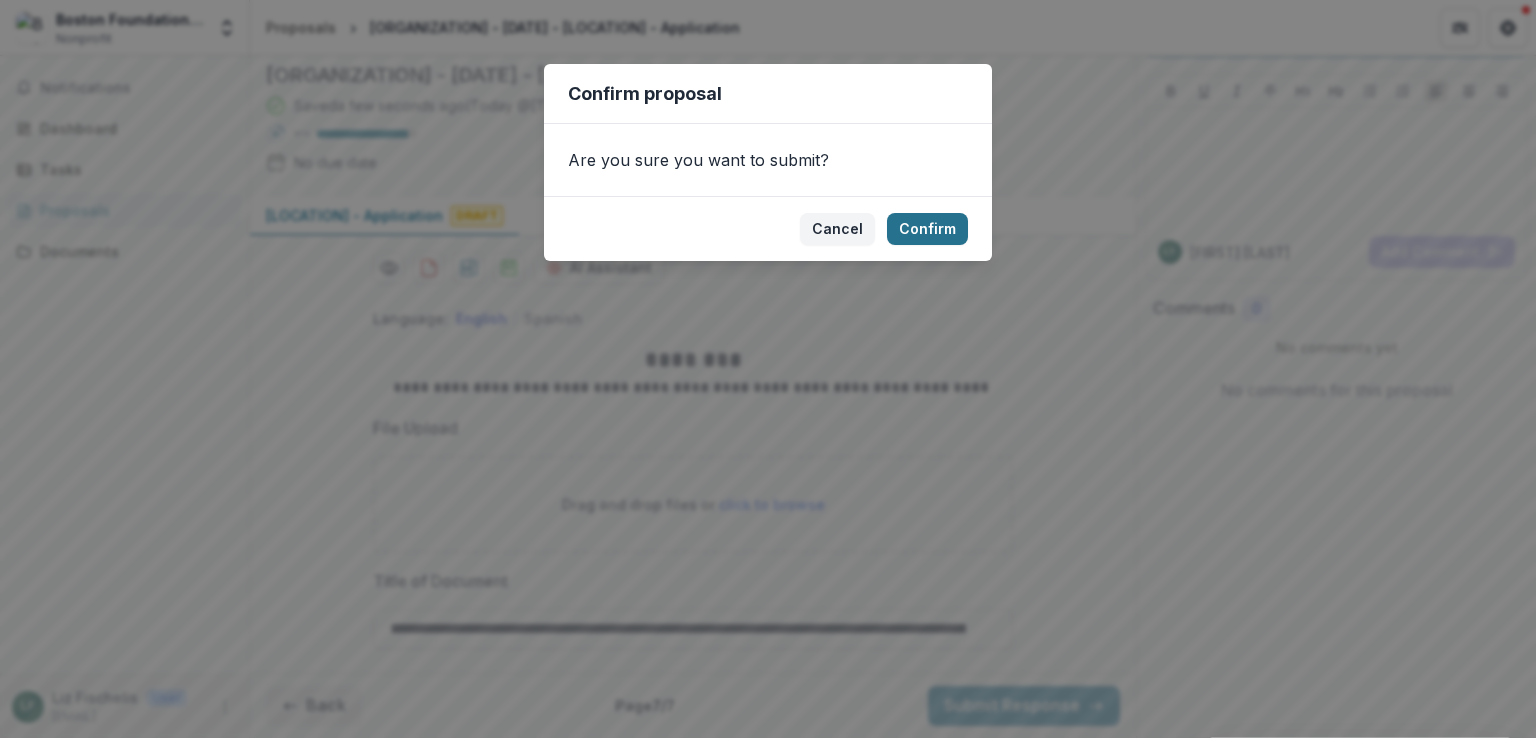 click on "Confirm" at bounding box center [927, 229] 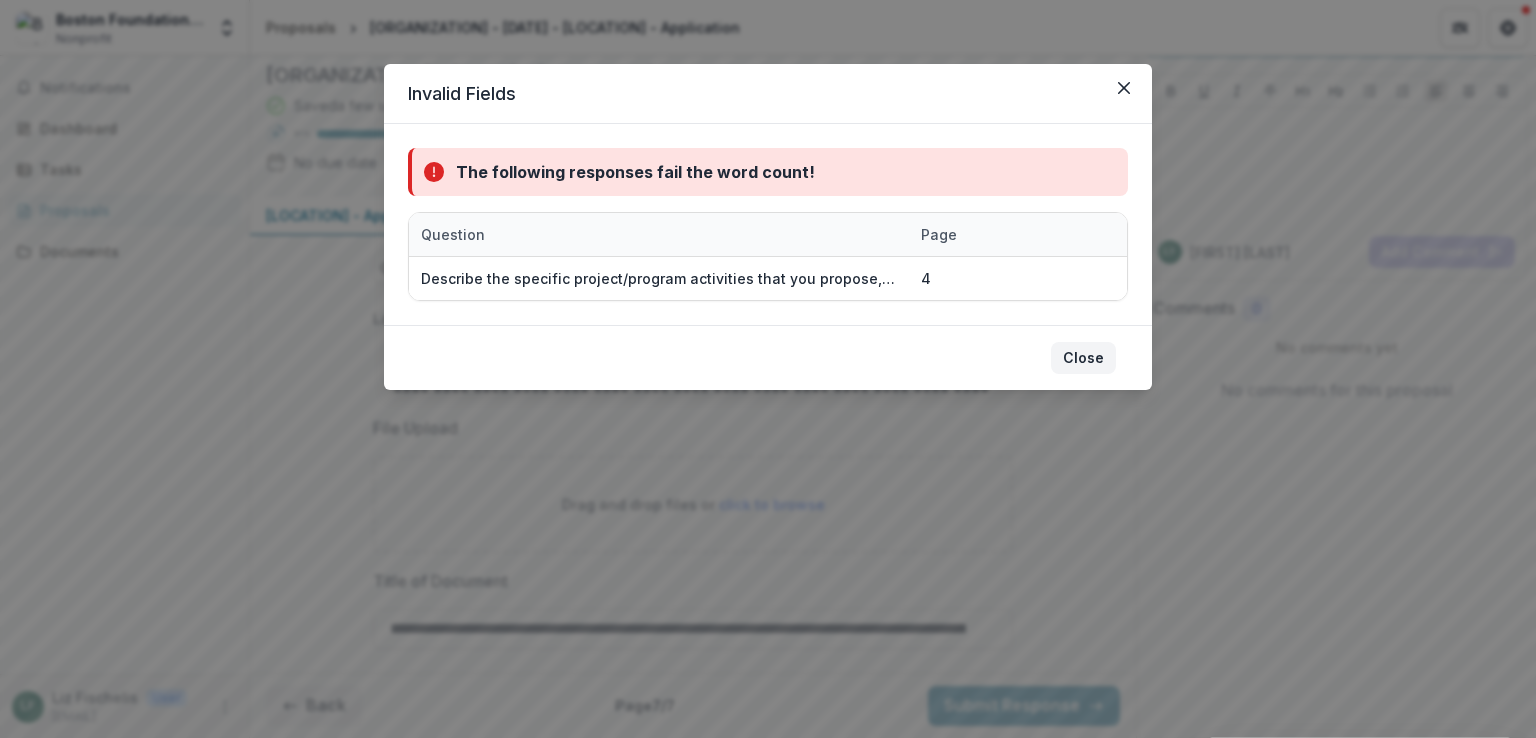 click on "Close" at bounding box center [1083, 358] 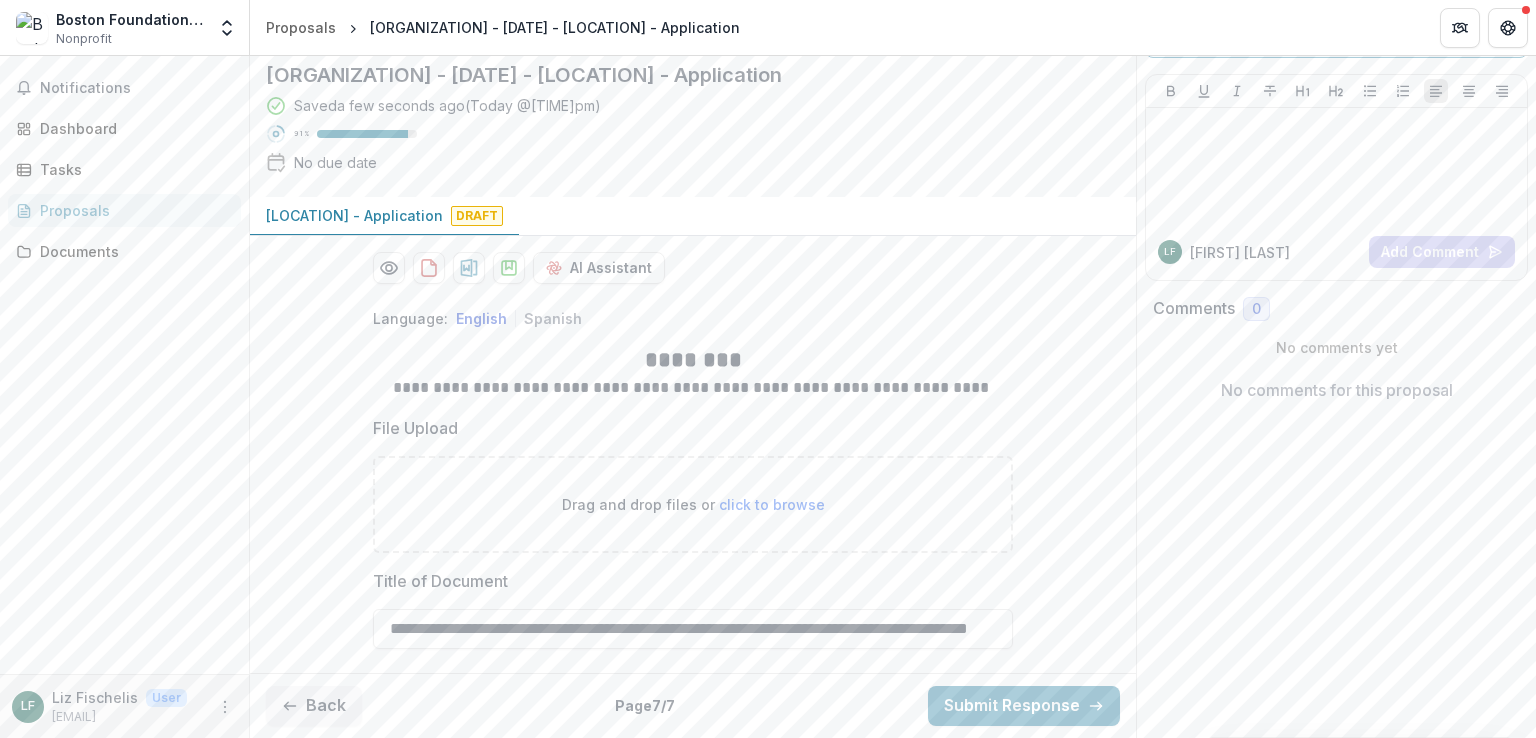click on "Back" at bounding box center [314, 706] 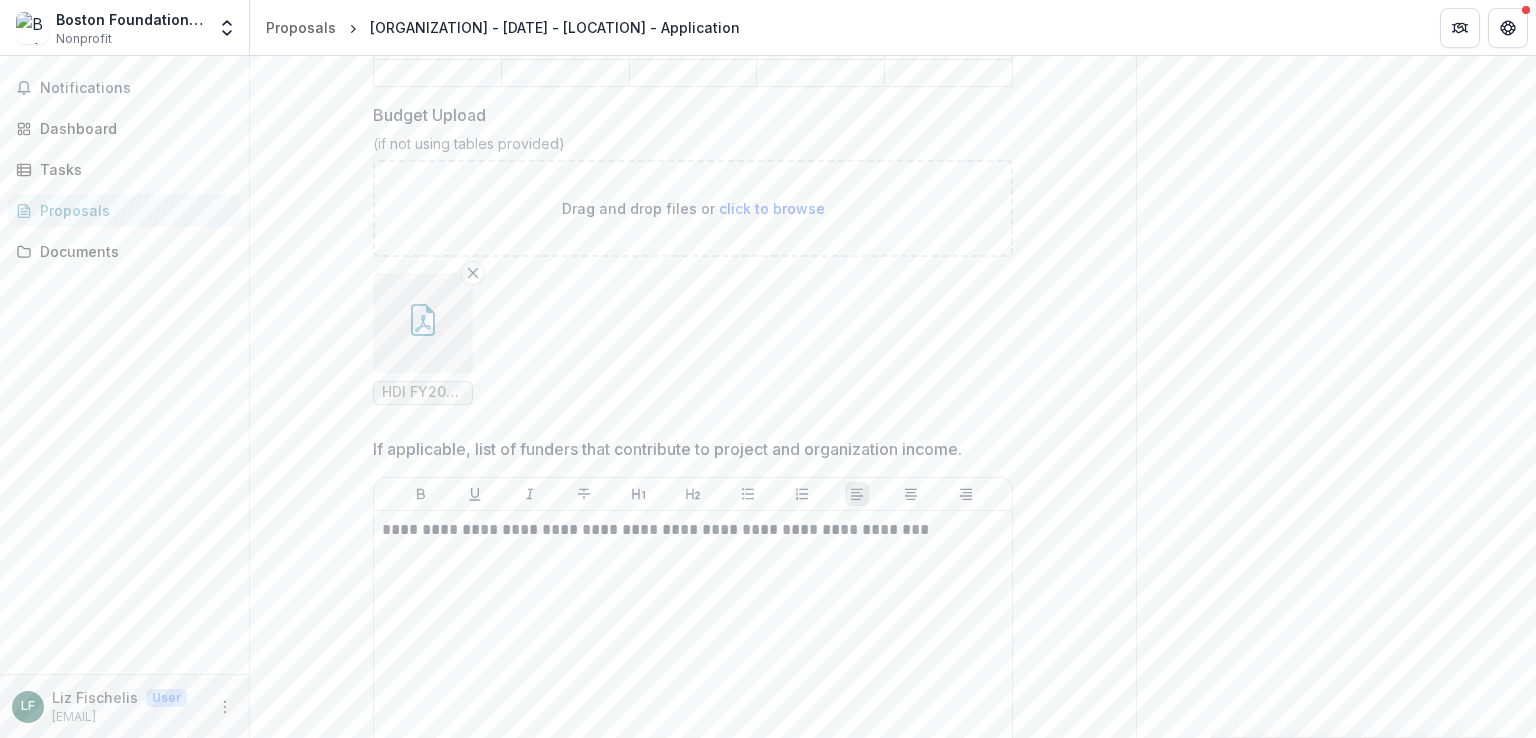 scroll, scrollTop: 1586, scrollLeft: 0, axis: vertical 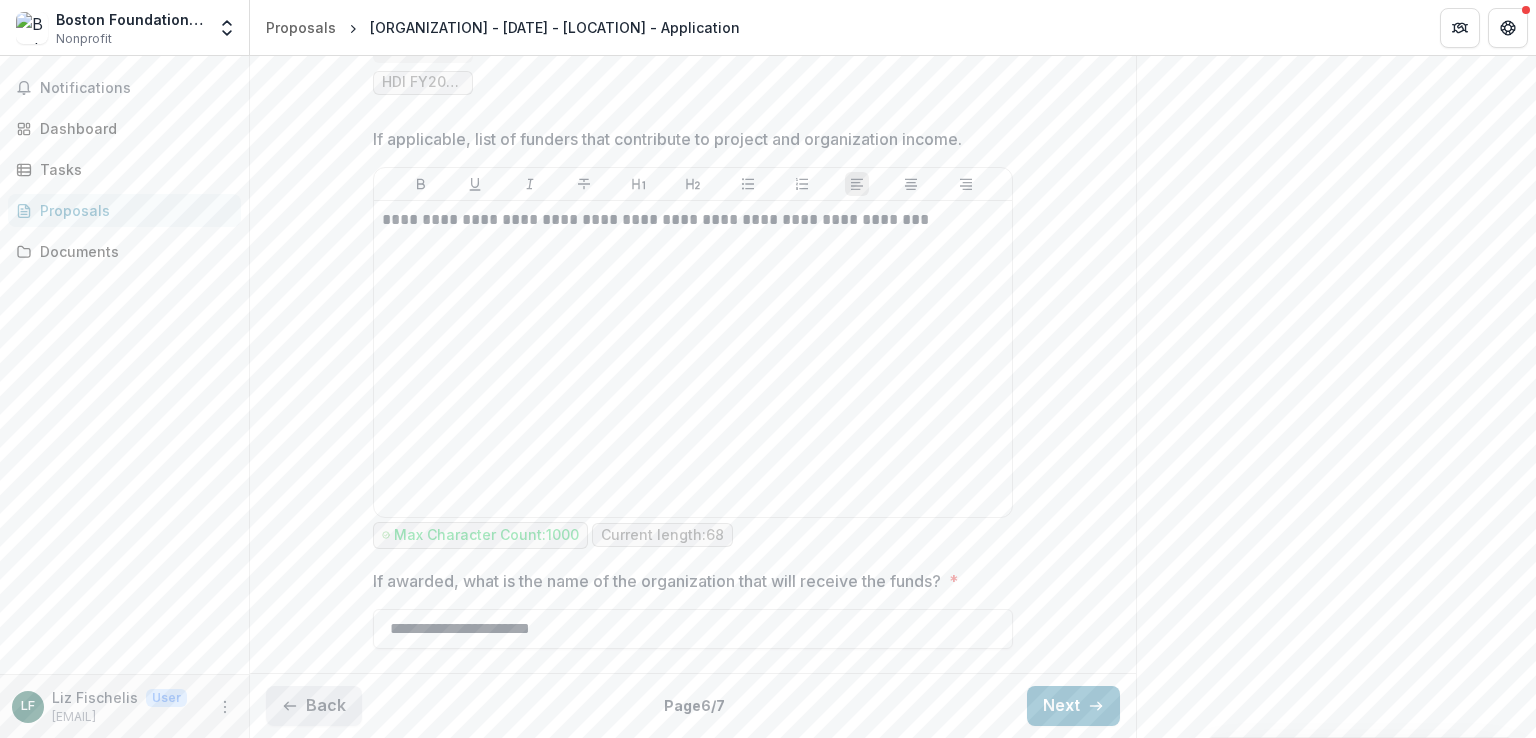 click on "Back" at bounding box center (314, 706) 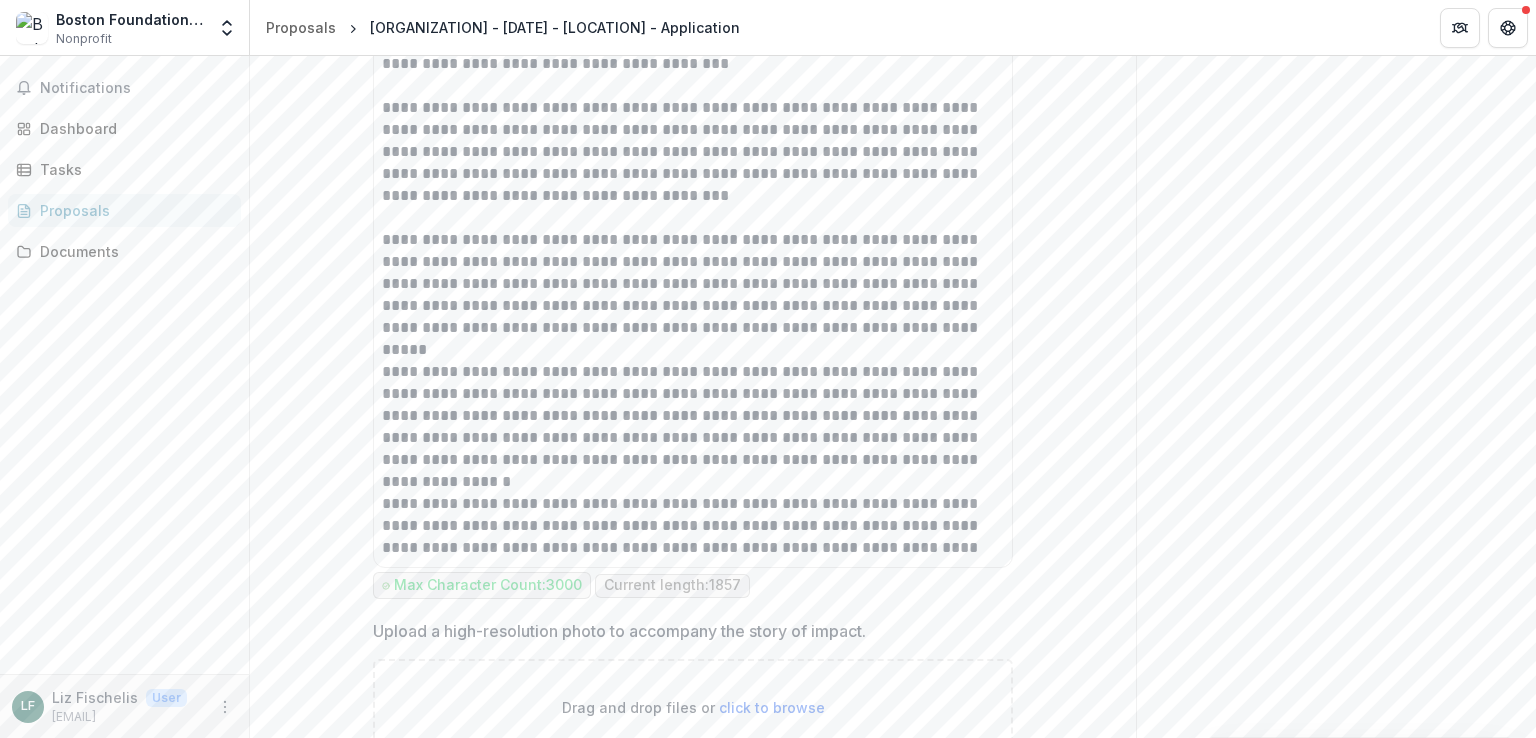 scroll, scrollTop: 2252, scrollLeft: 0, axis: vertical 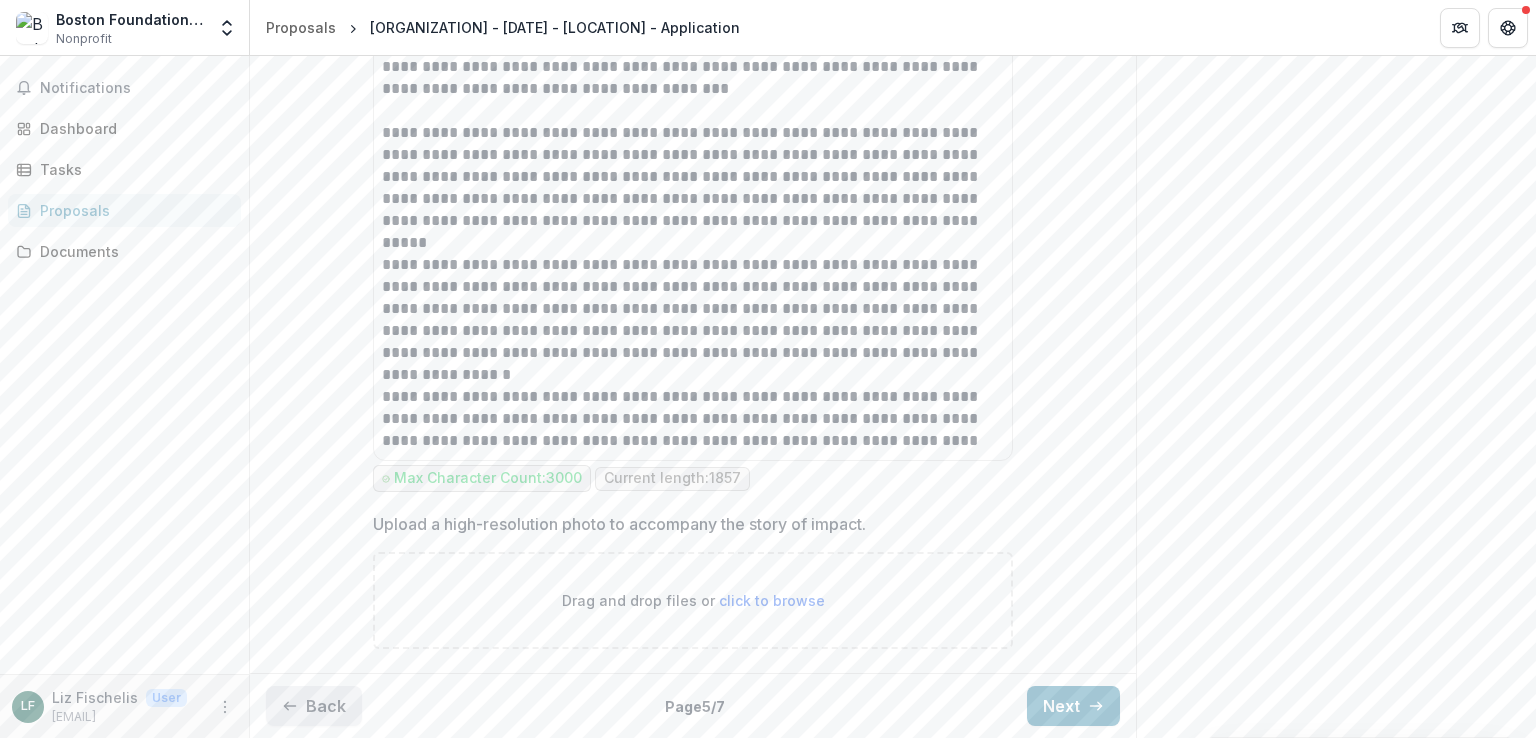 click on "Back" at bounding box center (314, 706) 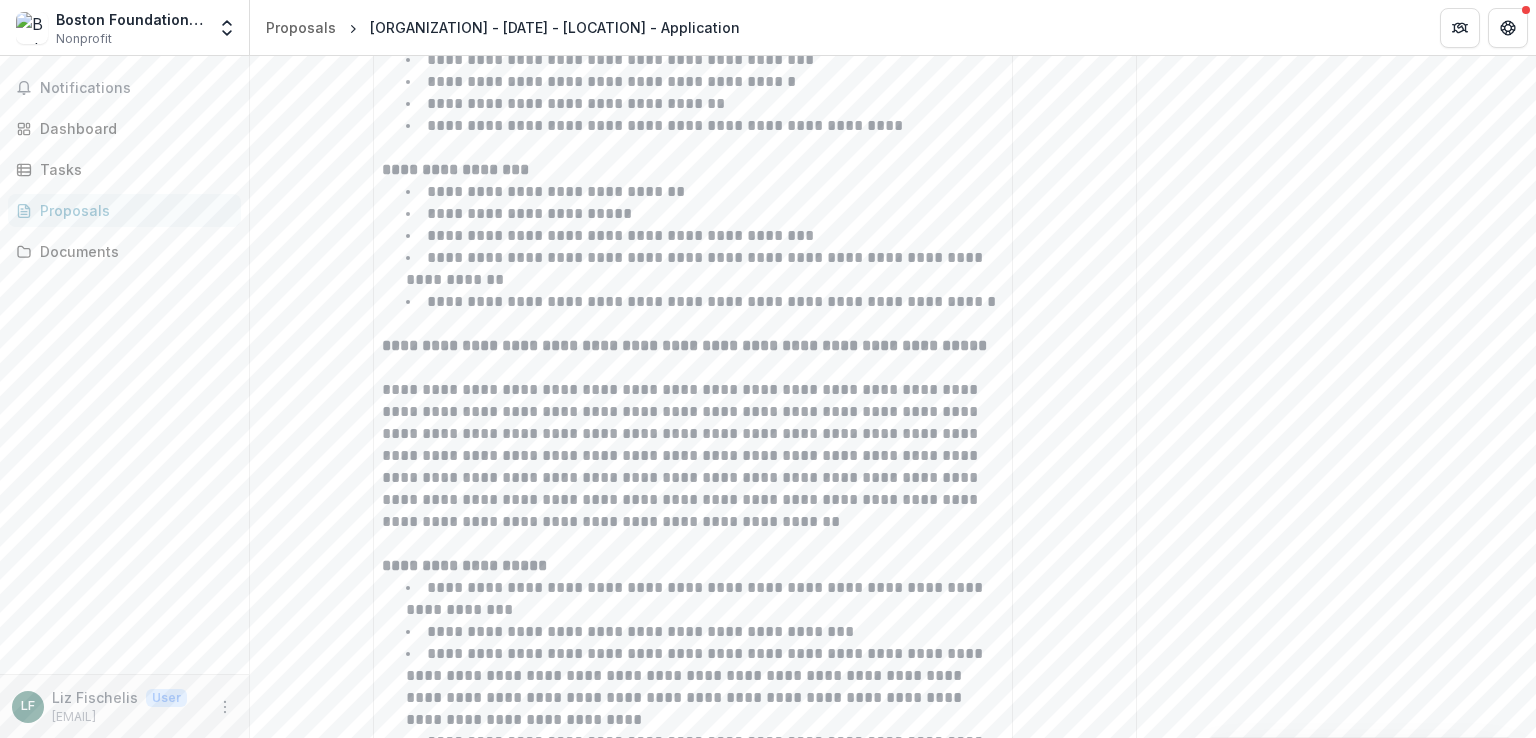scroll, scrollTop: 7060, scrollLeft: 0, axis: vertical 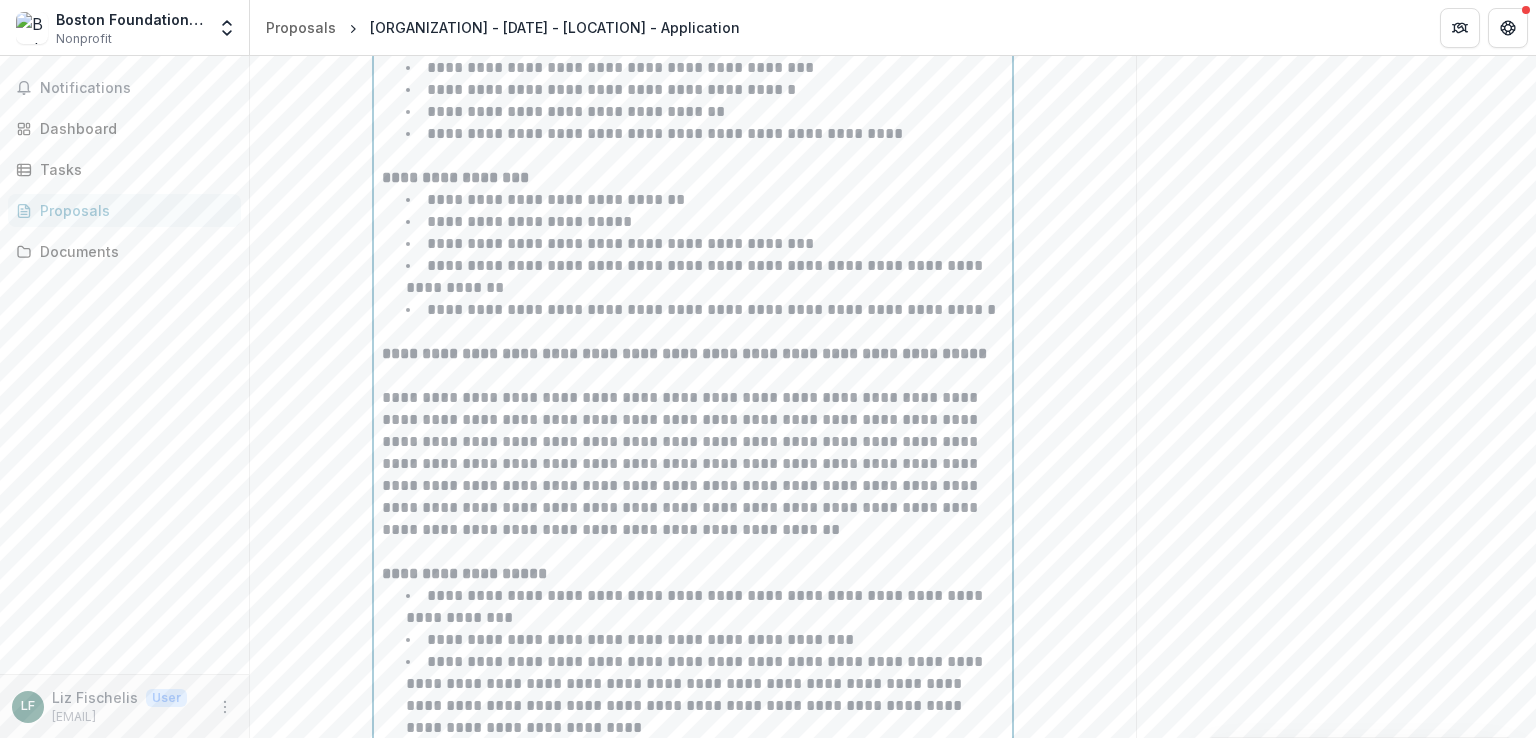 click on "**********" at bounding box center (693, -273) 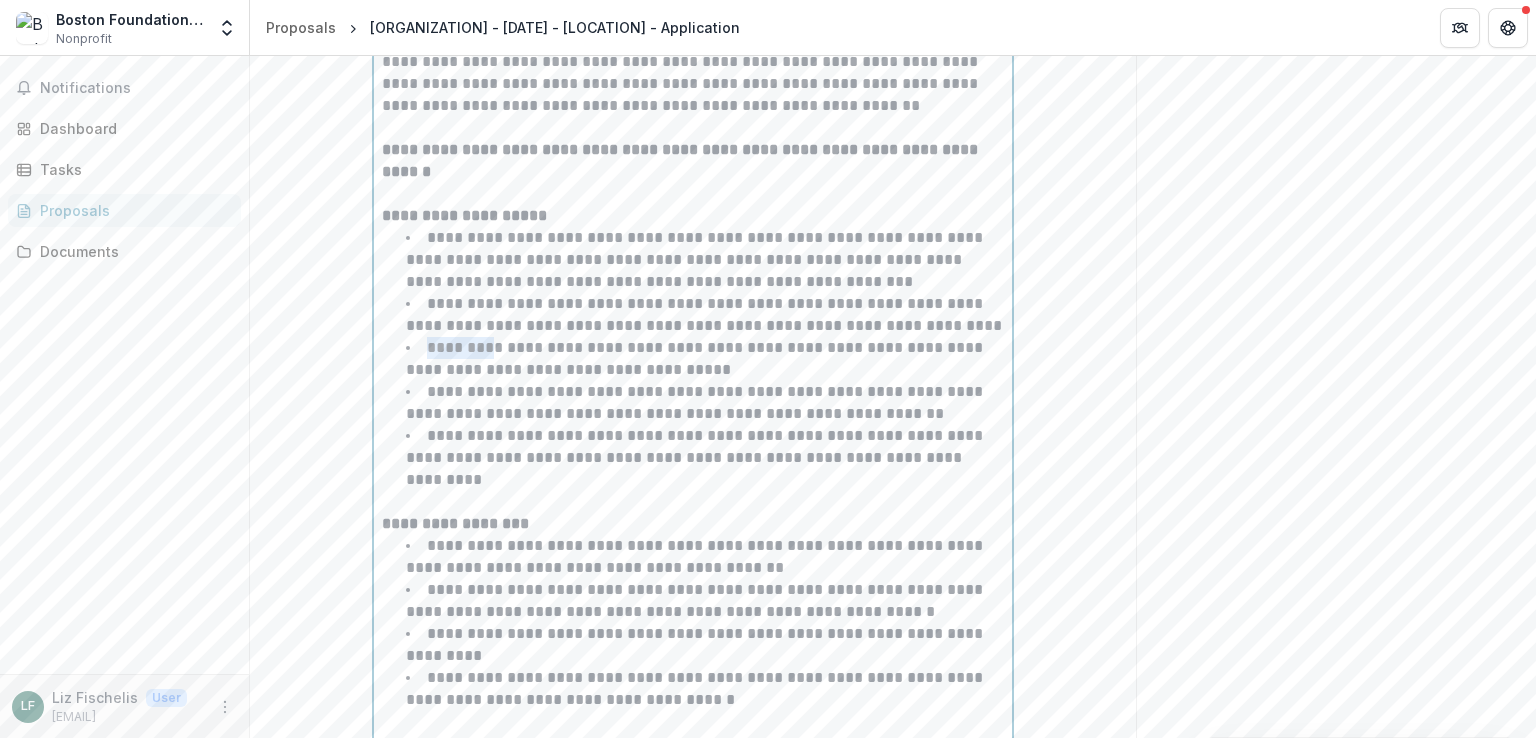 click on "**********" at bounding box center (693, 359) 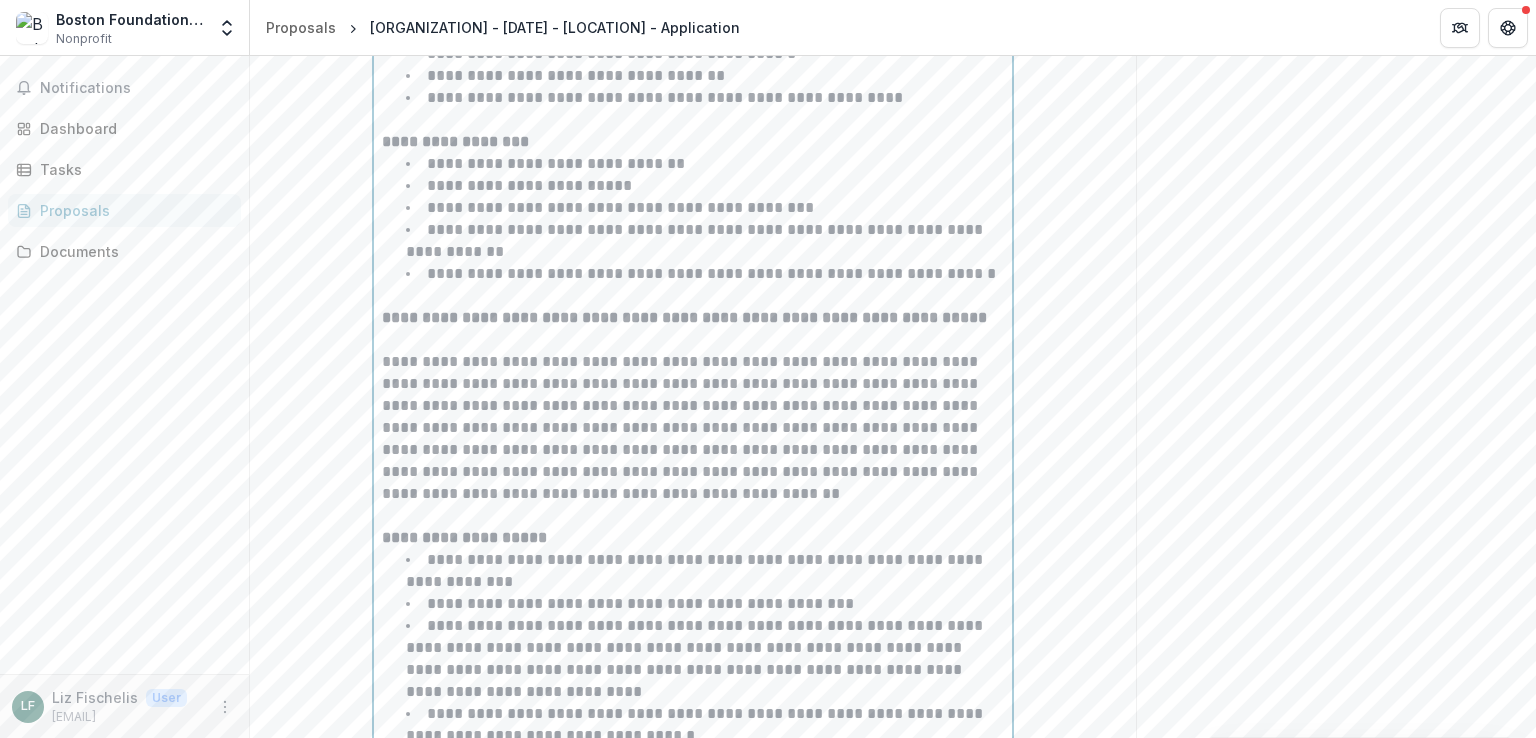 scroll, scrollTop: 7100, scrollLeft: 0, axis: vertical 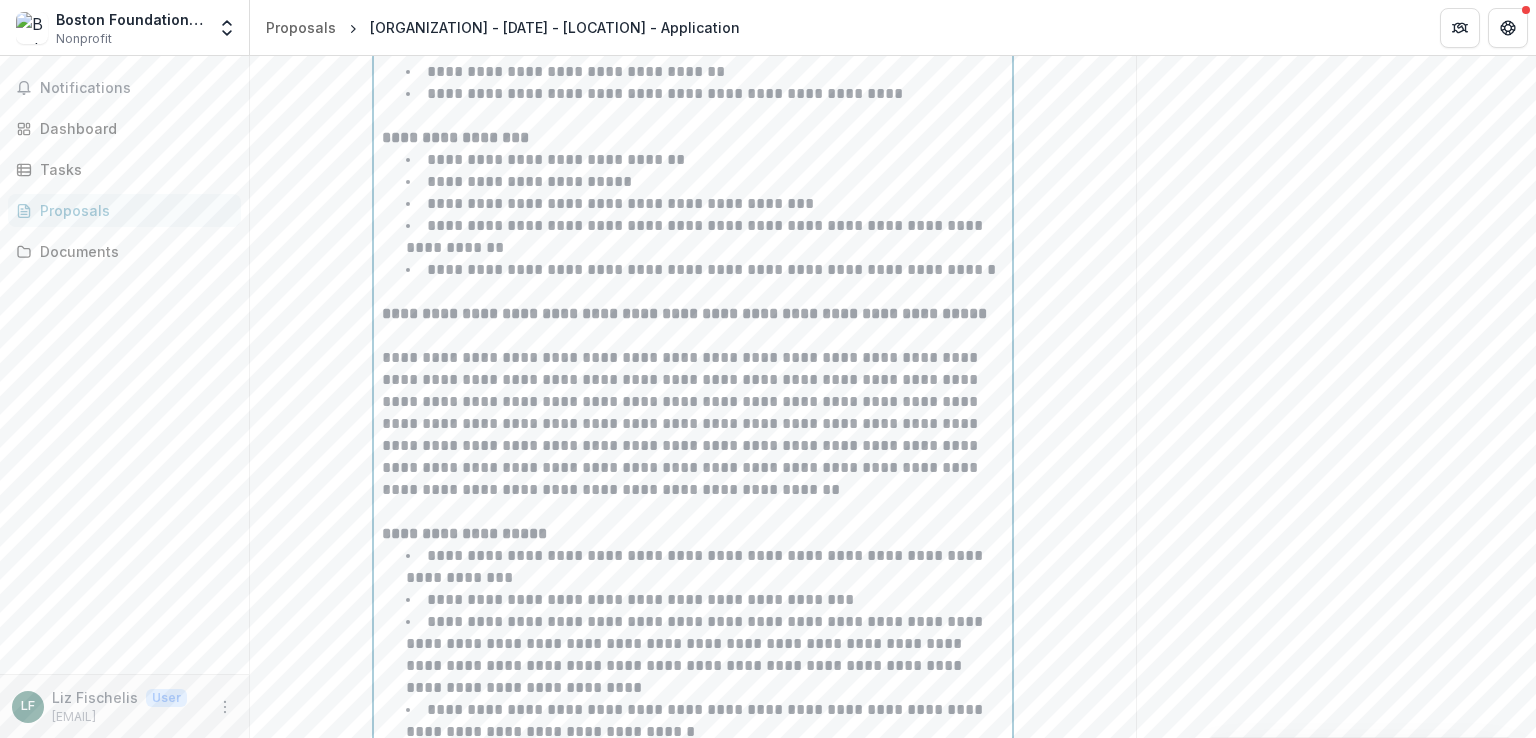 click on "**********" at bounding box center (693, 424) 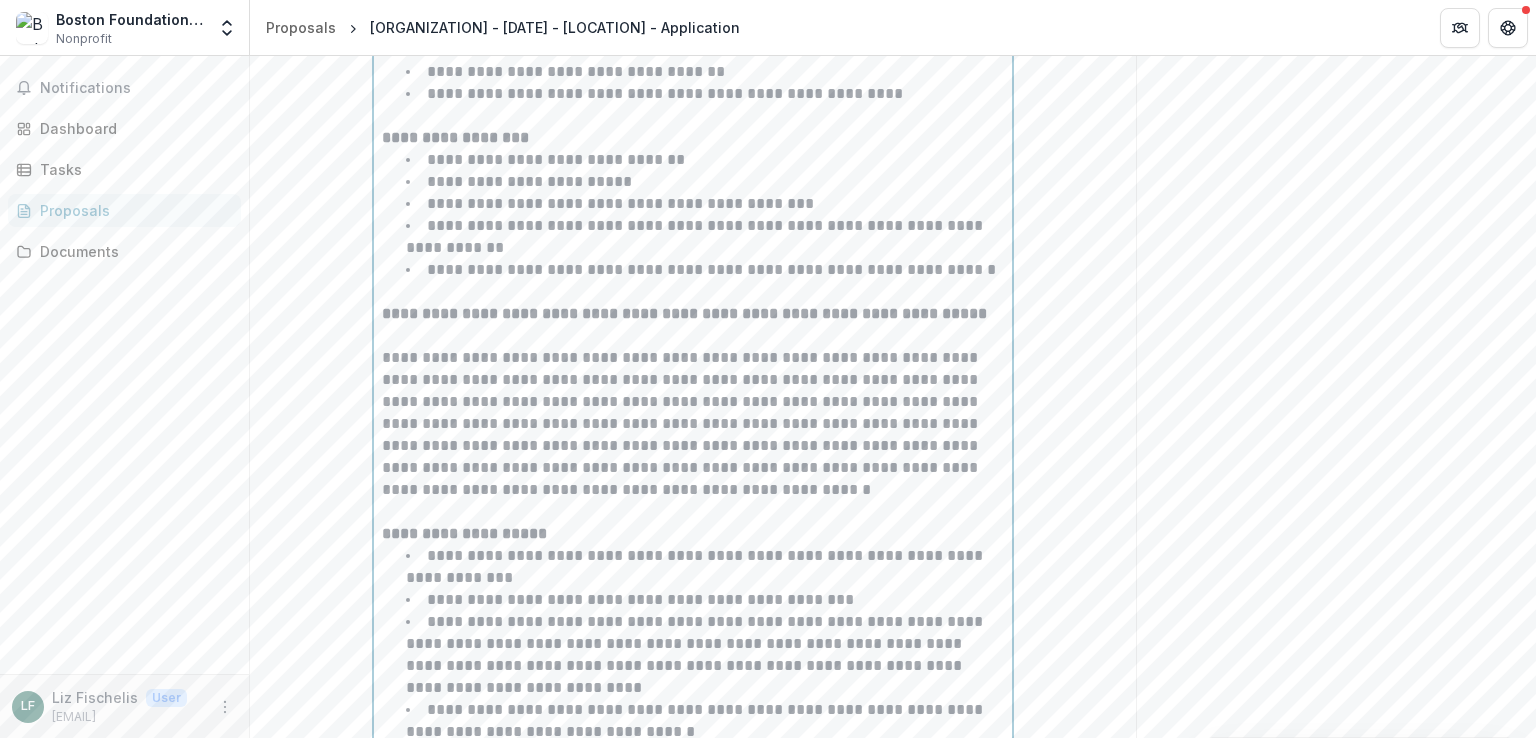 click on "**********" at bounding box center [693, 424] 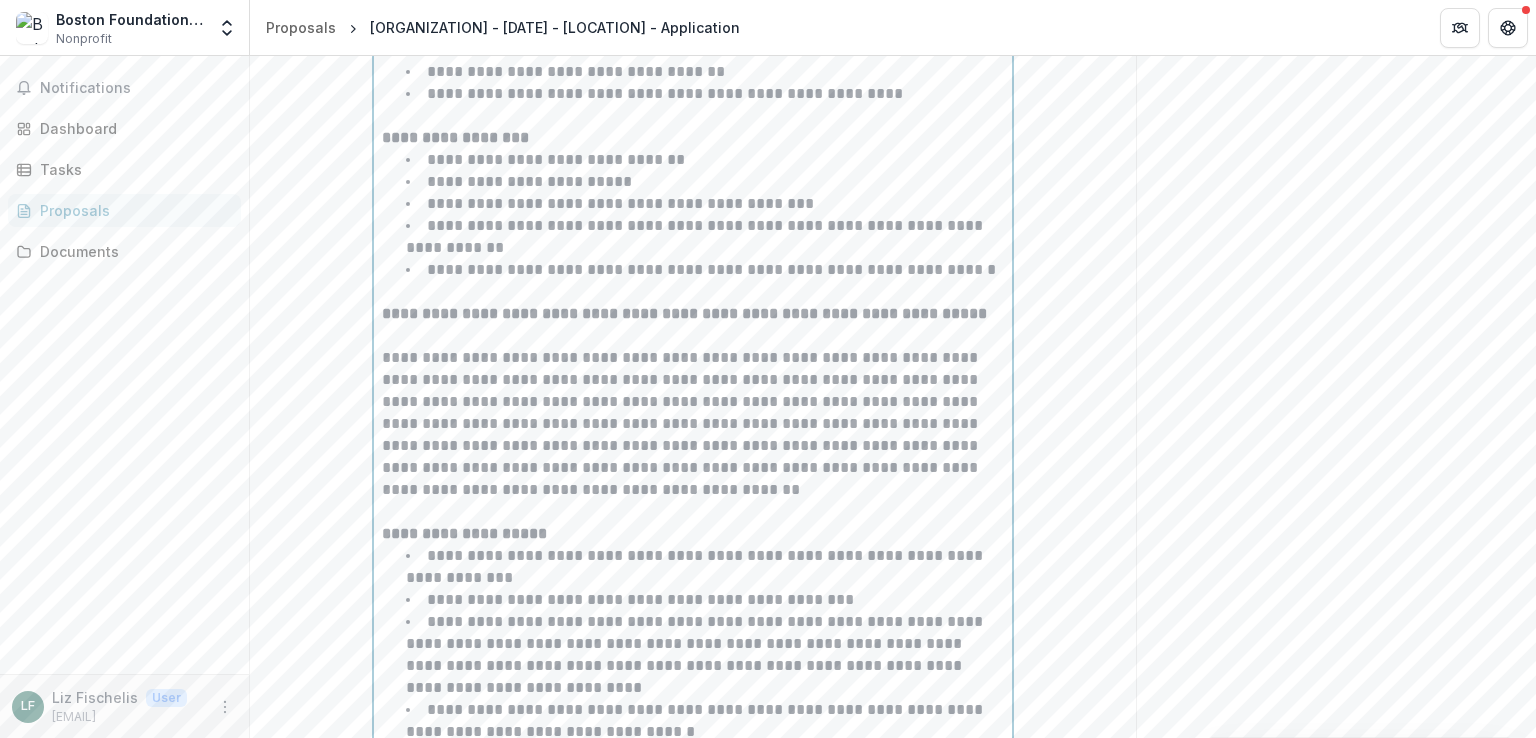 click on "**********" at bounding box center [693, 424] 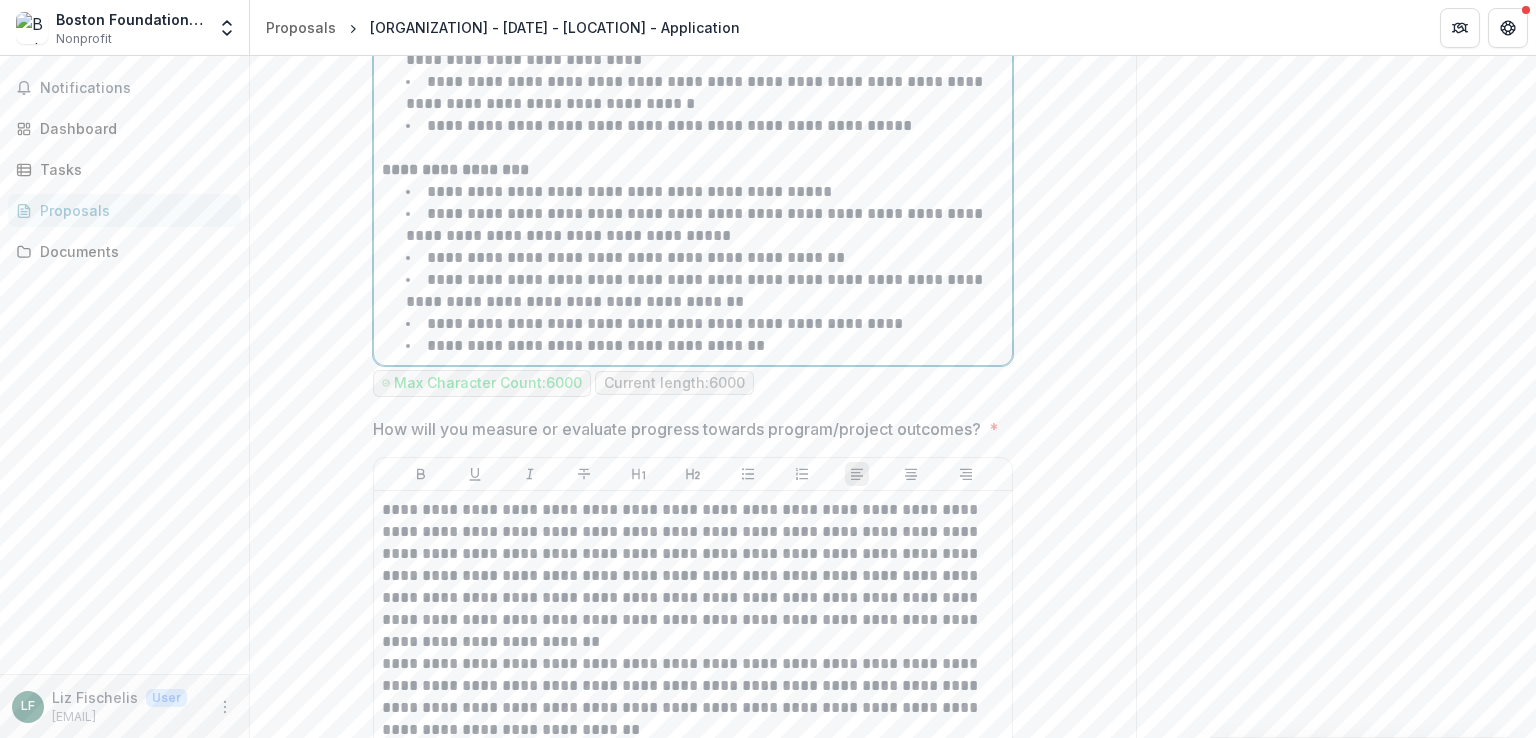 scroll, scrollTop: 7728, scrollLeft: 0, axis: vertical 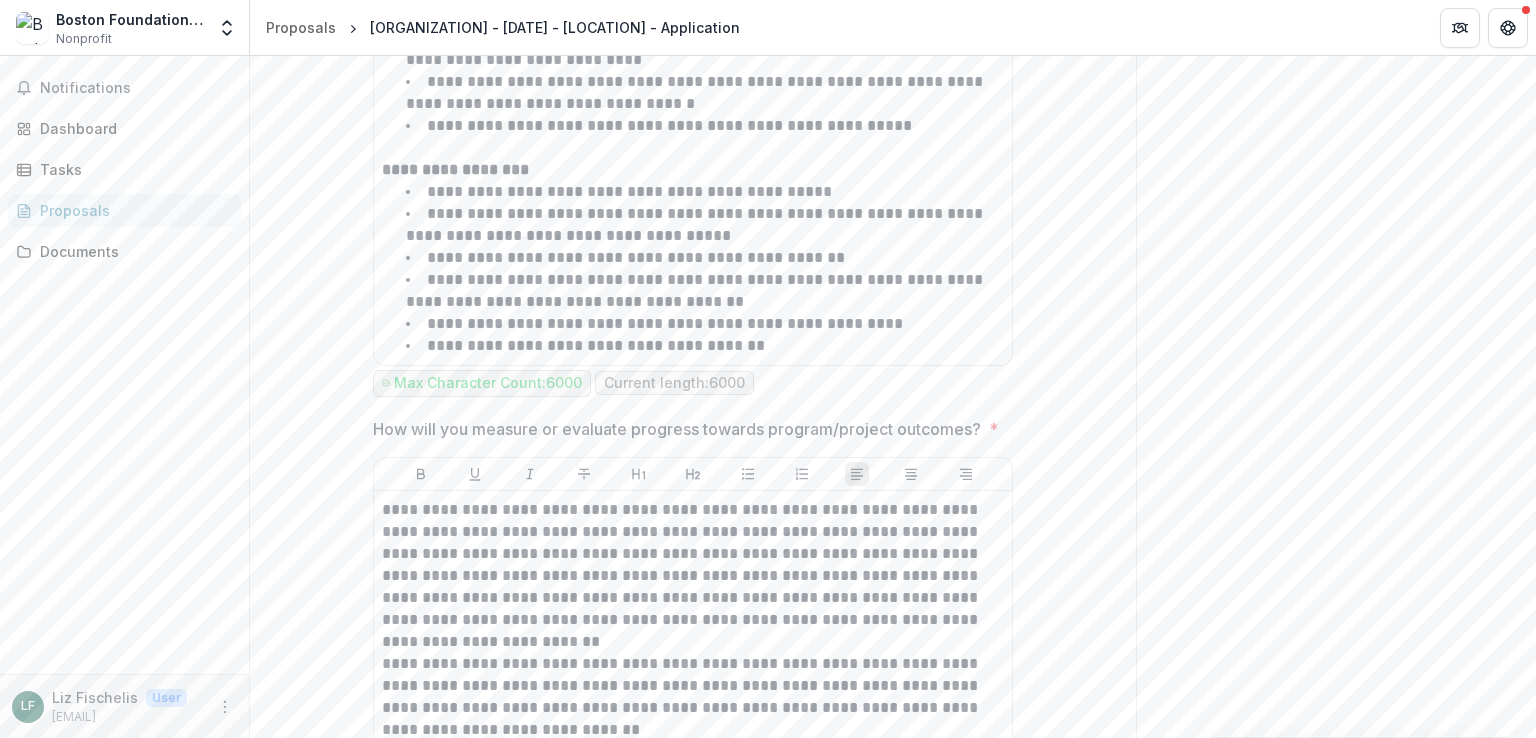 click on "**********" at bounding box center (693, -1018) 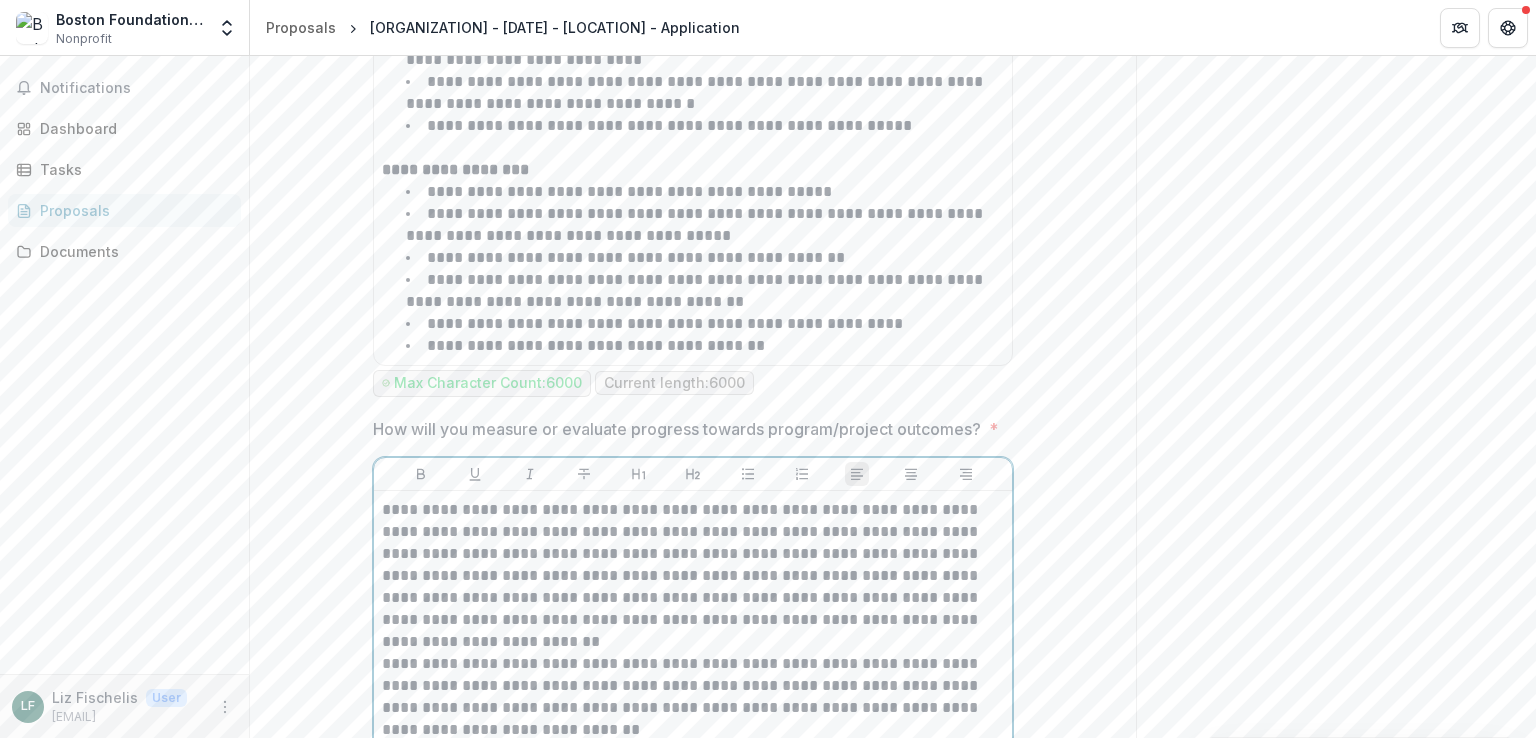 click on "**********" at bounding box center (693, 576) 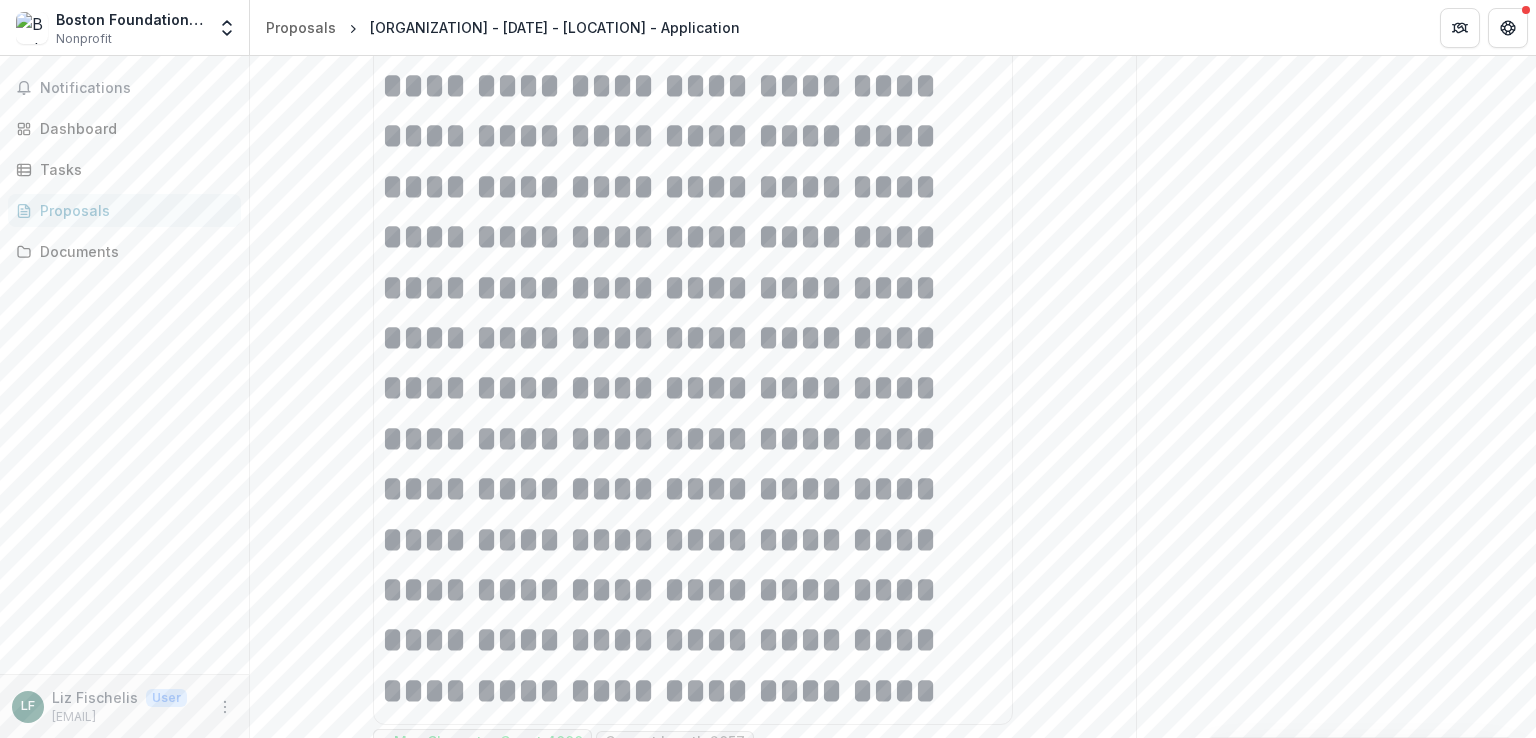 scroll, scrollTop: 12316, scrollLeft: 0, axis: vertical 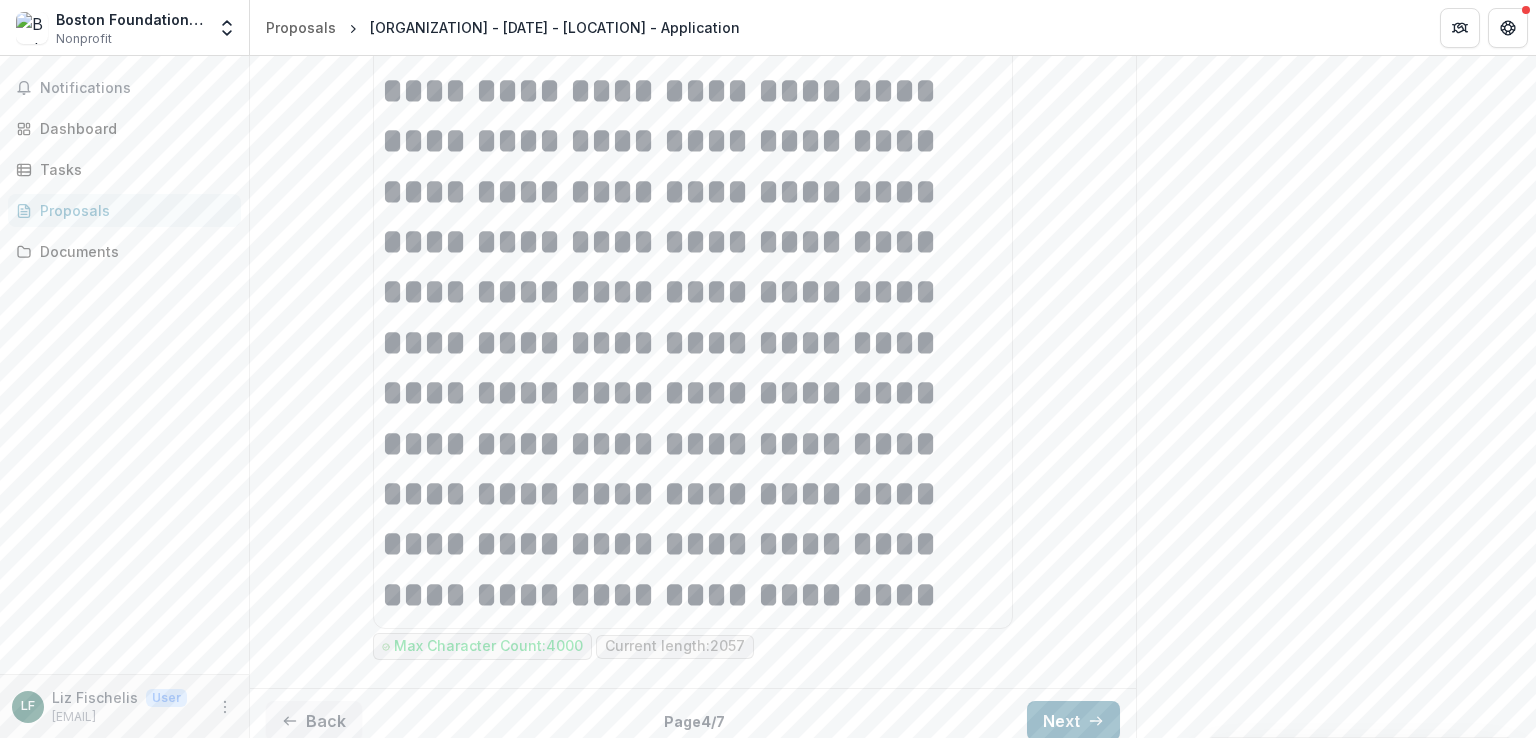 click on "Next" at bounding box center (1073, 721) 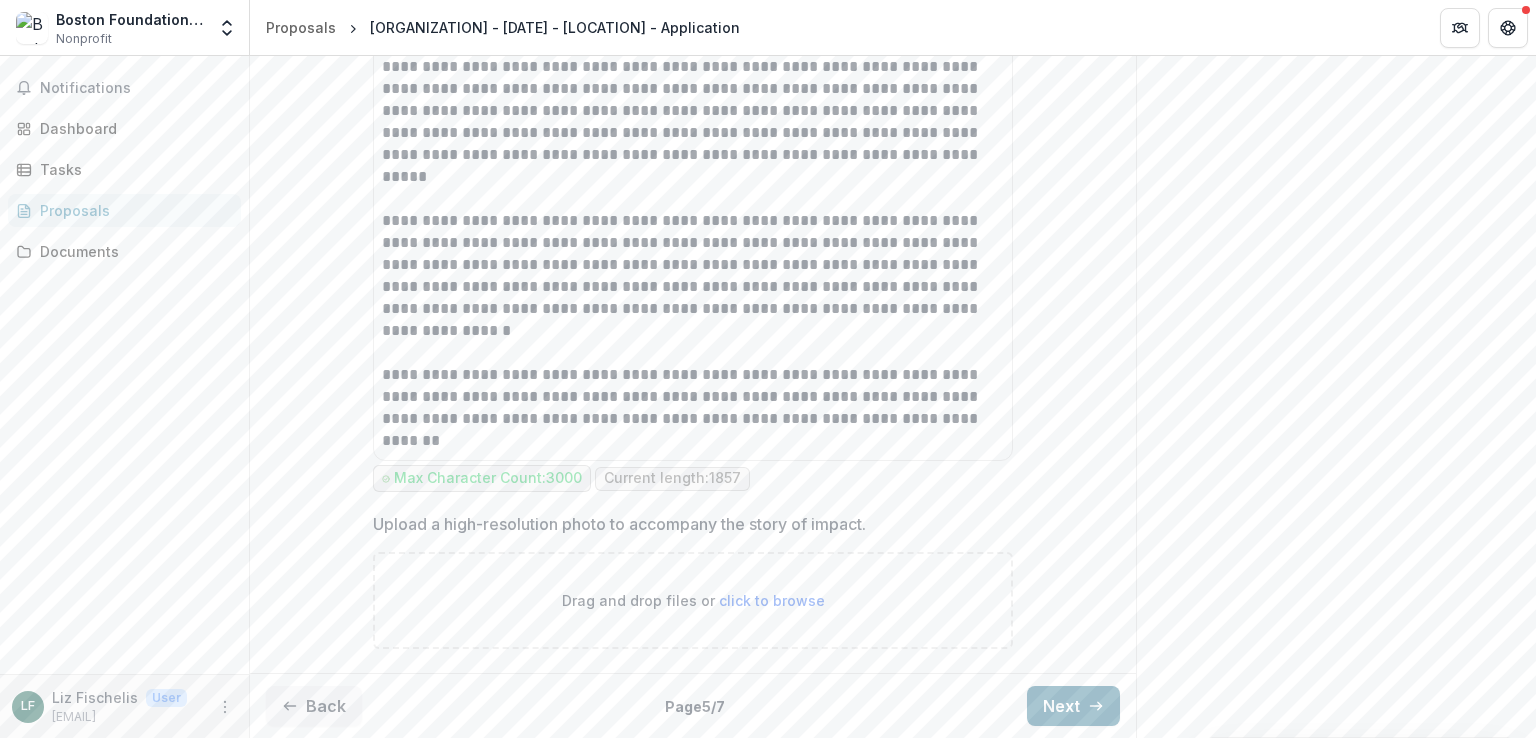 scroll, scrollTop: 2252, scrollLeft: 0, axis: vertical 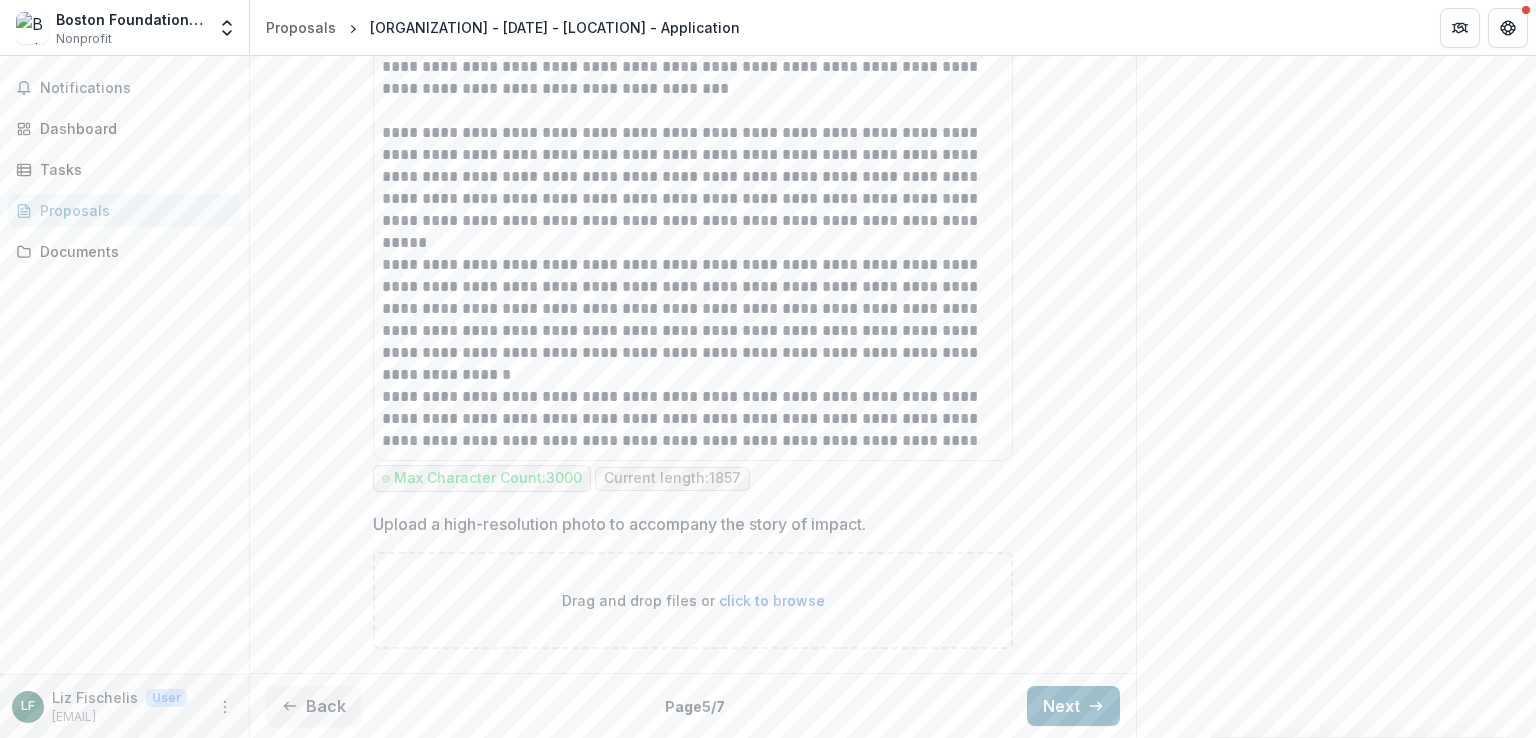 click on "Next" at bounding box center [1073, 706] 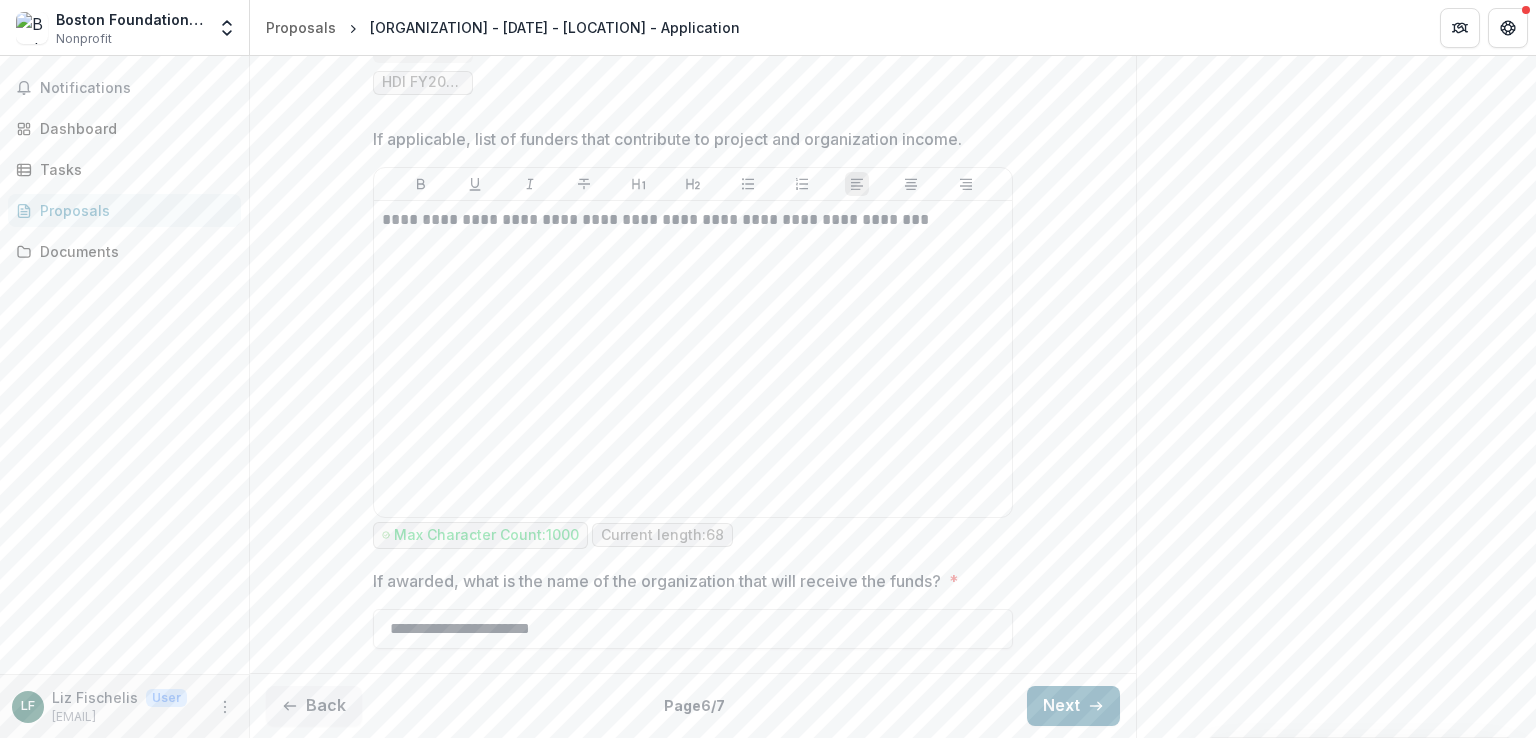 scroll, scrollTop: 1586, scrollLeft: 0, axis: vertical 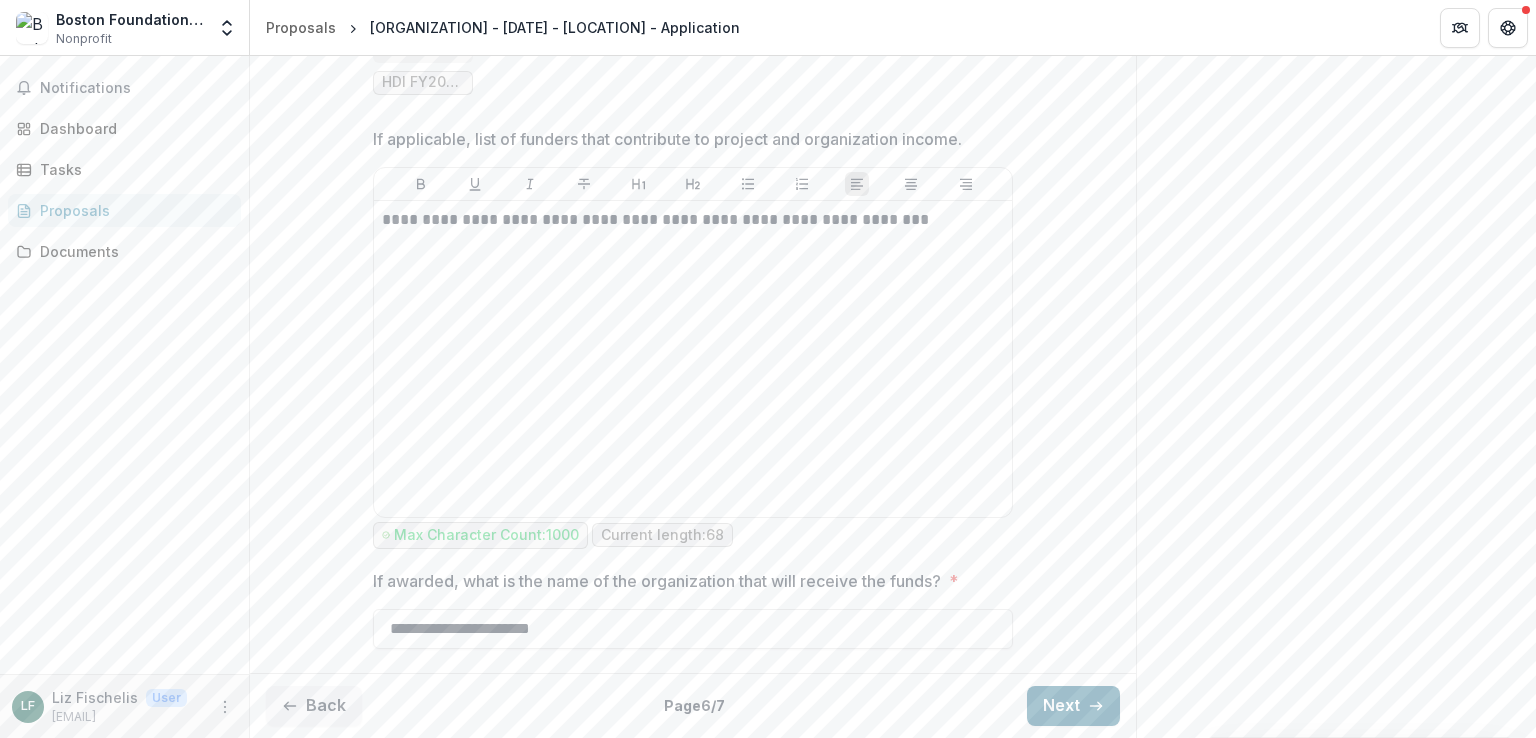 click on "Next" at bounding box center (1073, 706) 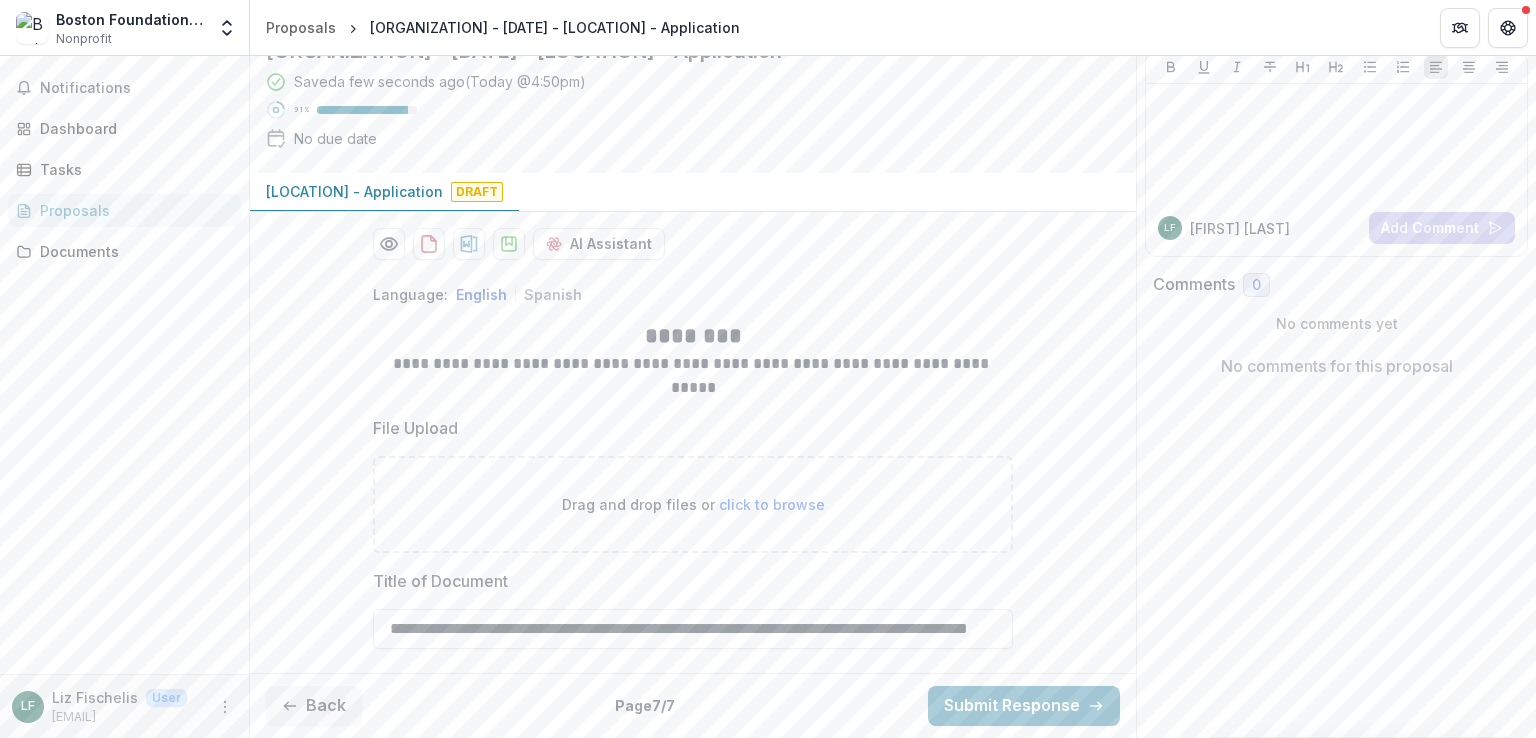 scroll, scrollTop: 169, scrollLeft: 0, axis: vertical 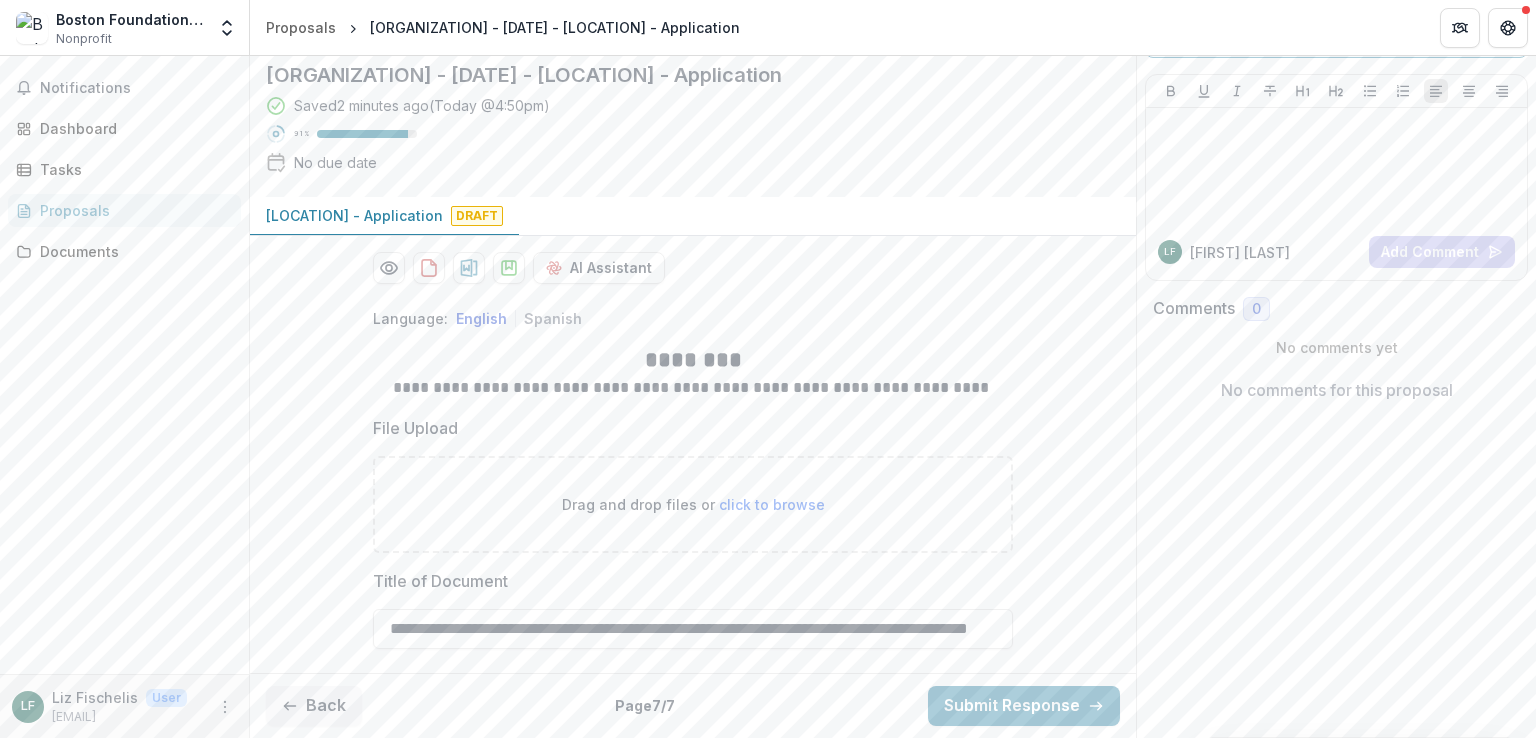 click on "click to browse" at bounding box center (772, 504) 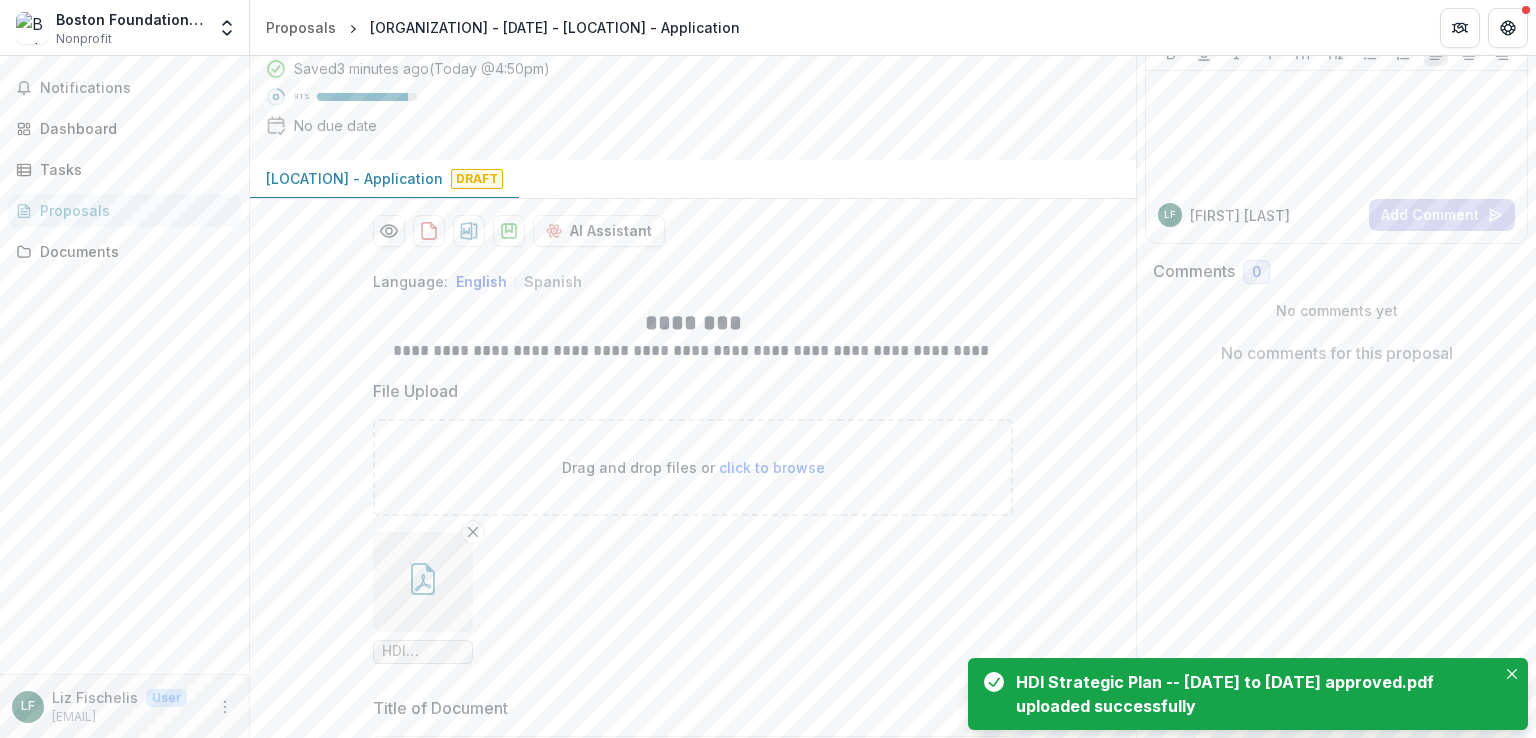 scroll, scrollTop: 333, scrollLeft: 0, axis: vertical 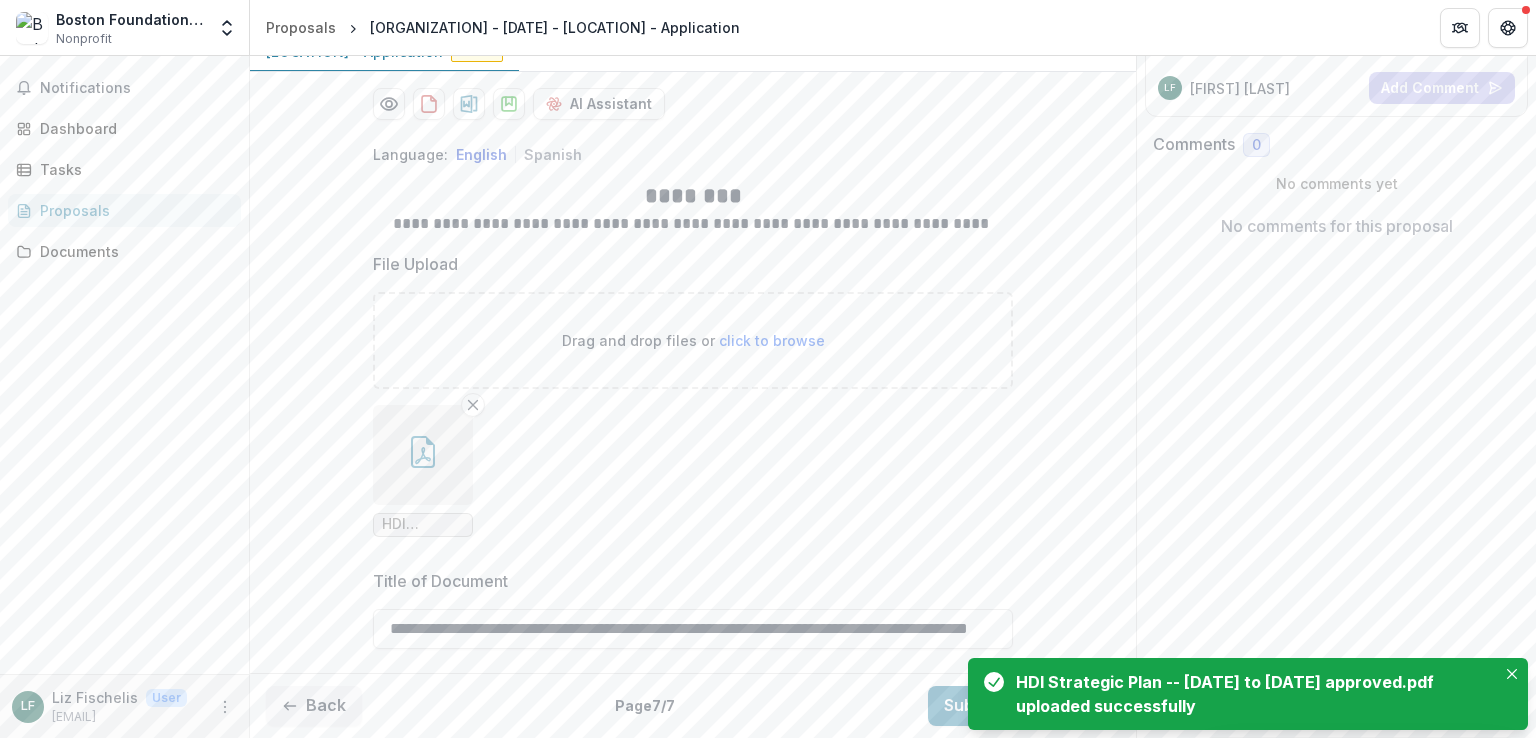 drag, startPoint x: 388, startPoint y: 630, endPoint x: 1088, endPoint y: 627, distance: 700.0064 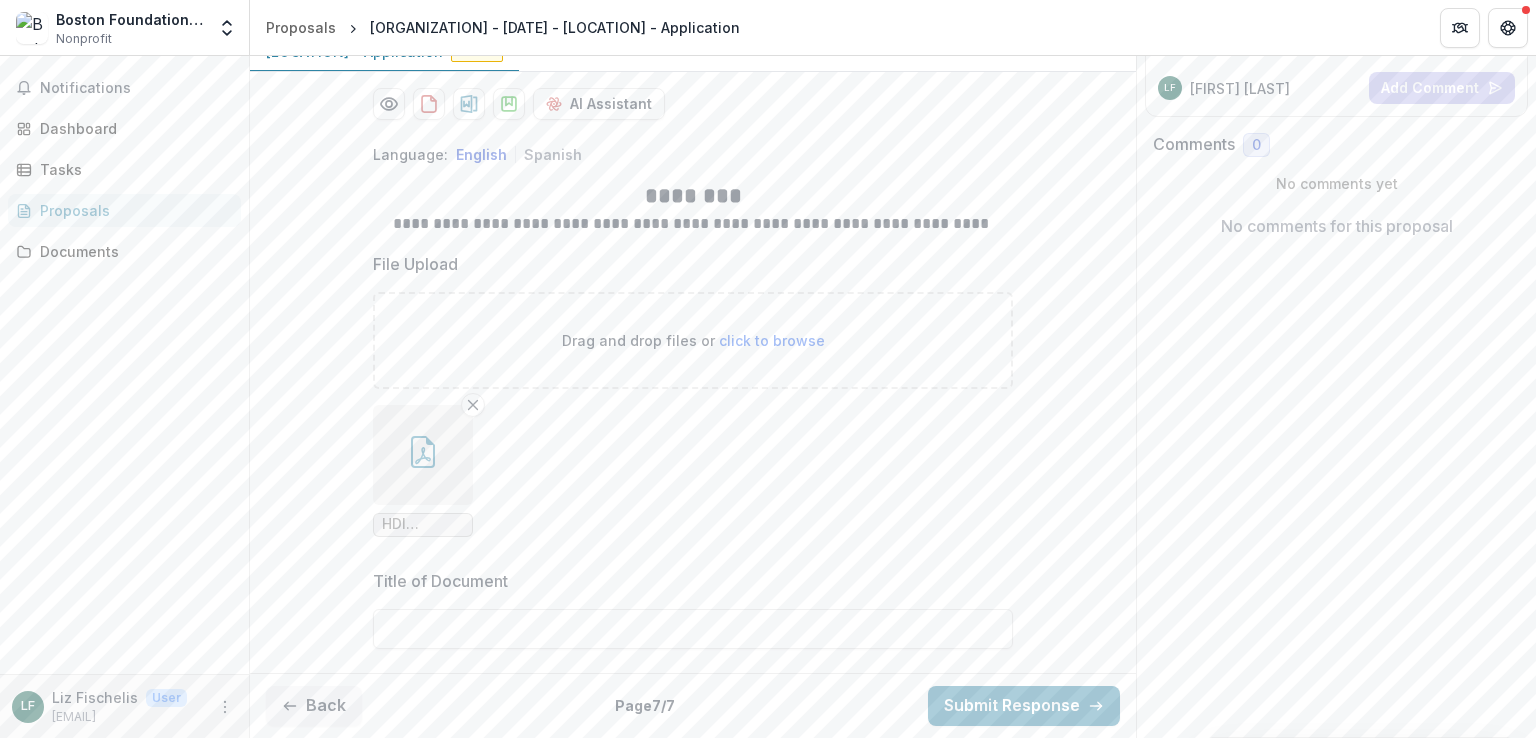 scroll, scrollTop: 0, scrollLeft: 0, axis: both 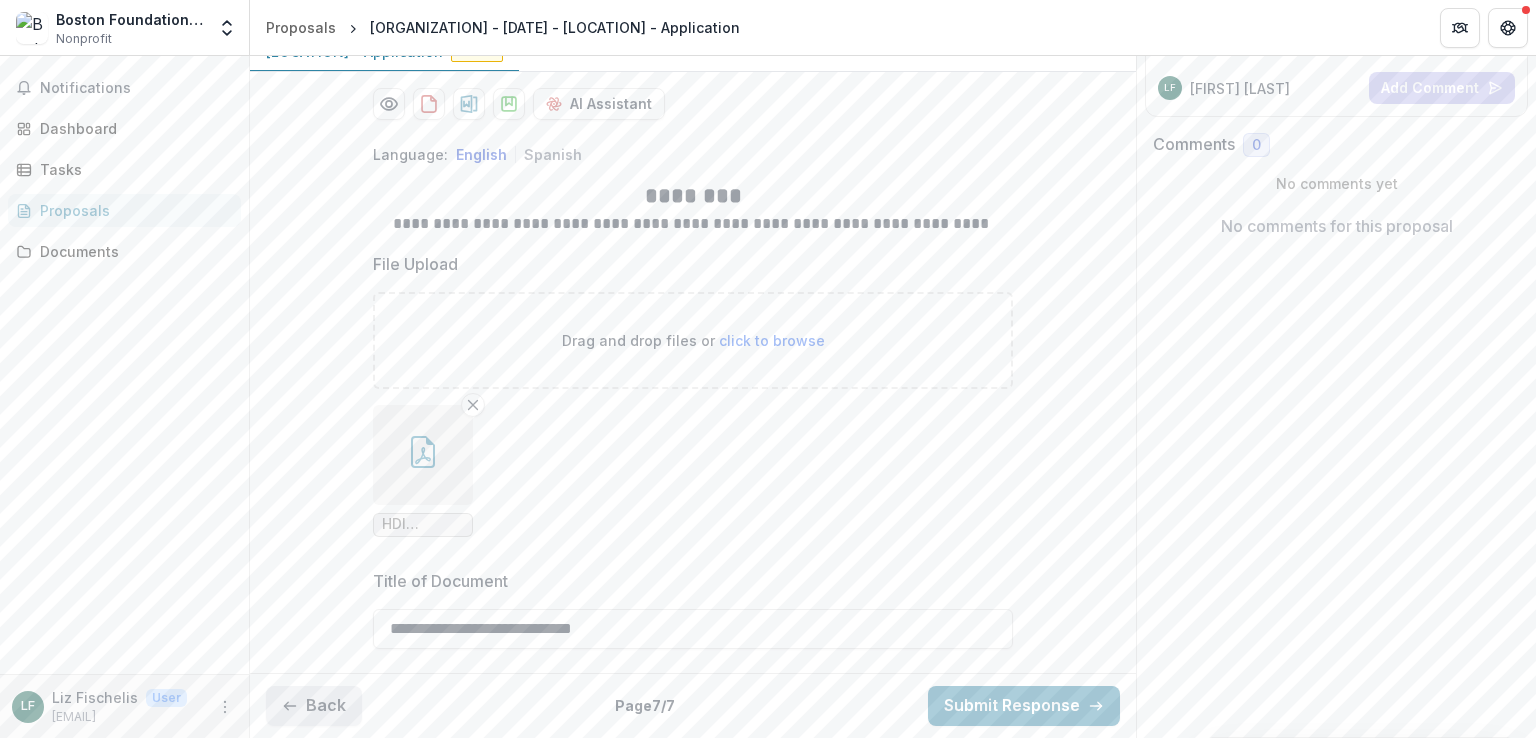 type on "**********" 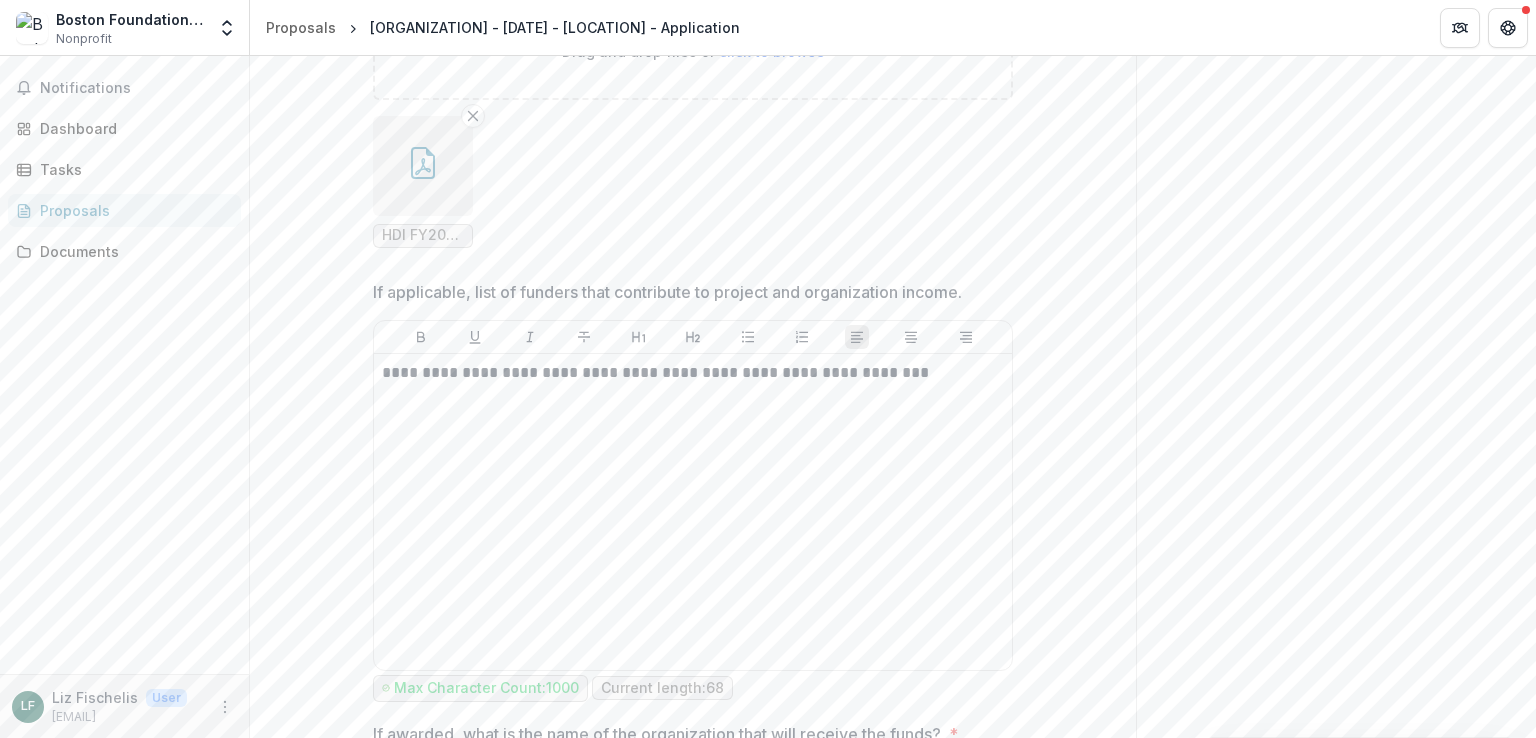 scroll, scrollTop: 1586, scrollLeft: 0, axis: vertical 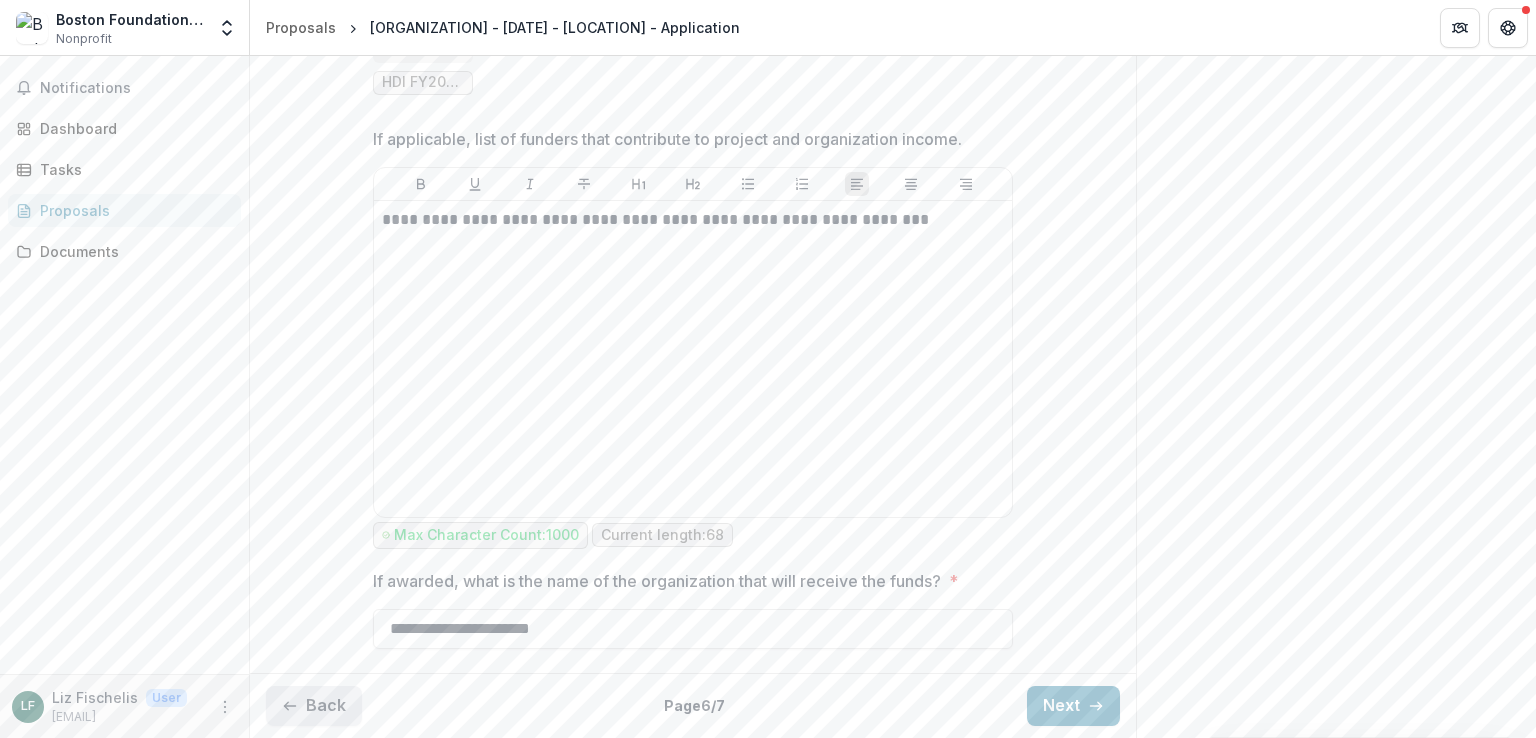 click on "Back" at bounding box center (314, 706) 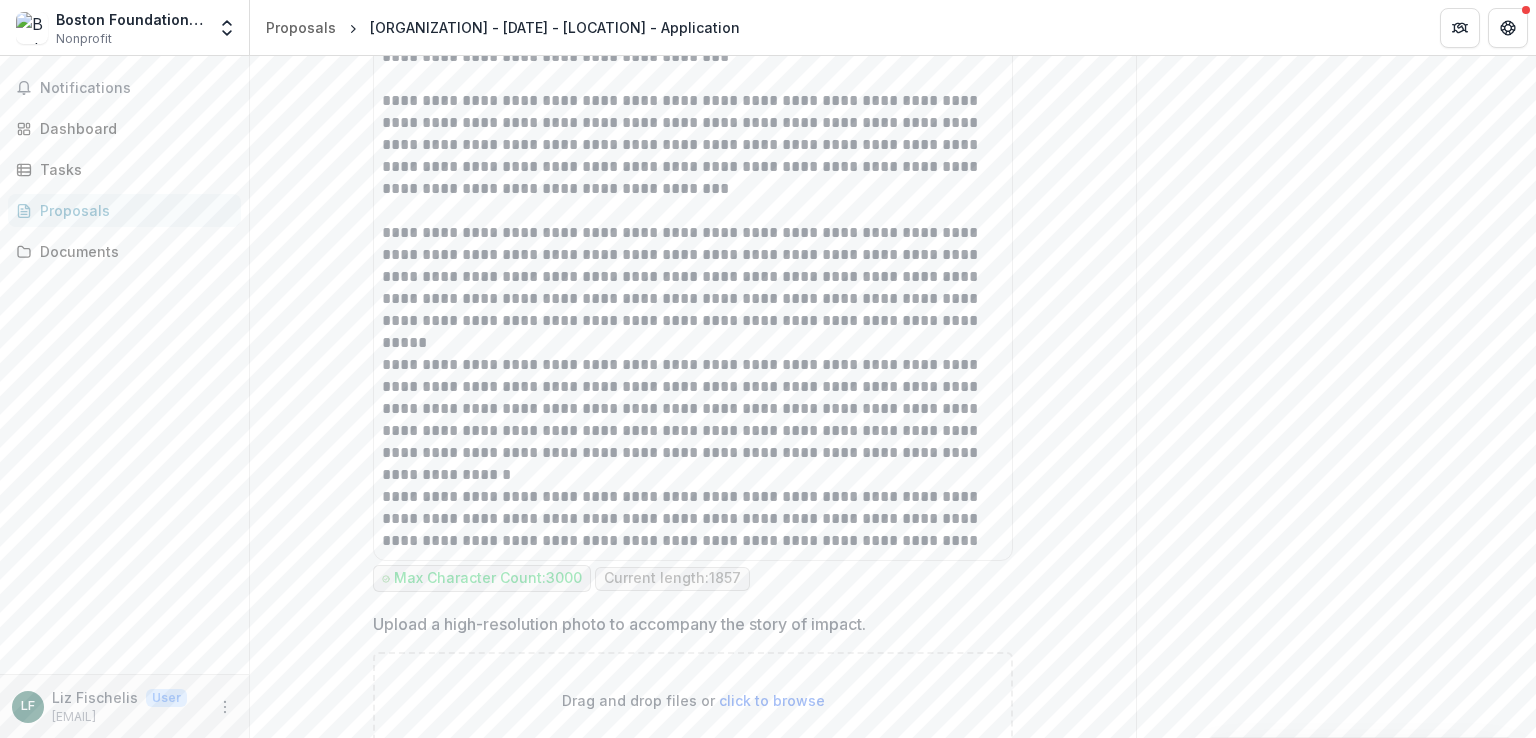 scroll, scrollTop: 2252, scrollLeft: 0, axis: vertical 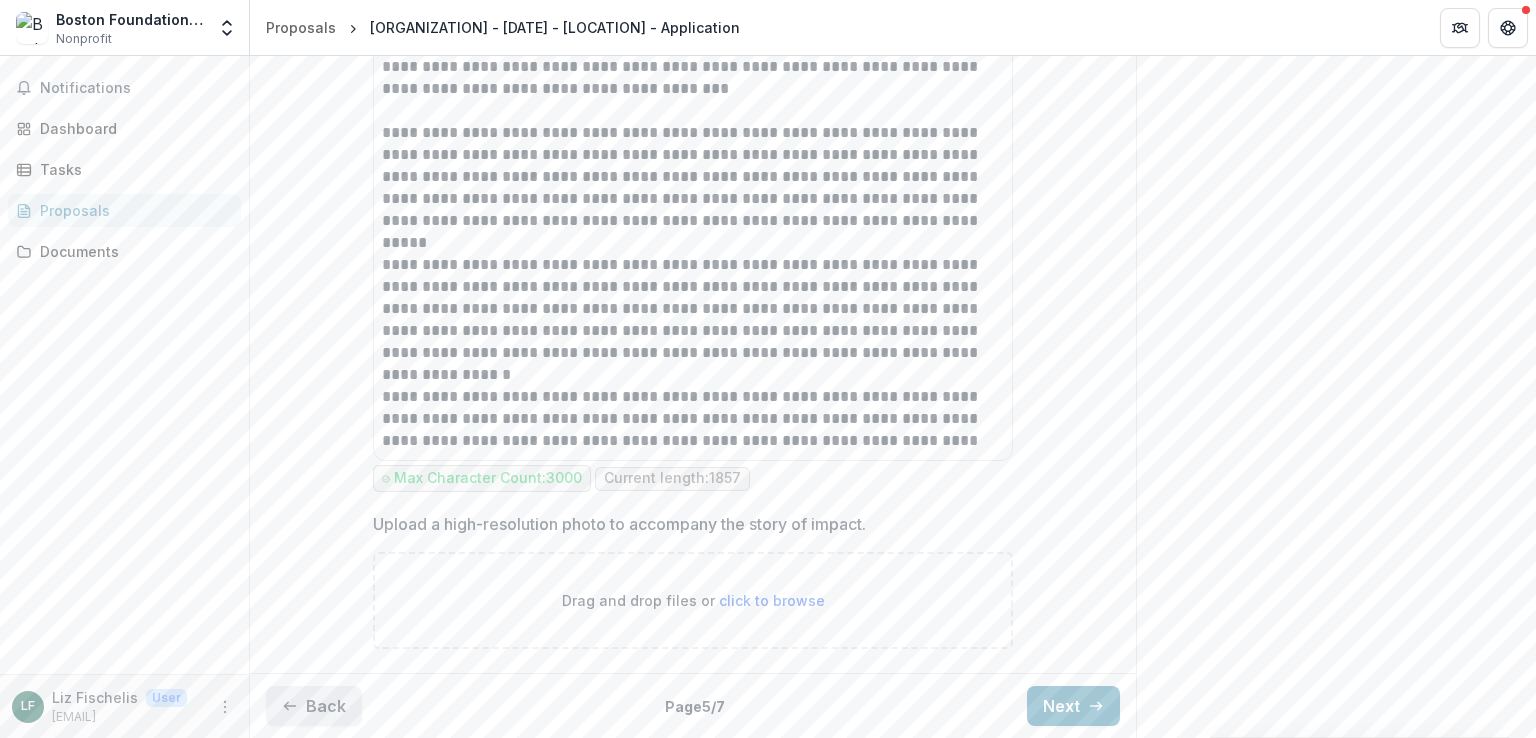 click 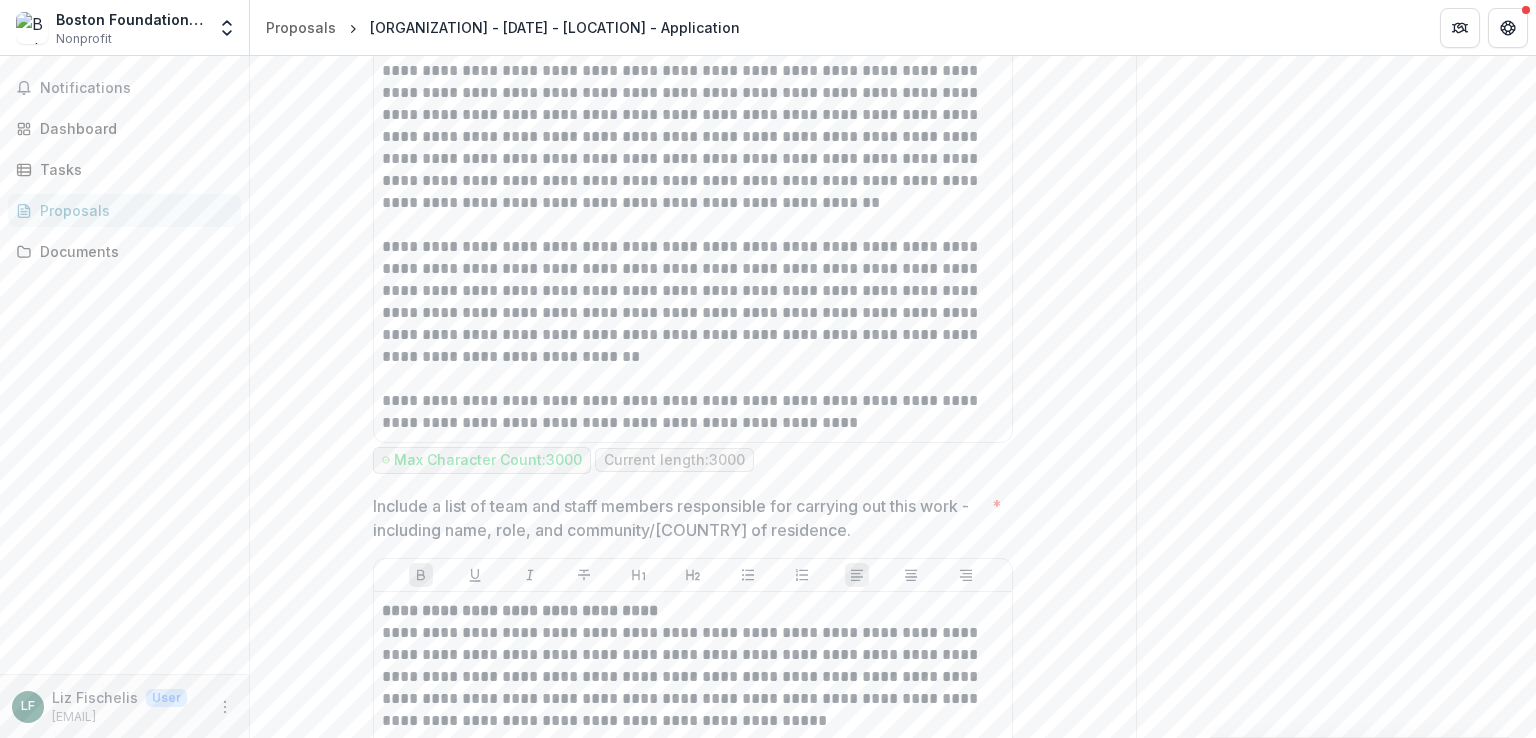 scroll, scrollTop: 1270, scrollLeft: 0, axis: vertical 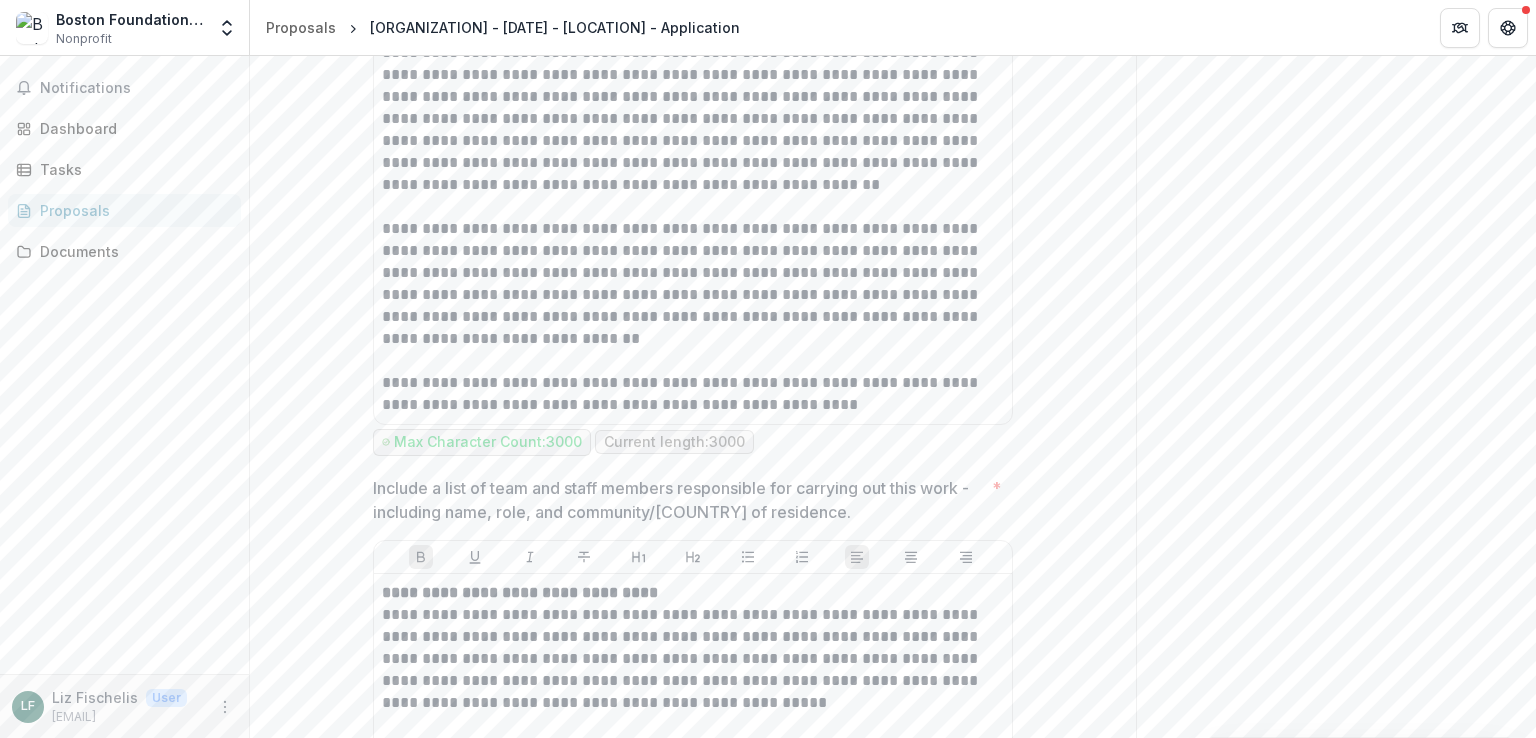 click on "**********" at bounding box center [693, 5440] 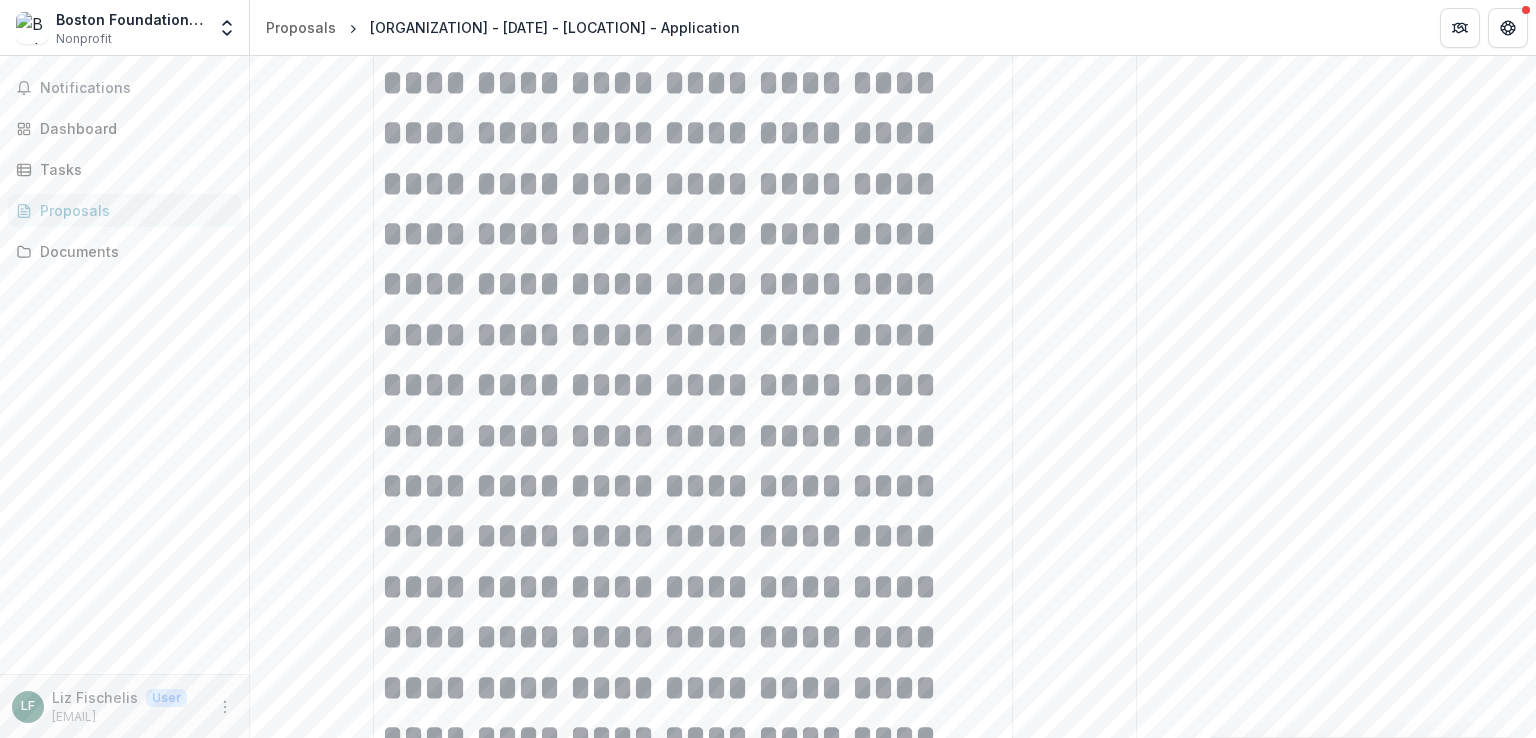 scroll, scrollTop: 12316, scrollLeft: 0, axis: vertical 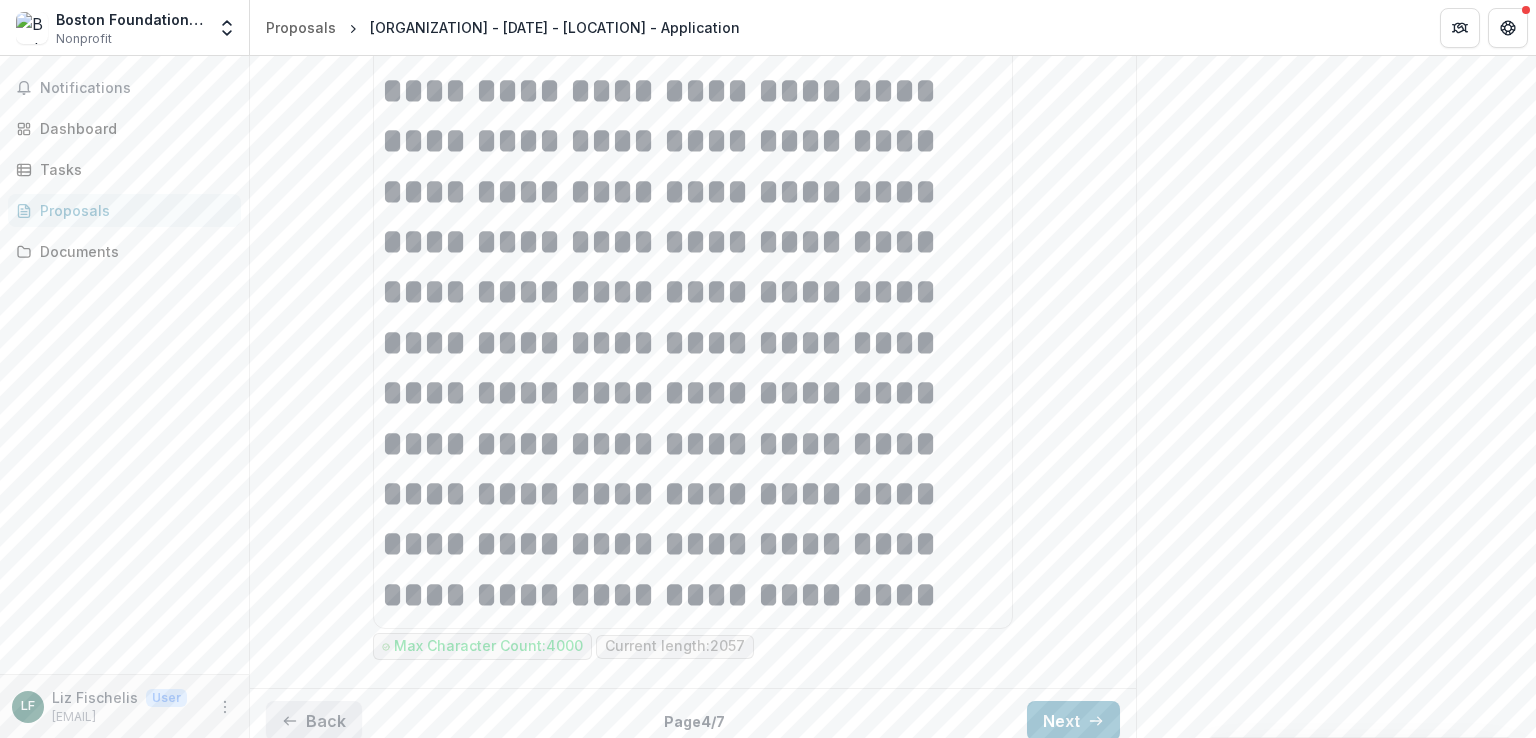 click 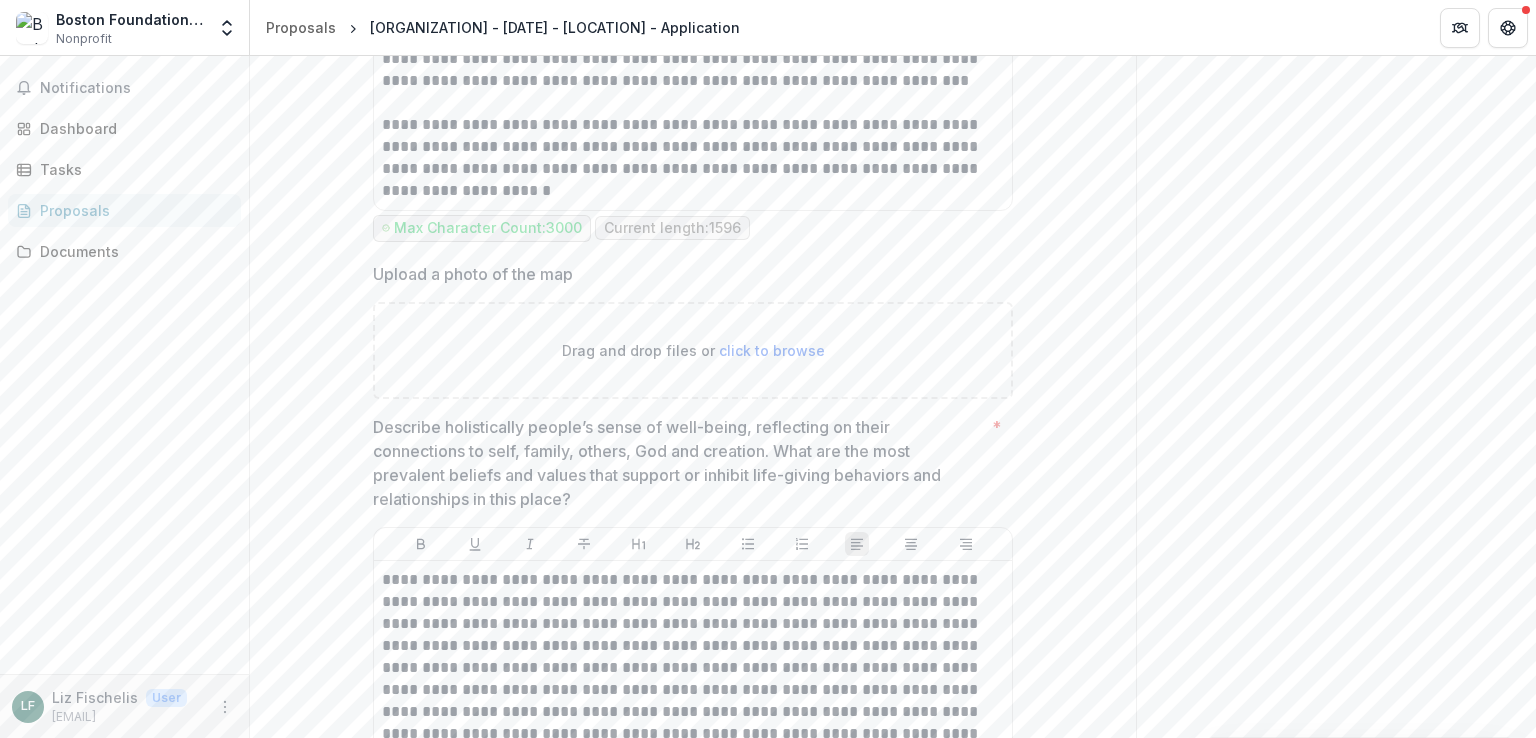 scroll, scrollTop: 1255, scrollLeft: 0, axis: vertical 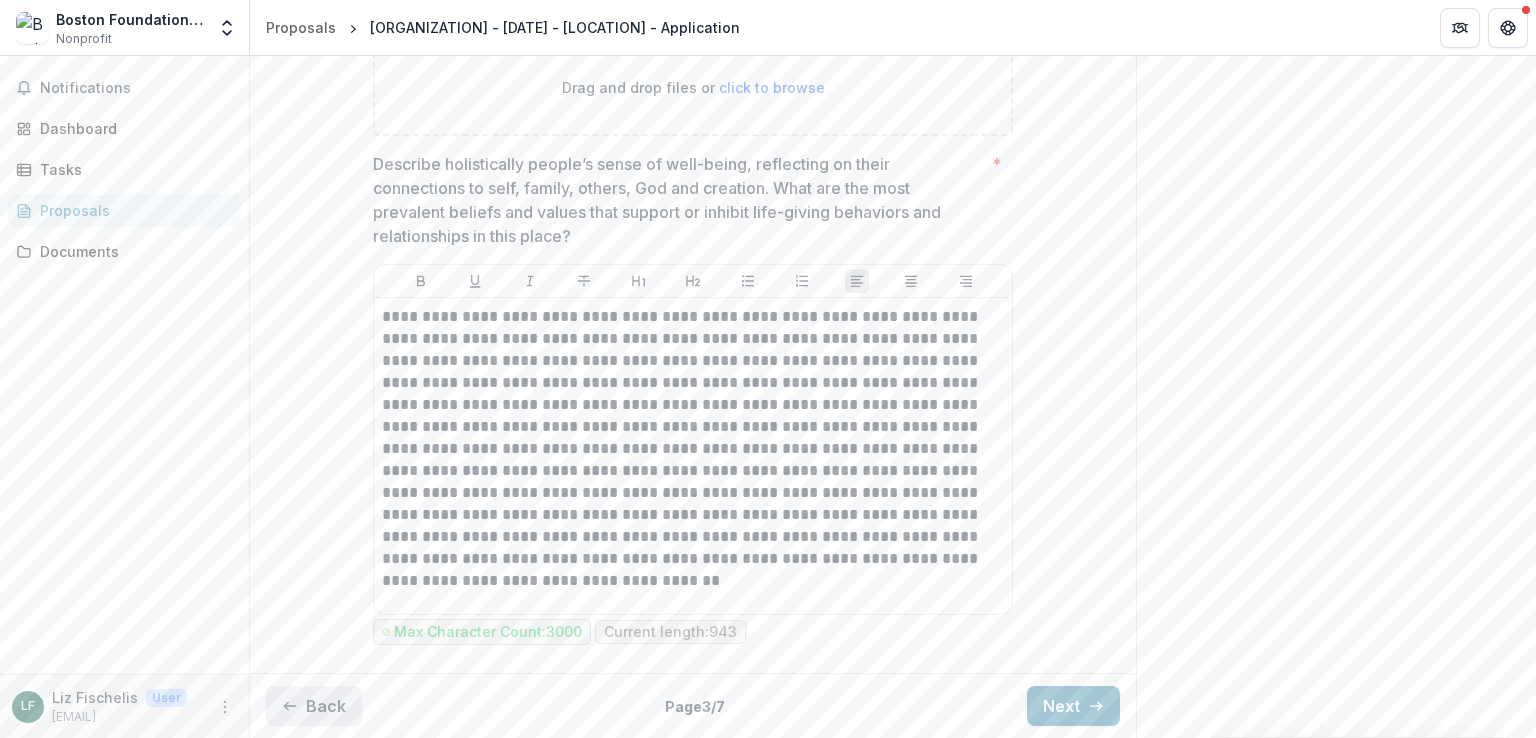 click on "Back" at bounding box center [314, 706] 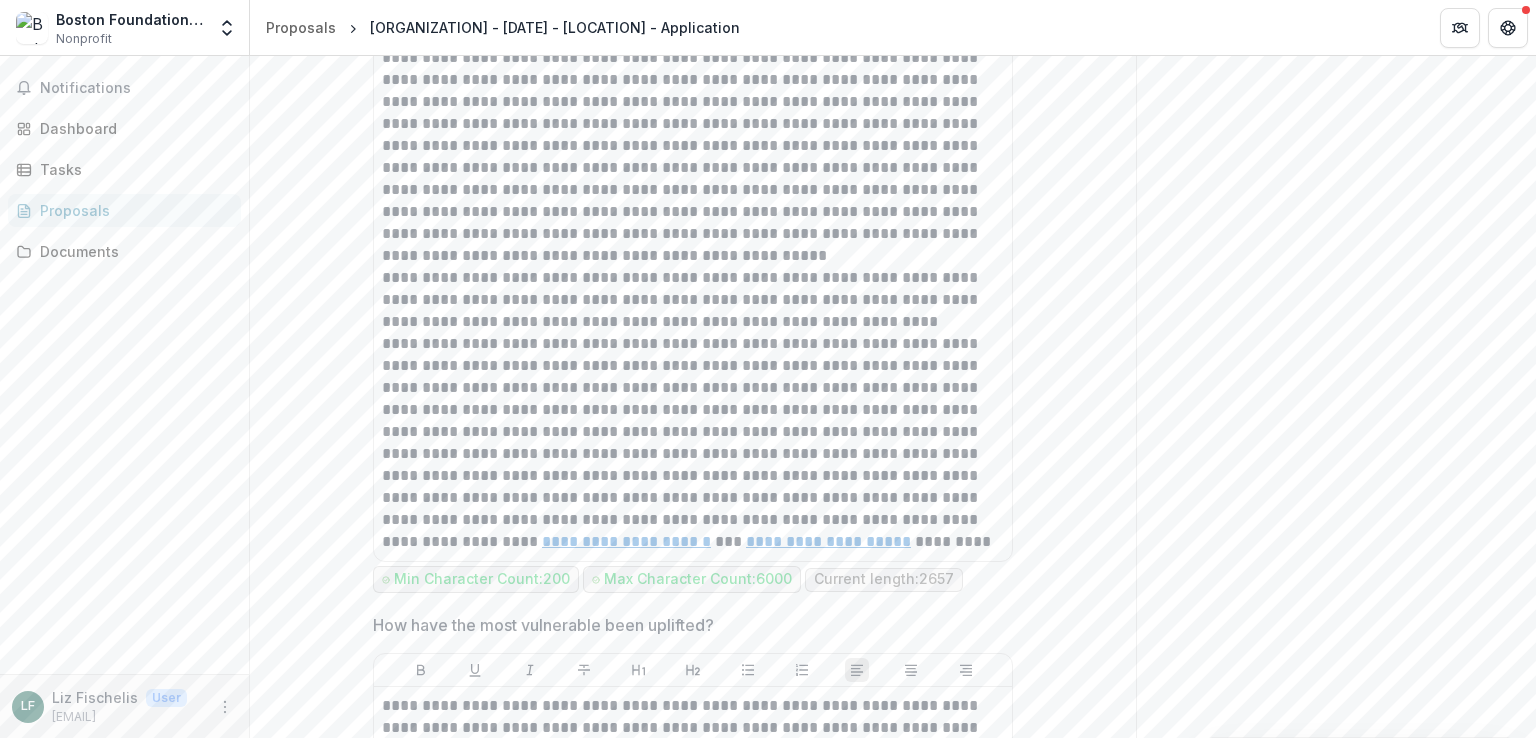 scroll, scrollTop: 871, scrollLeft: 0, axis: vertical 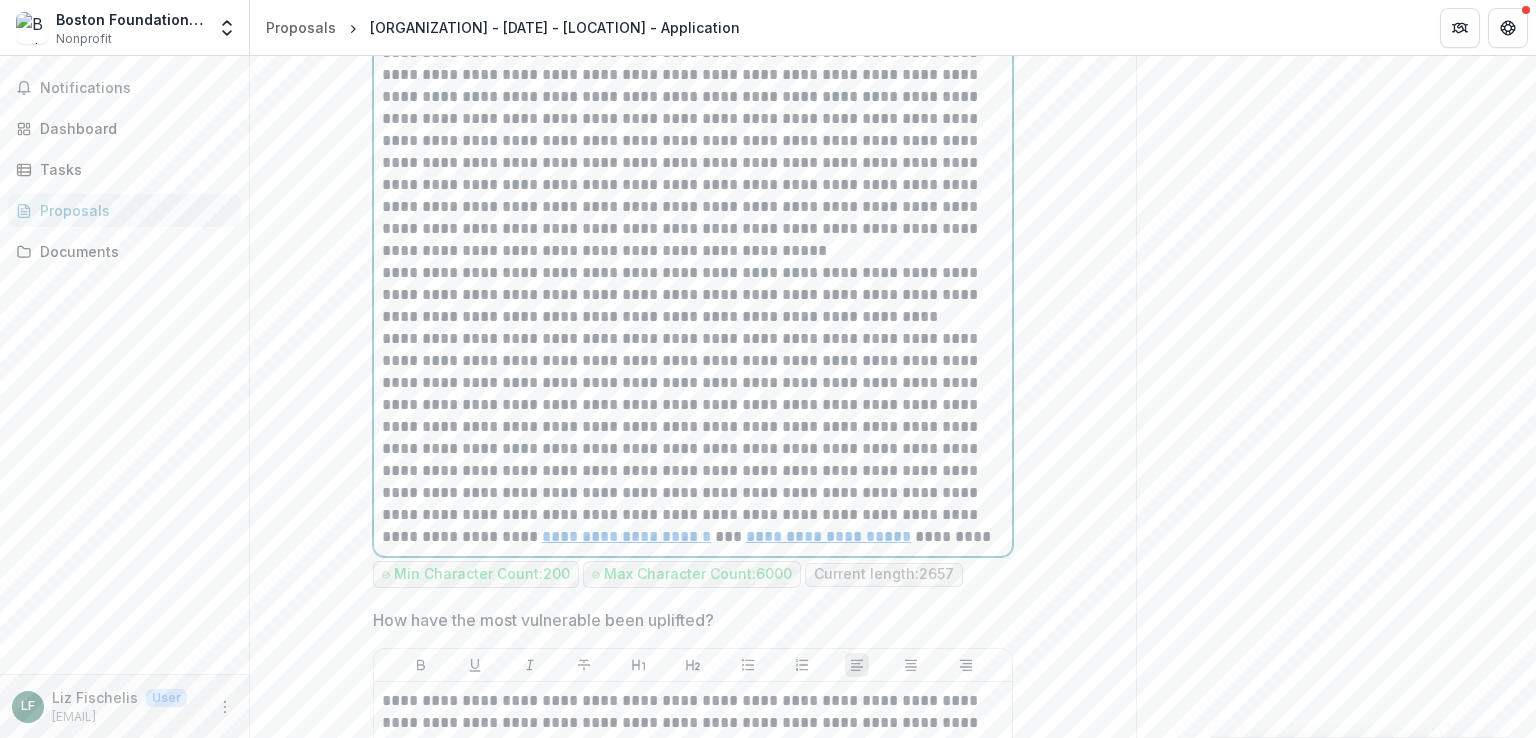 click on "**********" at bounding box center (693, 163) 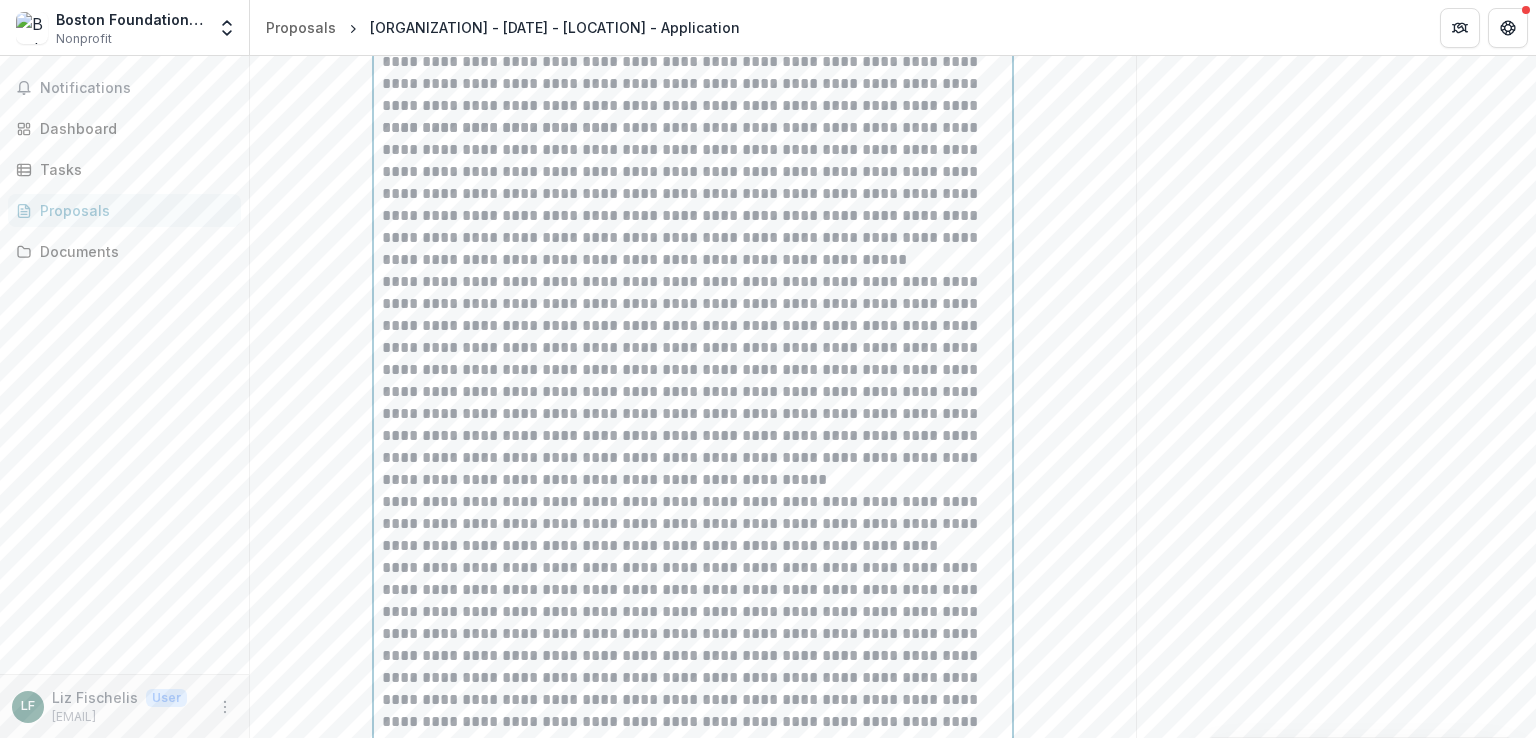 scroll, scrollTop: 640, scrollLeft: 0, axis: vertical 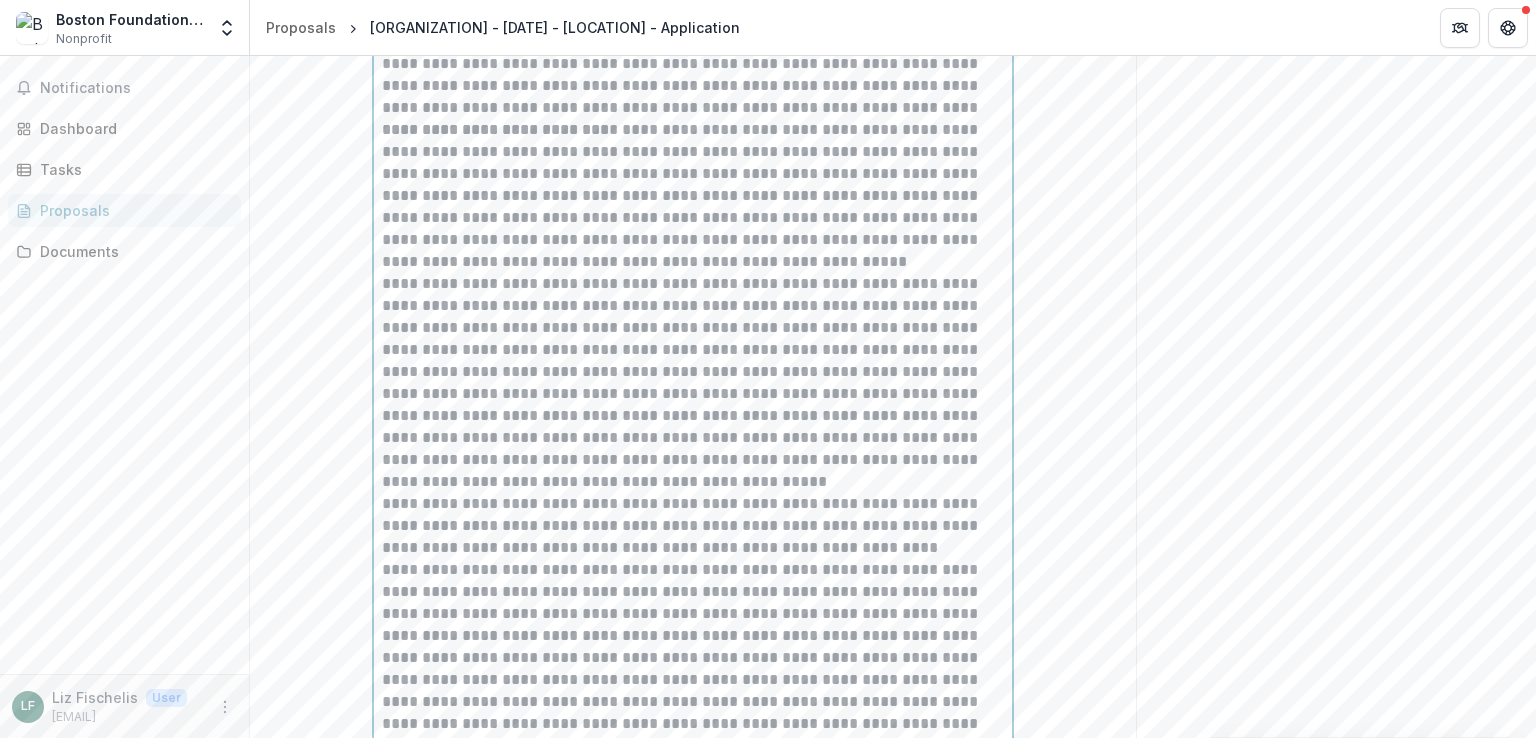 click on "**********" at bounding box center [693, 383] 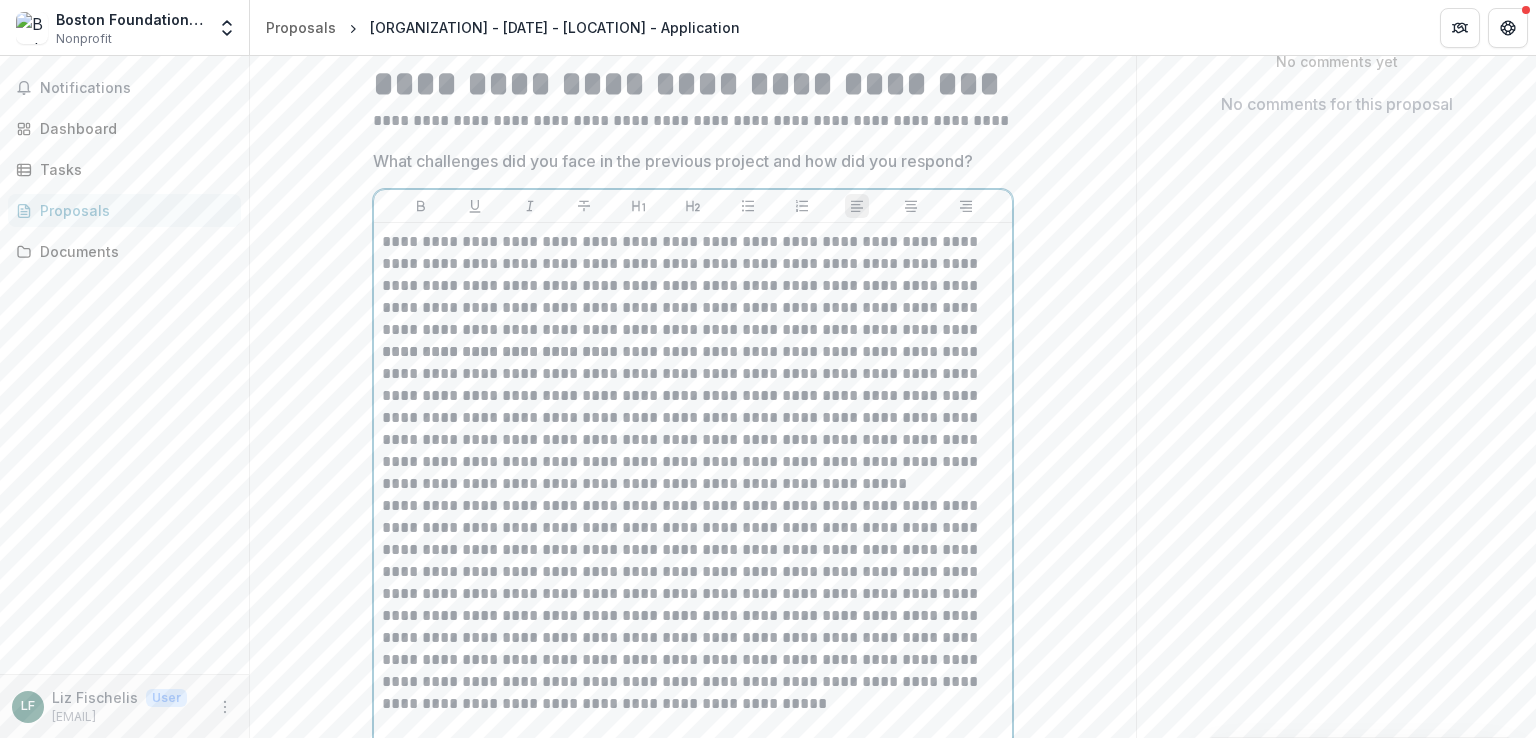 scroll, scrollTop: 416, scrollLeft: 0, axis: vertical 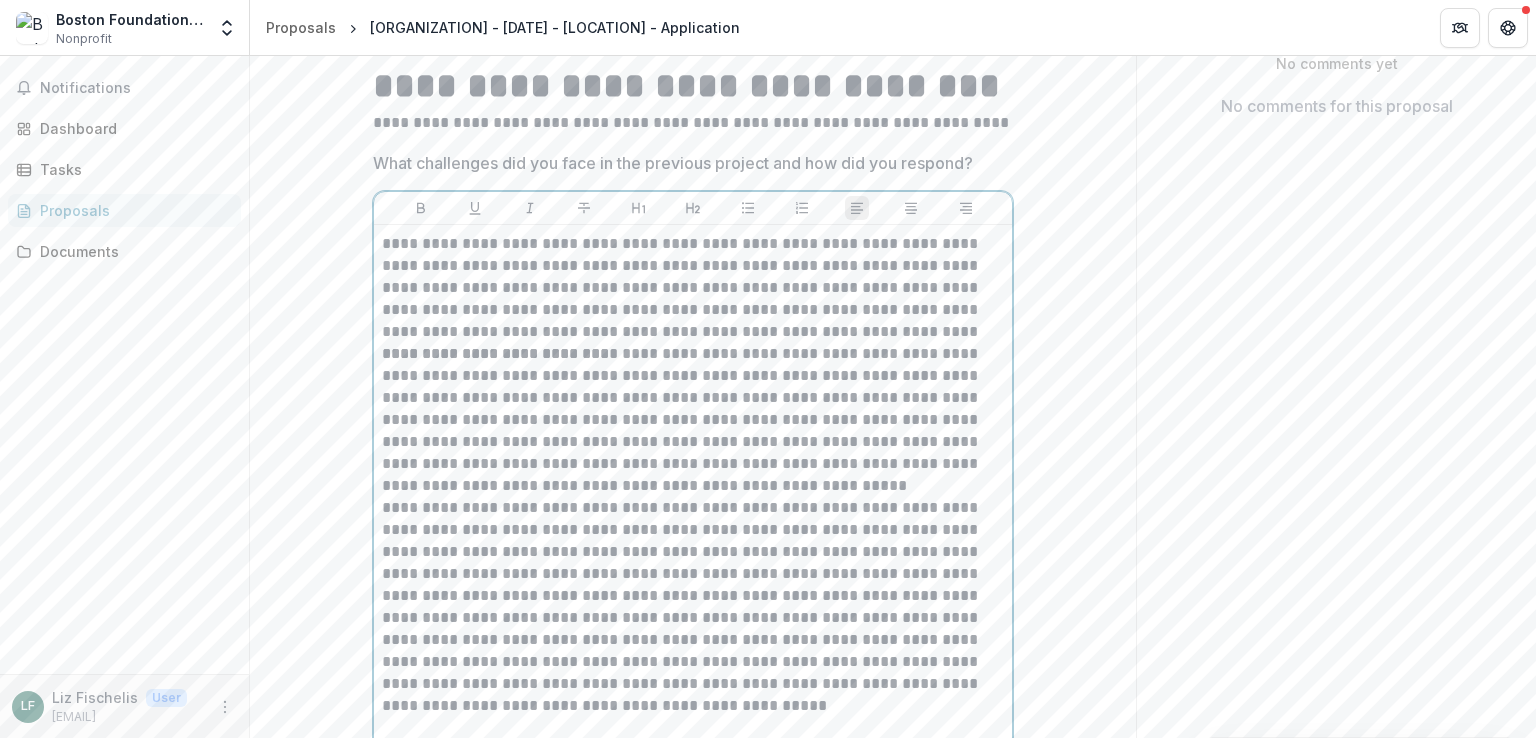 click on "**********" at bounding box center [693, 420] 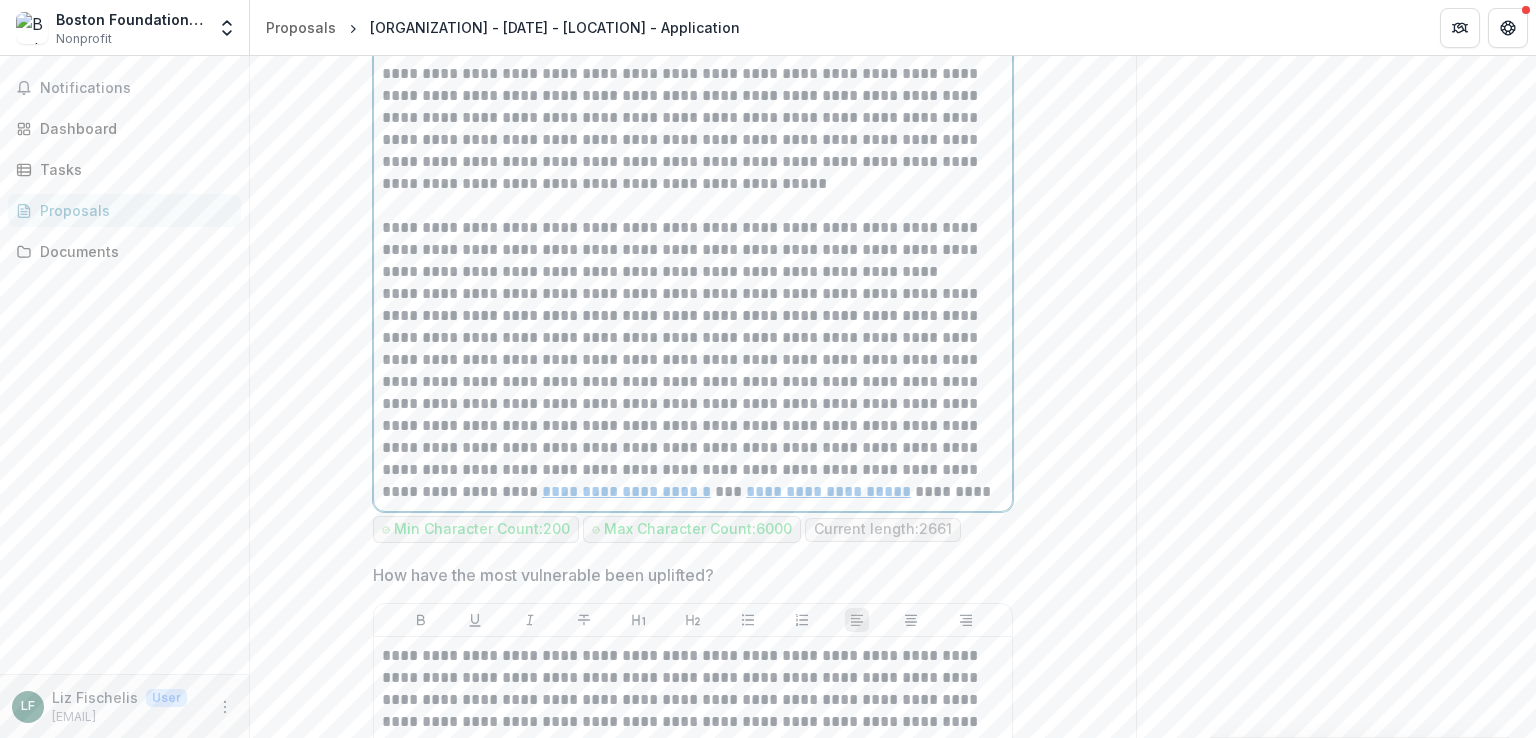 scroll, scrollTop: 986, scrollLeft: 0, axis: vertical 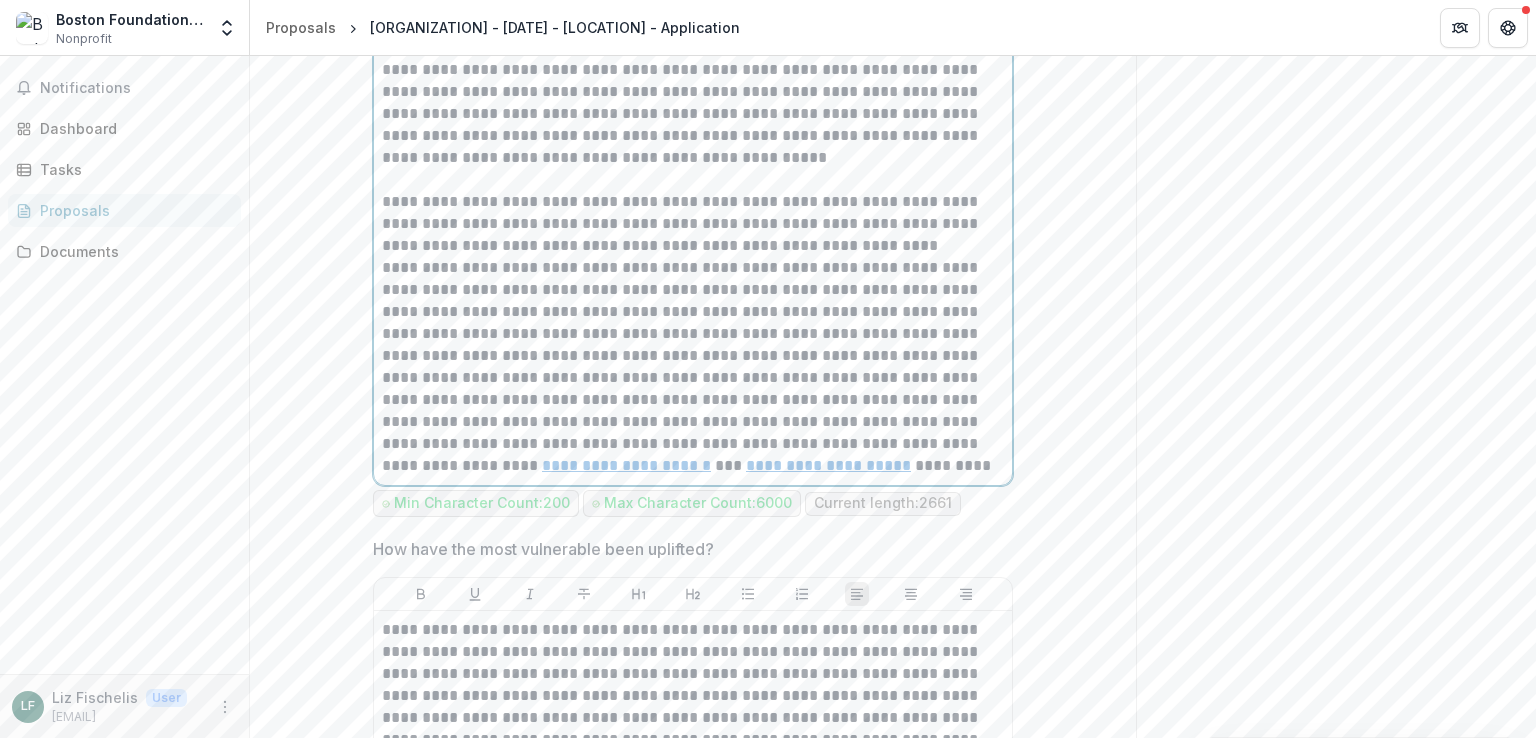 click on "**********" at bounding box center (693, 367) 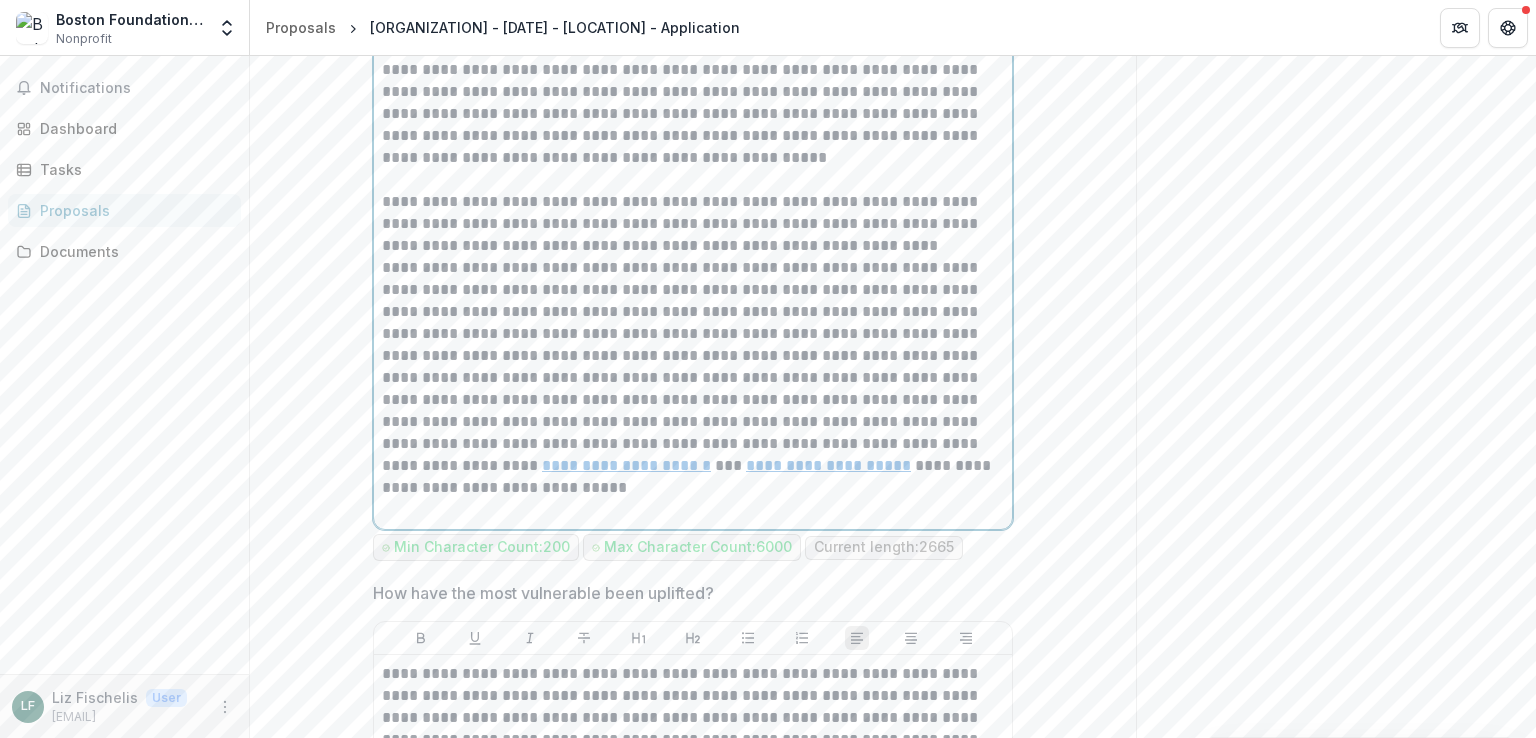 type 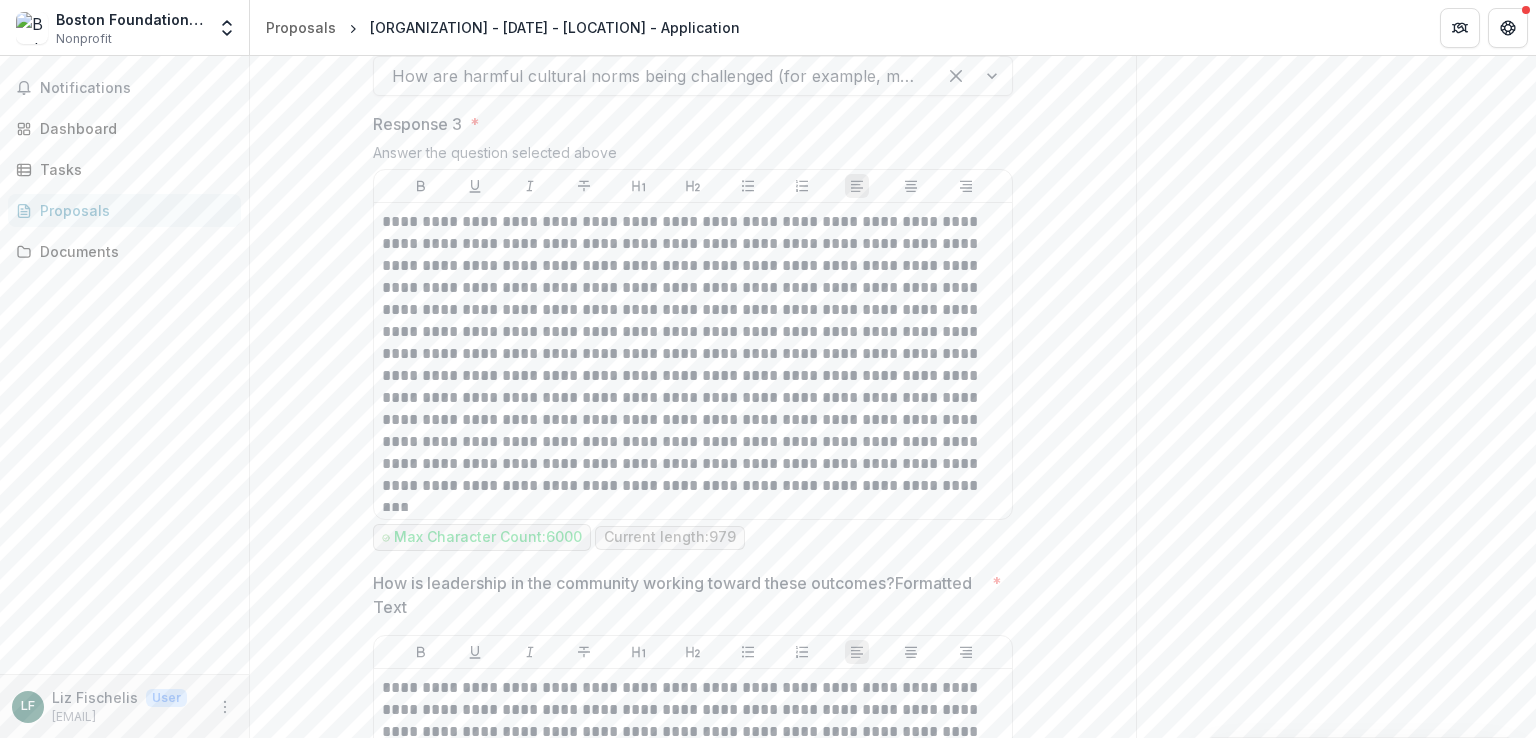 scroll, scrollTop: 6173, scrollLeft: 0, axis: vertical 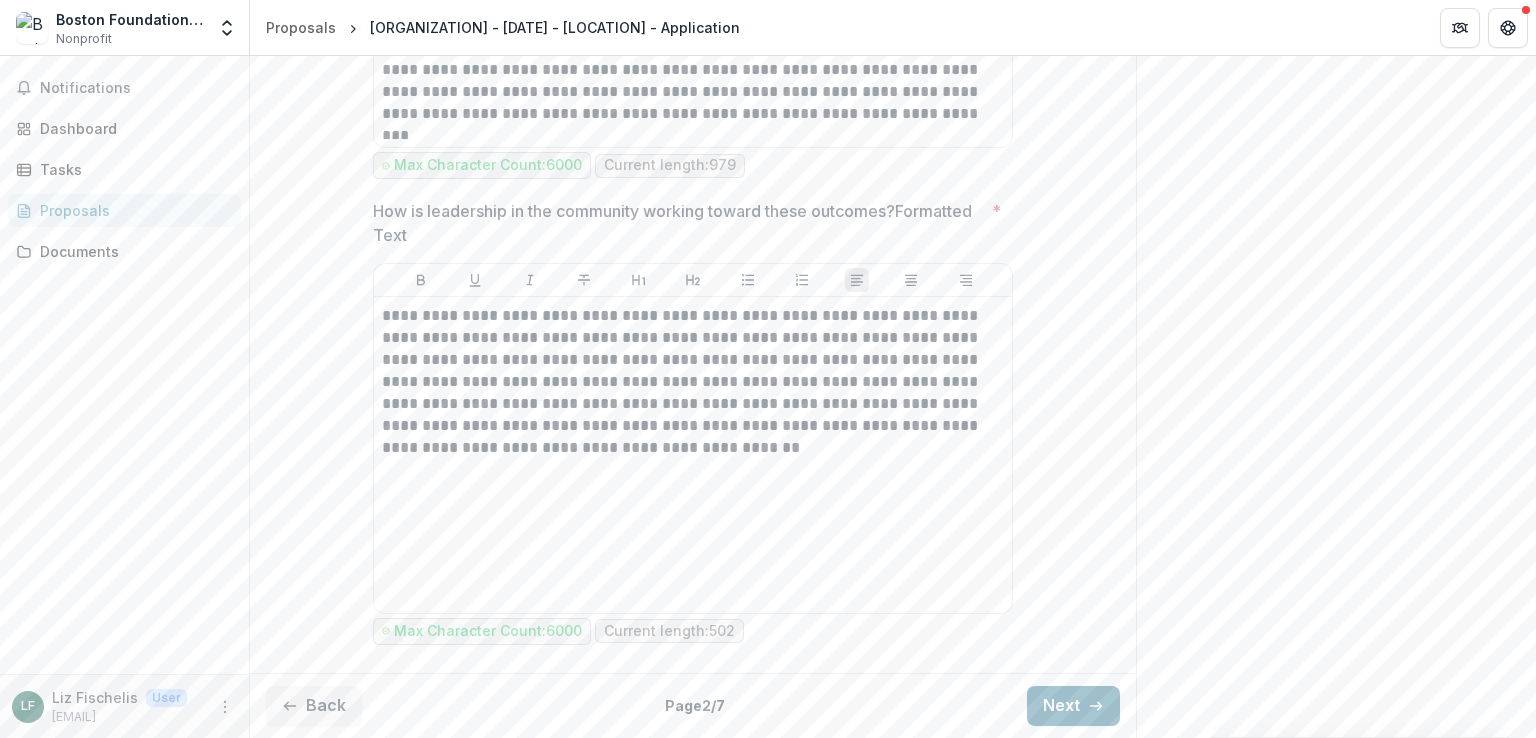 click on "Next" at bounding box center [1073, 706] 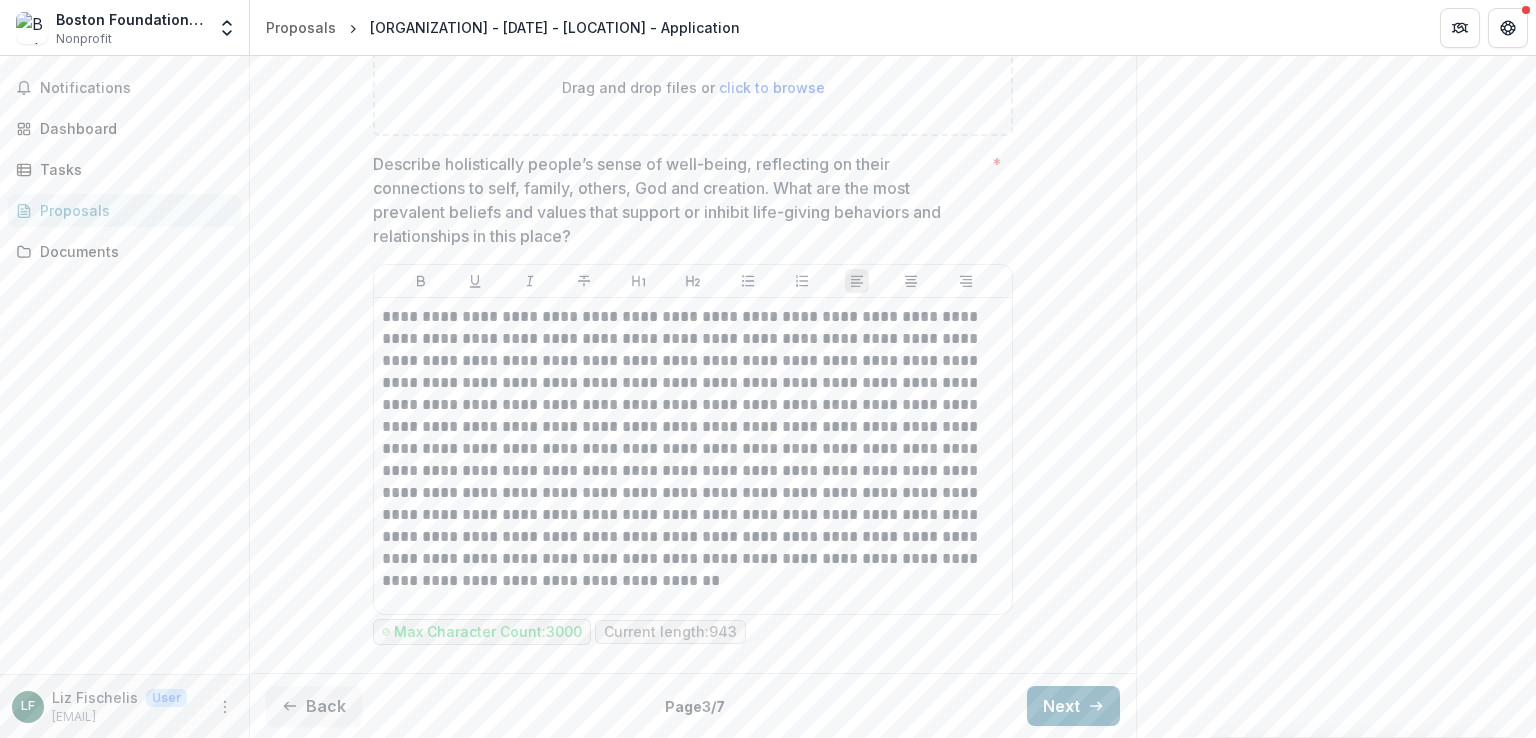 scroll, scrollTop: 1255, scrollLeft: 0, axis: vertical 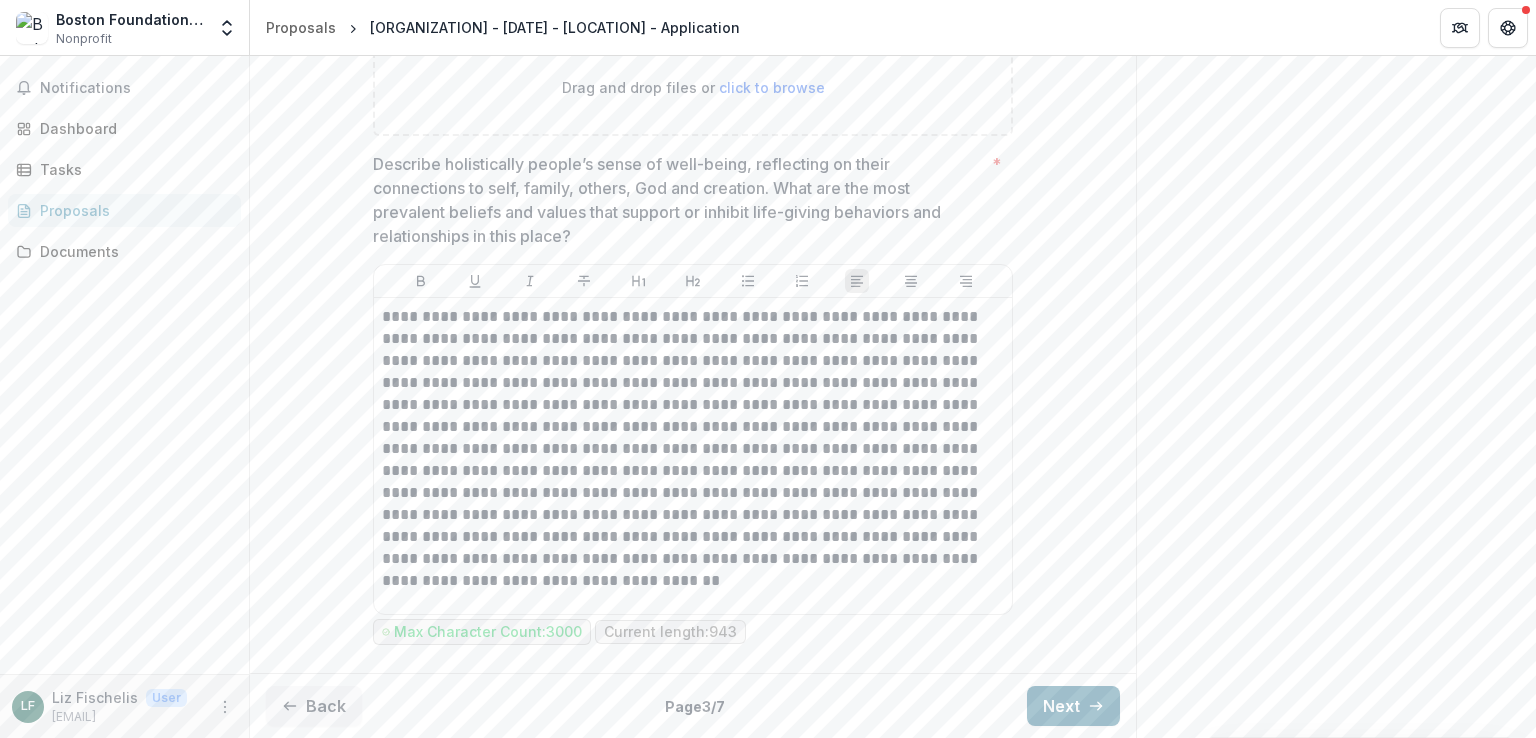 click on "Next" at bounding box center (1073, 706) 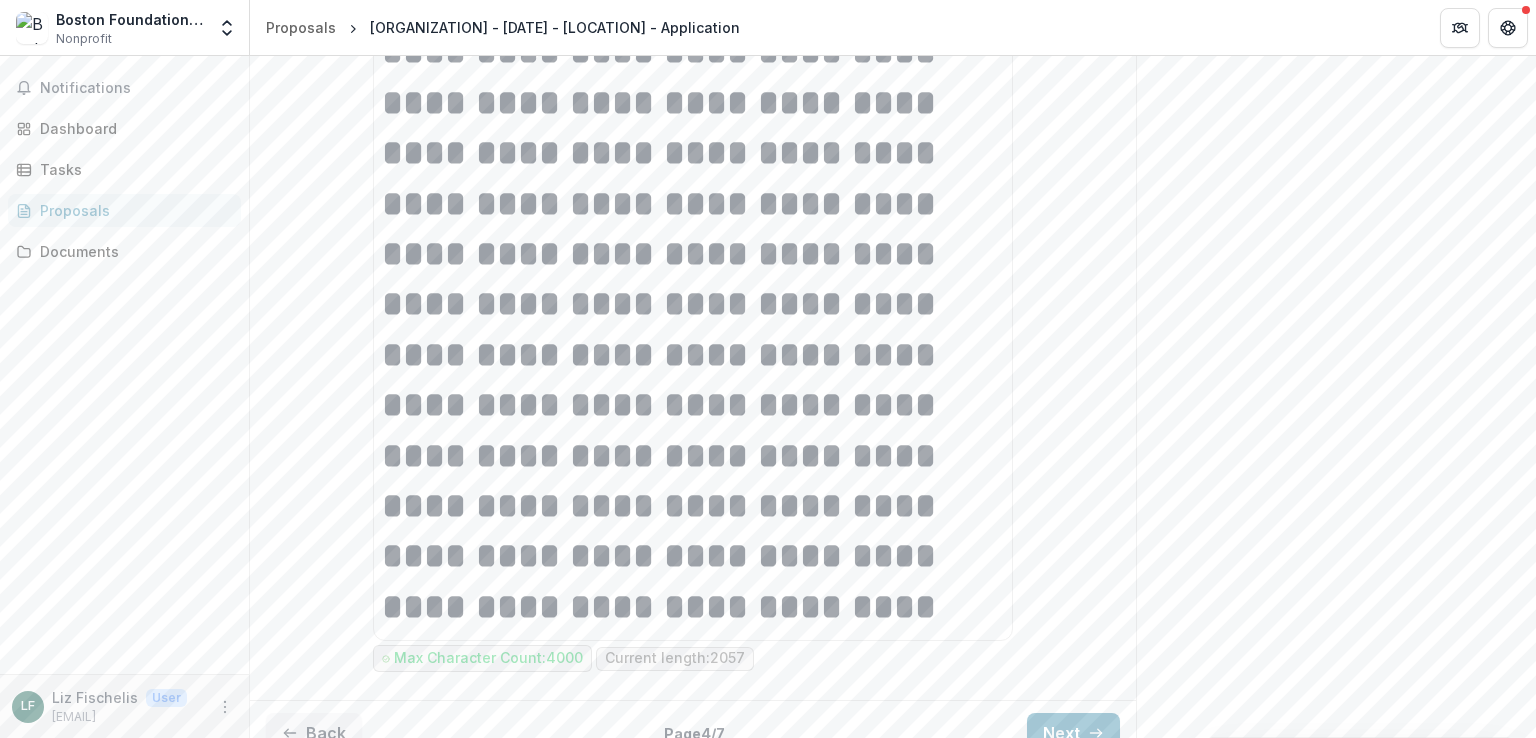 scroll, scrollTop: 12316, scrollLeft: 0, axis: vertical 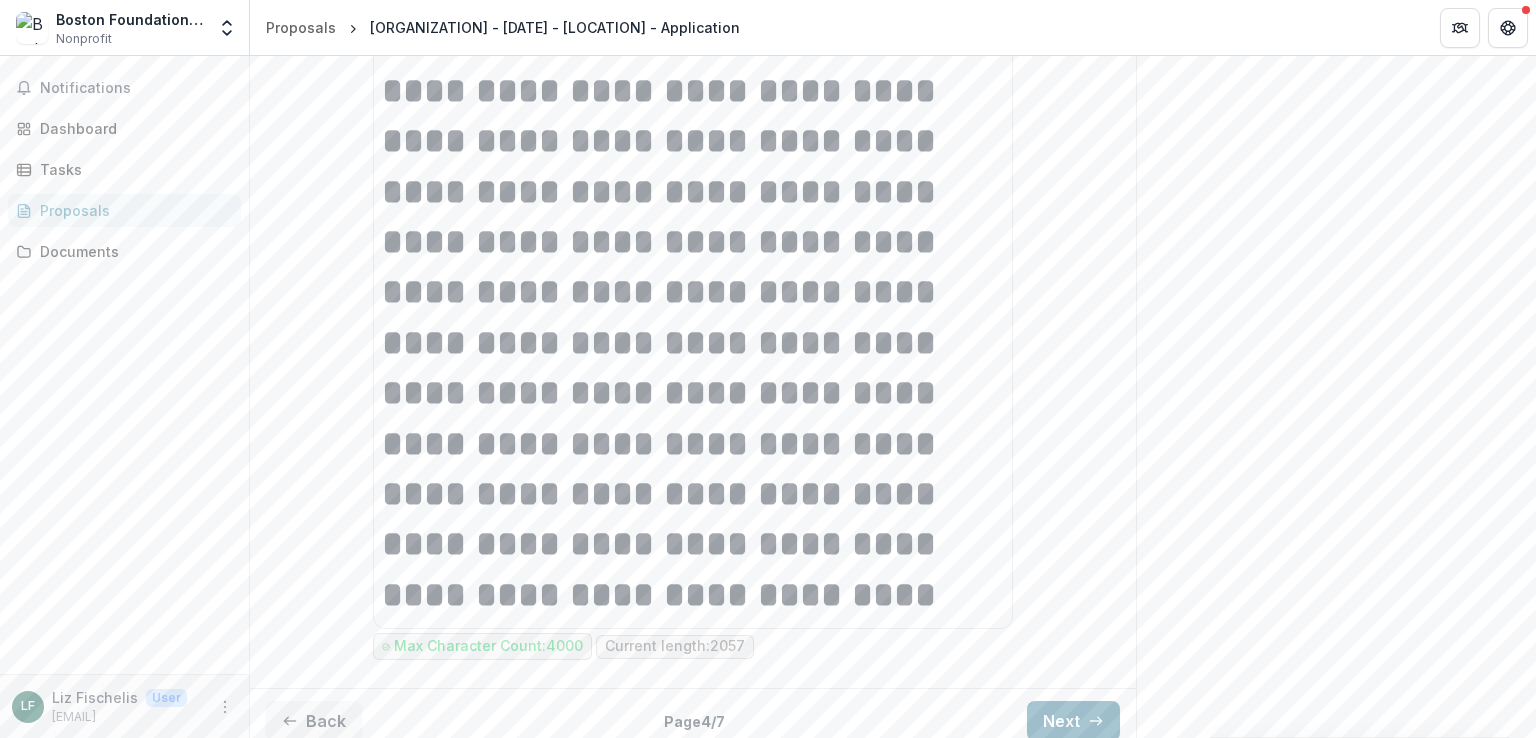 click on "Next" at bounding box center (1073, 721) 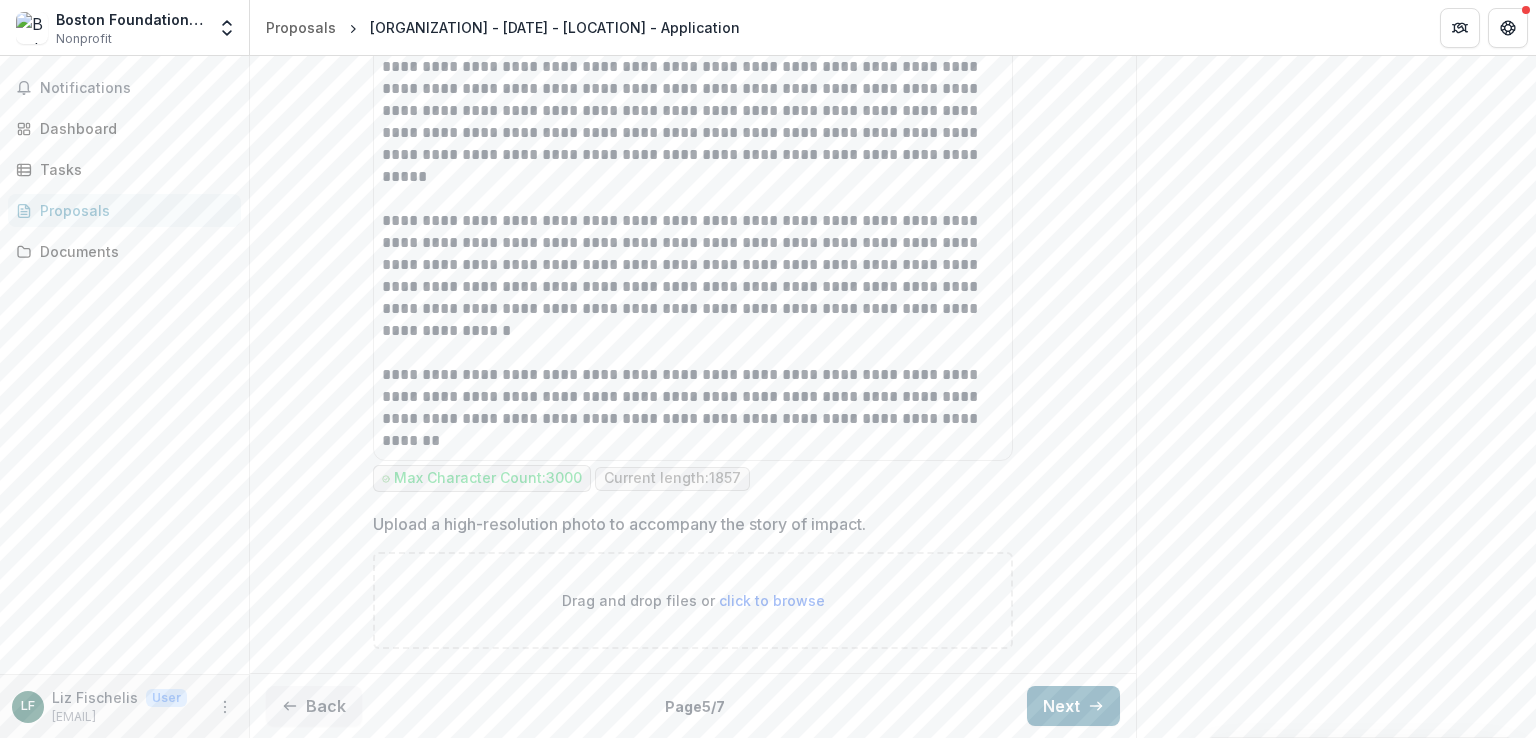 scroll, scrollTop: 2252, scrollLeft: 0, axis: vertical 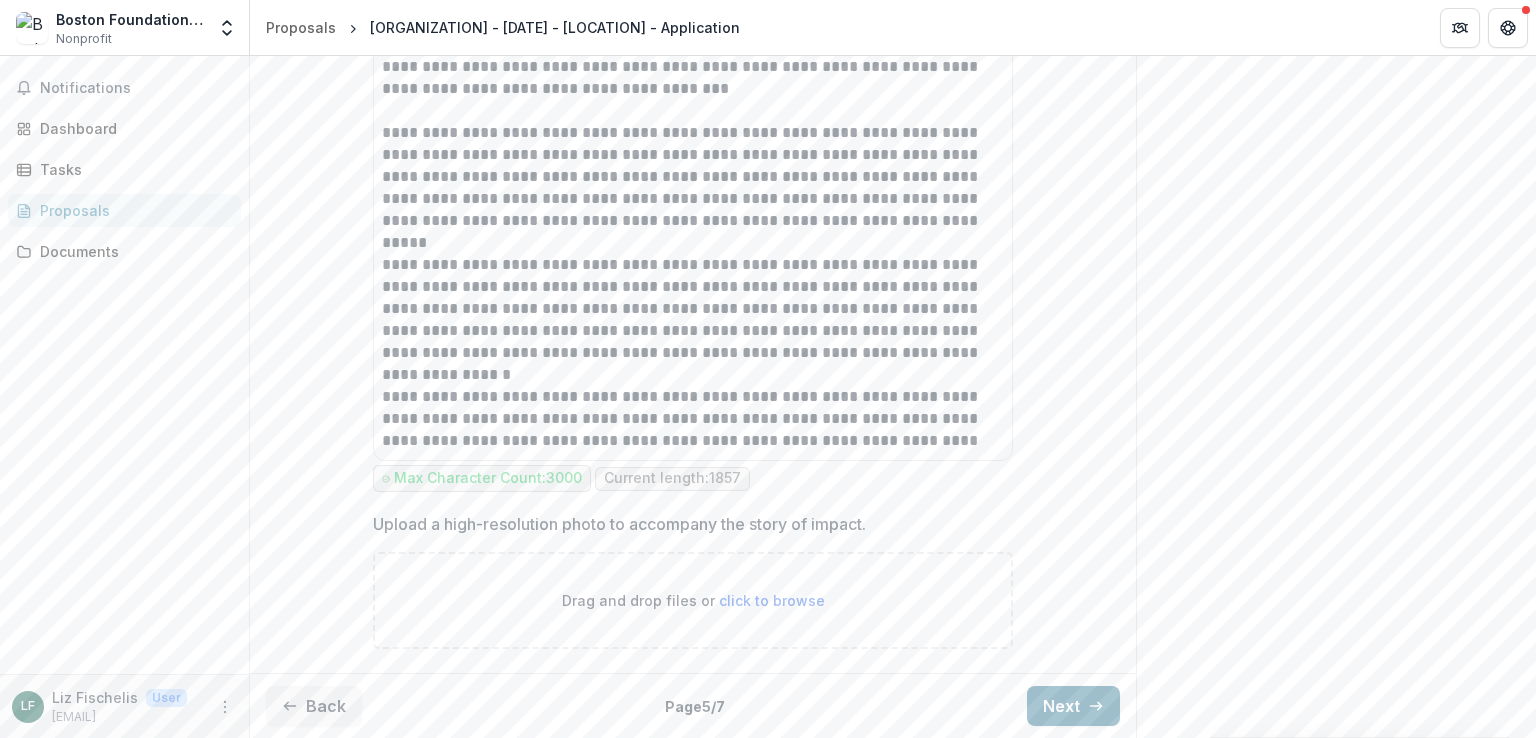click on "Next" at bounding box center (1073, 706) 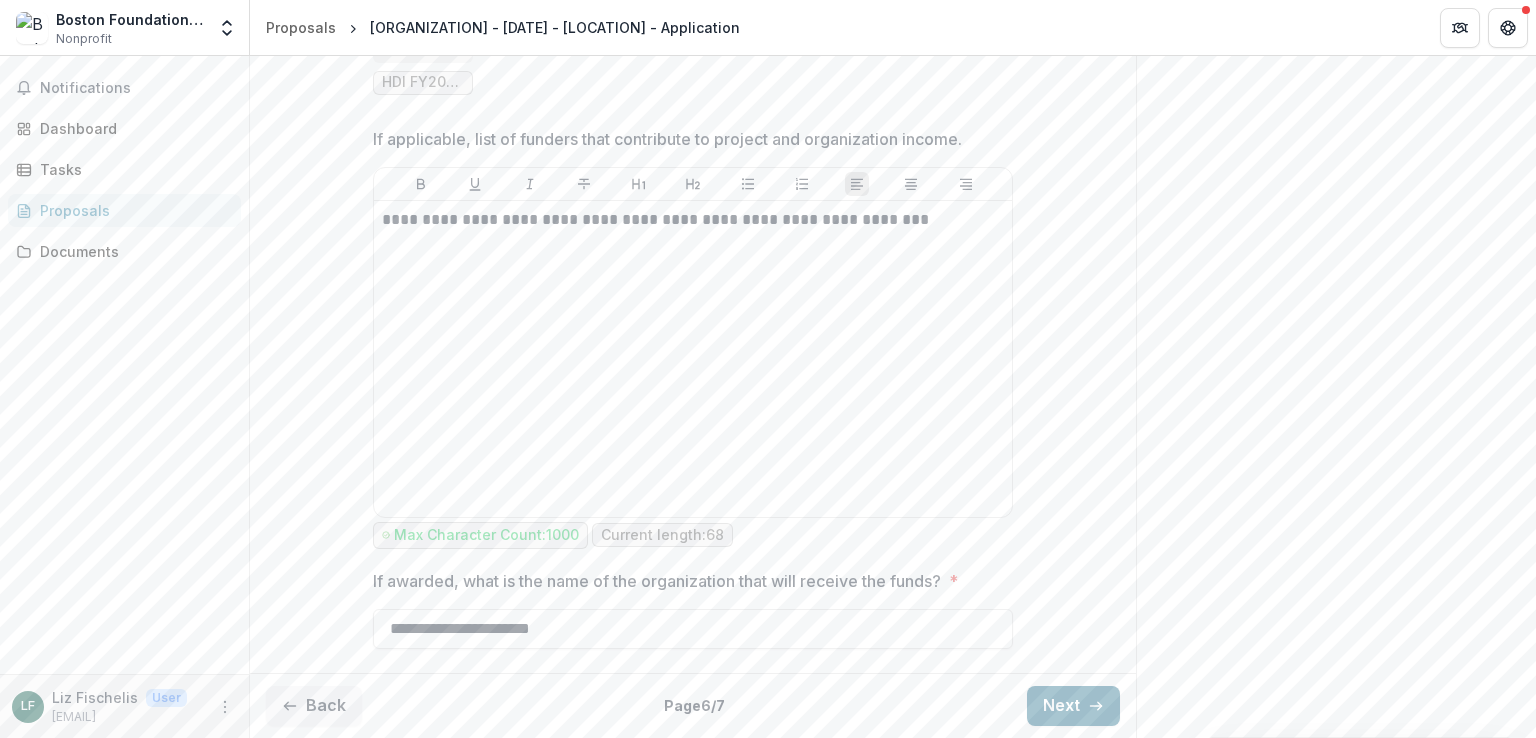 scroll, scrollTop: 1586, scrollLeft: 0, axis: vertical 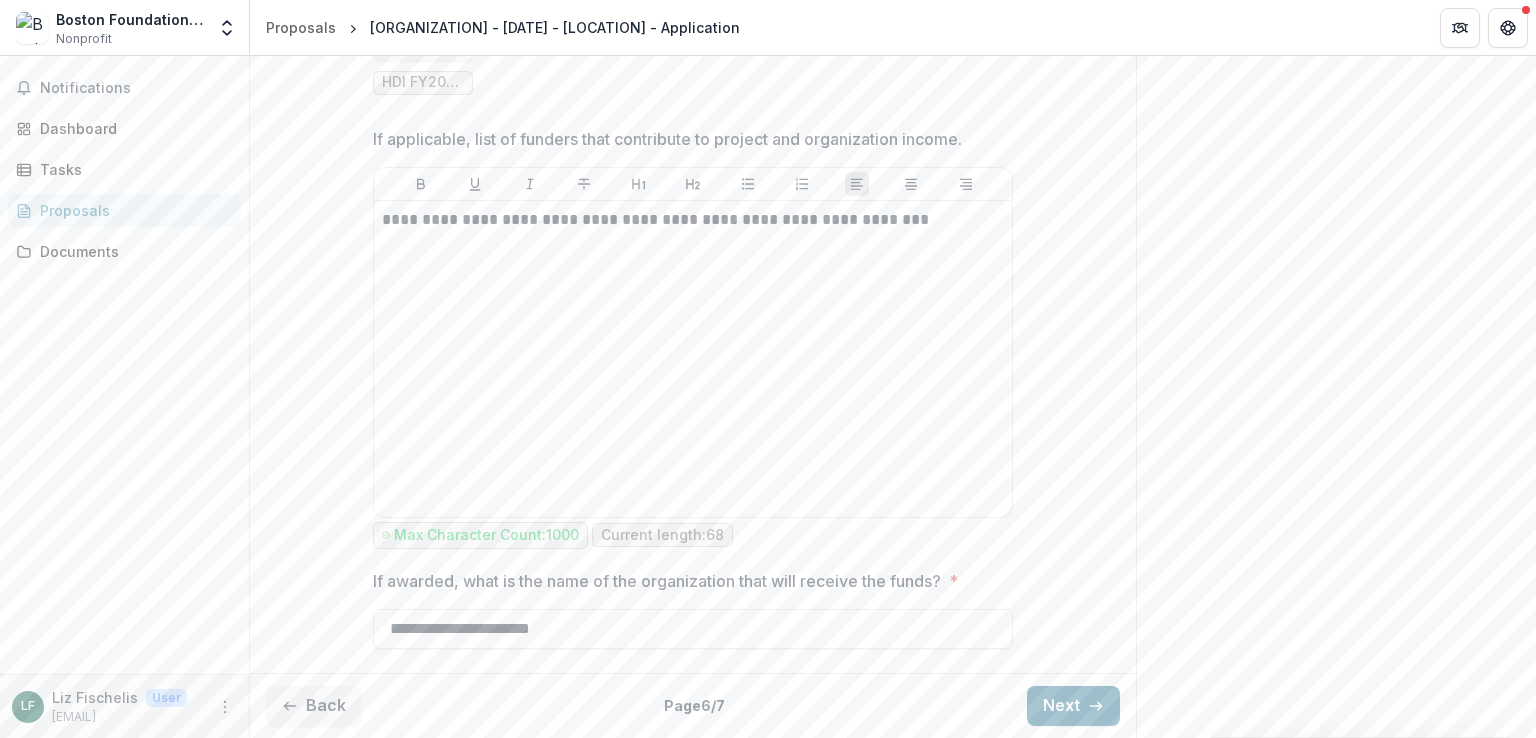 click on "Next" at bounding box center [1073, 706] 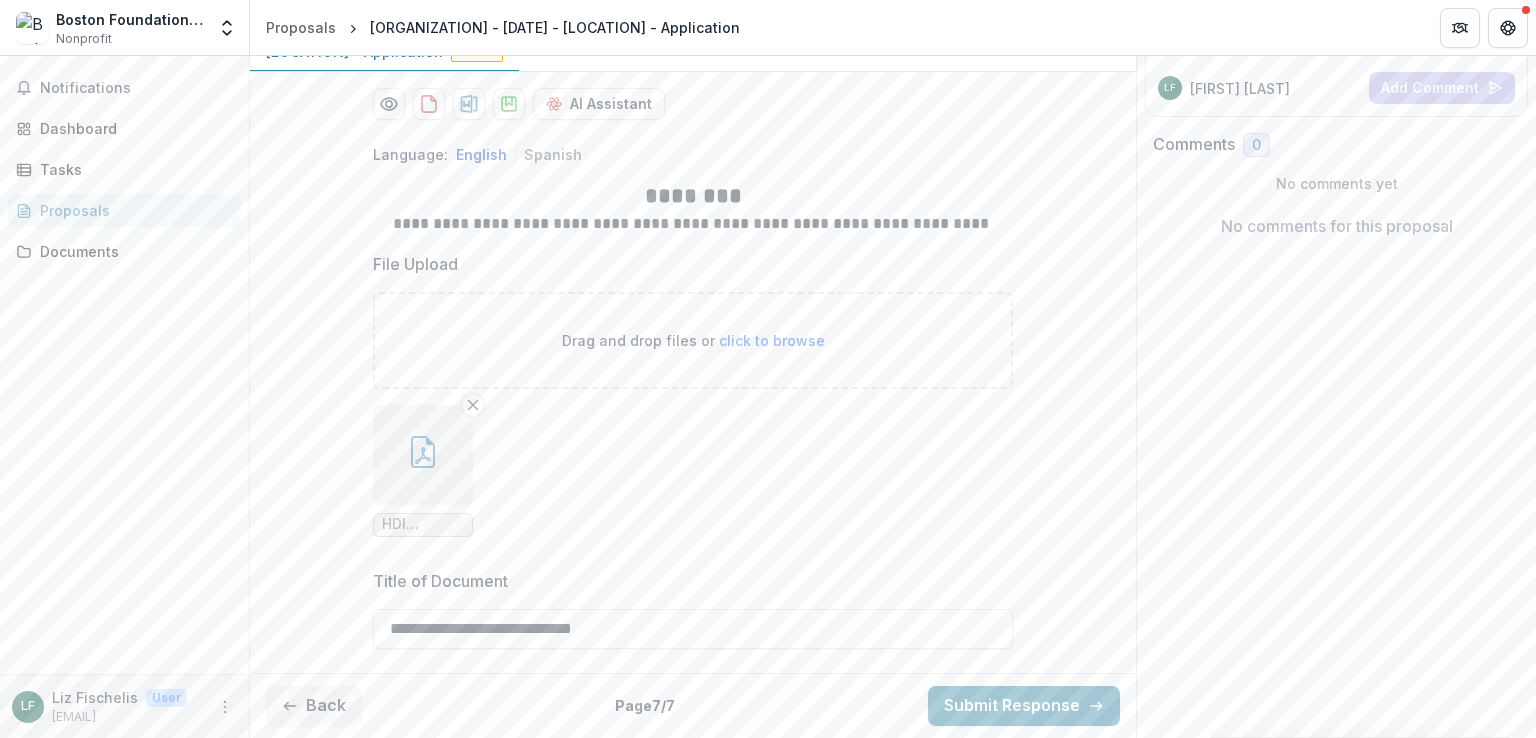 scroll, scrollTop: 333, scrollLeft: 0, axis: vertical 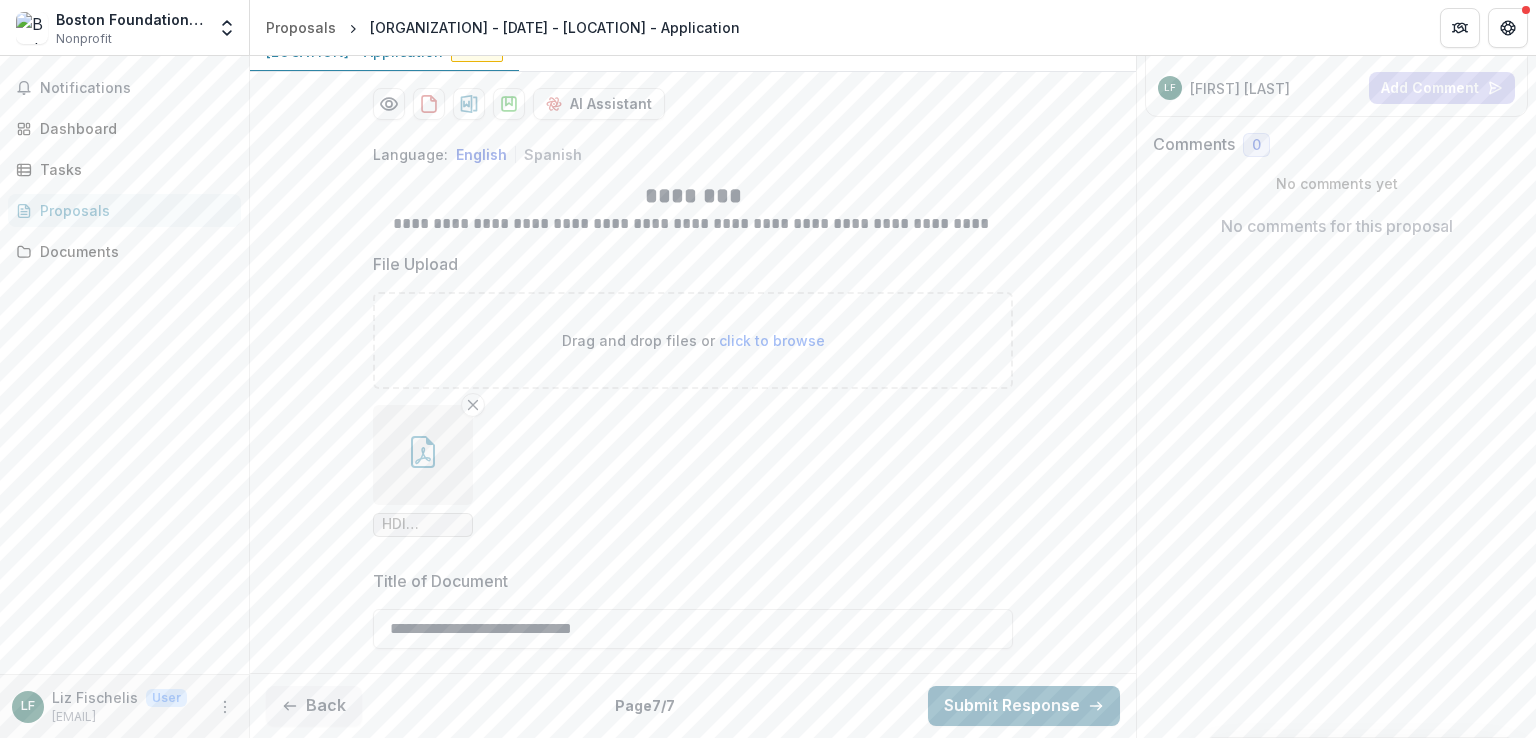 click on "Submit Response" at bounding box center [1024, 706] 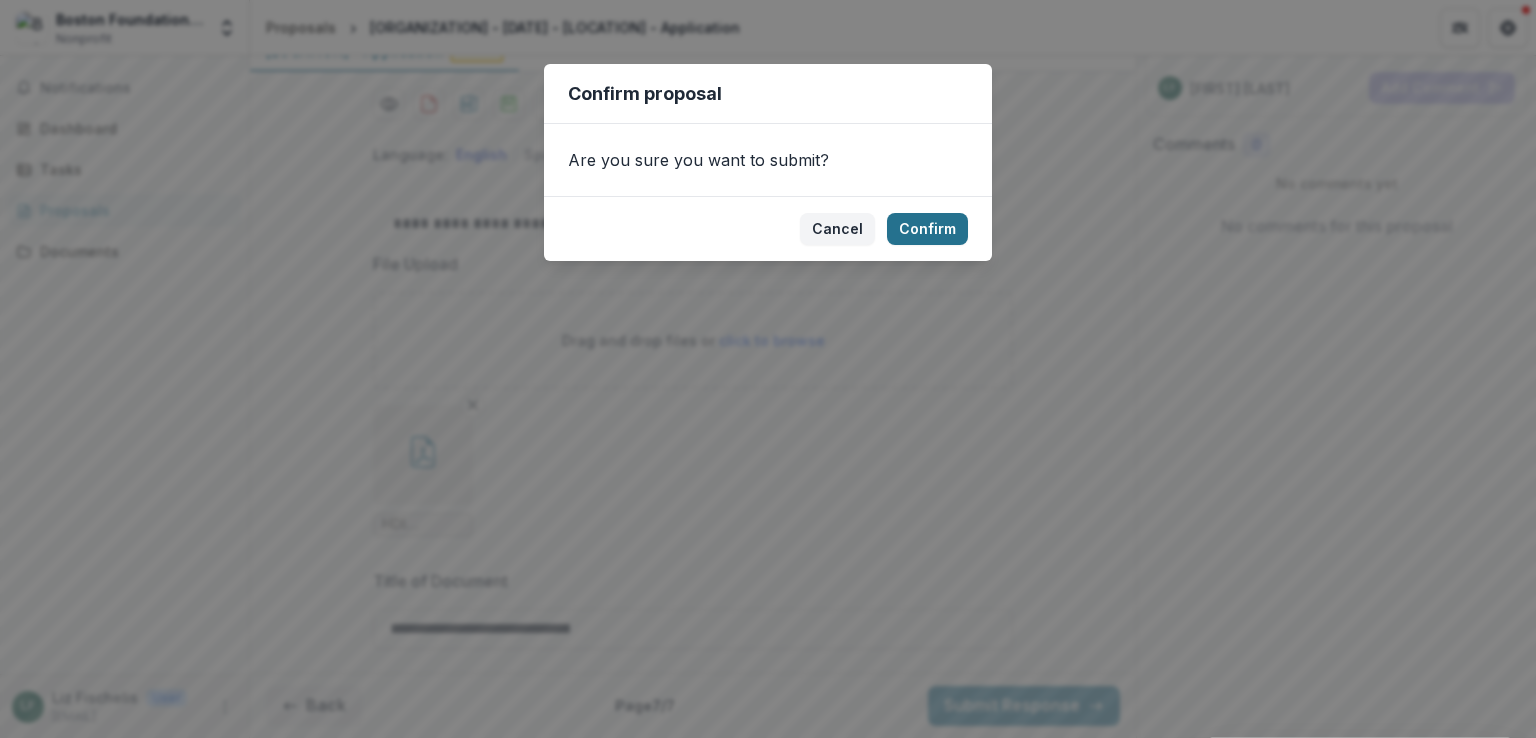click on "Confirm" at bounding box center (927, 229) 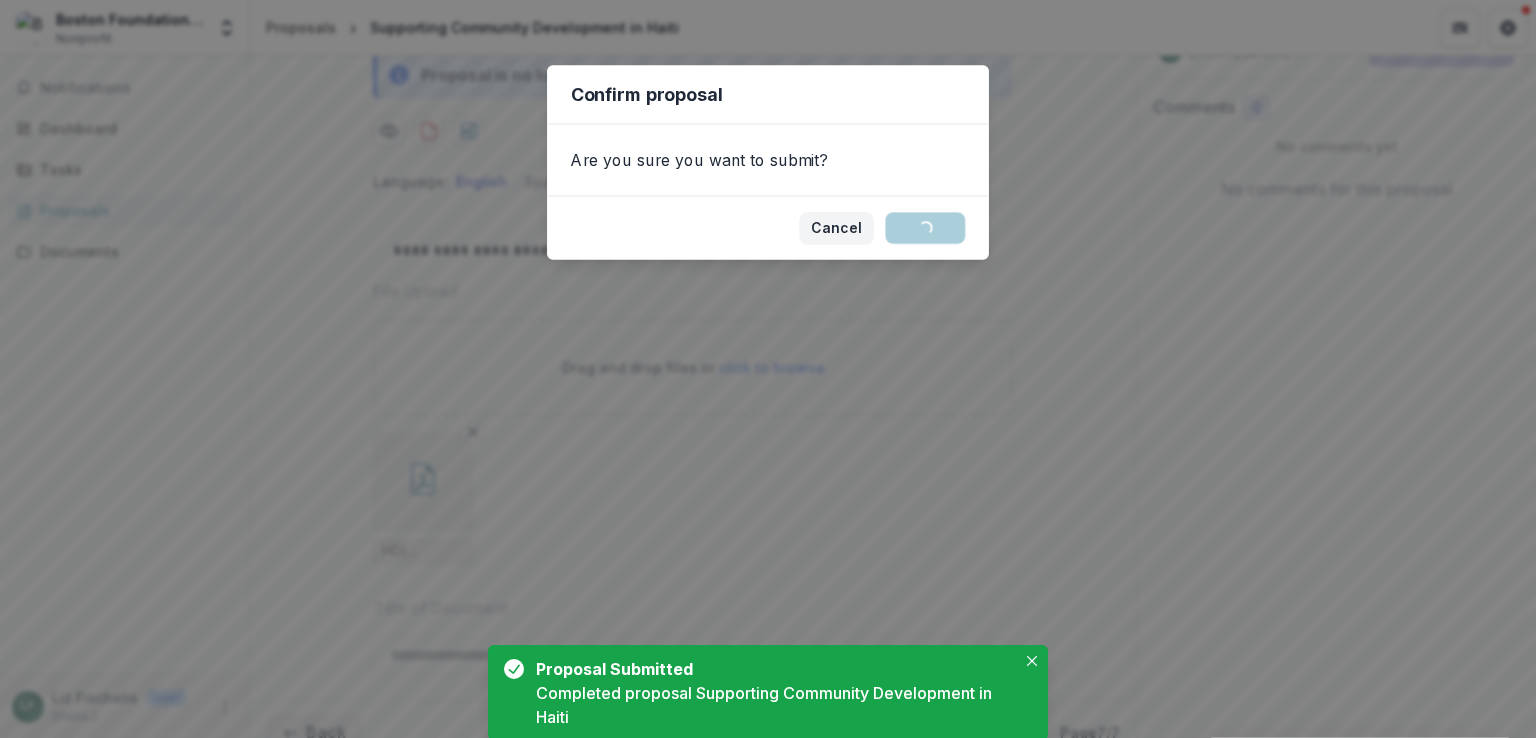 scroll, scrollTop: 397, scrollLeft: 0, axis: vertical 